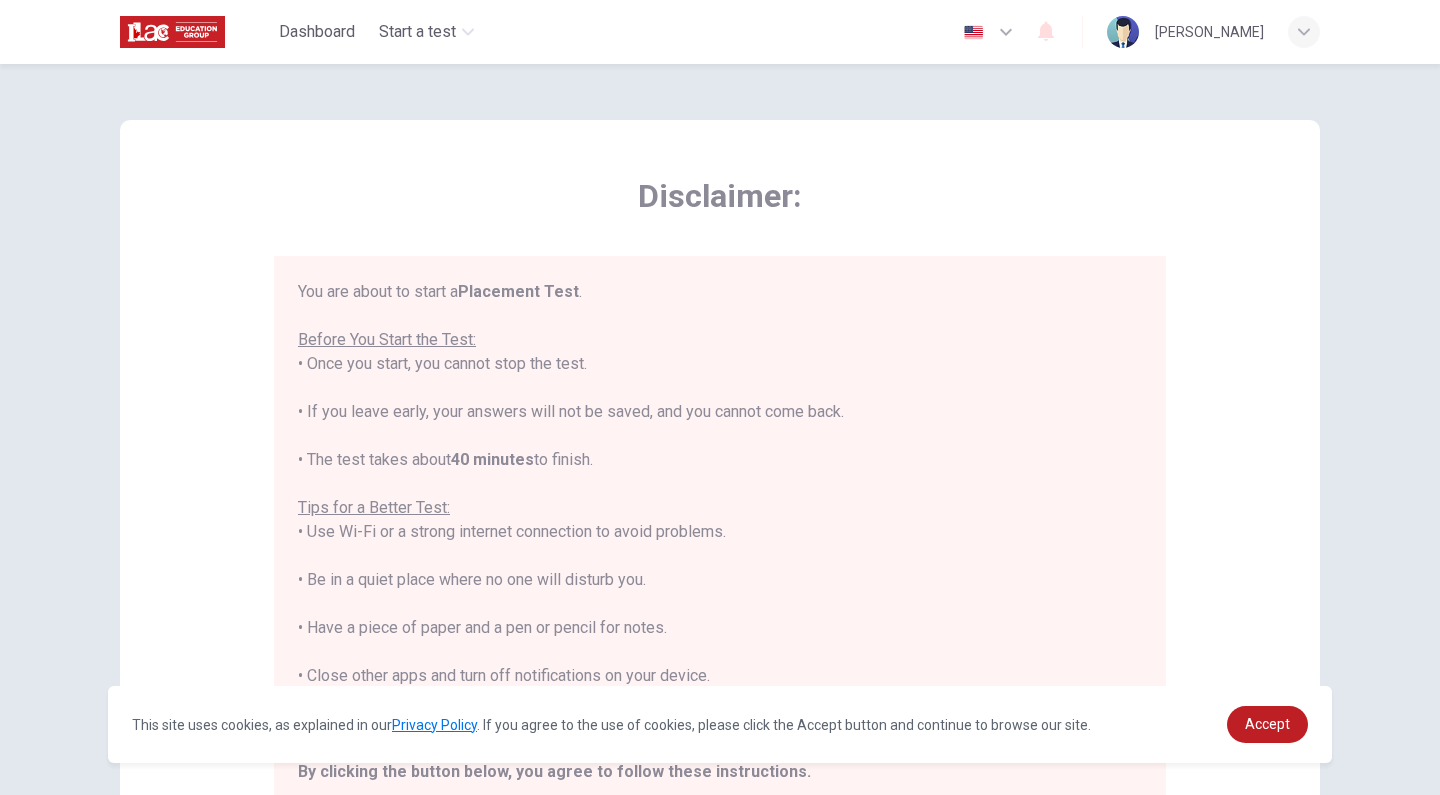 scroll, scrollTop: 0, scrollLeft: 0, axis: both 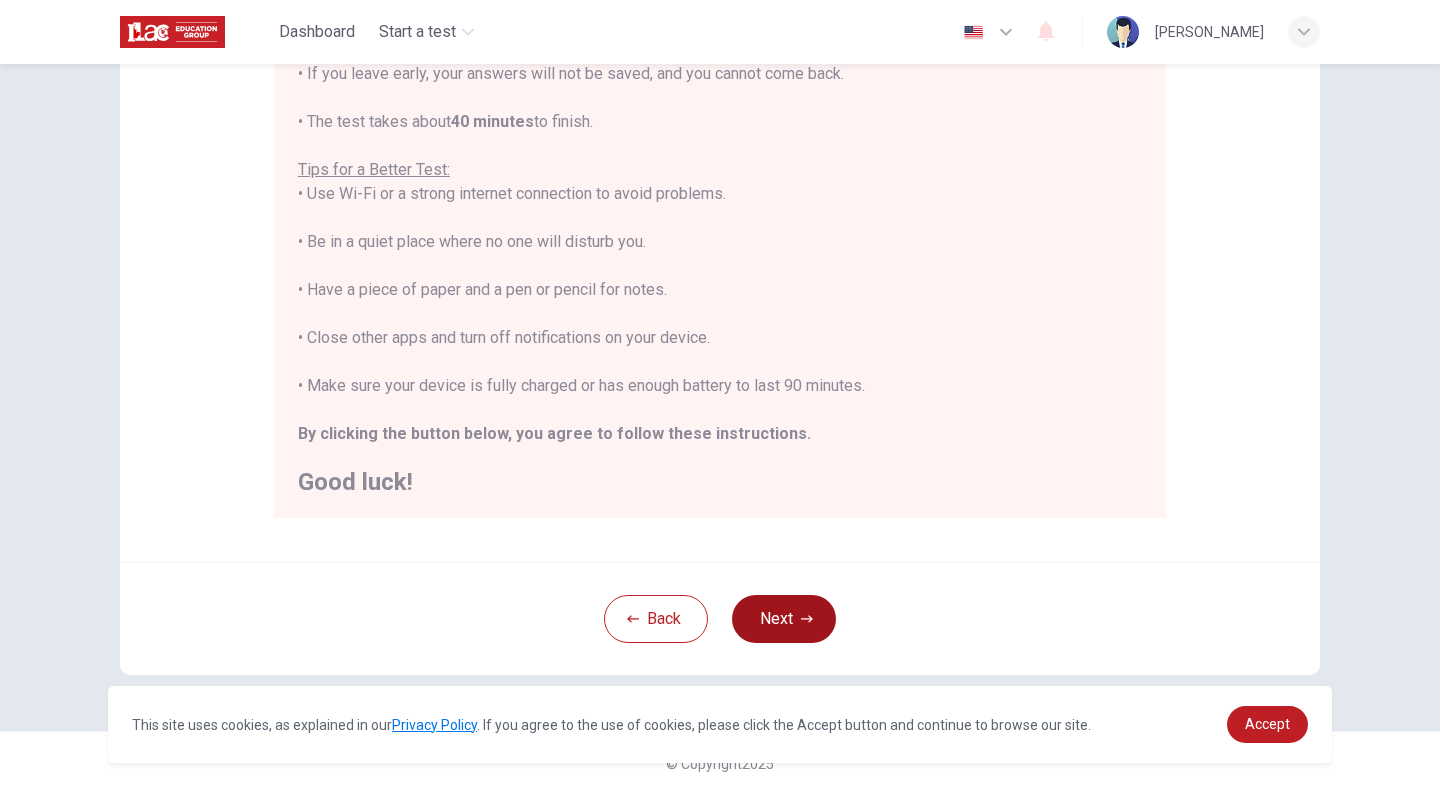 click on "Next" at bounding box center (784, 619) 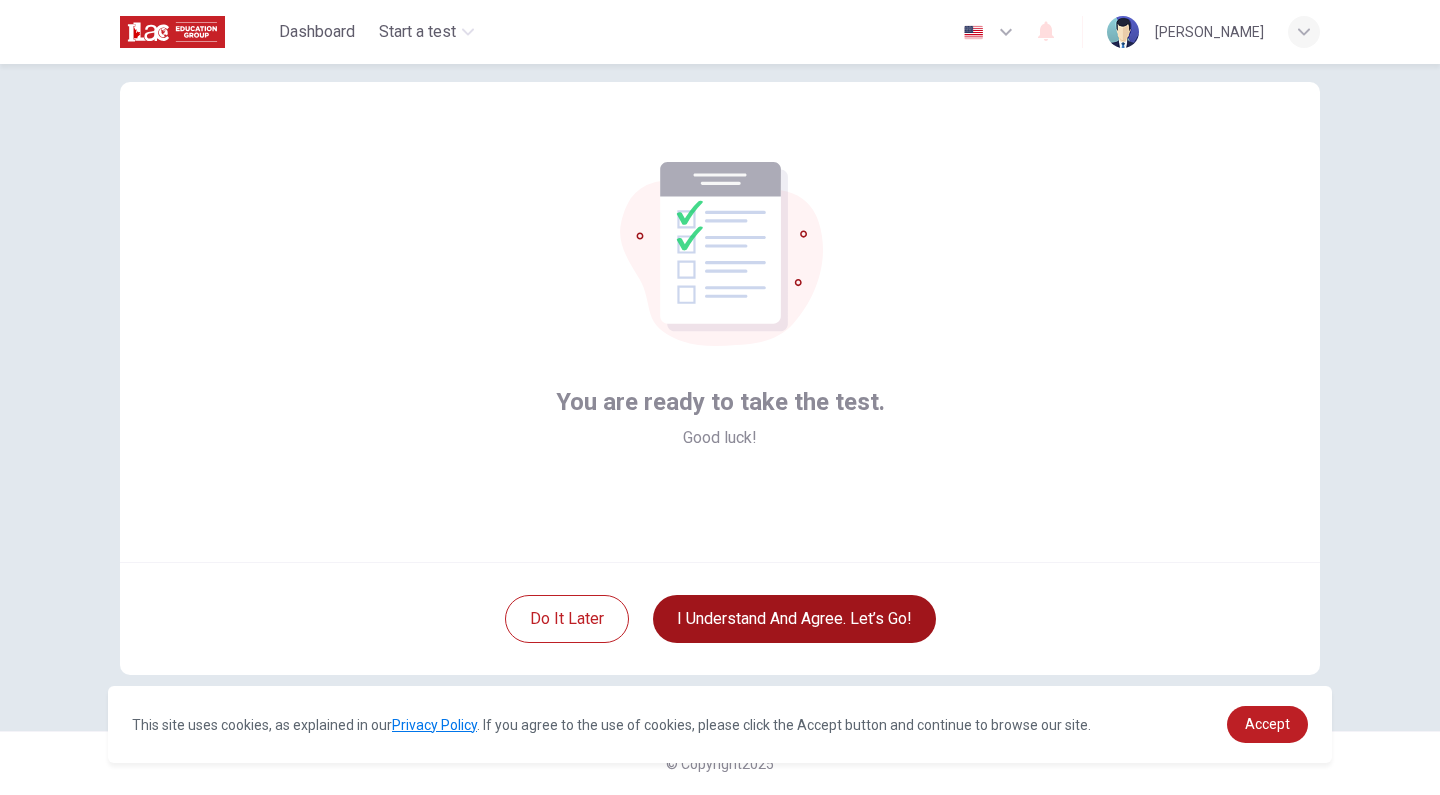 scroll, scrollTop: 38, scrollLeft: 0, axis: vertical 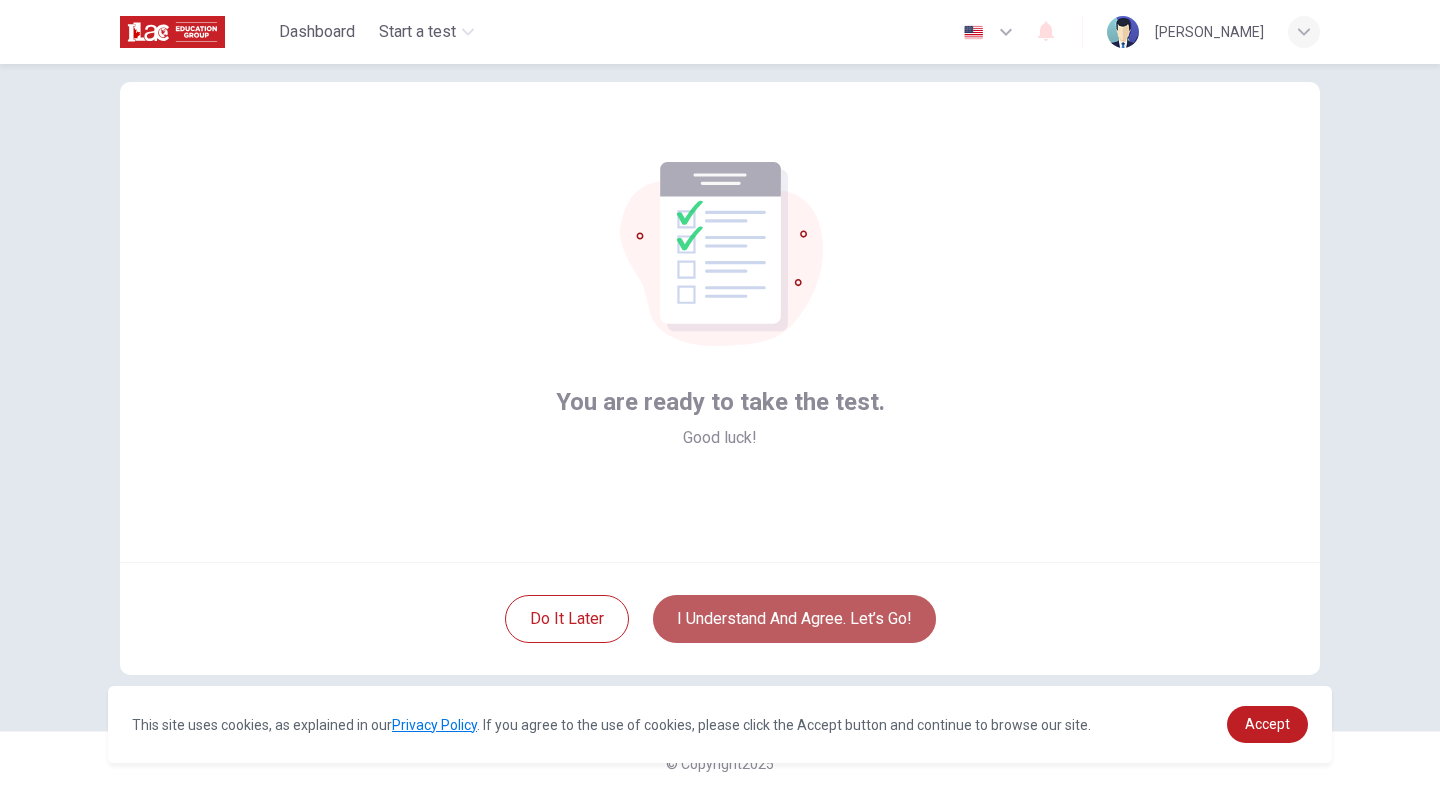 click on "I understand and agree. Let’s go!" at bounding box center (794, 619) 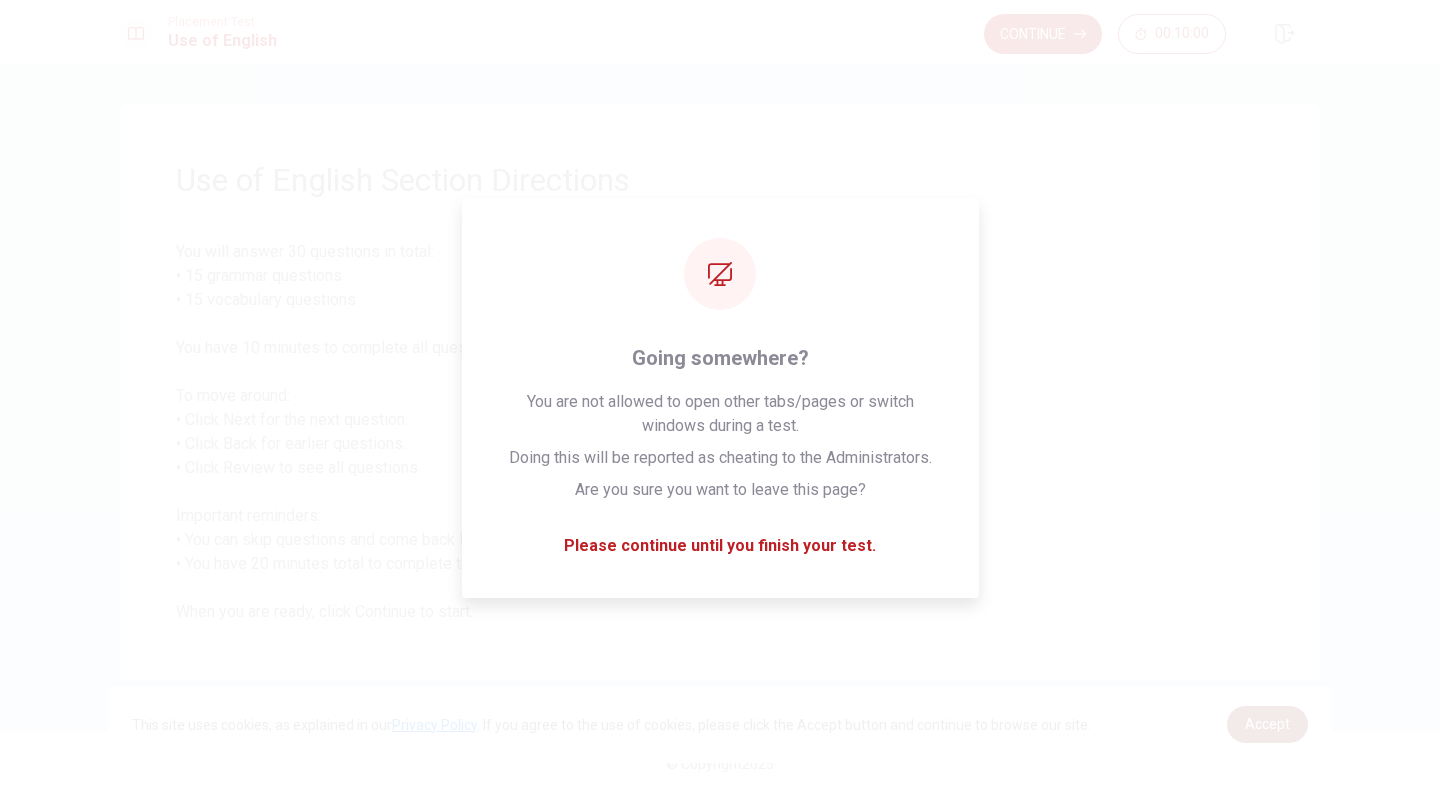 click on "Accept" at bounding box center [1267, 724] 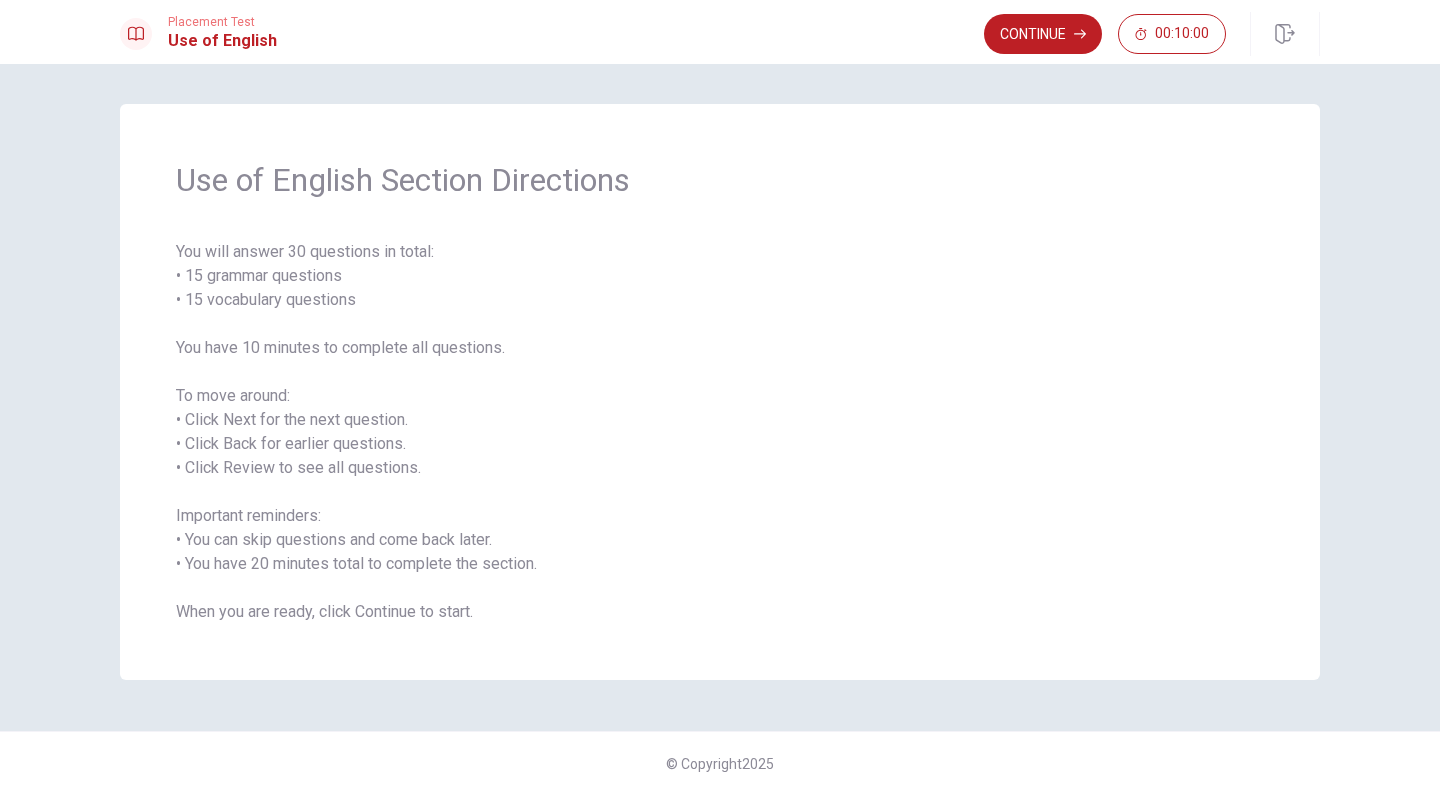 scroll, scrollTop: 0, scrollLeft: 0, axis: both 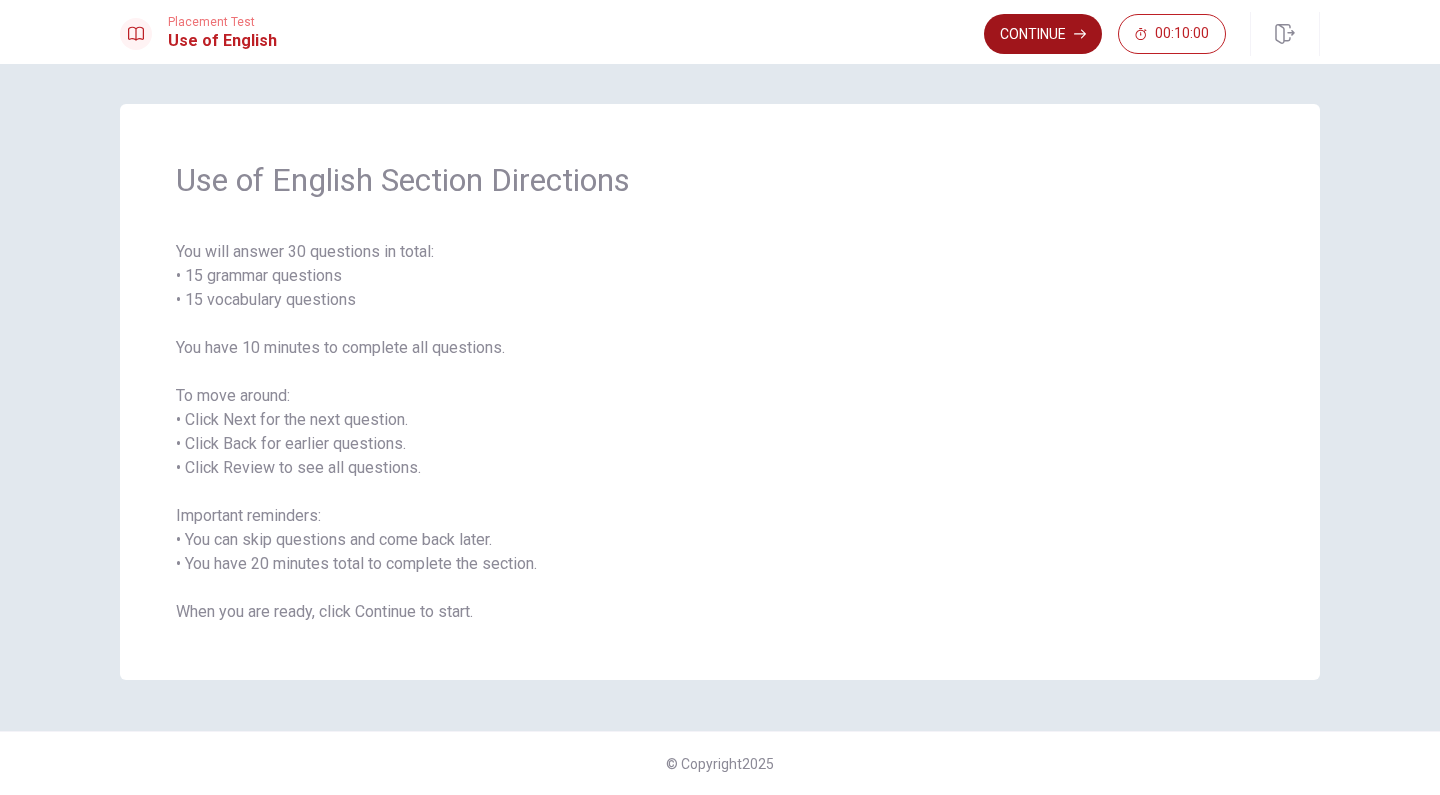 click on "Continue" at bounding box center [1043, 34] 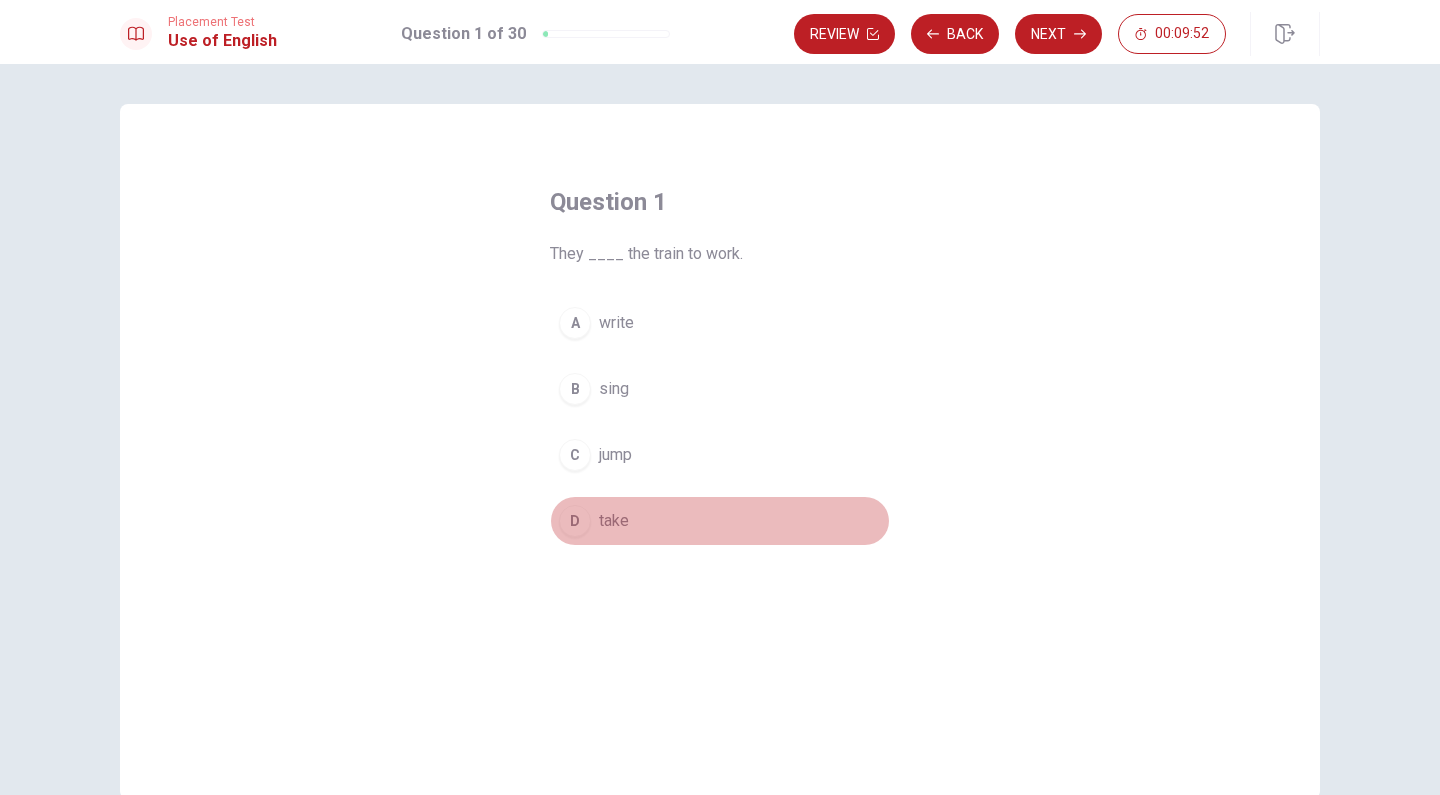 click on "D" at bounding box center [575, 521] 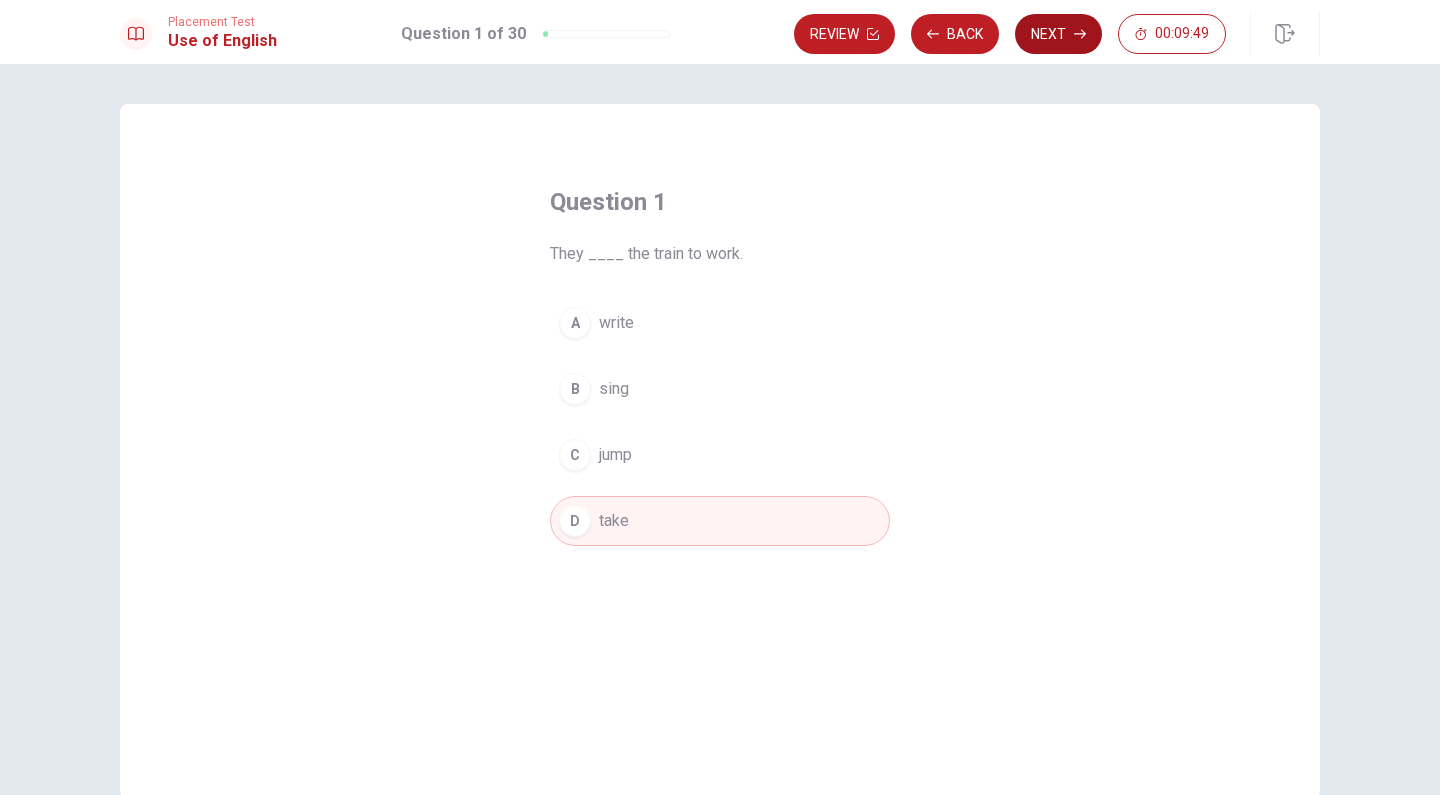 click on "Next" at bounding box center [1058, 34] 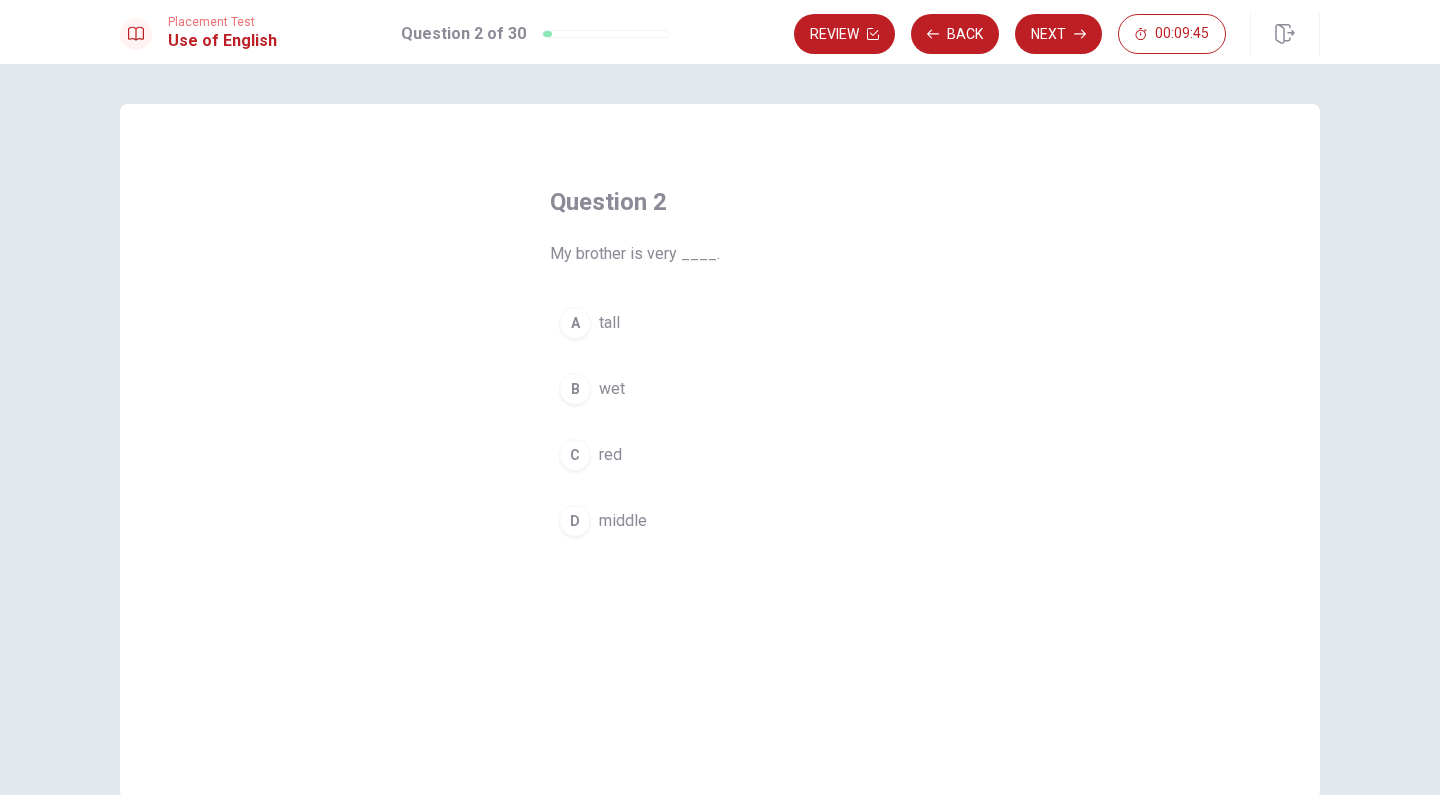 click on "A" at bounding box center (575, 323) 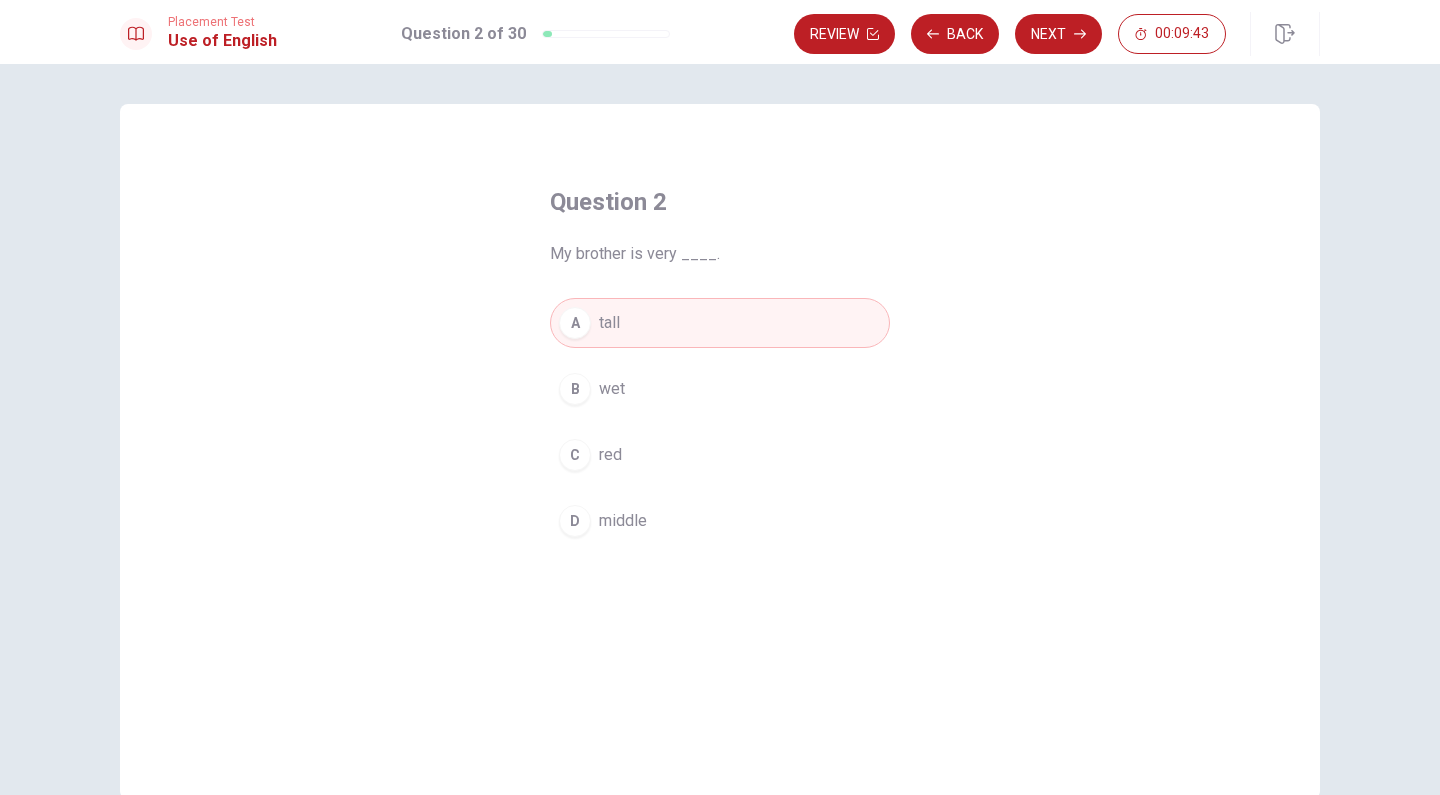 type 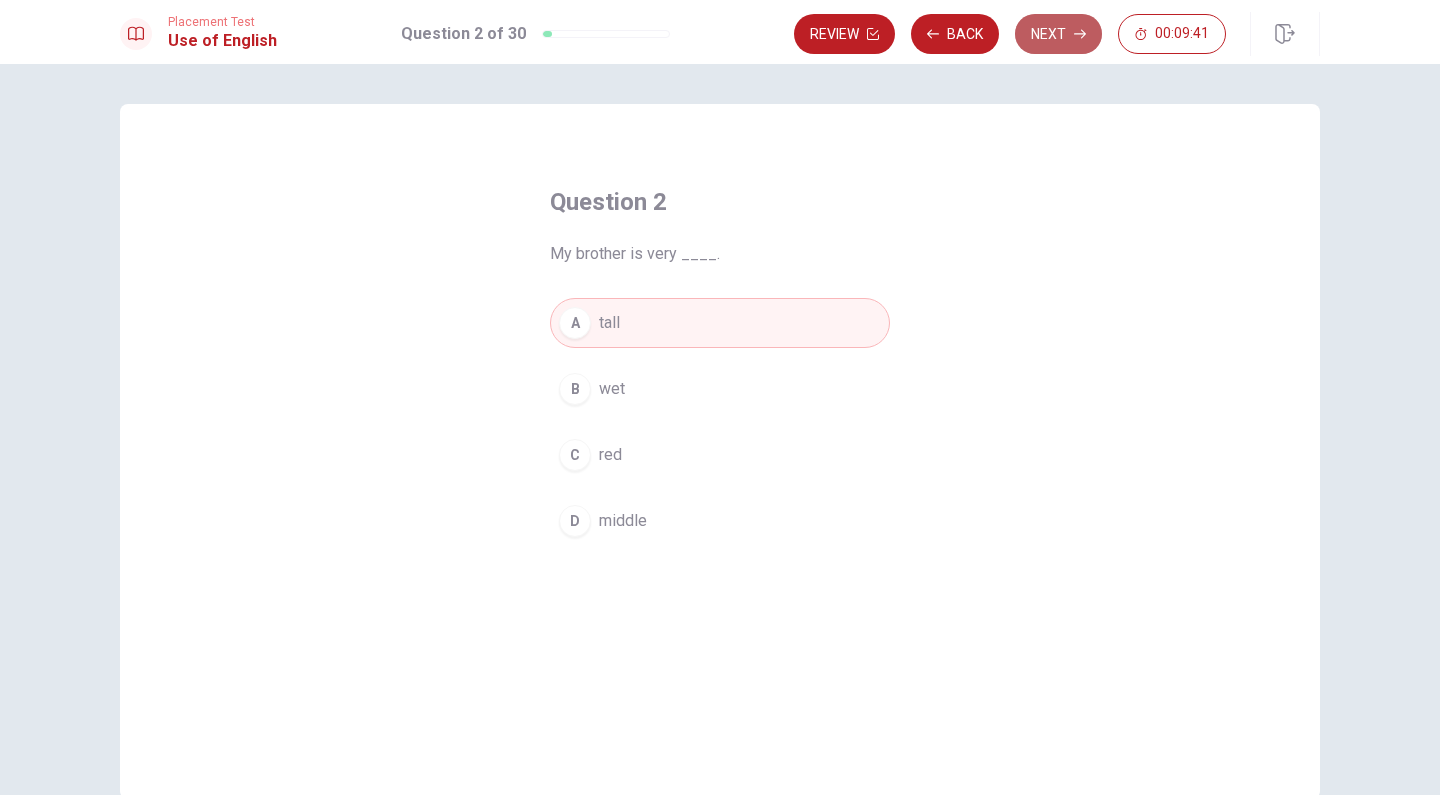 click on "Next" at bounding box center (1058, 34) 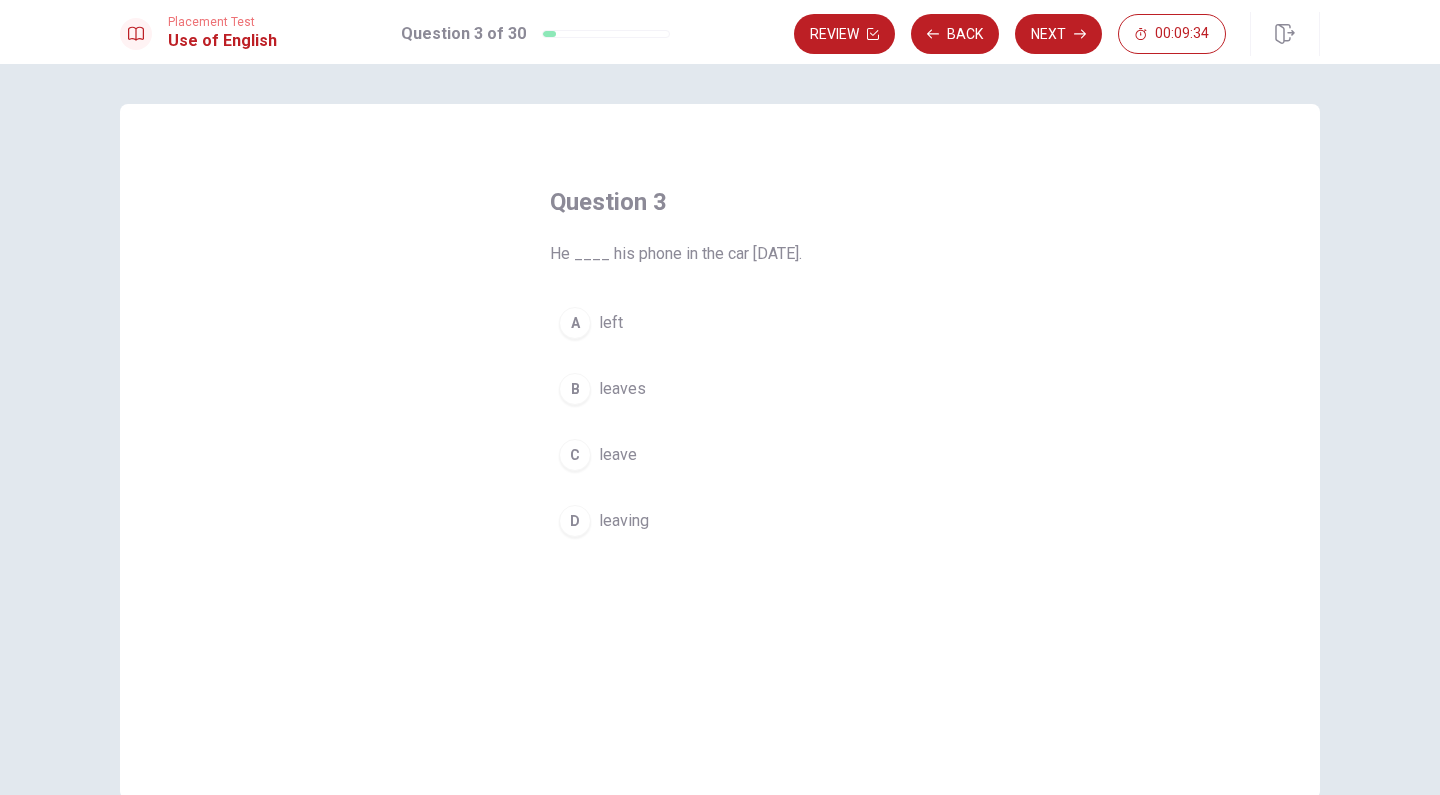 click on "A" at bounding box center [575, 323] 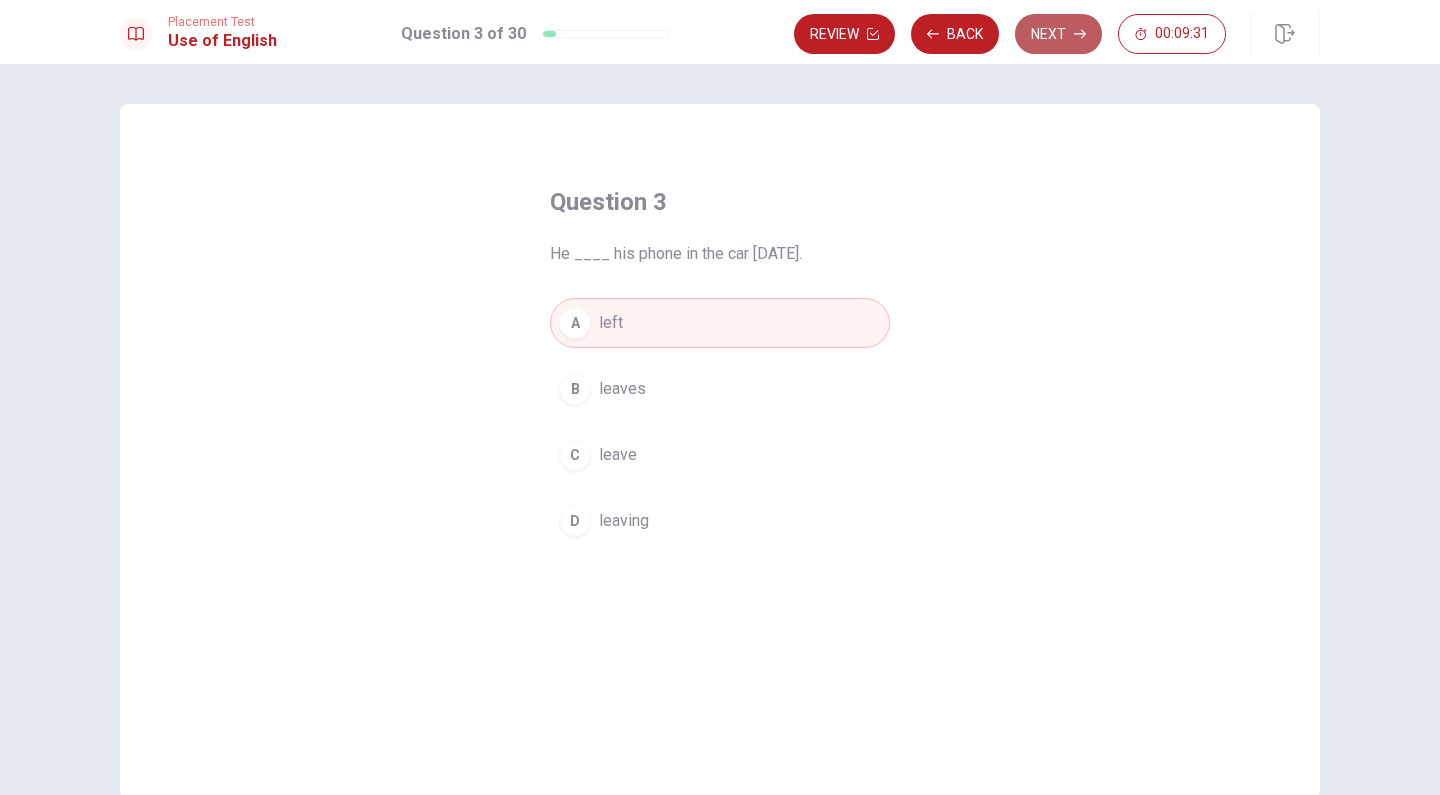click on "Next" at bounding box center (1058, 34) 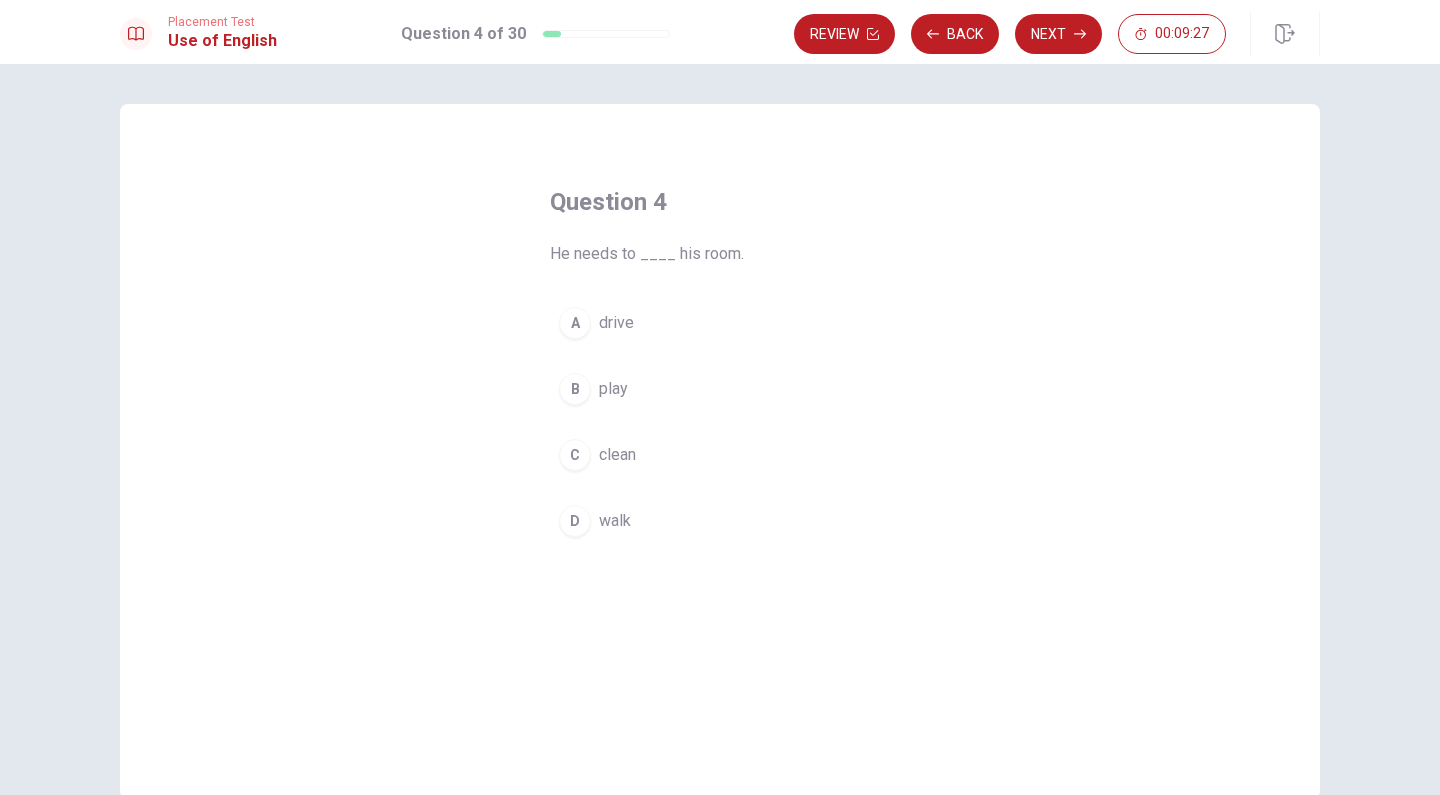click on "C" at bounding box center (575, 455) 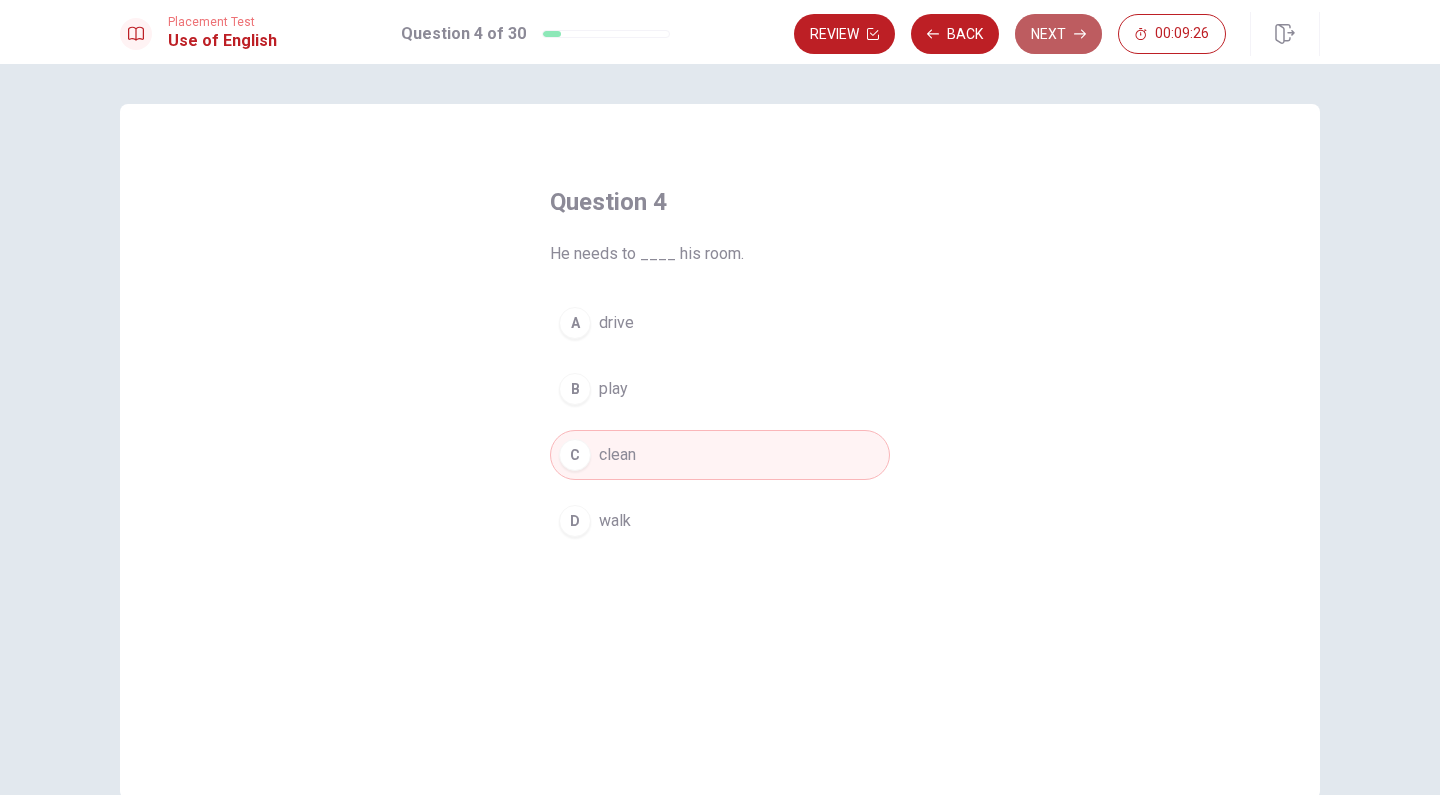 click on "Next" at bounding box center (1058, 34) 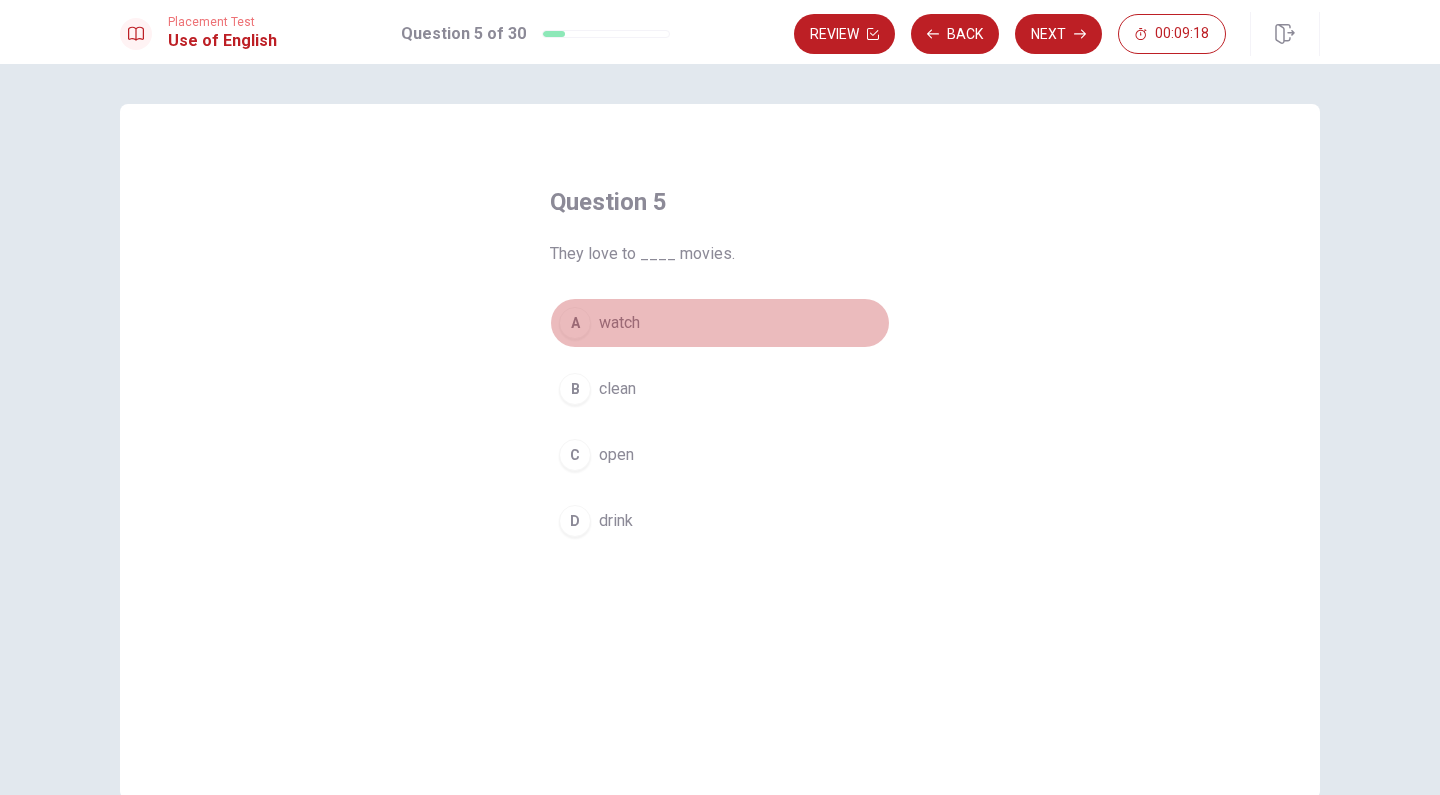 click on "watch" at bounding box center [619, 323] 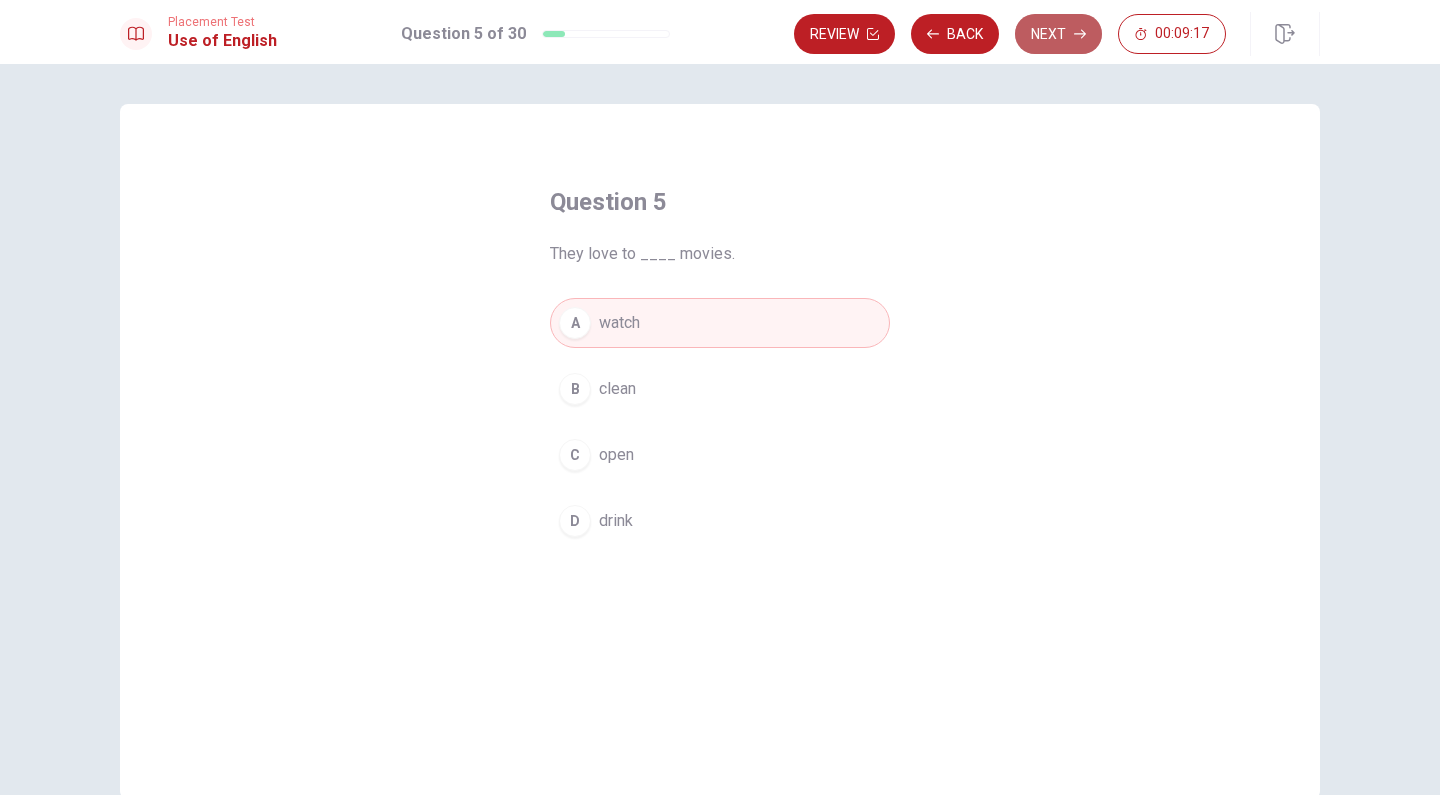 click on "Next" at bounding box center [1058, 34] 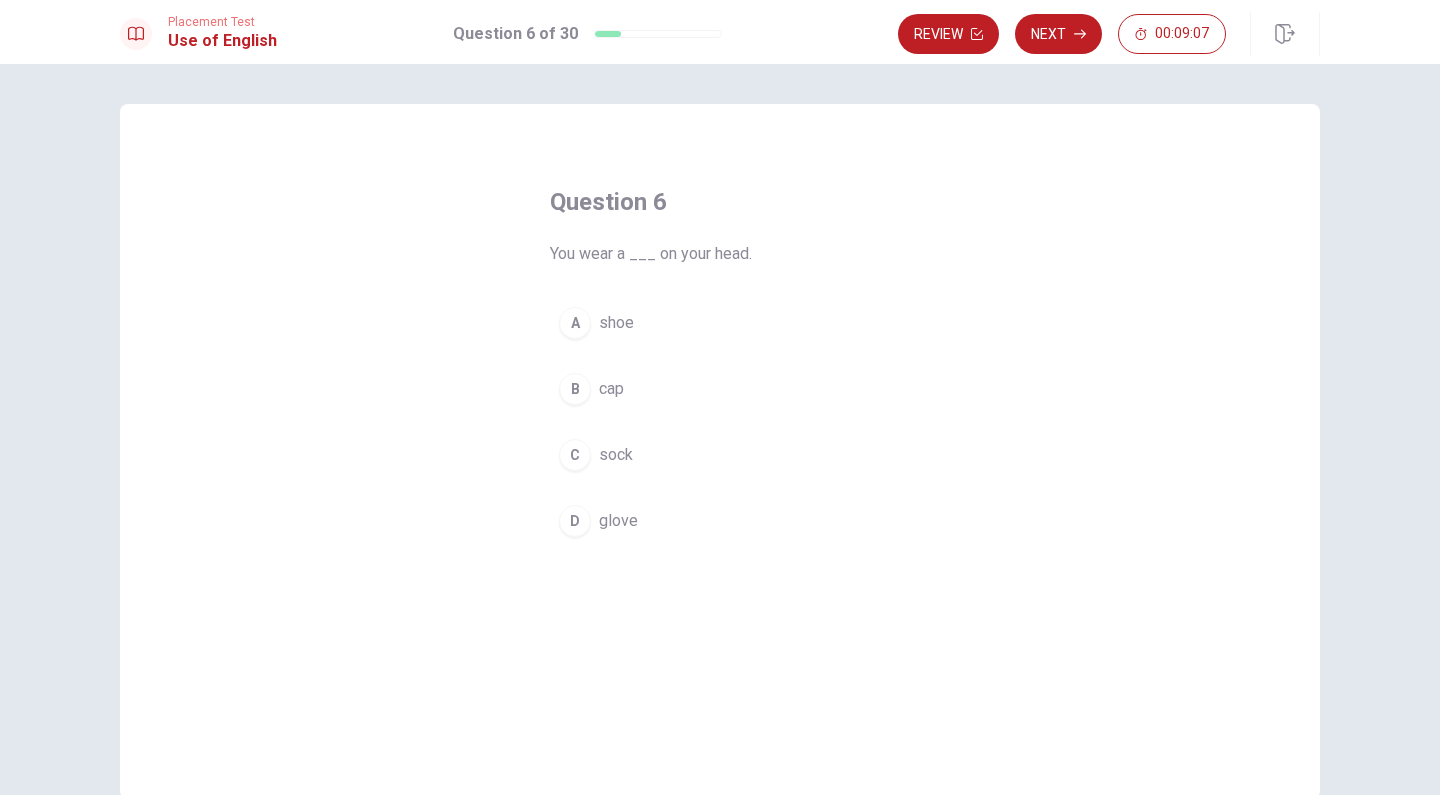 click on "B" at bounding box center (575, 389) 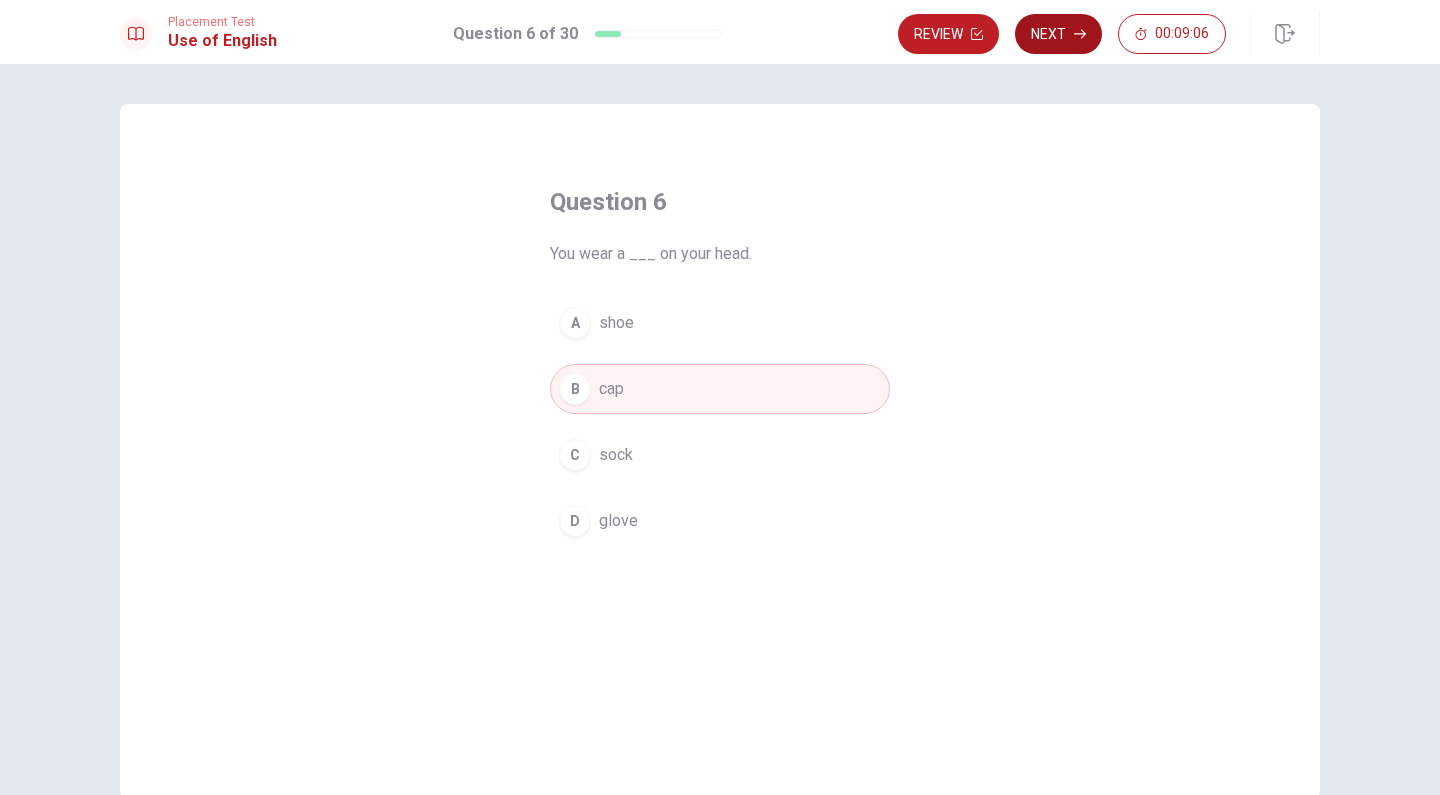 click on "Next" at bounding box center [1058, 34] 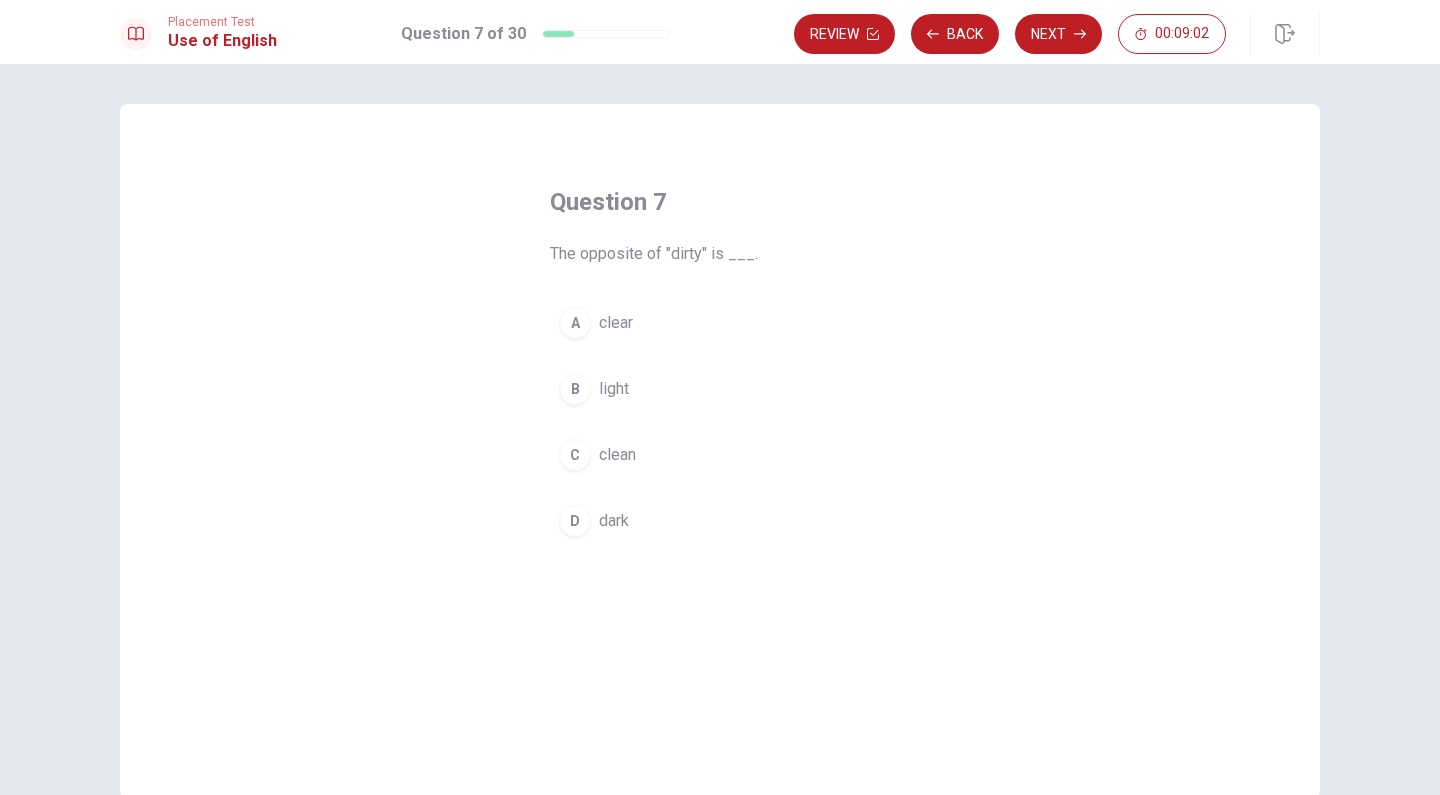 click on "clean" at bounding box center (617, 455) 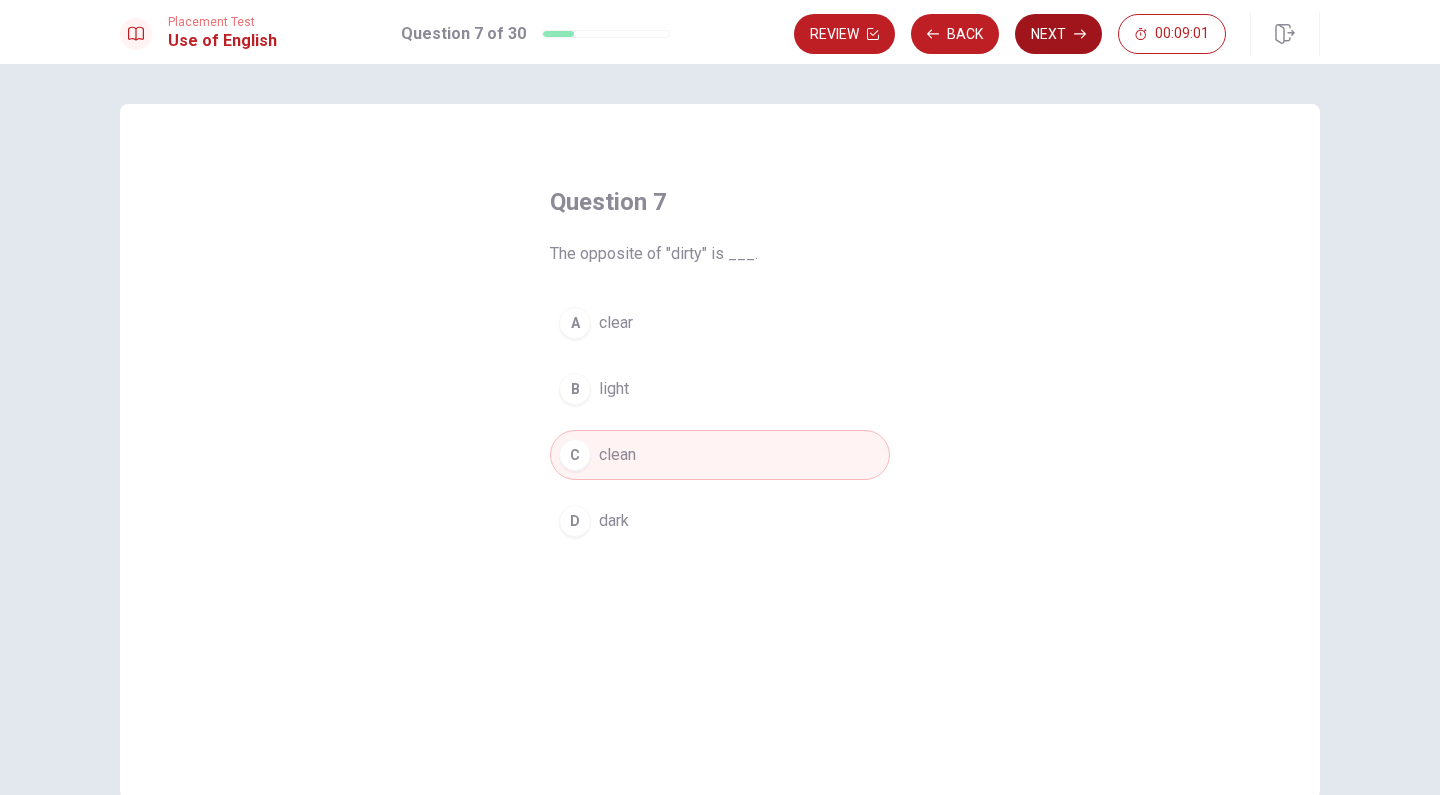 click on "Next" at bounding box center (1058, 34) 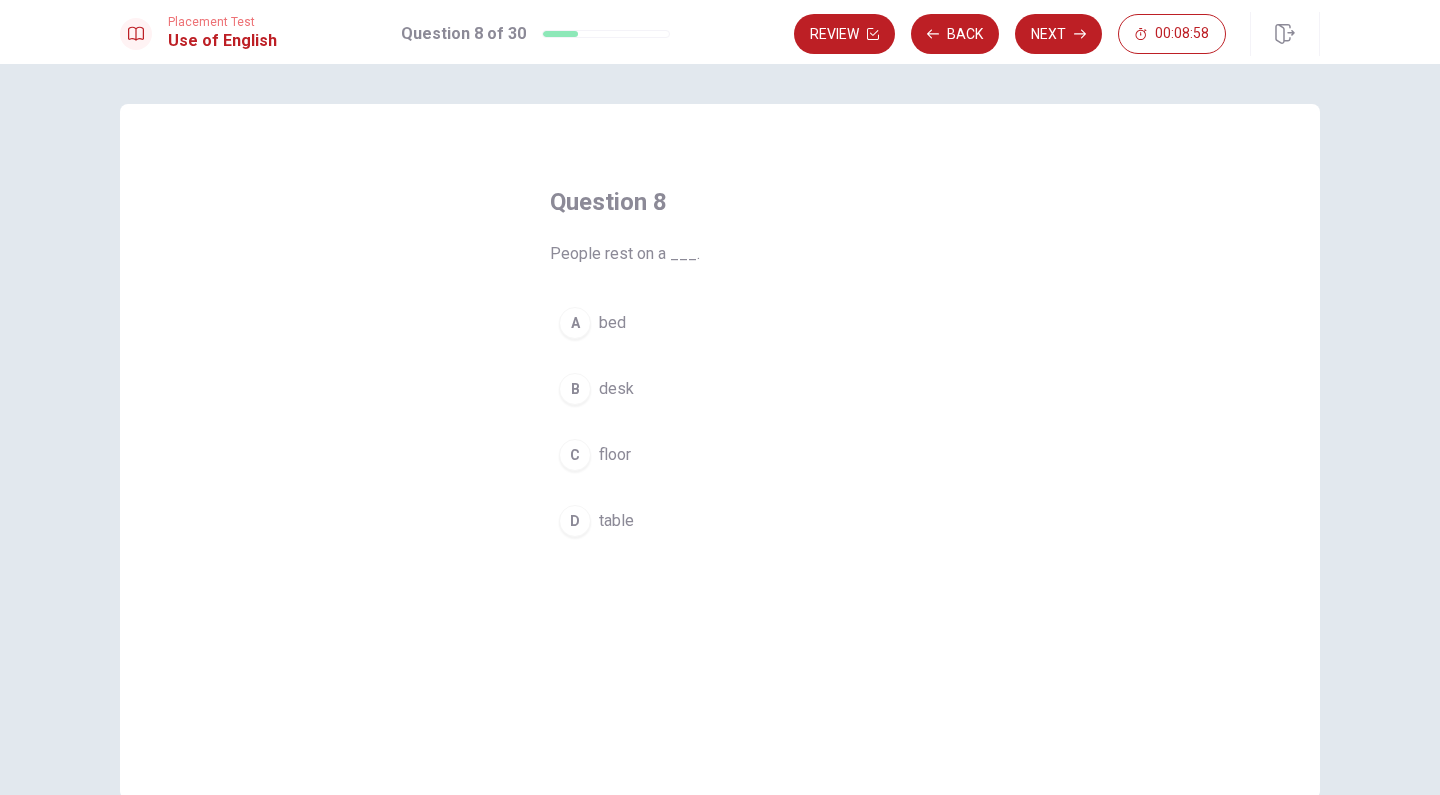 click on "bed" at bounding box center [612, 323] 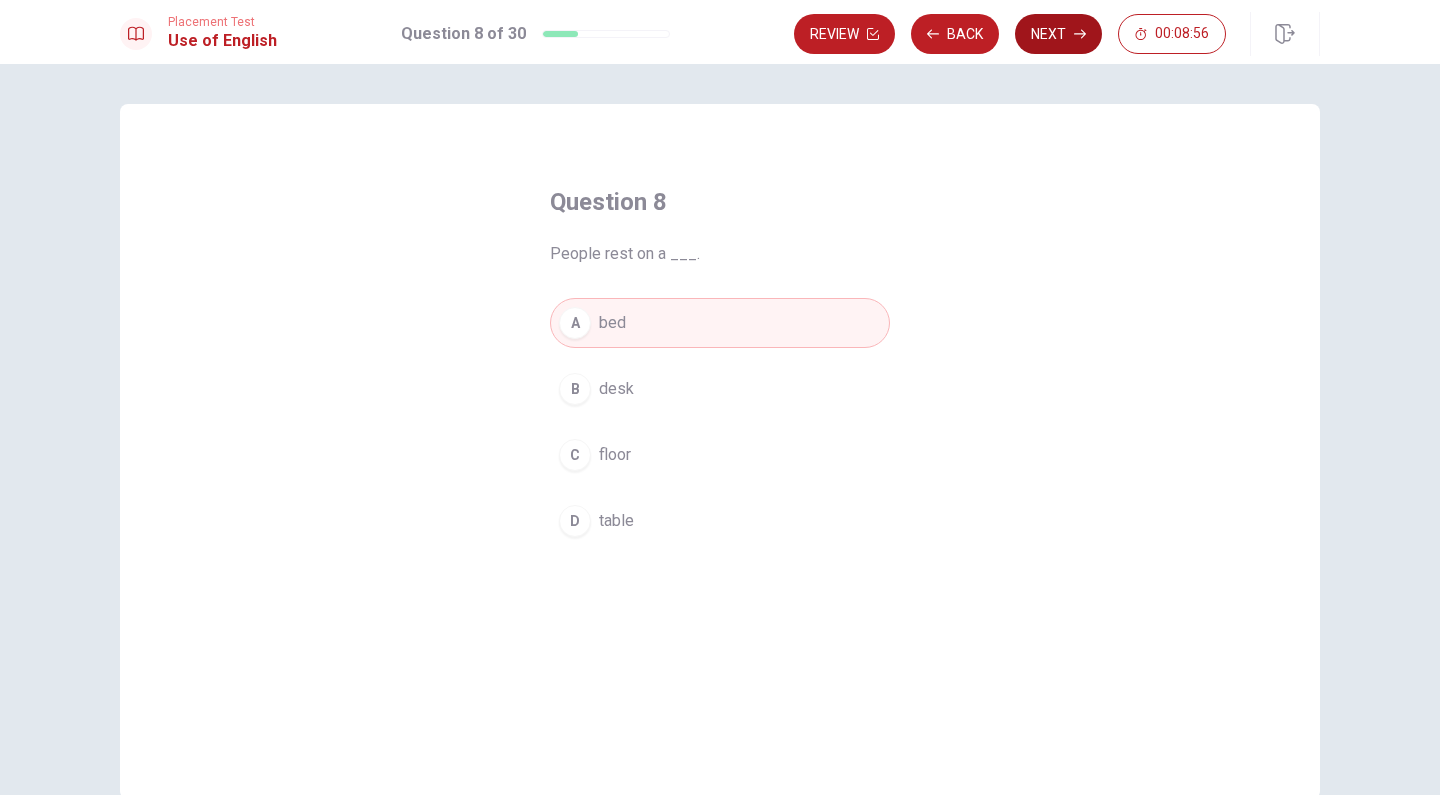 click on "Next" at bounding box center [1058, 34] 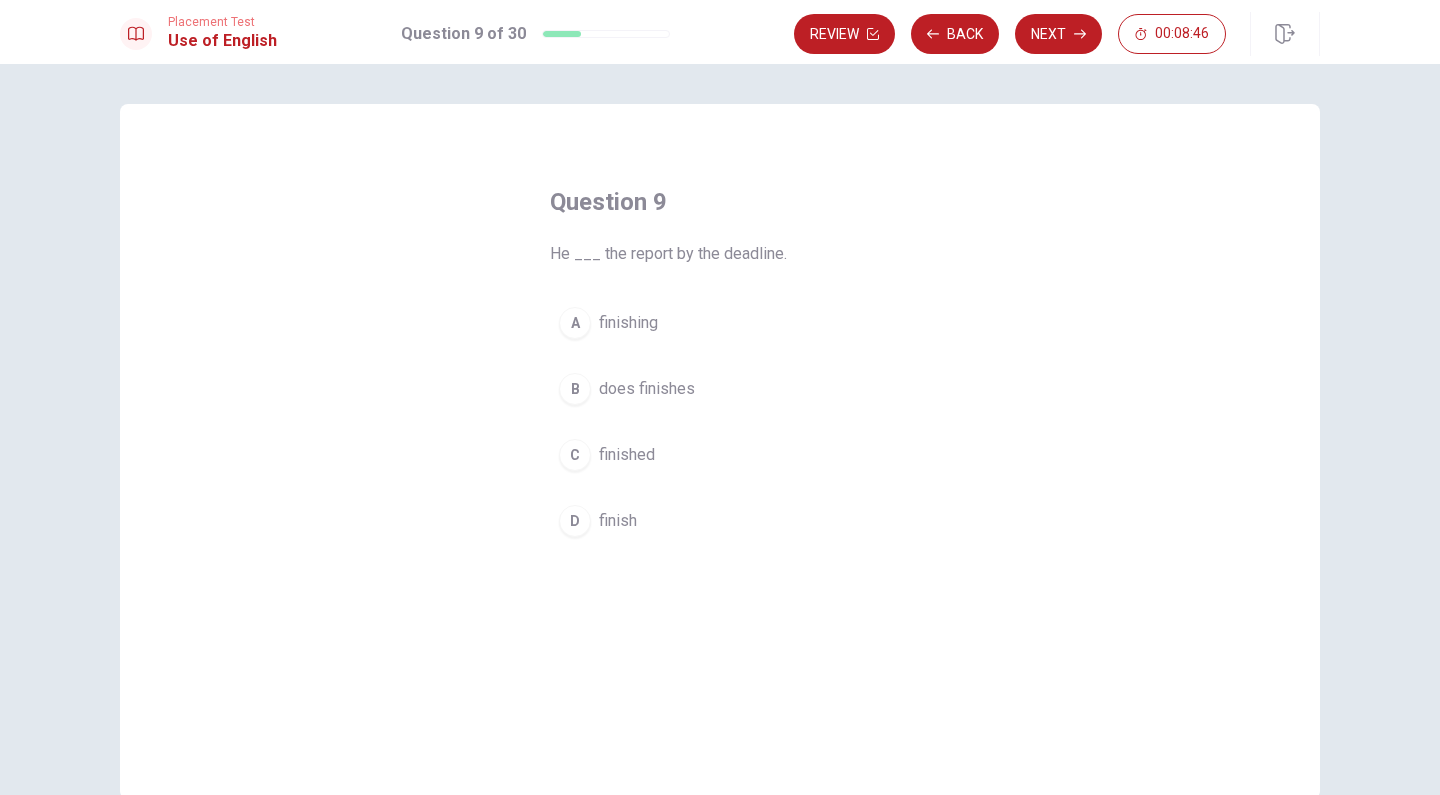 click on "finished" at bounding box center (627, 455) 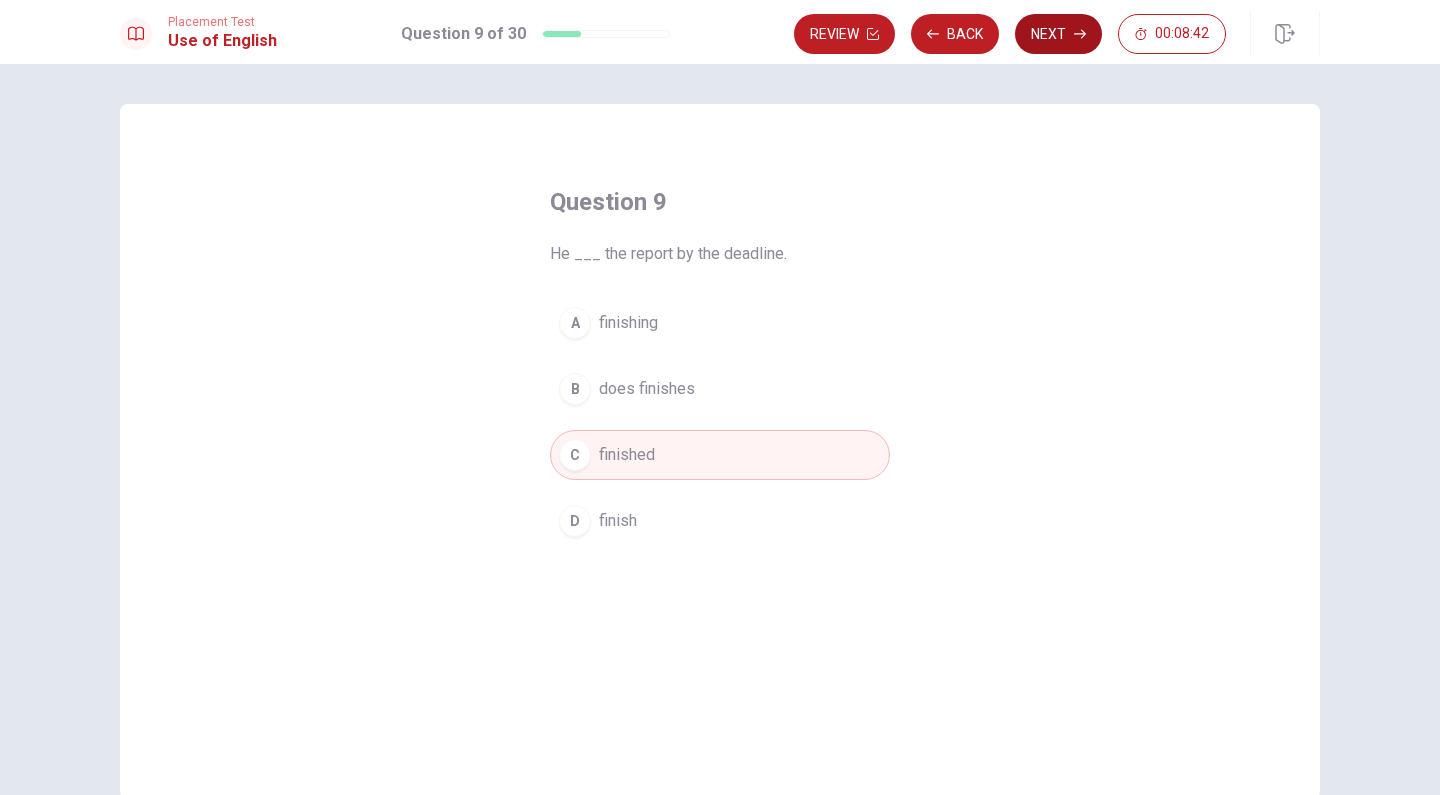 click on "Next" at bounding box center [1058, 34] 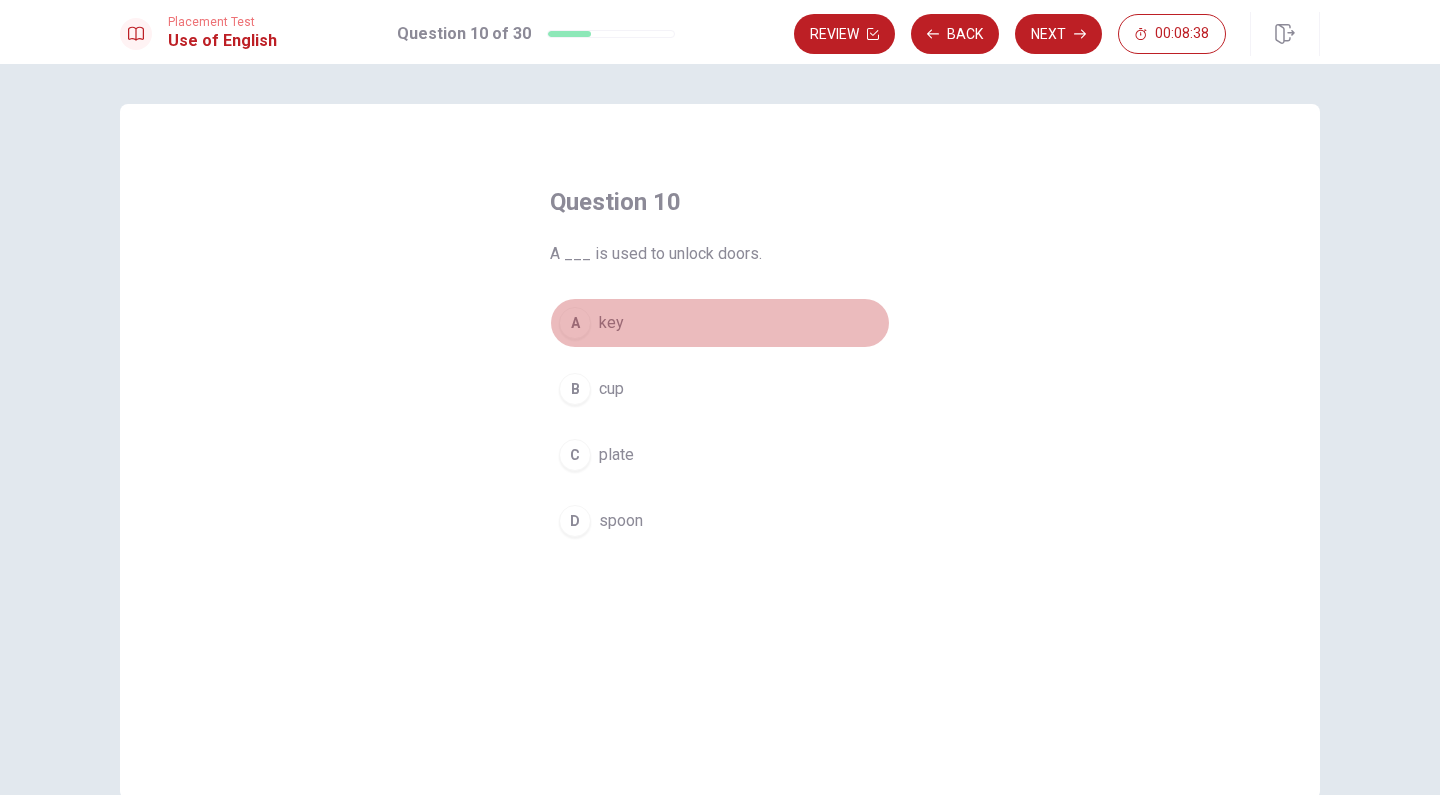 click on "A" at bounding box center [575, 323] 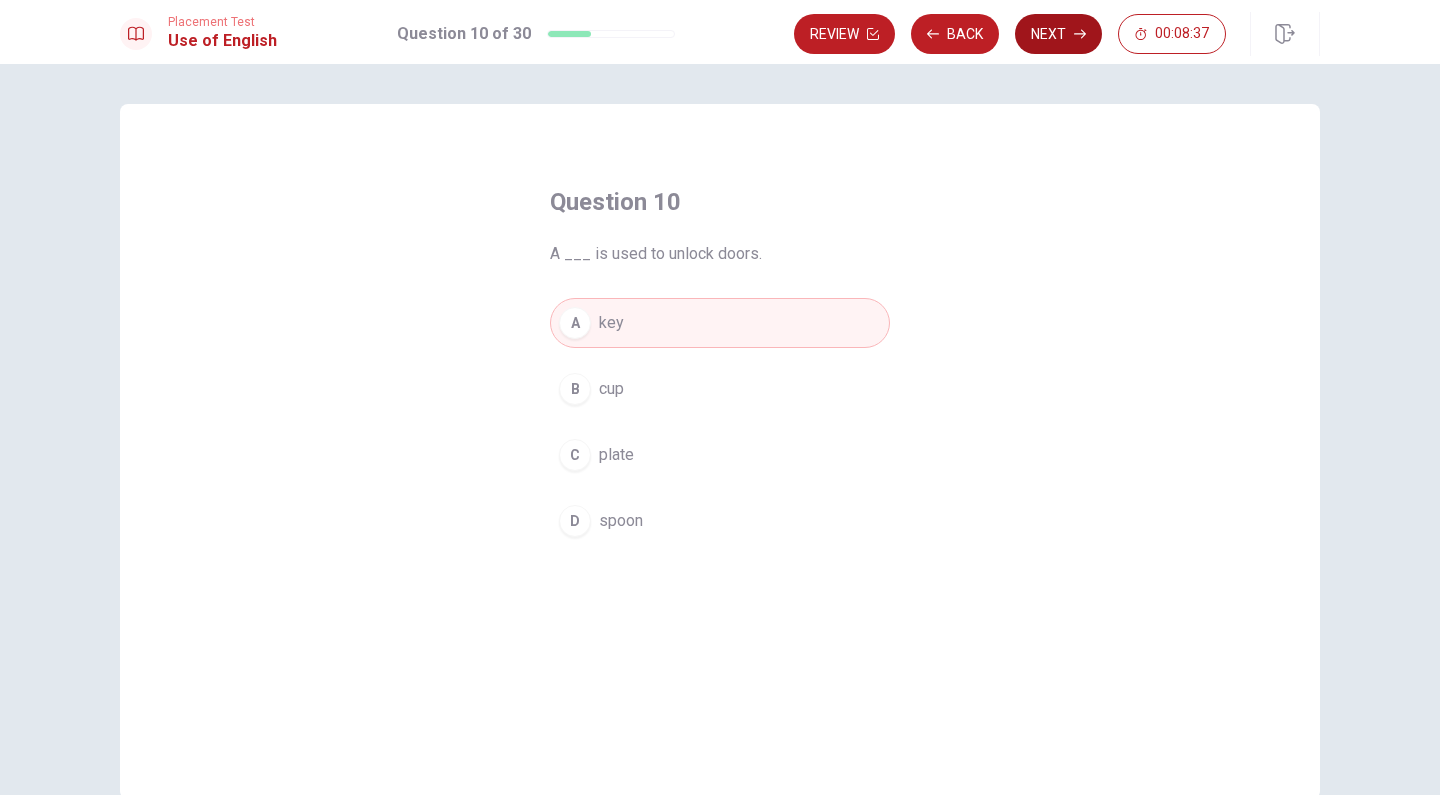 click on "Next" at bounding box center [1058, 34] 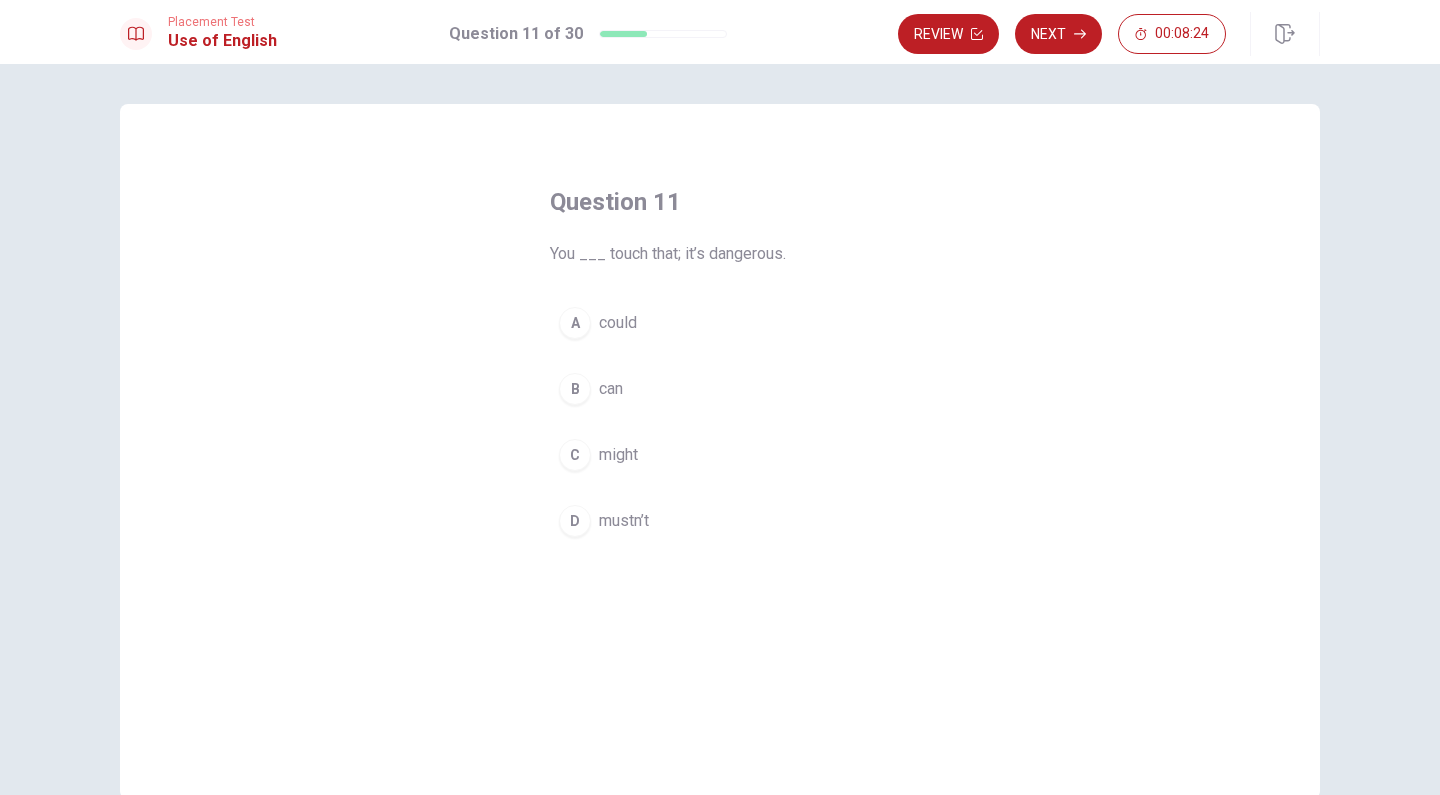 click on "mustn’t" at bounding box center (624, 521) 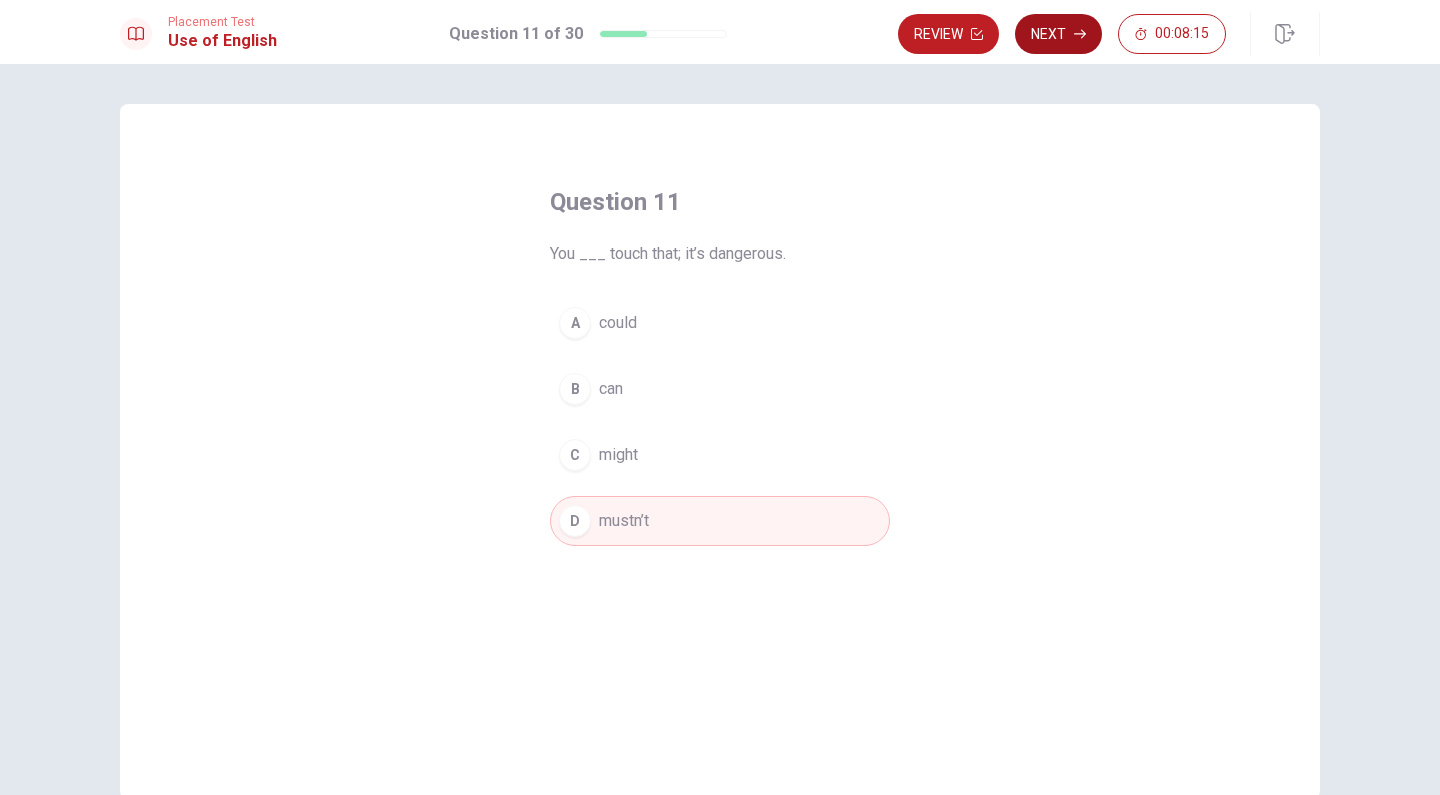 click on "Next" at bounding box center [1058, 34] 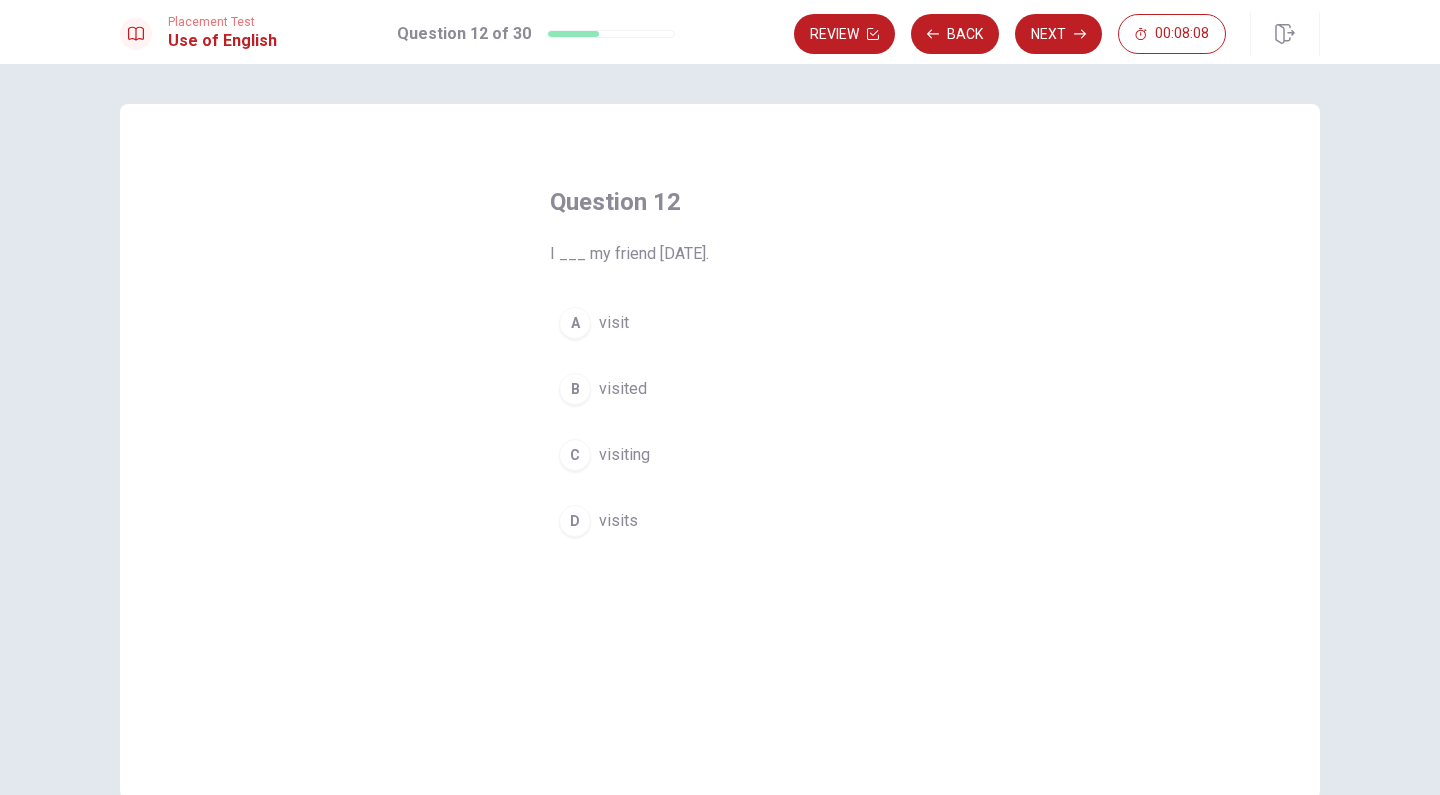 click on "B" at bounding box center [575, 389] 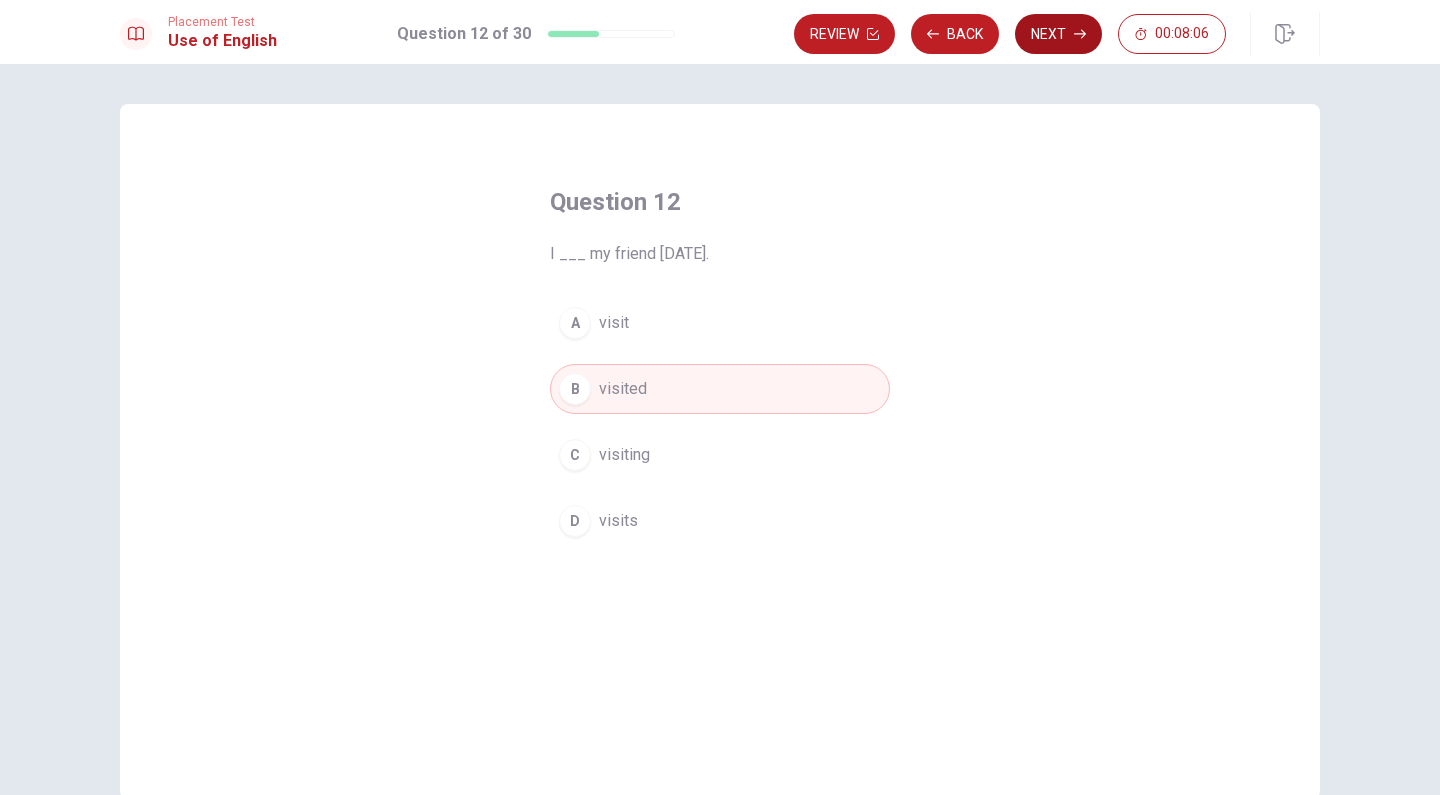 click on "Next" at bounding box center [1058, 34] 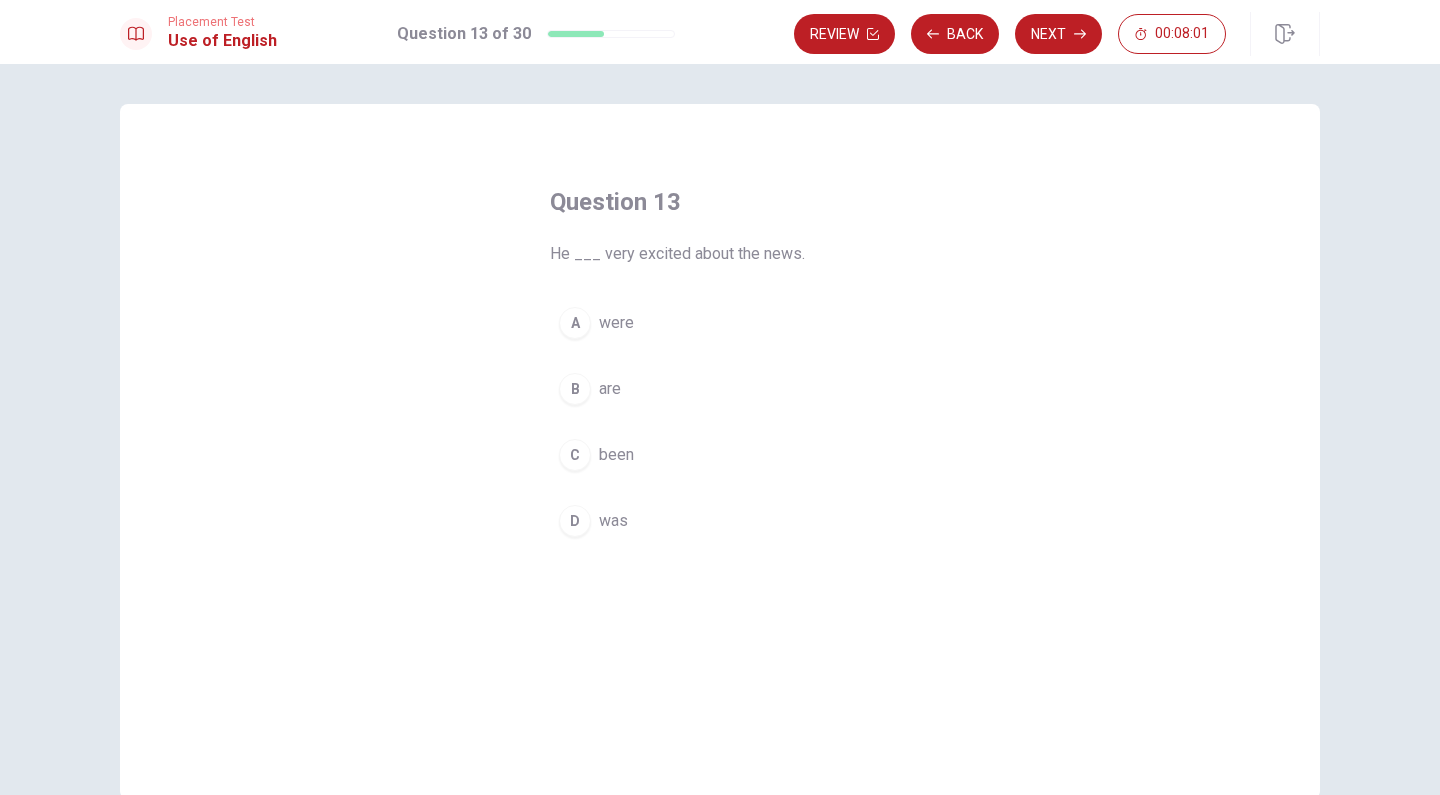 click on "D" at bounding box center (575, 521) 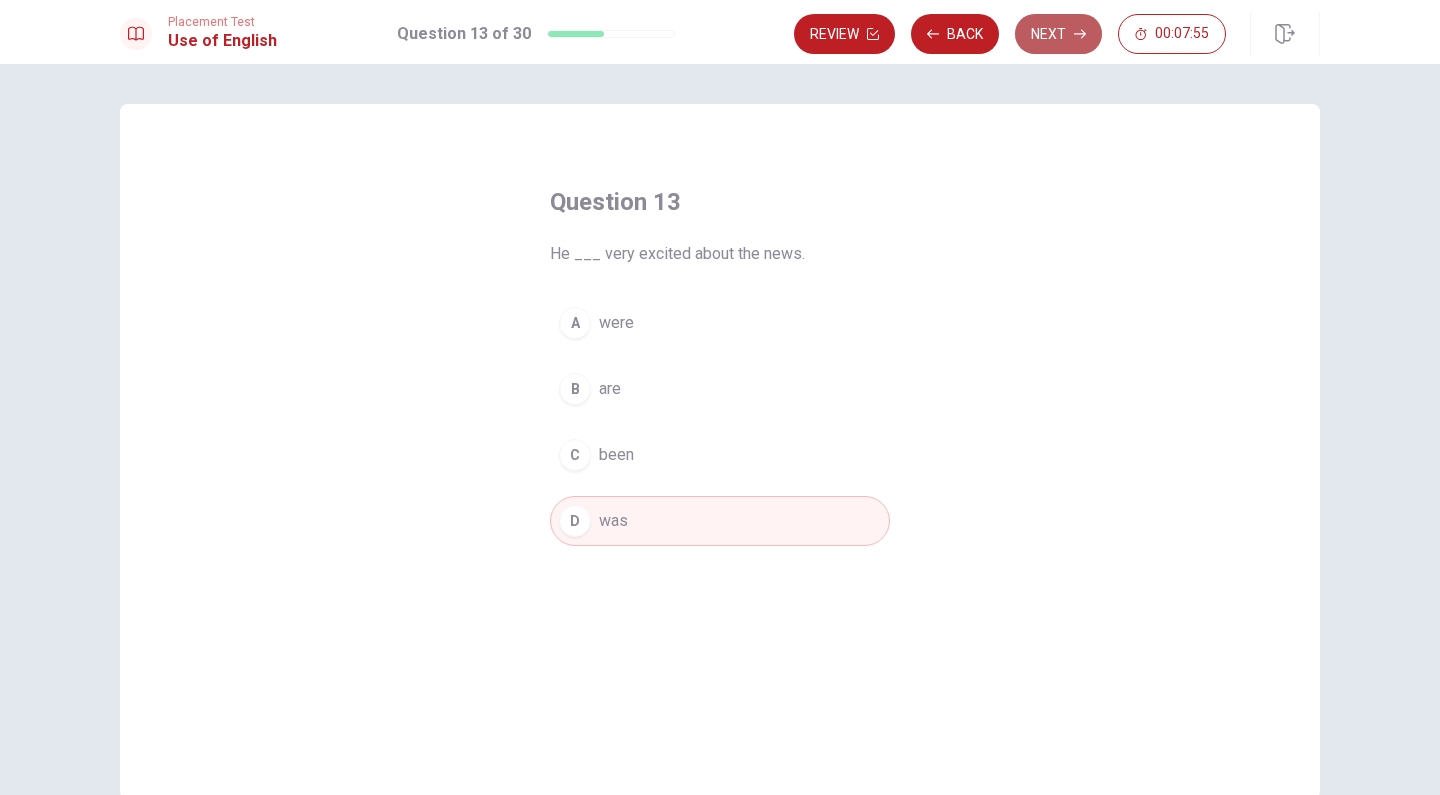 click on "Next" at bounding box center (1058, 34) 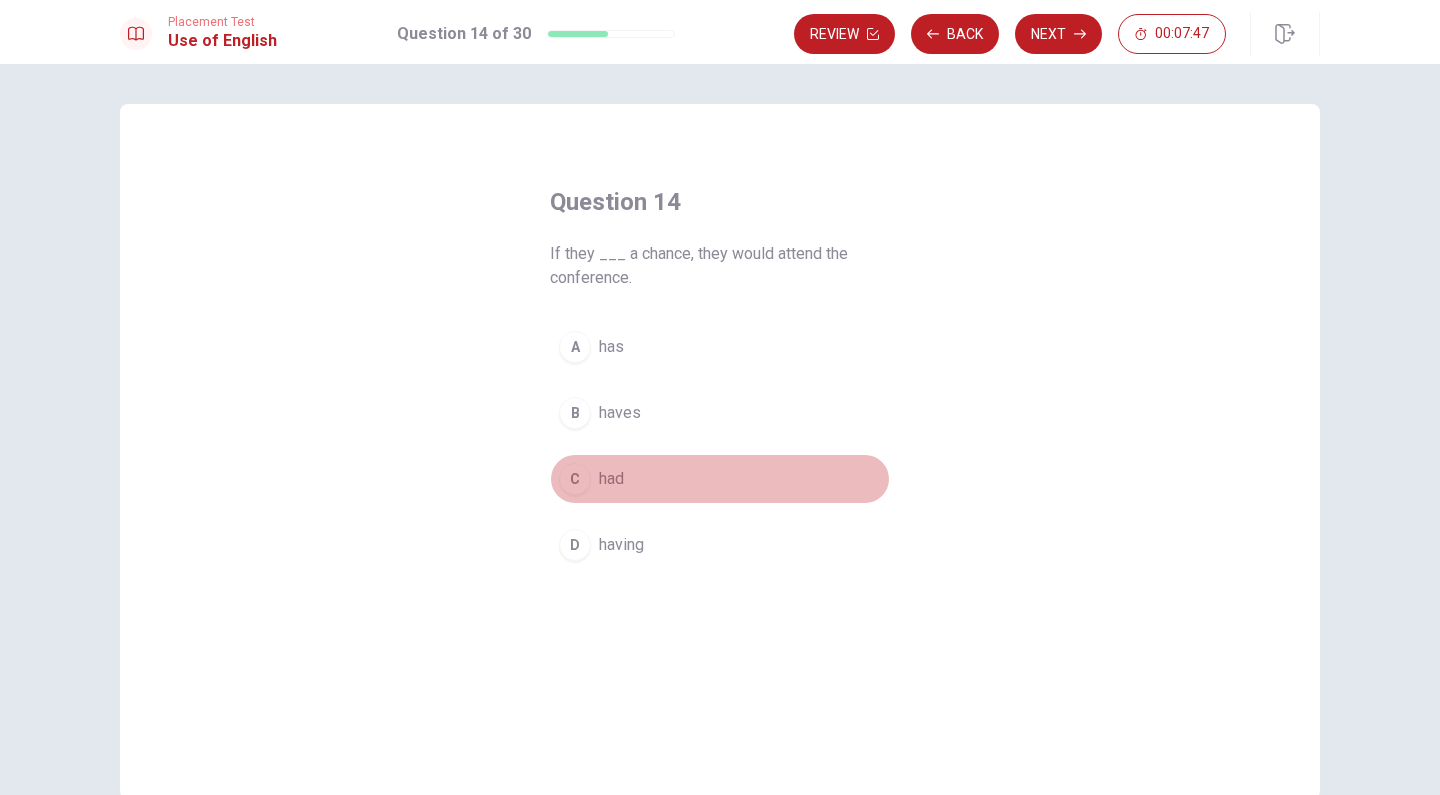 click on "C" at bounding box center [575, 479] 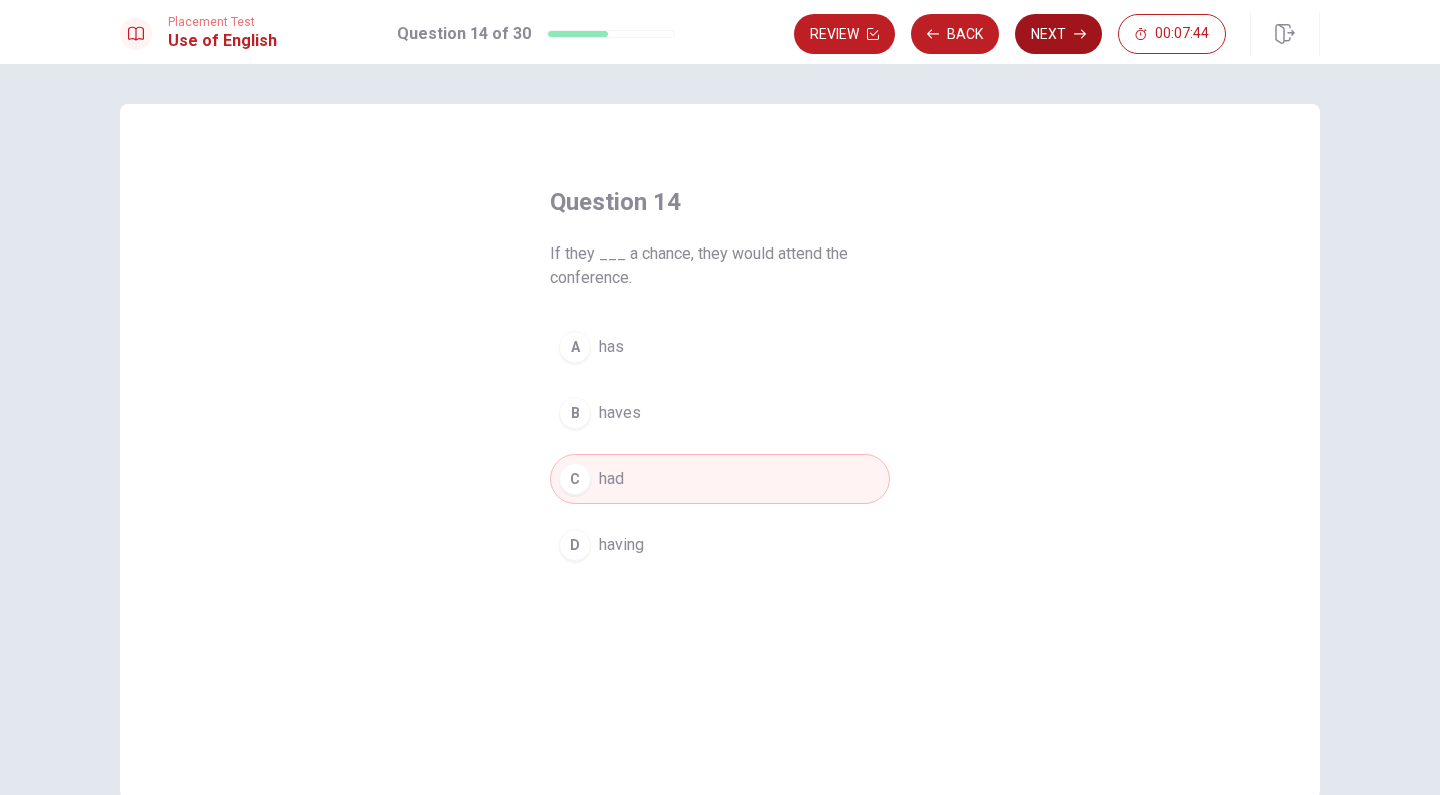 click on "Next" at bounding box center [1058, 34] 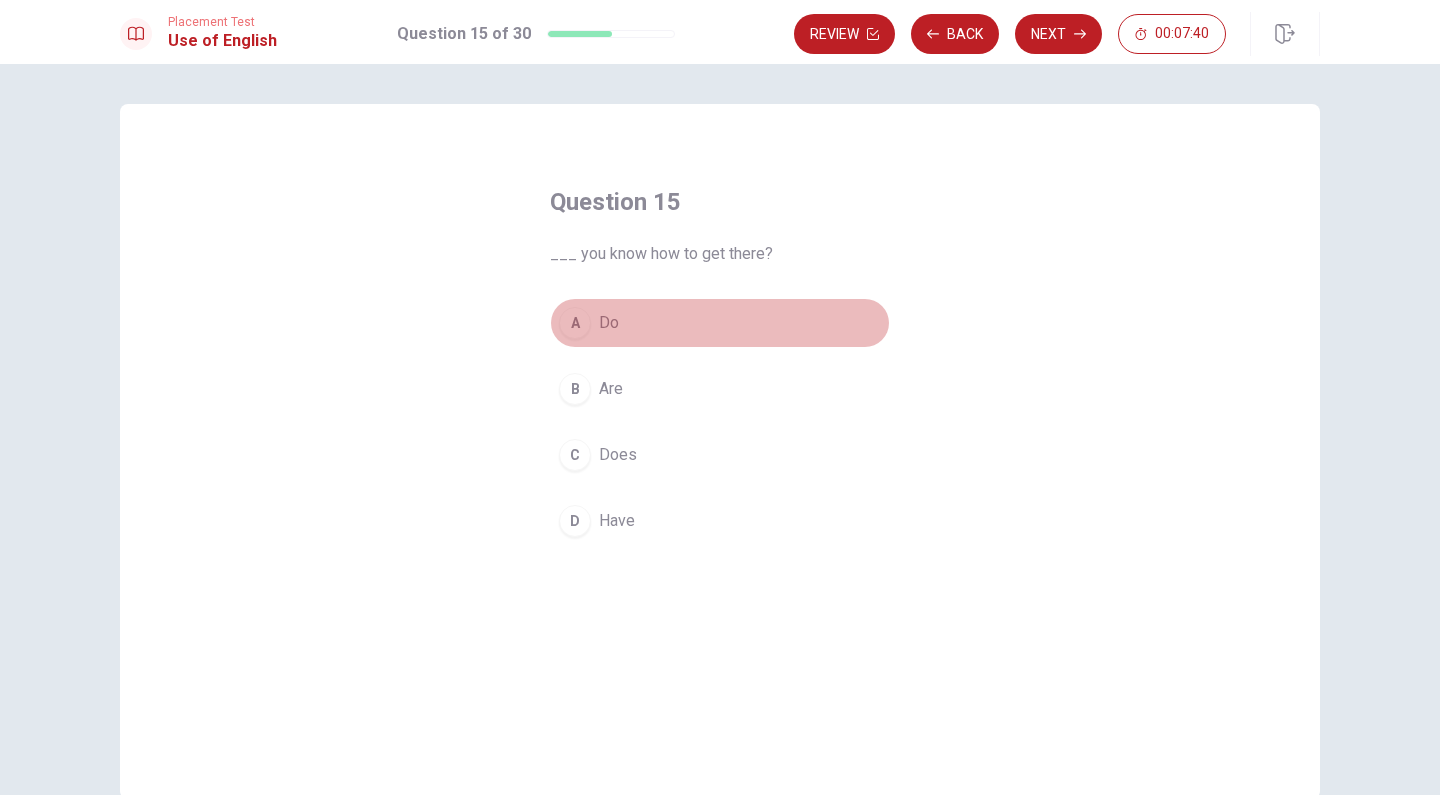 click on "A" at bounding box center (575, 323) 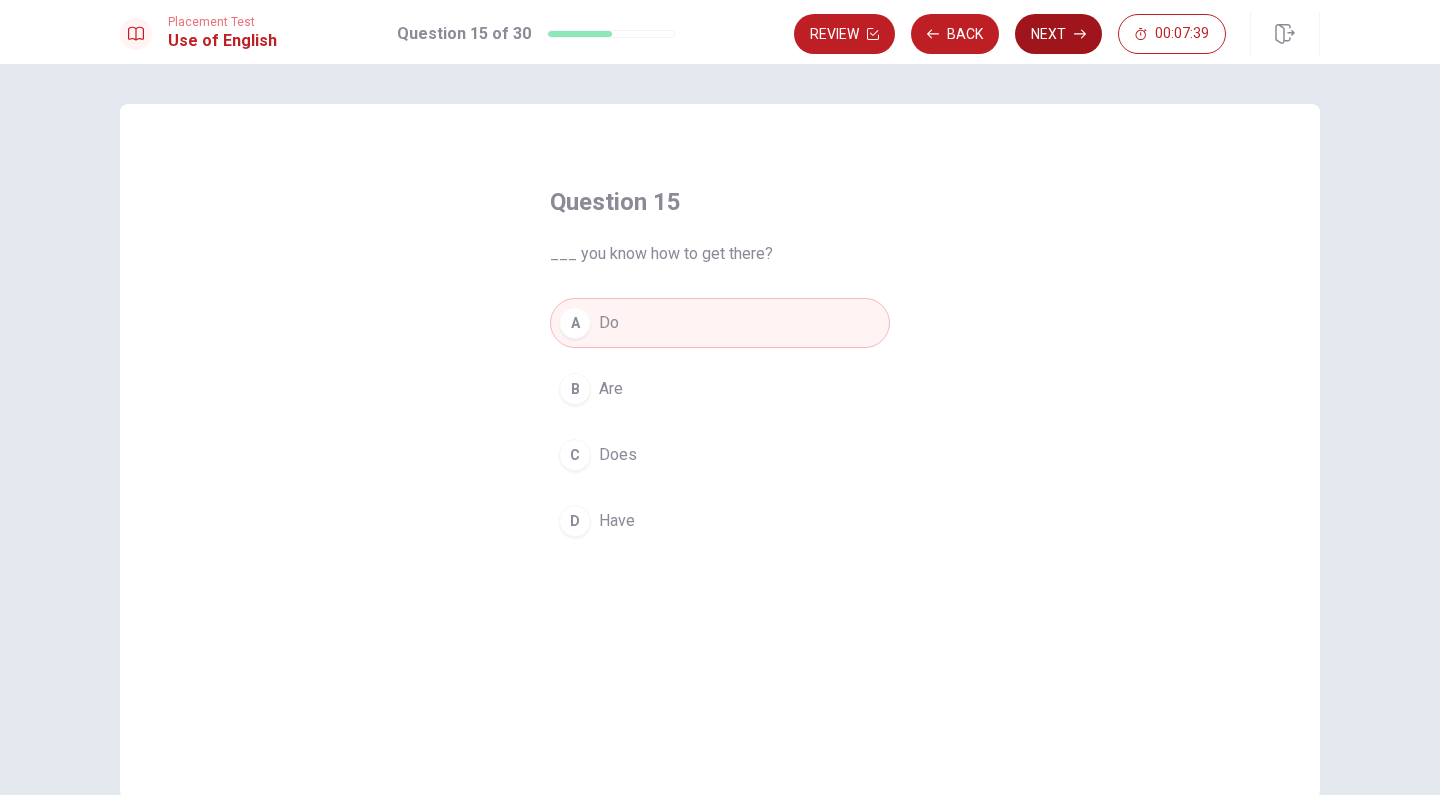 click on "Next" at bounding box center [1058, 34] 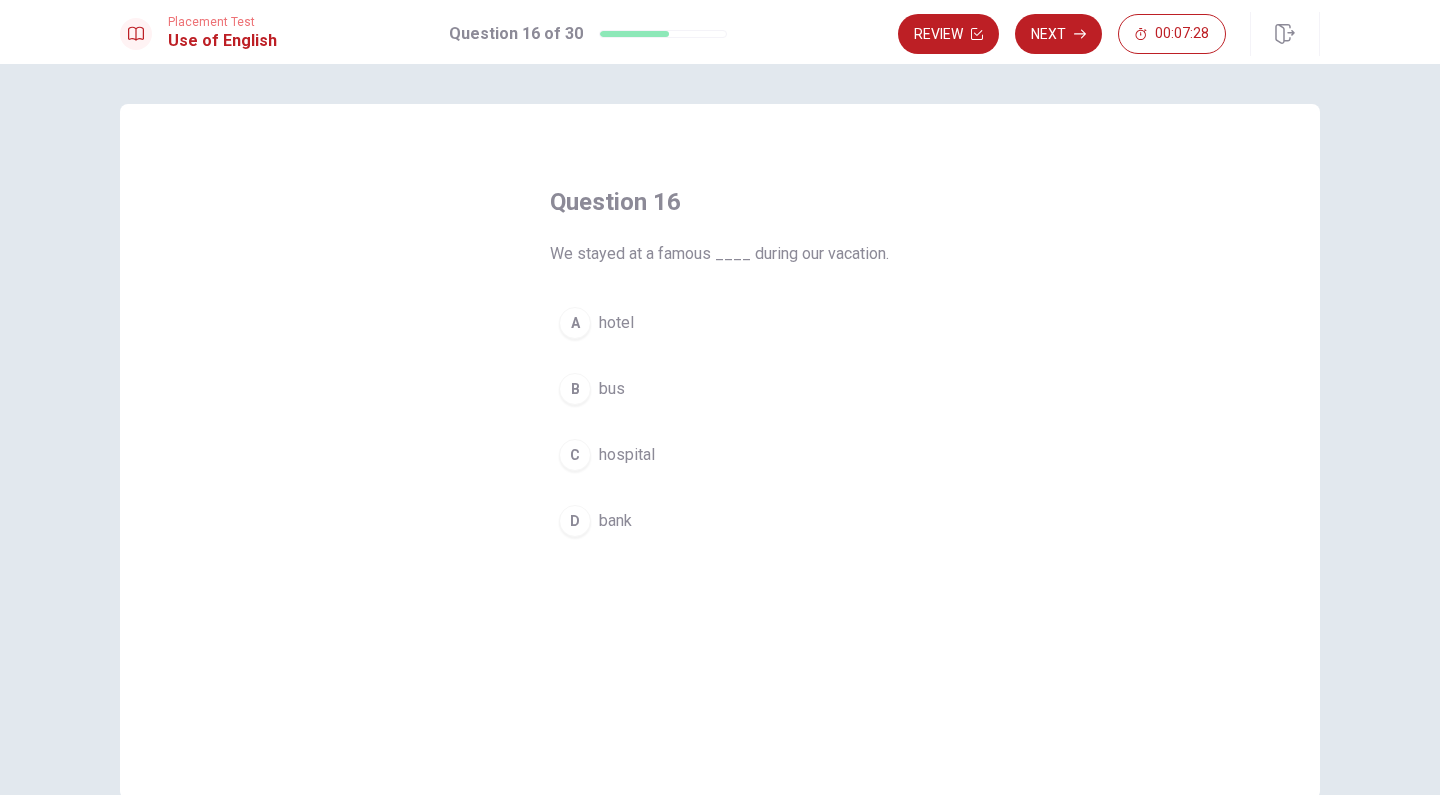 click on "A" at bounding box center [575, 323] 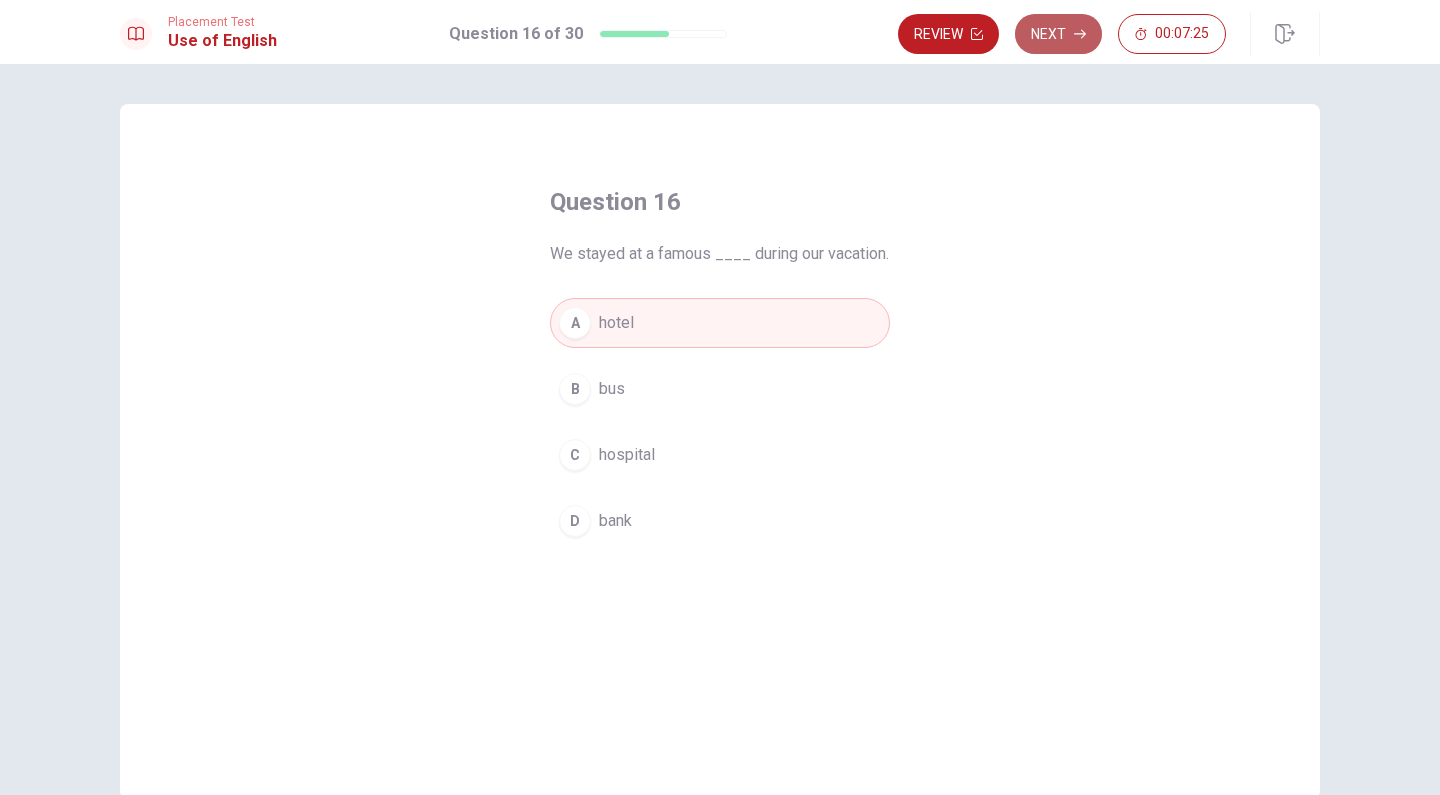 click on "Next" at bounding box center [1058, 34] 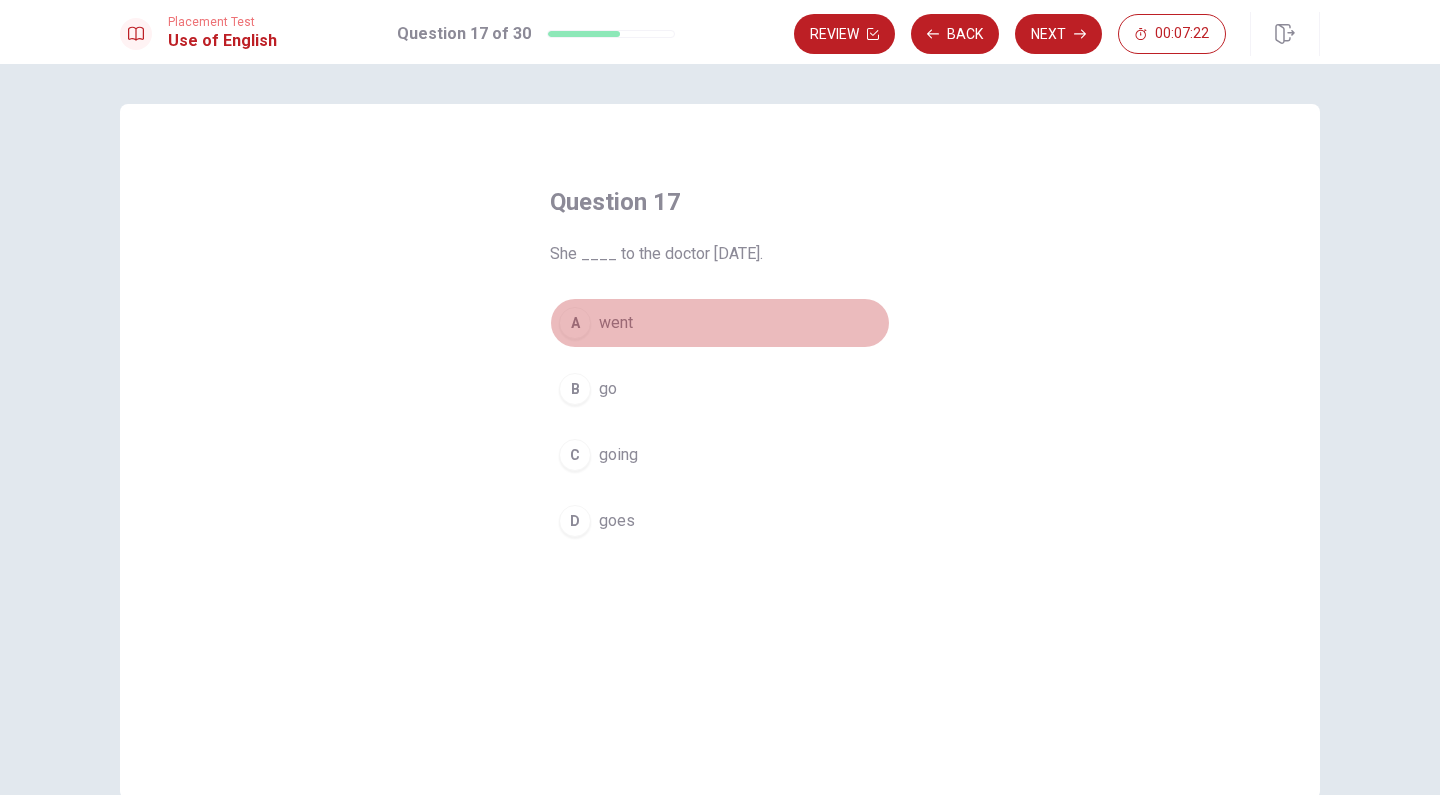 click on "A" at bounding box center [575, 323] 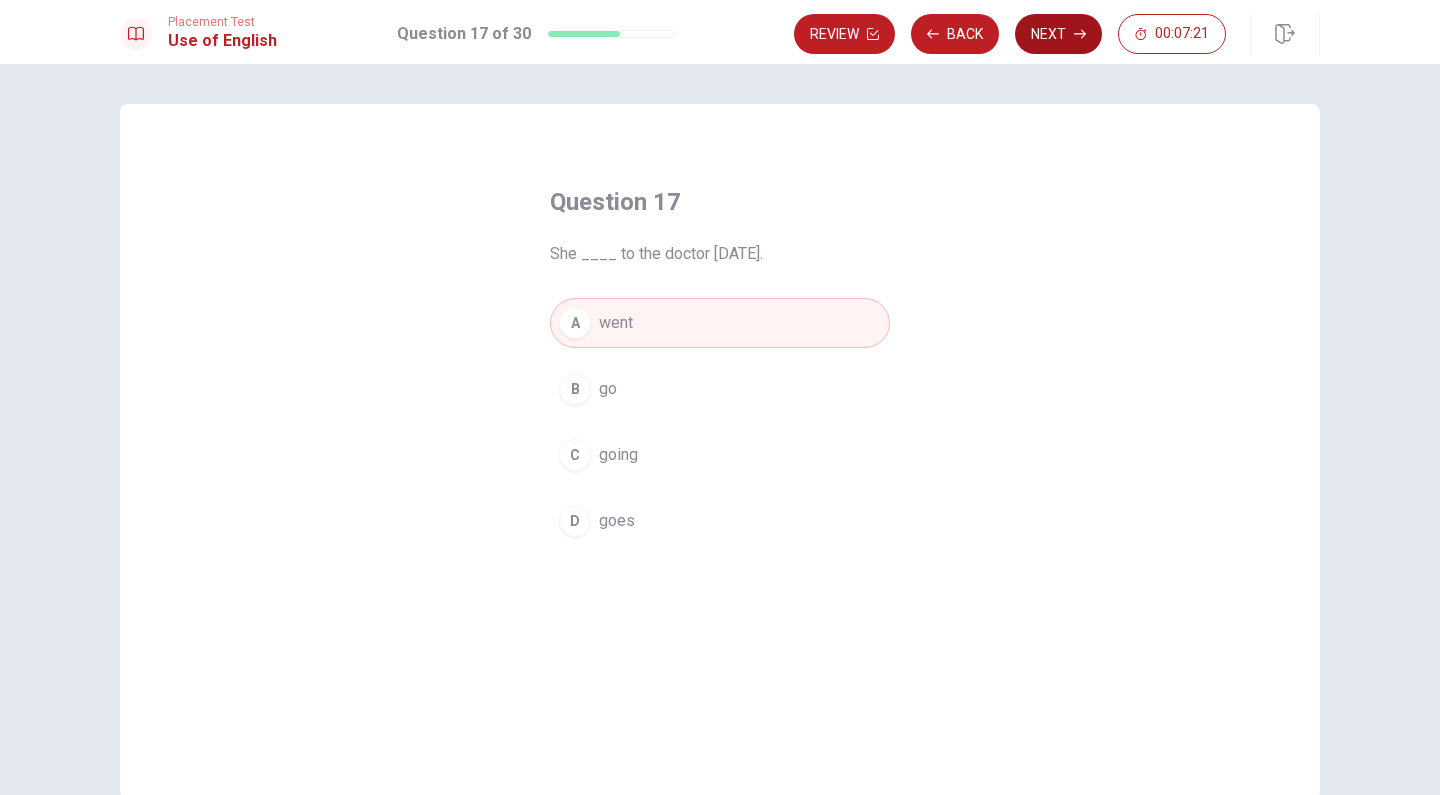 click on "Next" at bounding box center [1058, 34] 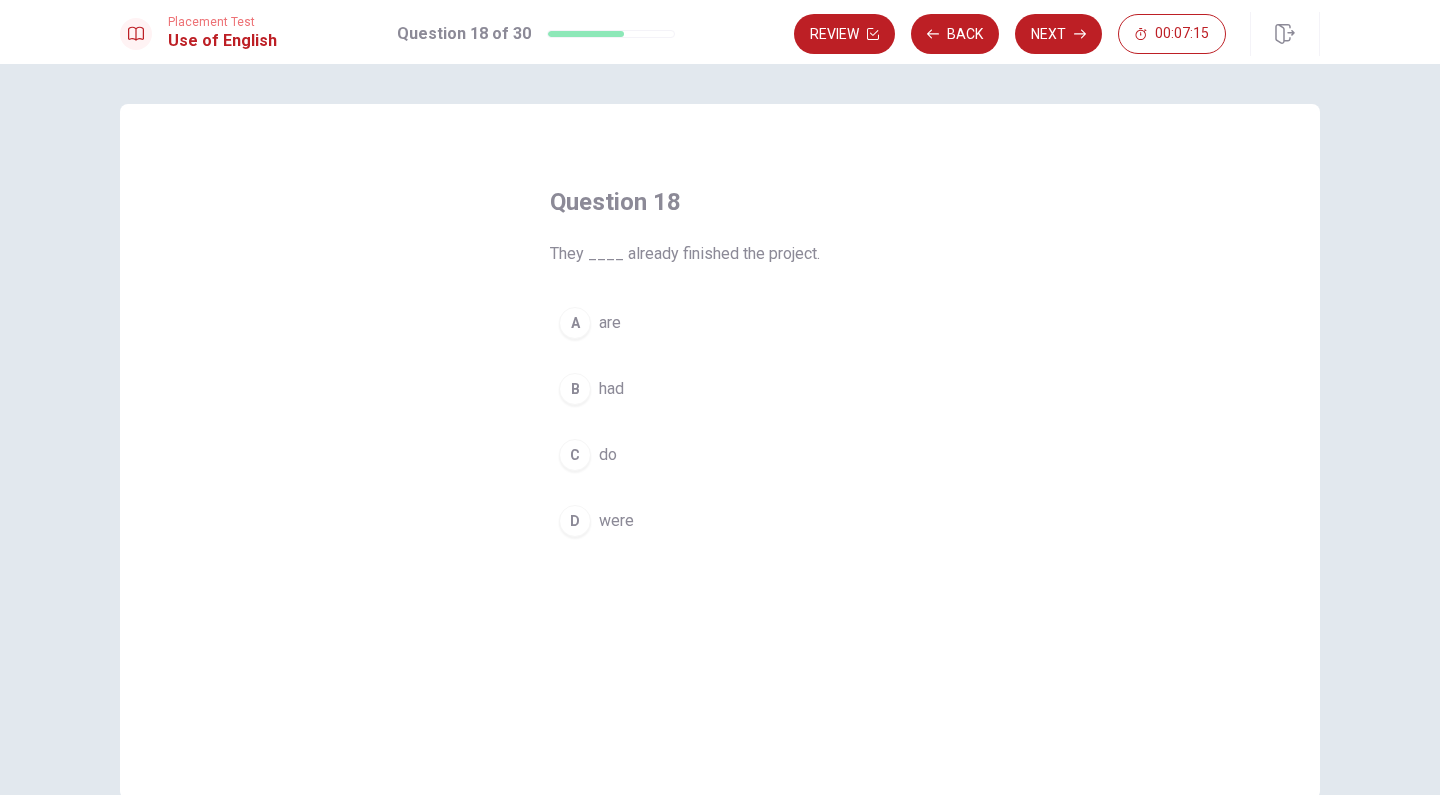 click on "B" at bounding box center (575, 389) 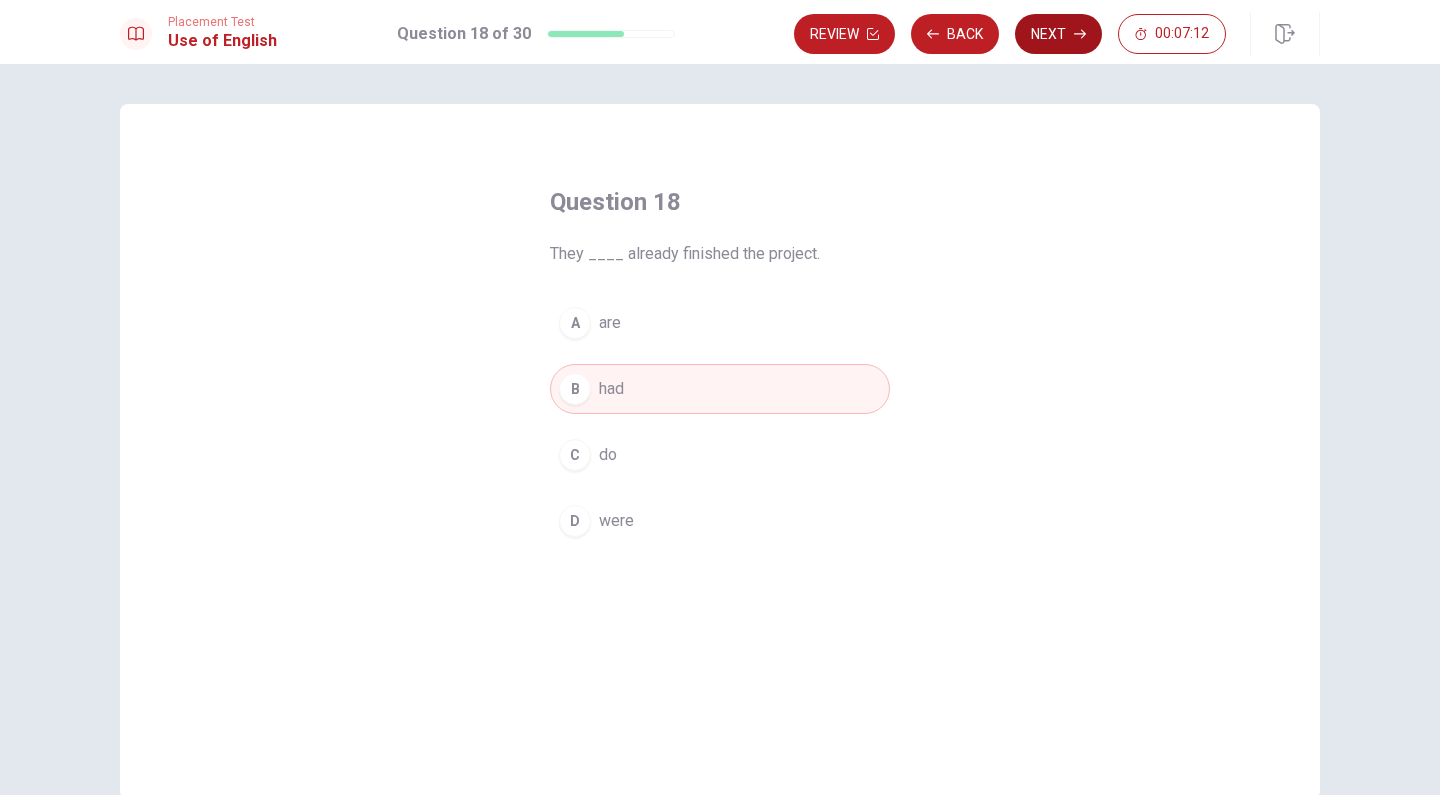 click 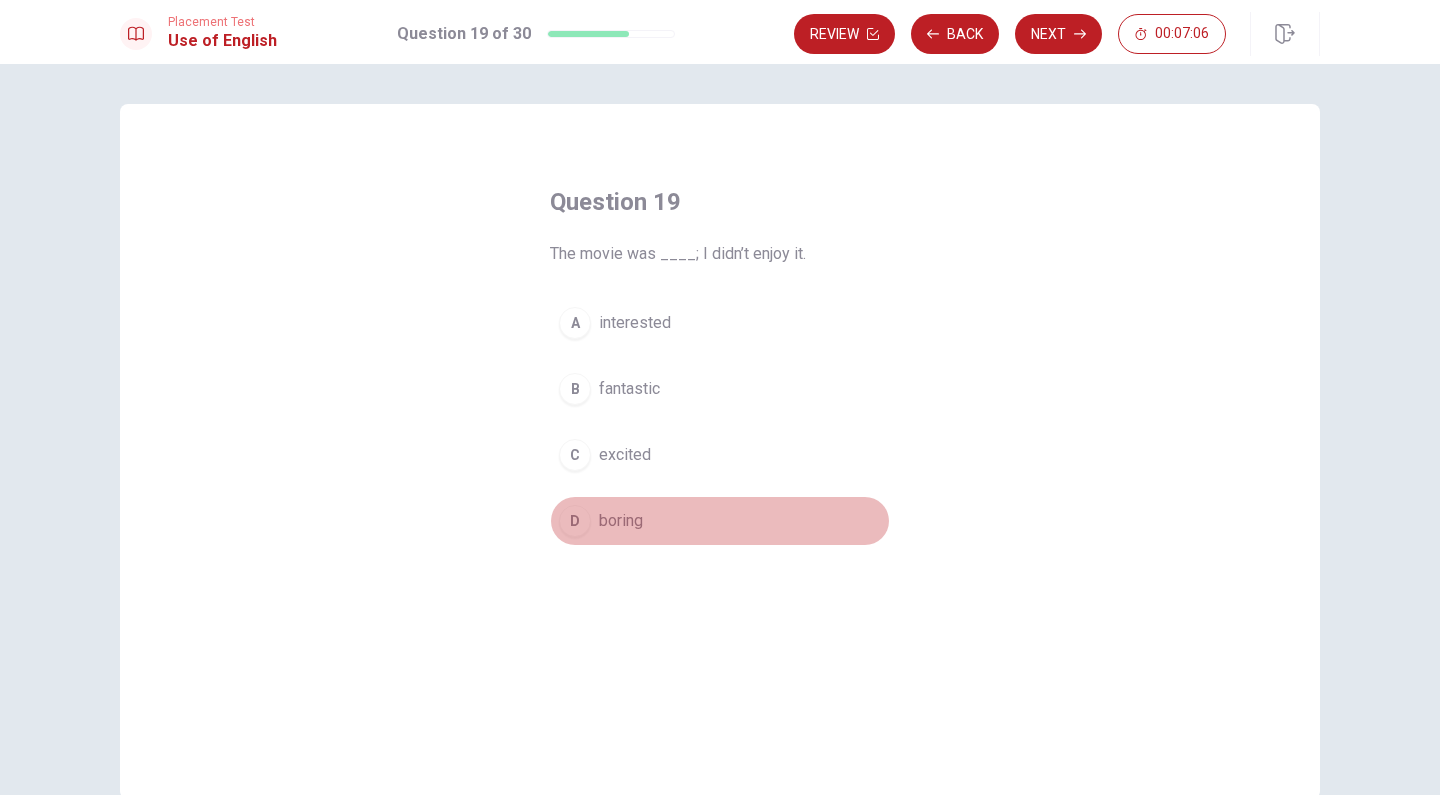 click on "D" at bounding box center [575, 521] 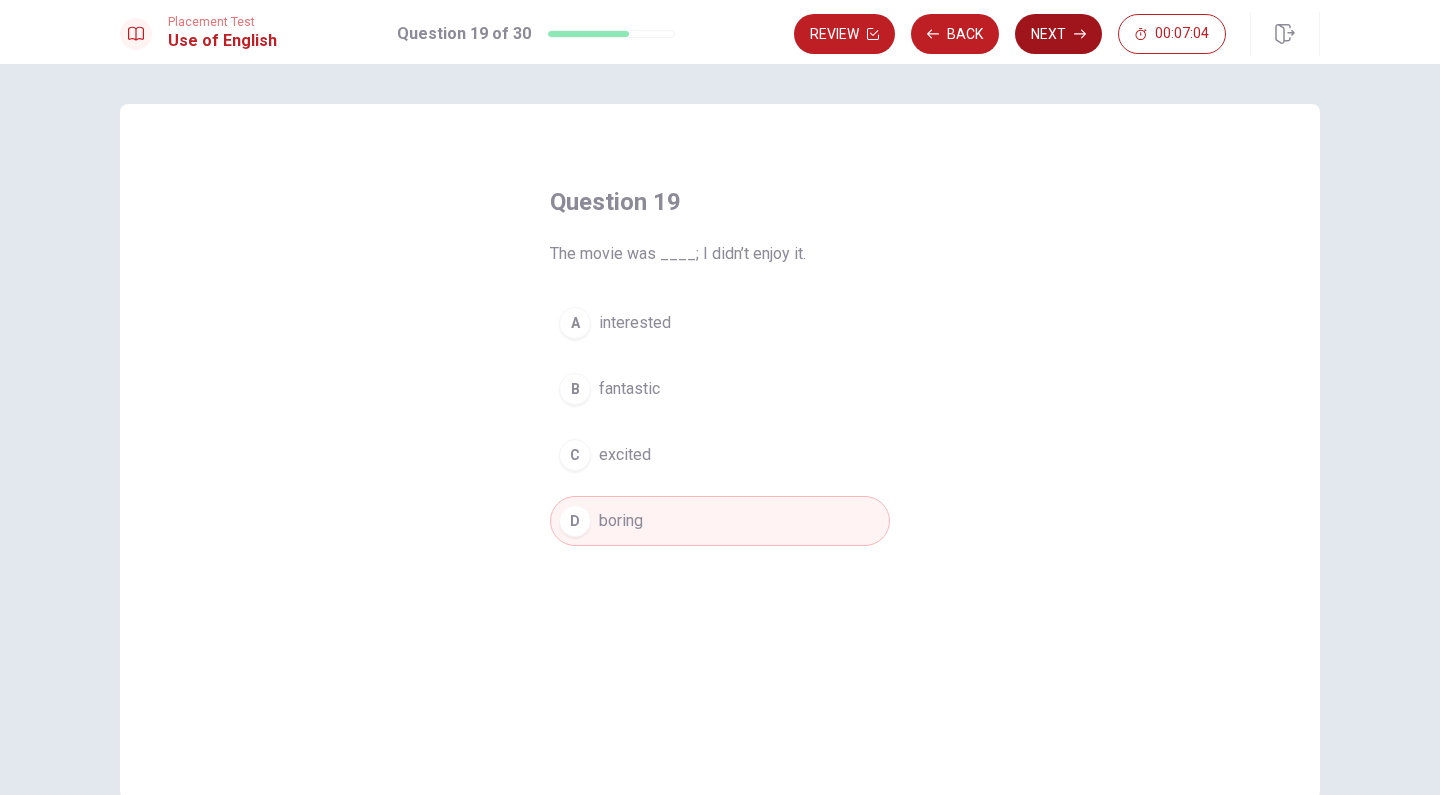 click on "Next" at bounding box center [1058, 34] 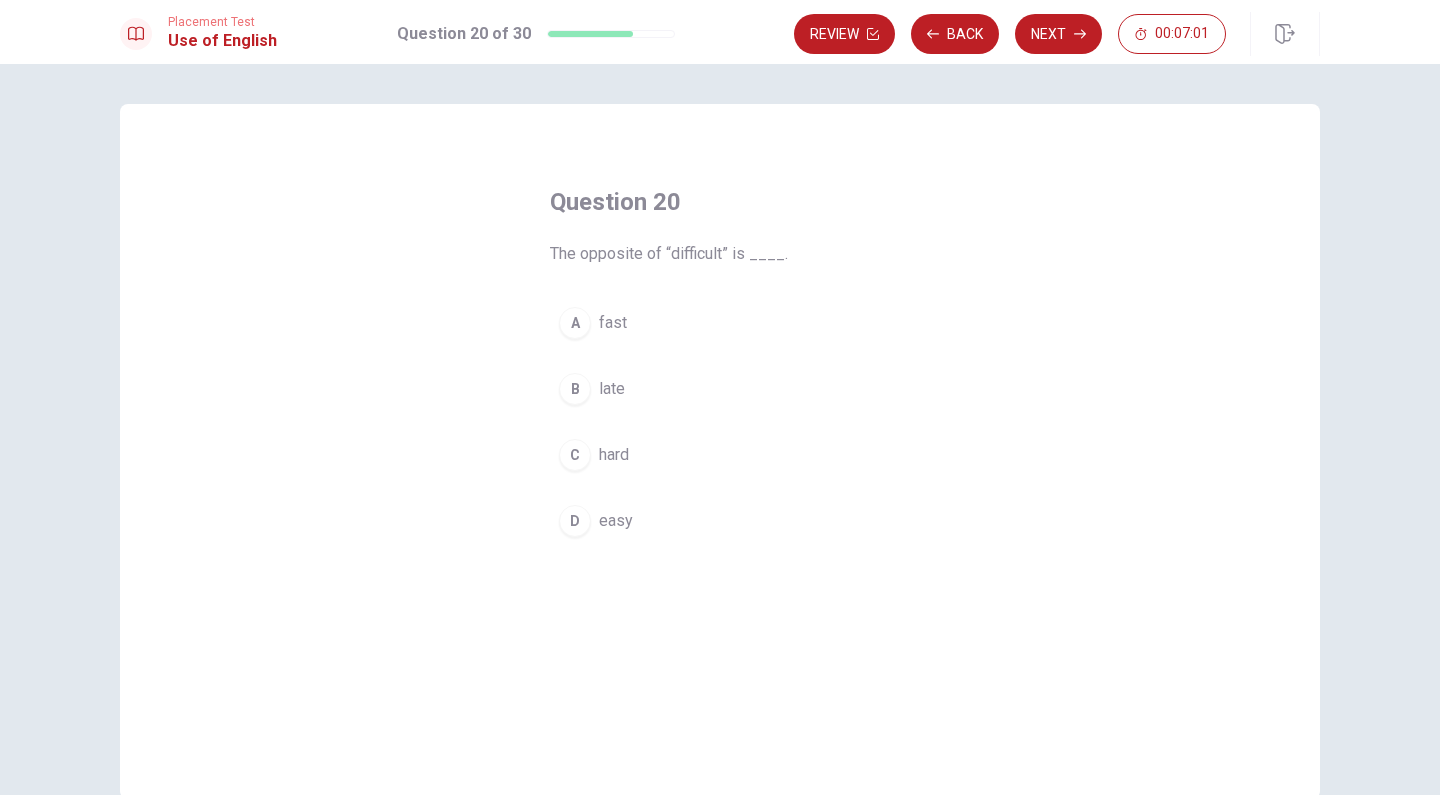 click on "D" at bounding box center (575, 521) 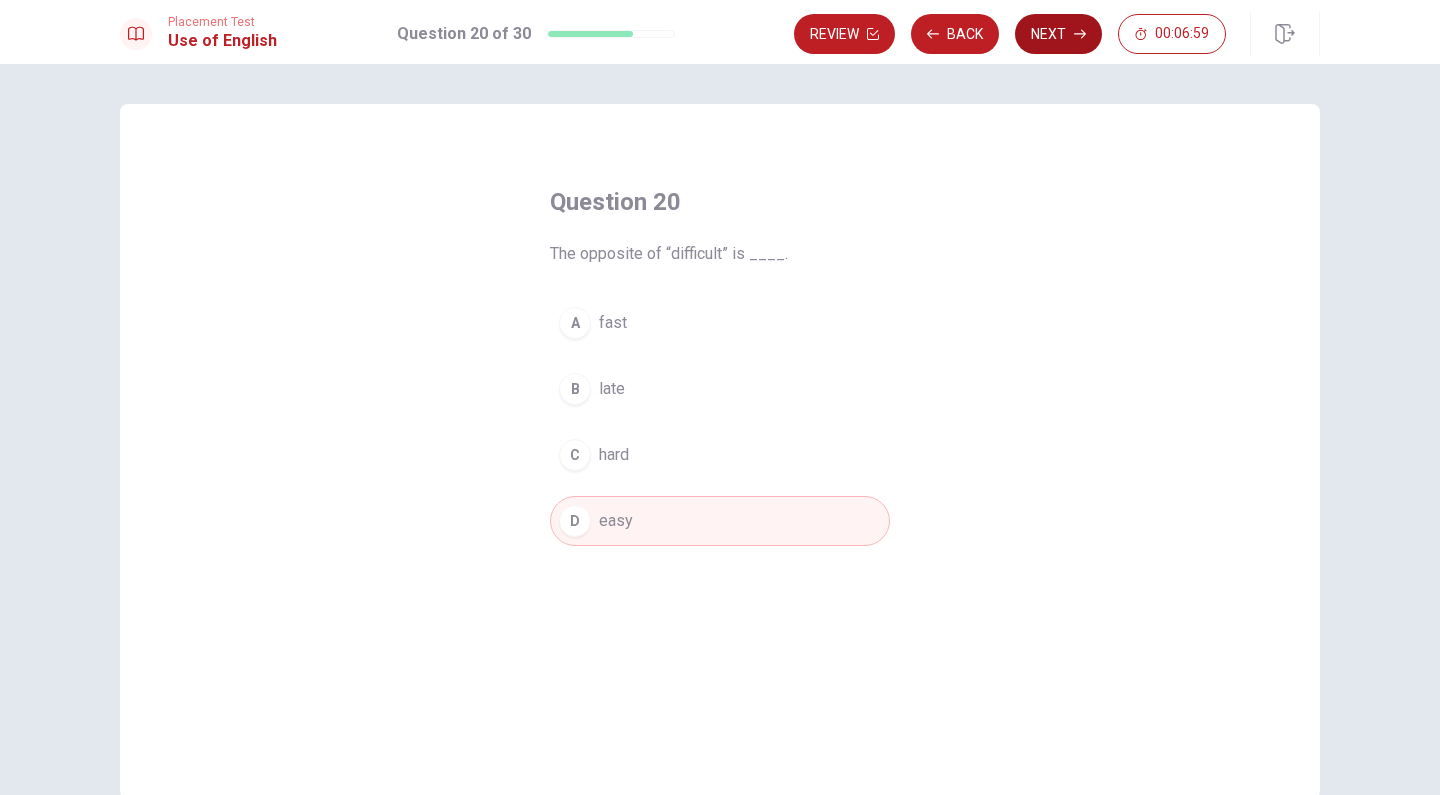 click on "Next" at bounding box center [1058, 34] 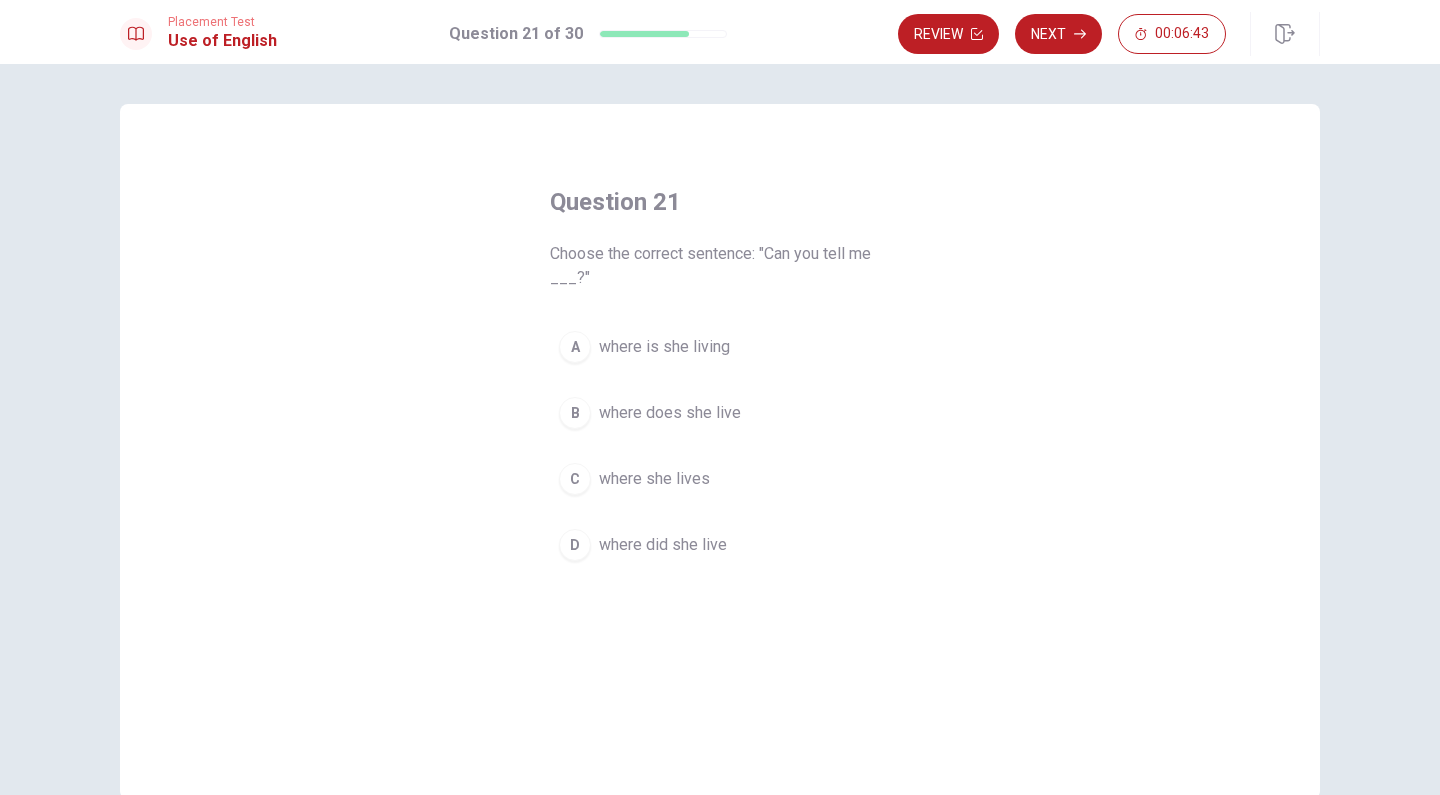 click on "C" at bounding box center [575, 479] 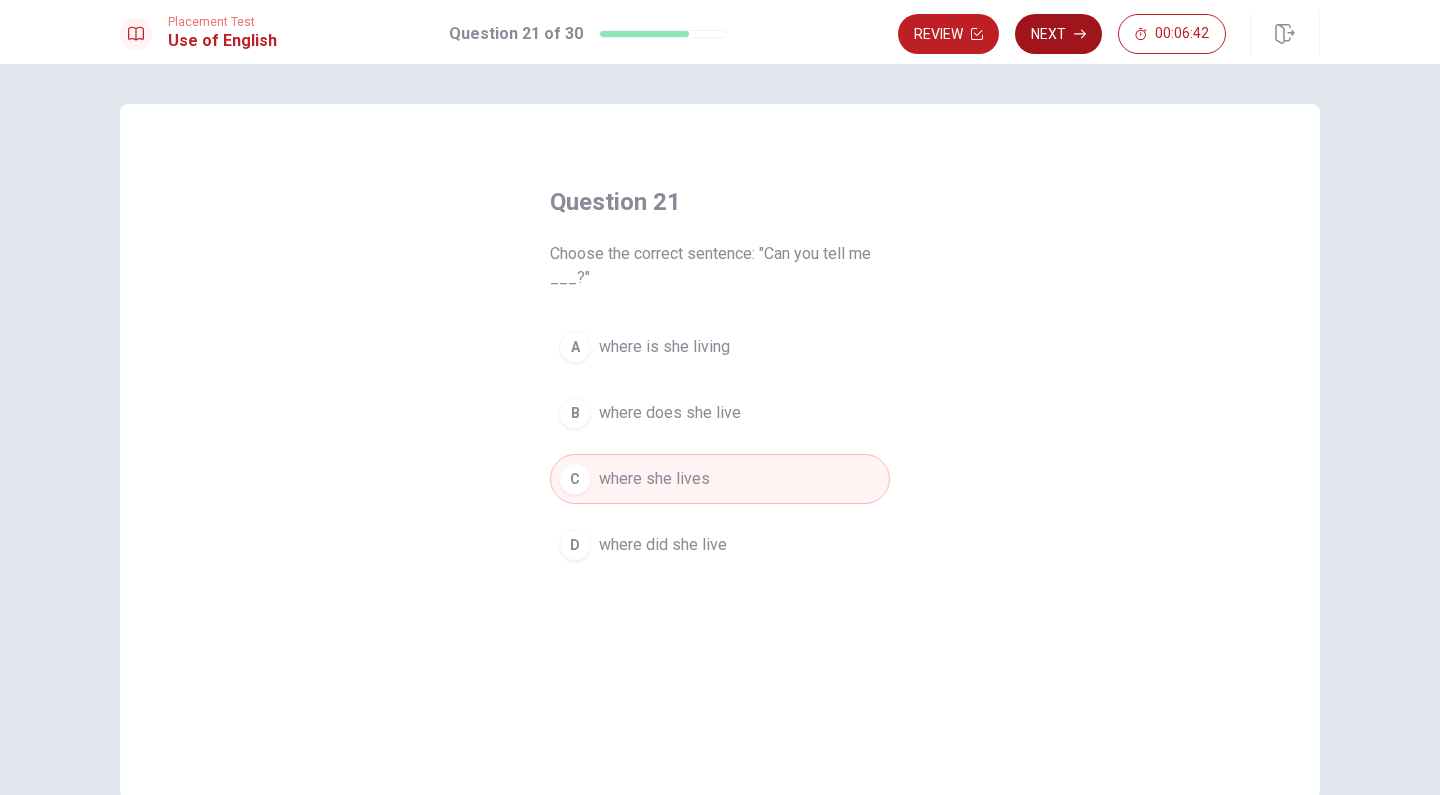 click on "Next" at bounding box center (1058, 34) 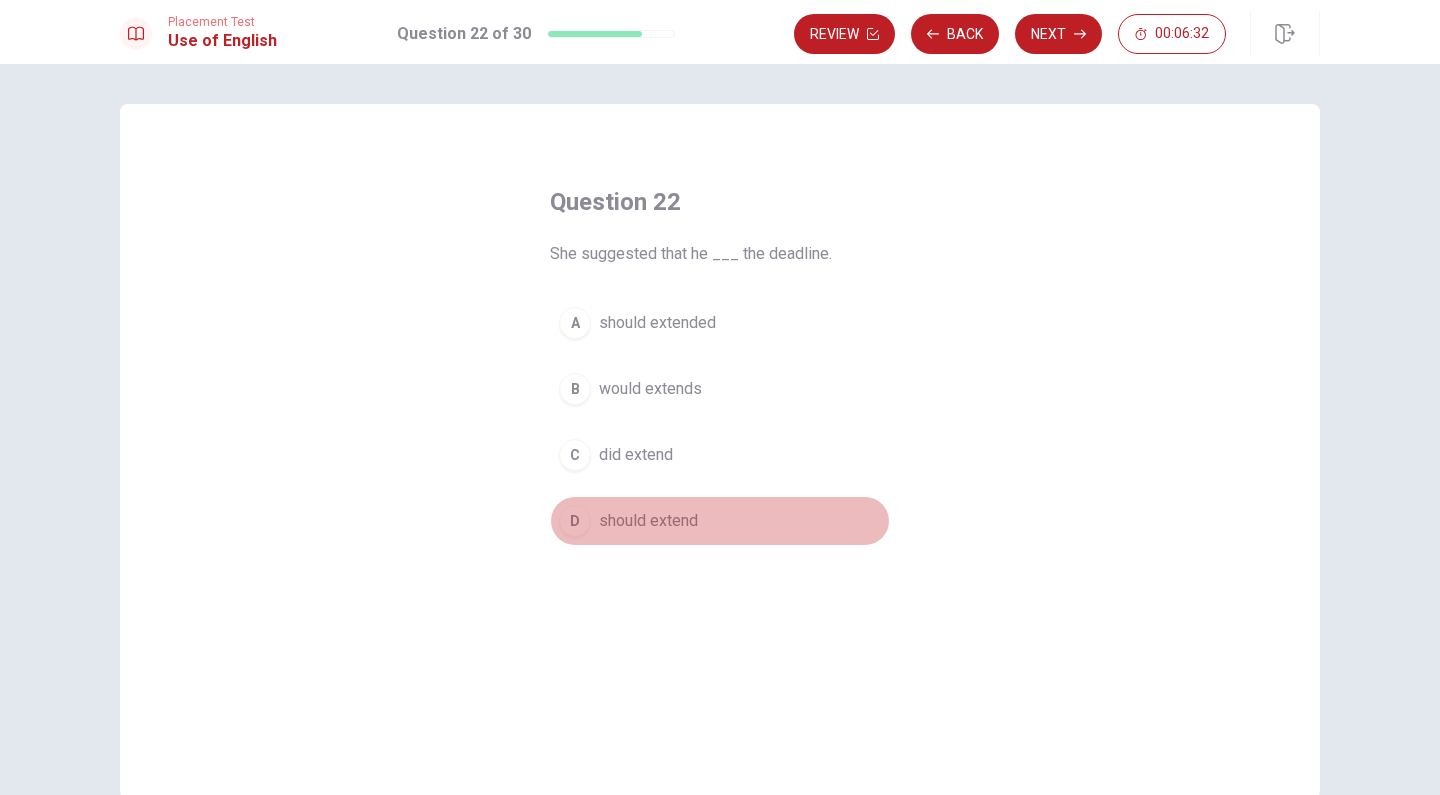 click on "D" at bounding box center (575, 521) 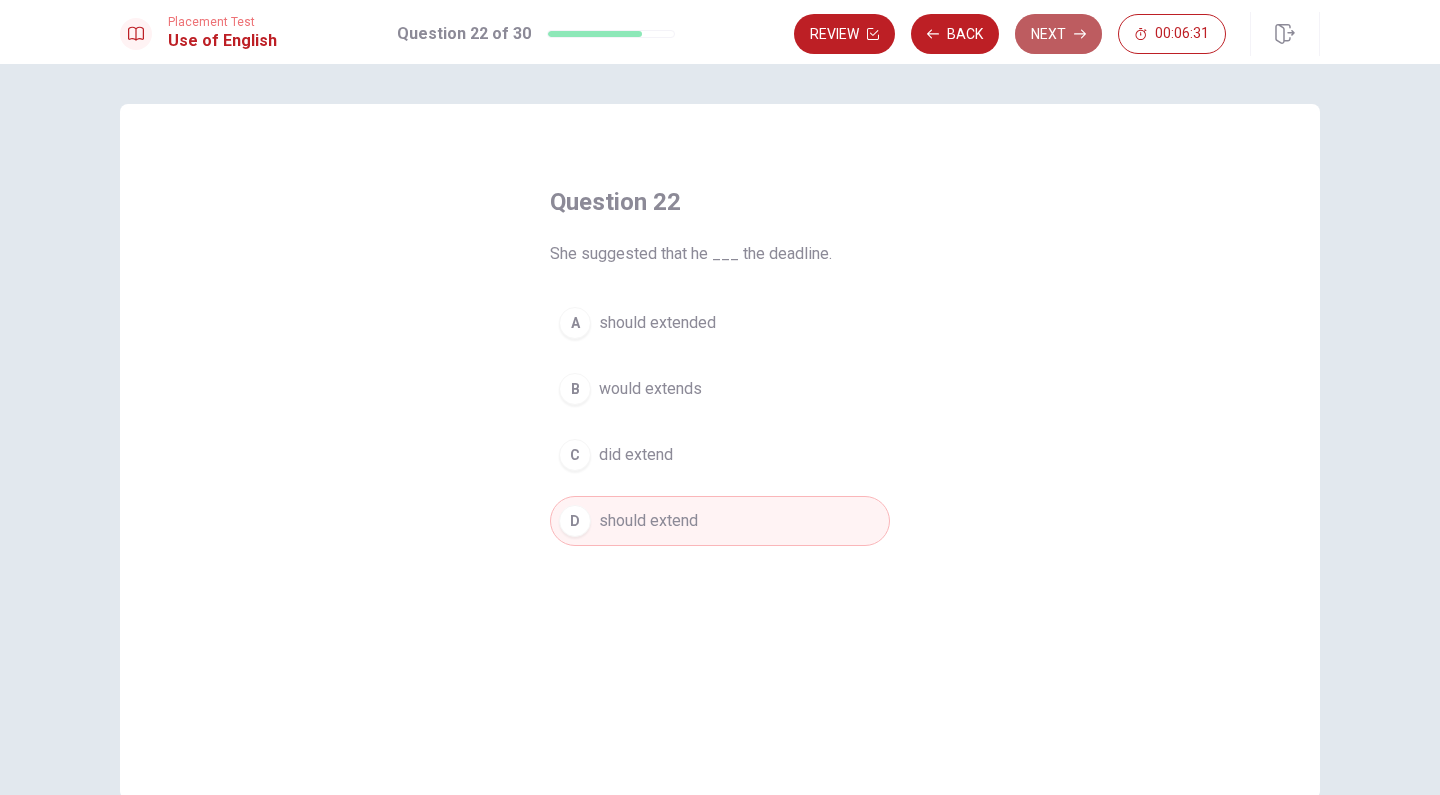 click on "Next" at bounding box center [1058, 34] 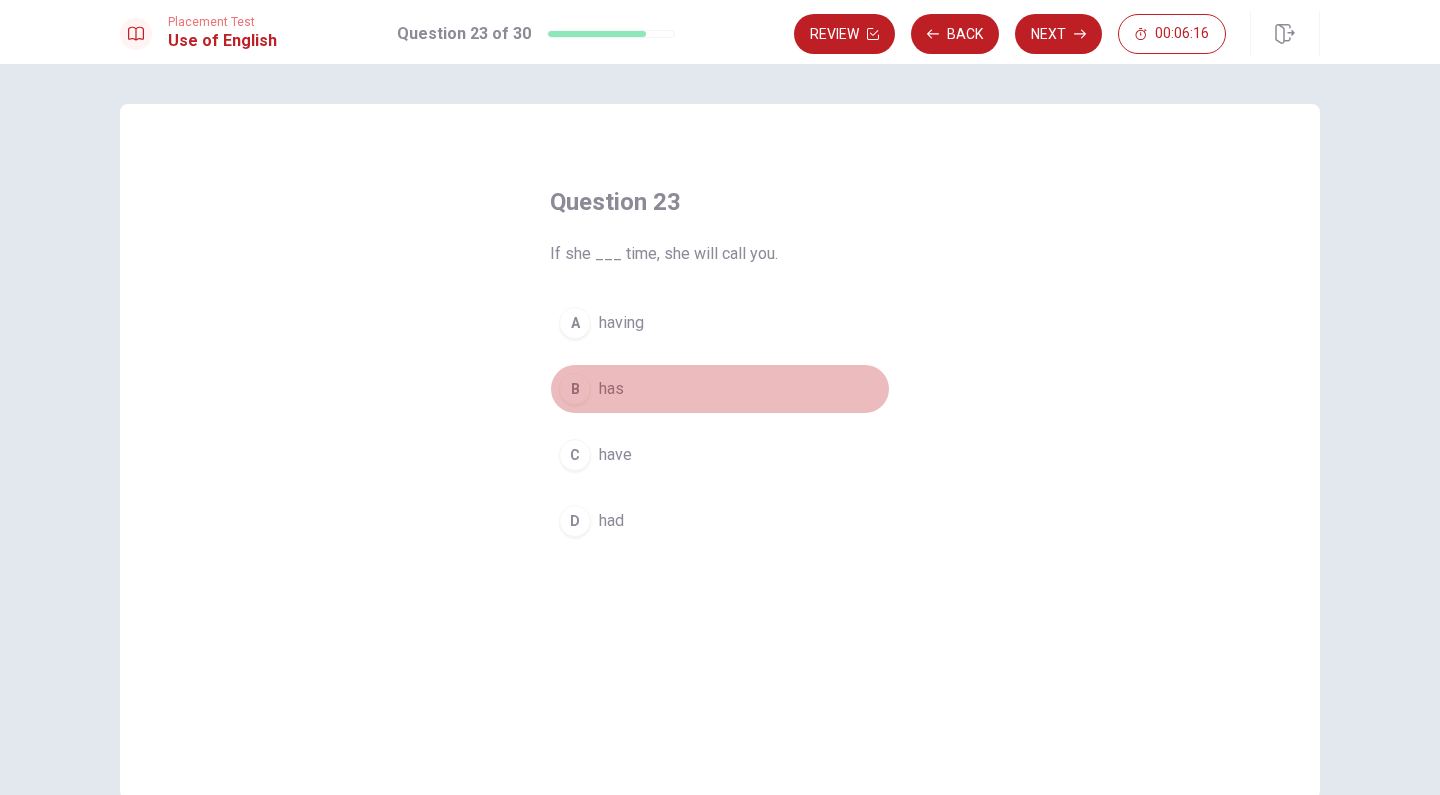 click on "B" at bounding box center [575, 389] 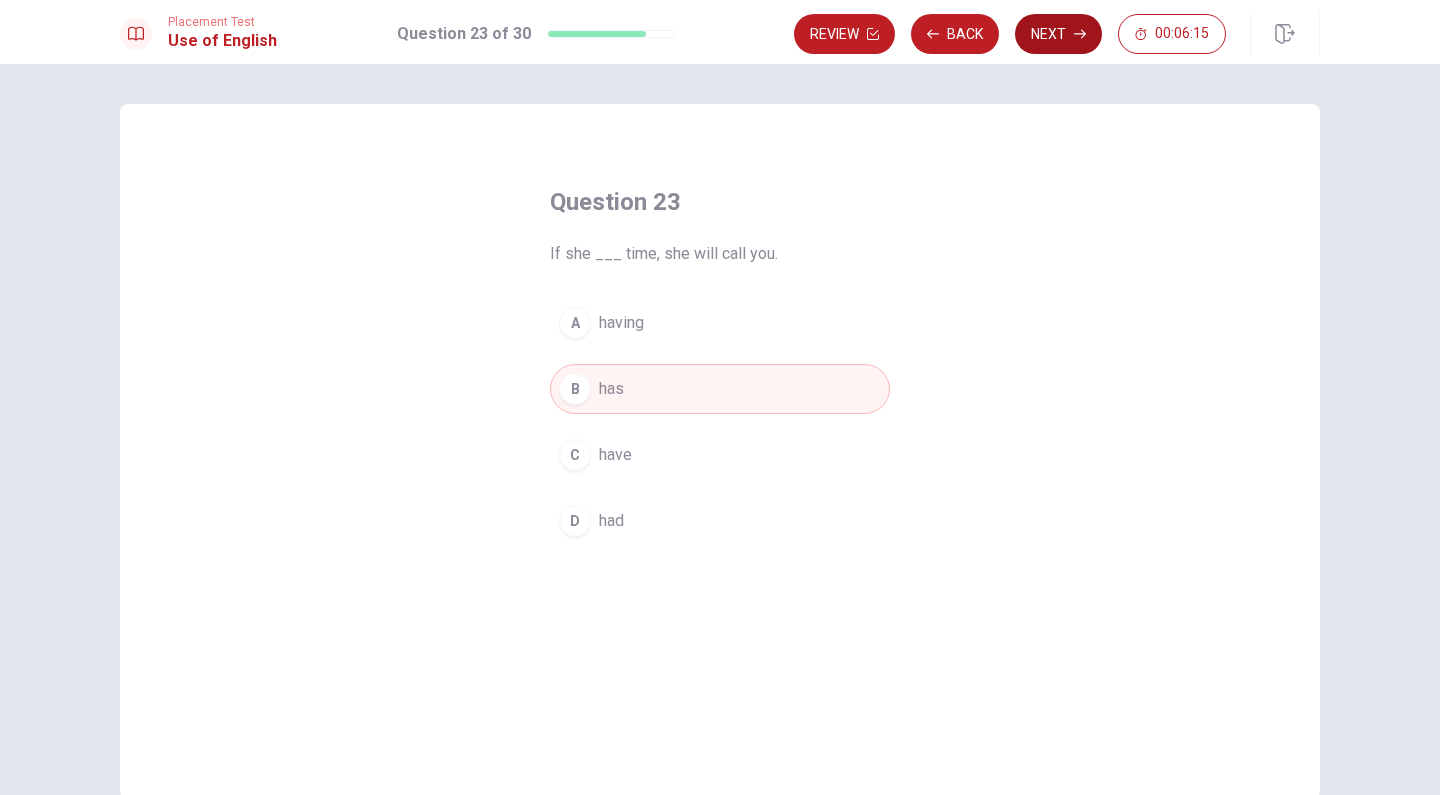 click on "Next" at bounding box center [1058, 34] 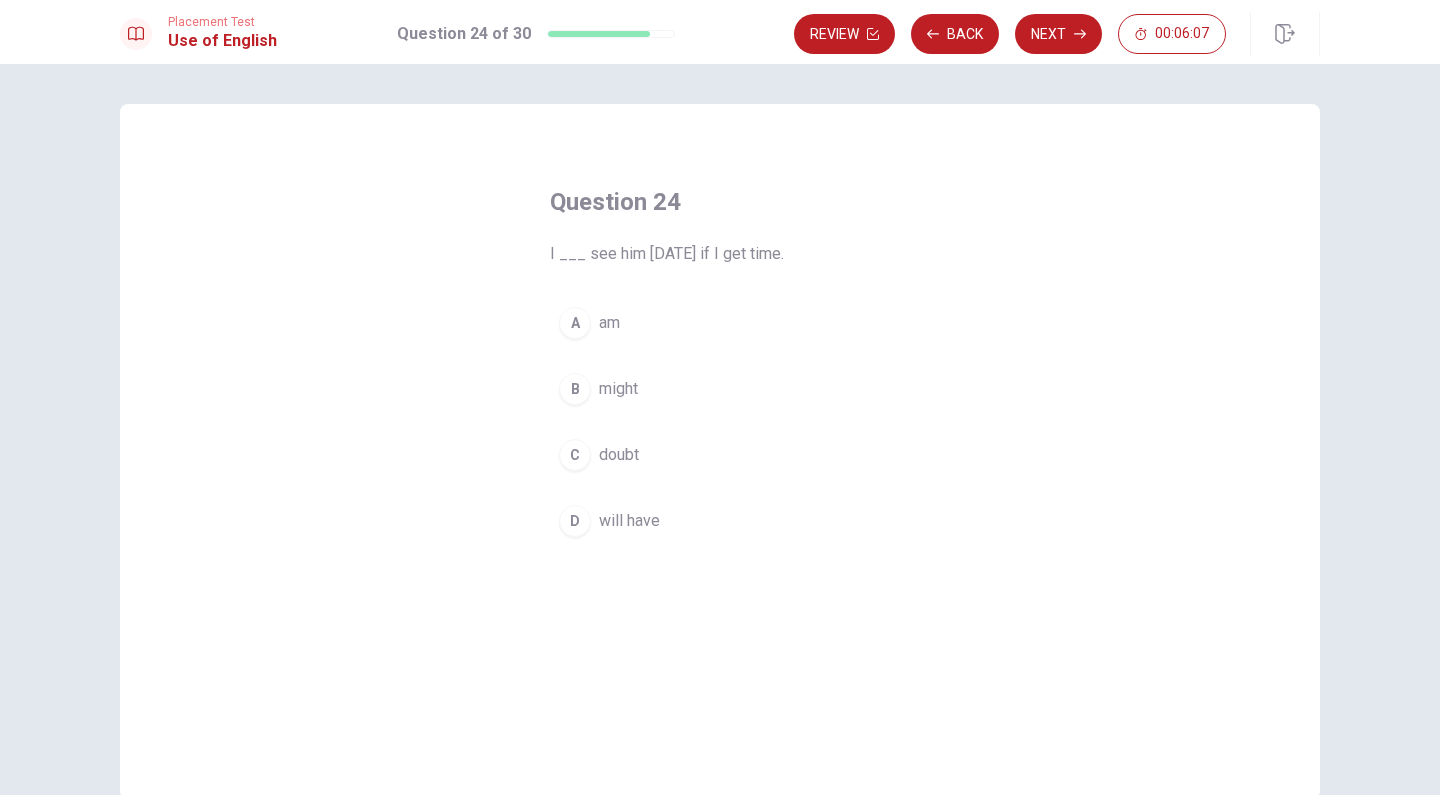 click on "B" at bounding box center [575, 389] 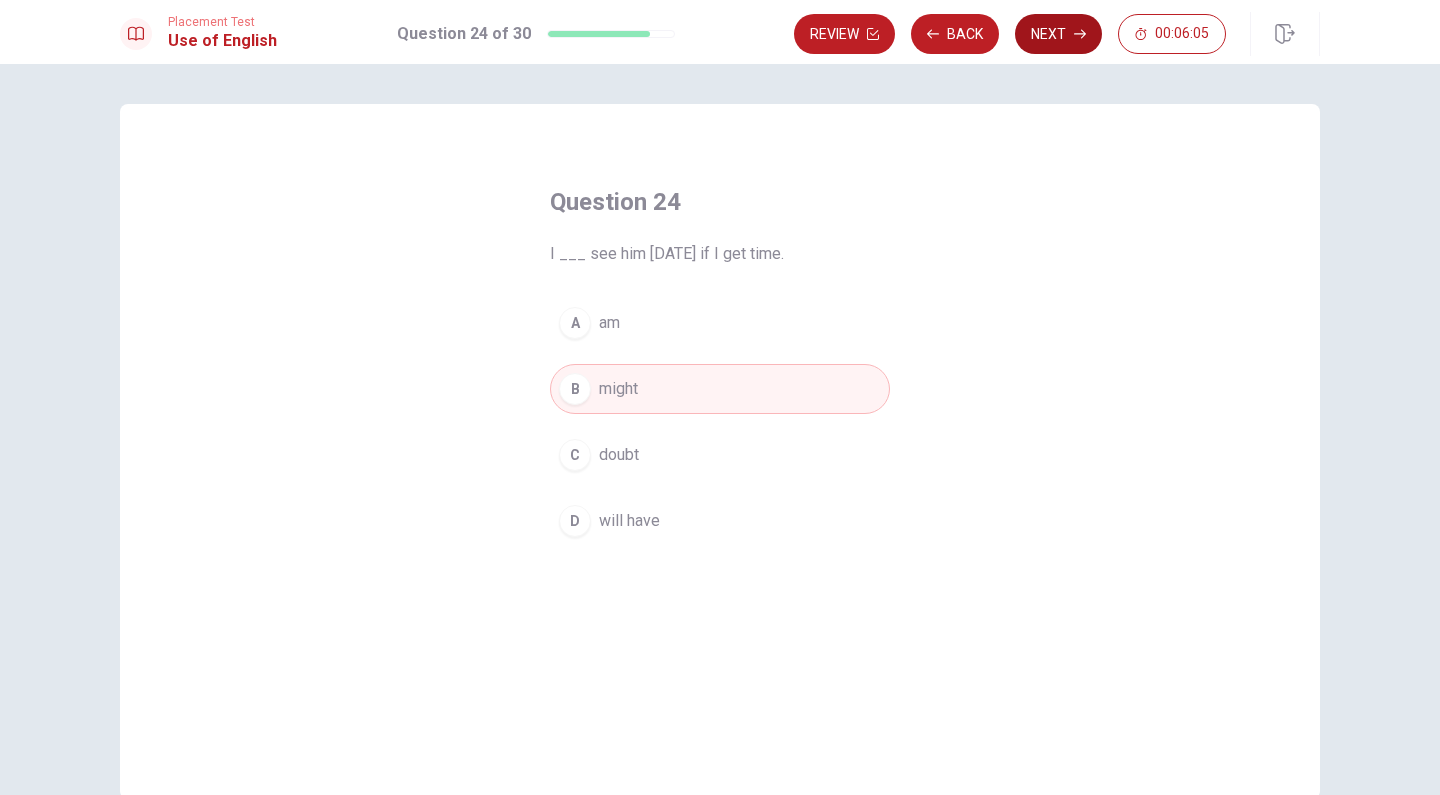 click on "Next" at bounding box center (1058, 34) 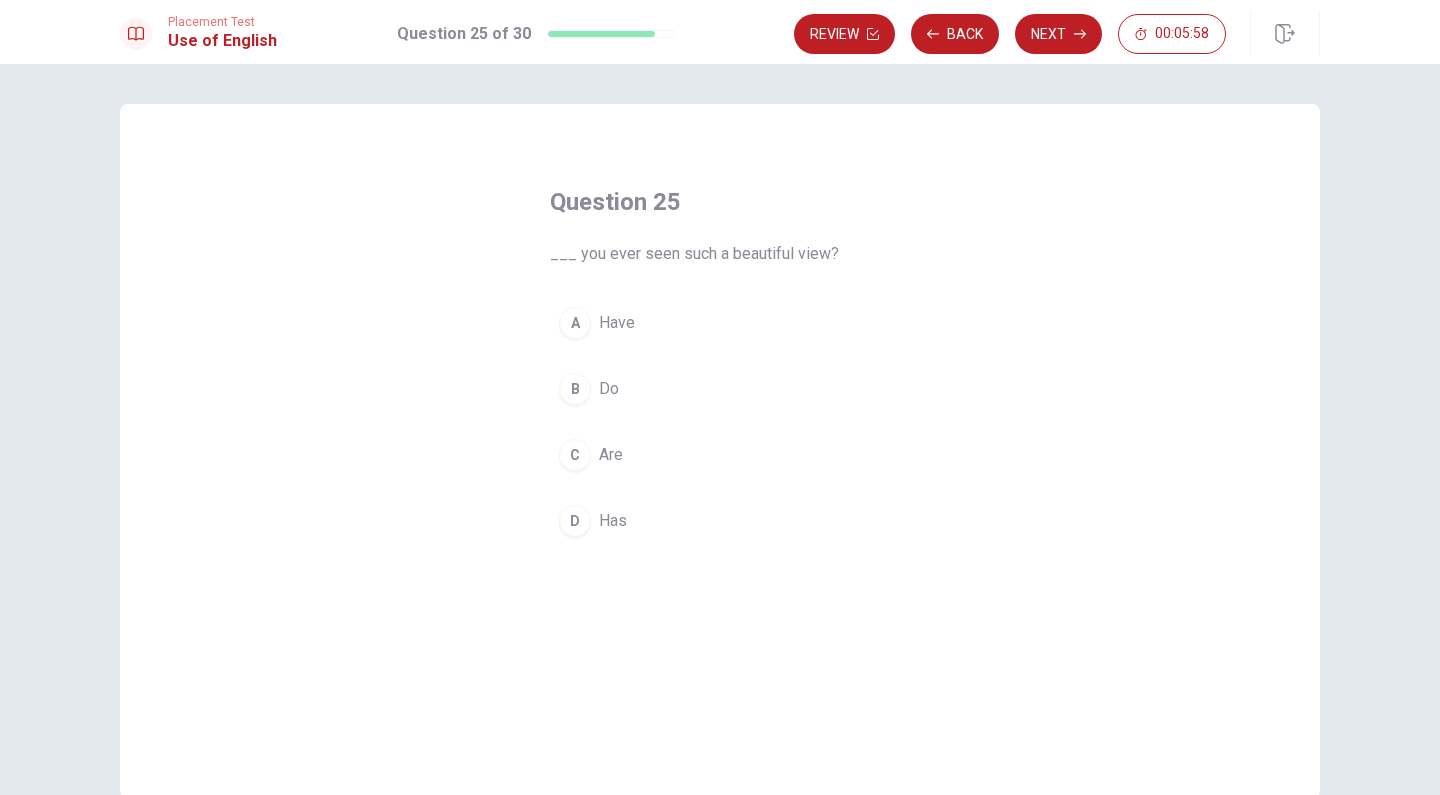 click on "A" at bounding box center [575, 323] 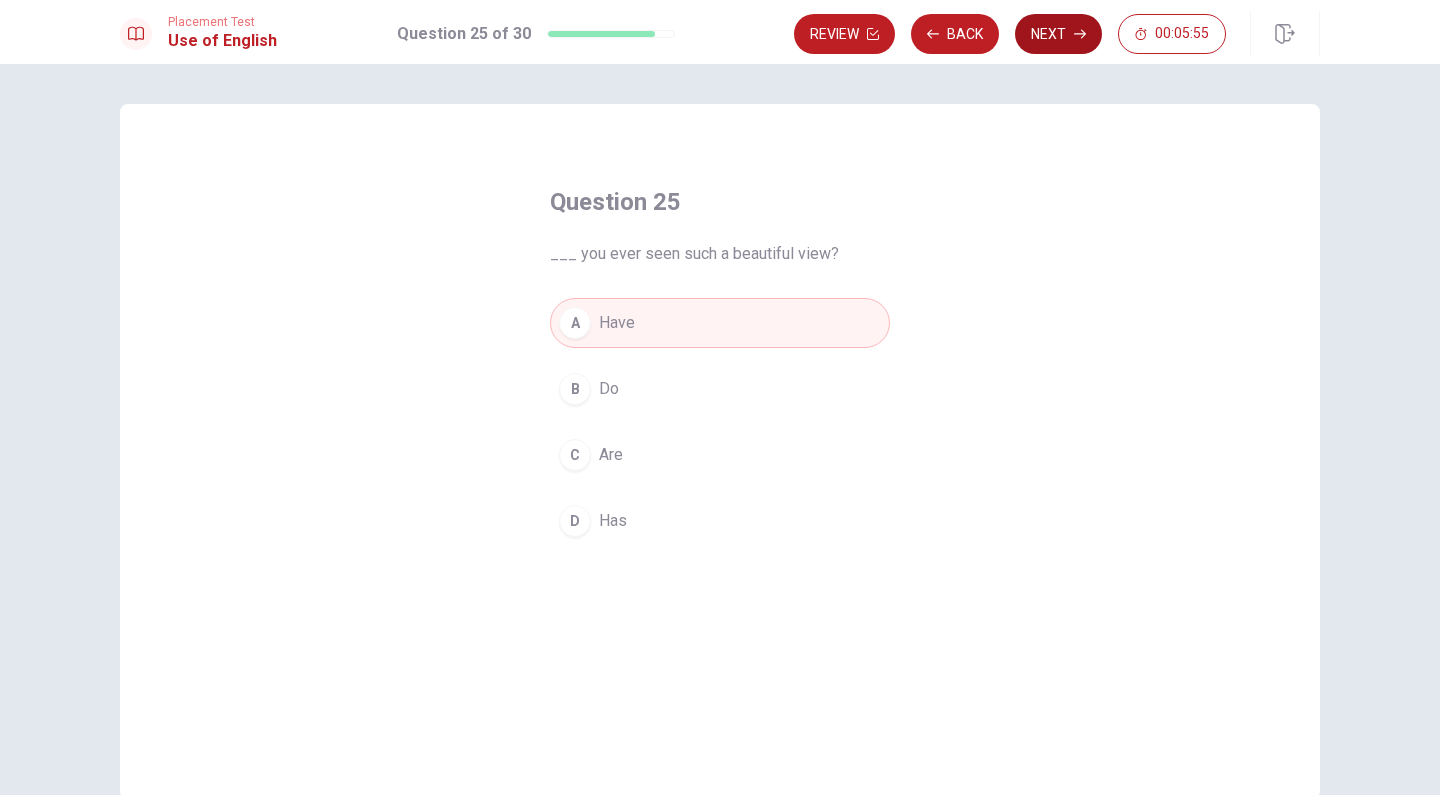 click on "Next" at bounding box center [1058, 34] 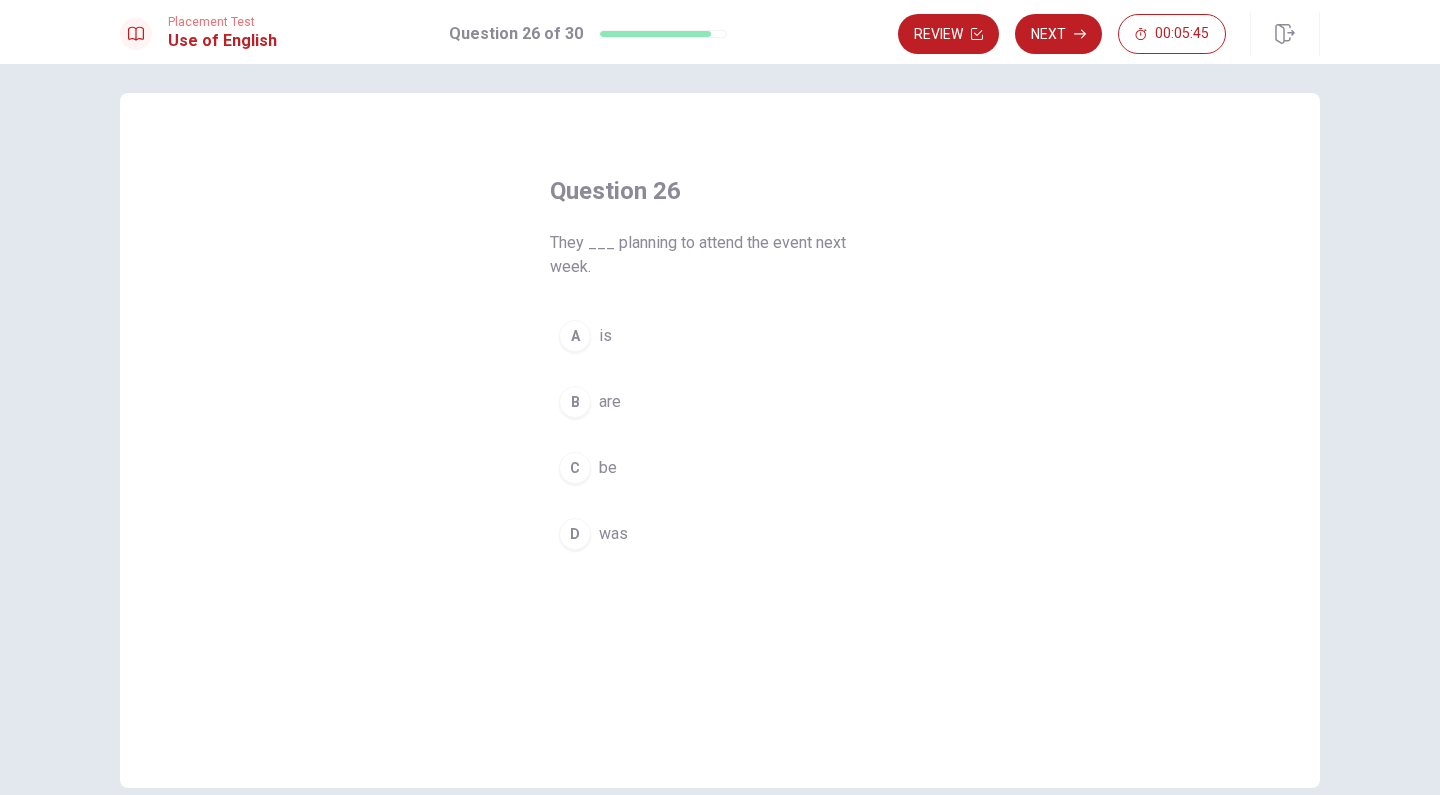 scroll, scrollTop: 0, scrollLeft: 0, axis: both 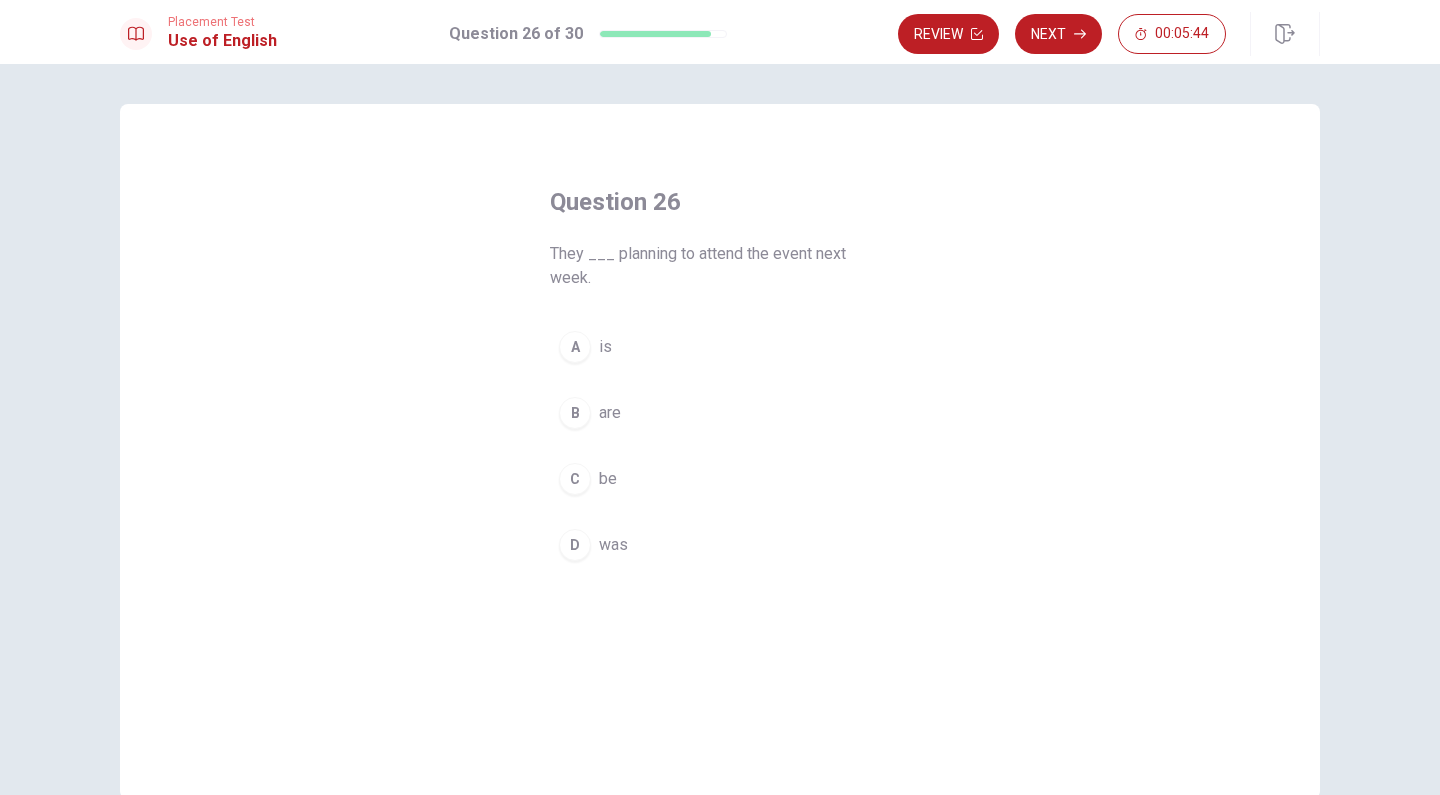 click on "B" at bounding box center (575, 413) 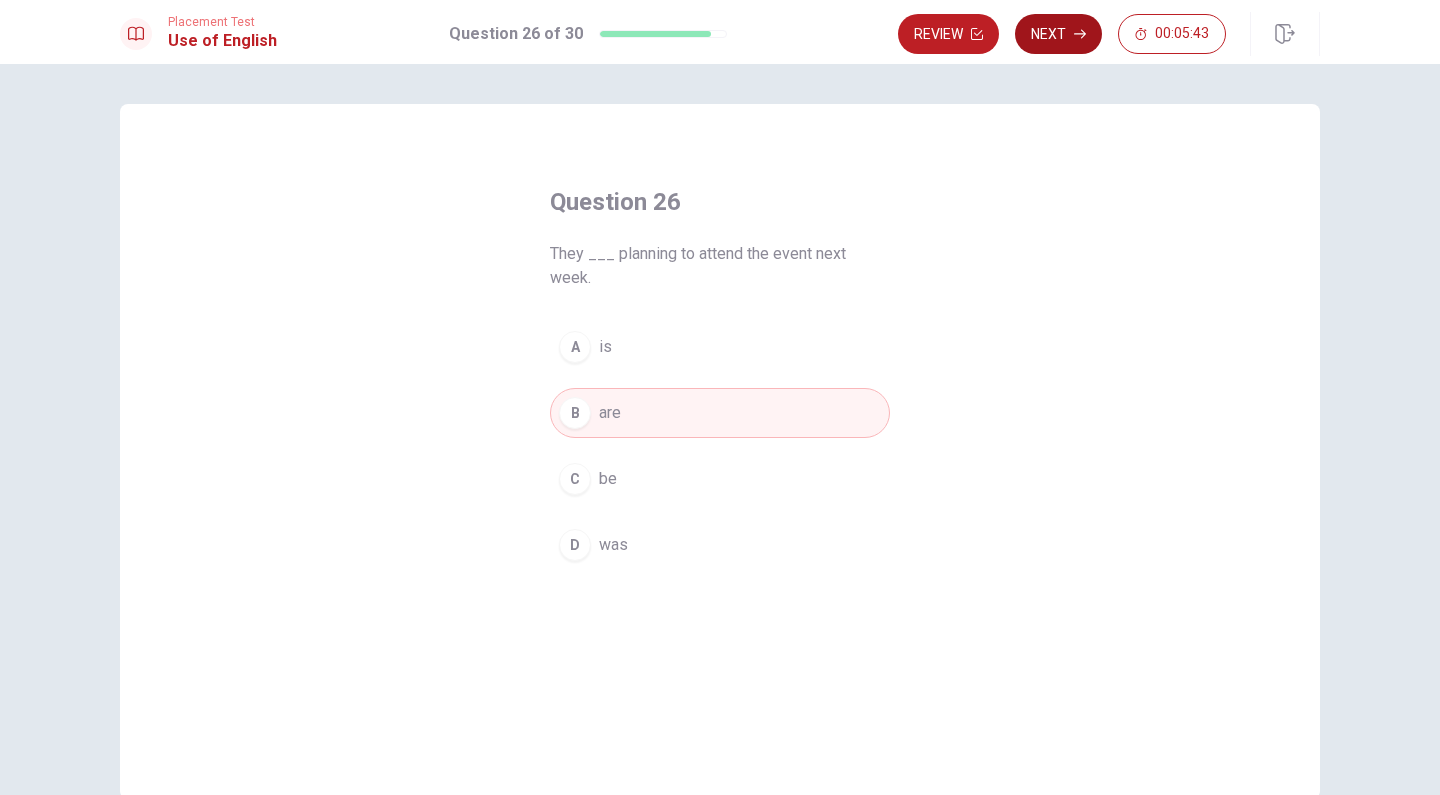 click on "Next" at bounding box center (1058, 34) 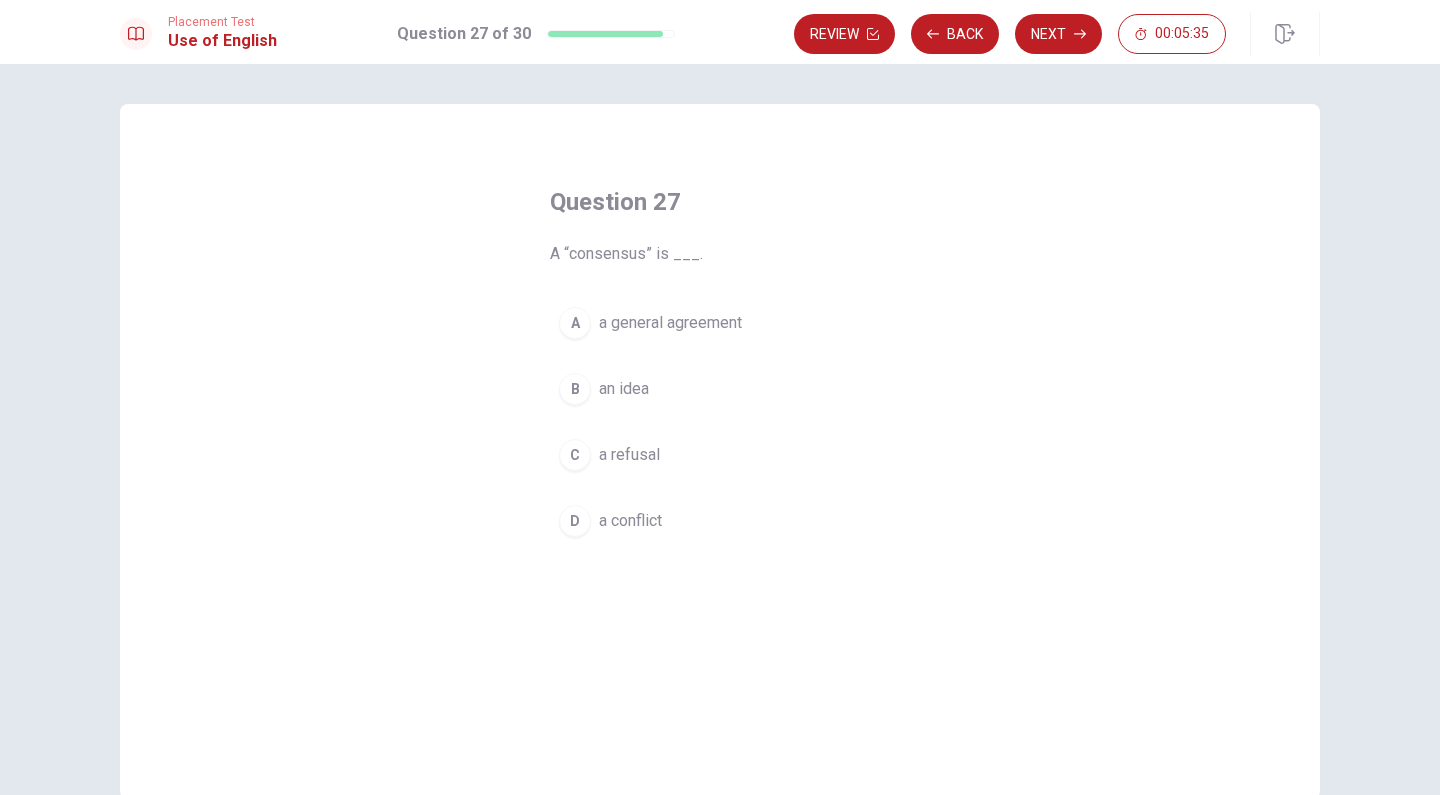 click on "A" at bounding box center (575, 323) 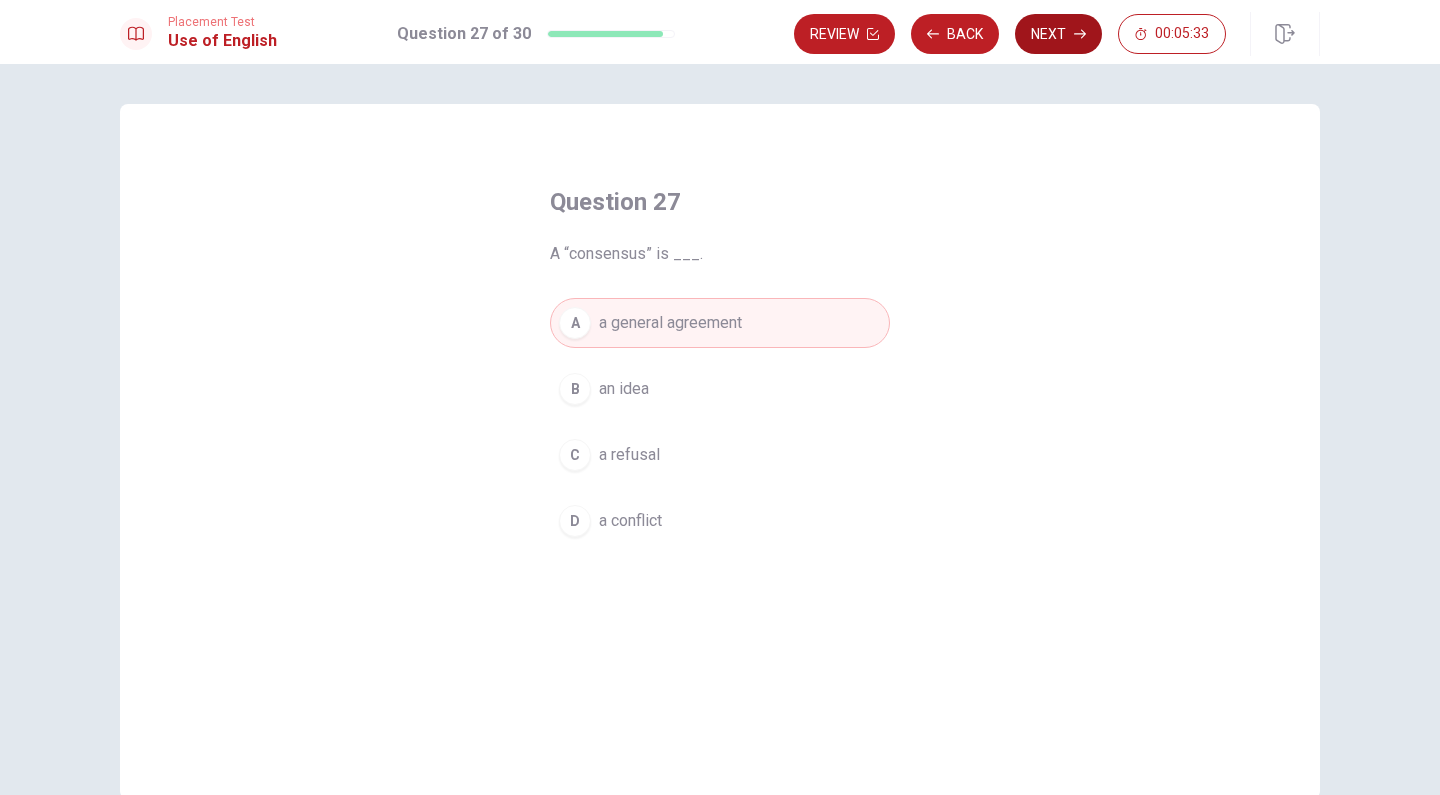 click on "Next" at bounding box center (1058, 34) 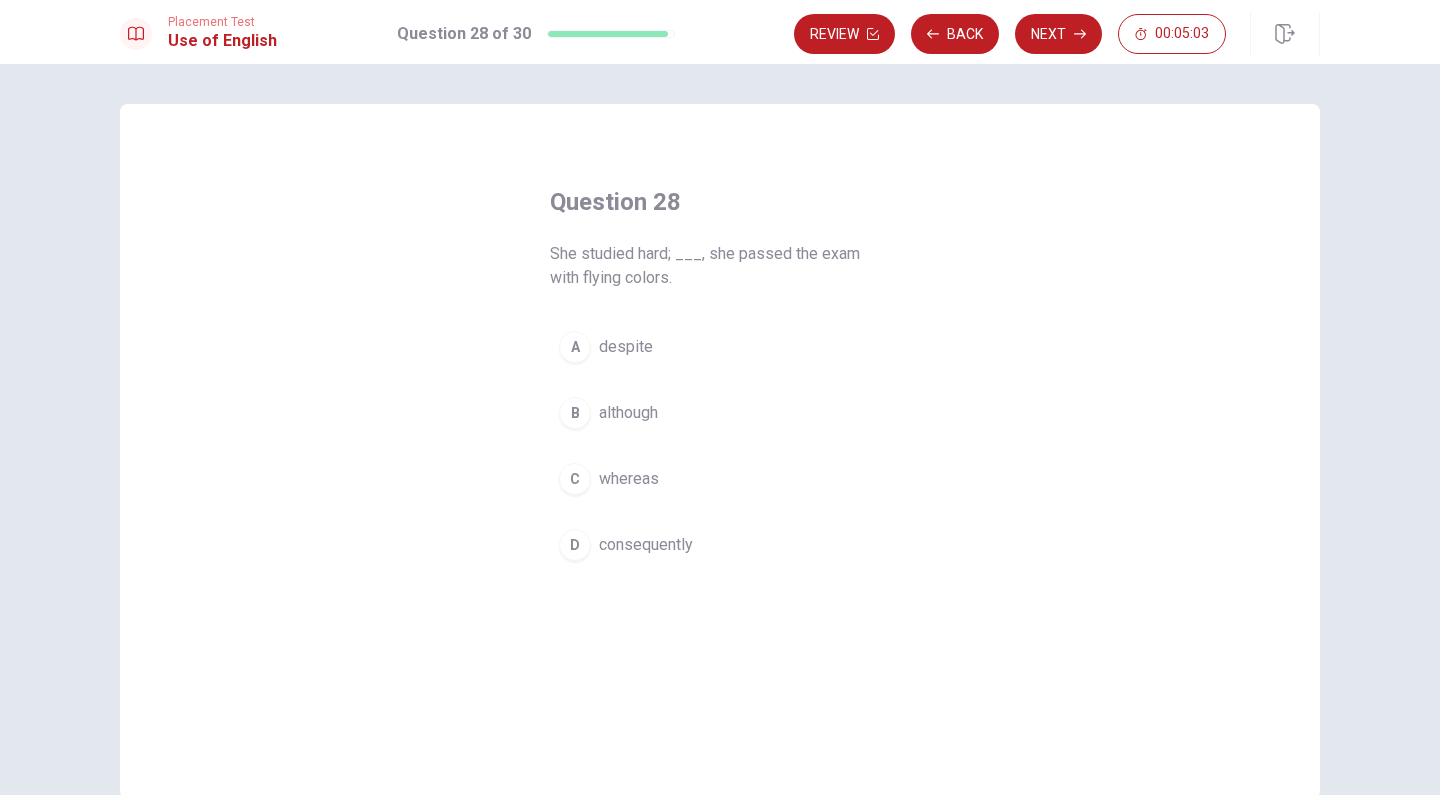 click on "D" at bounding box center (575, 545) 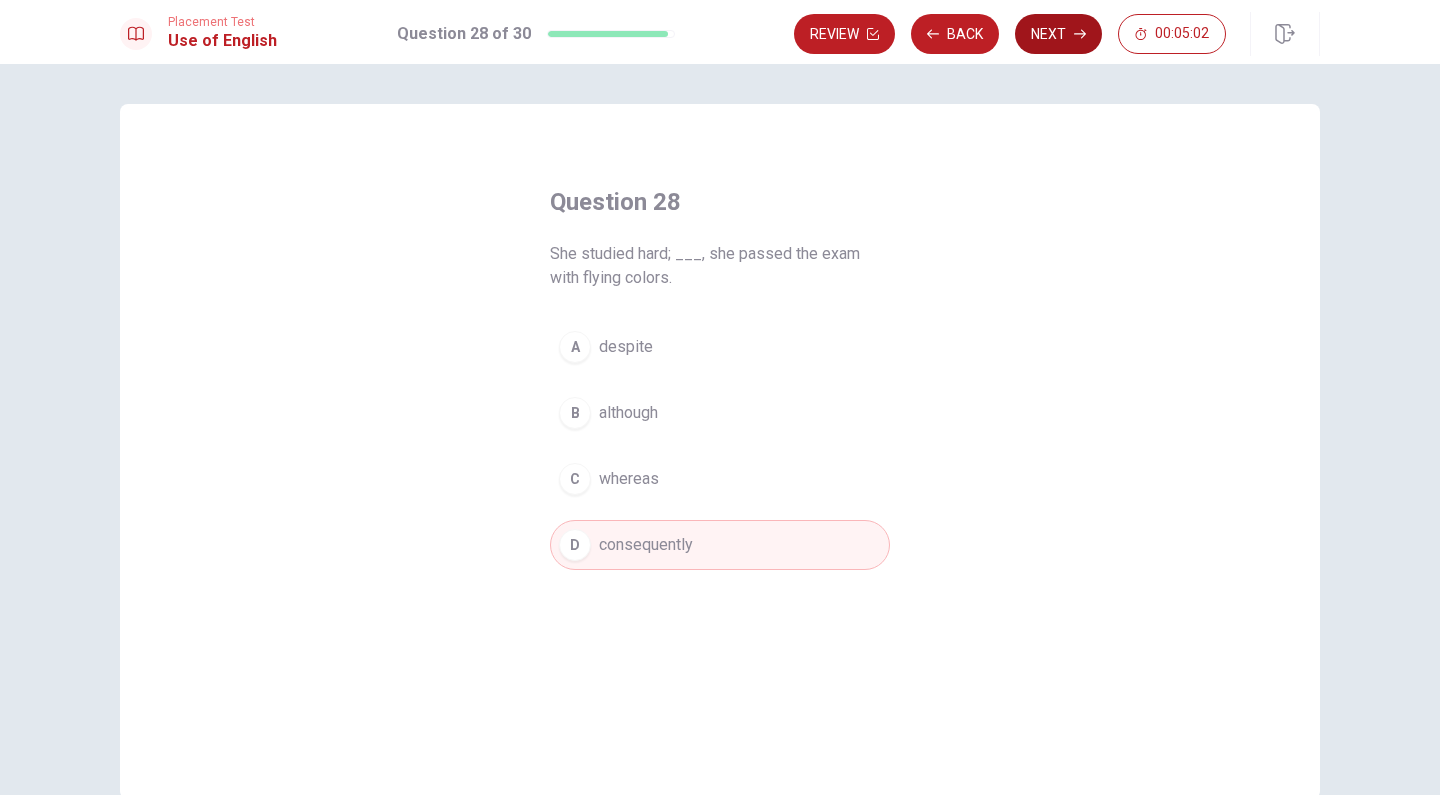click on "Next" at bounding box center [1058, 34] 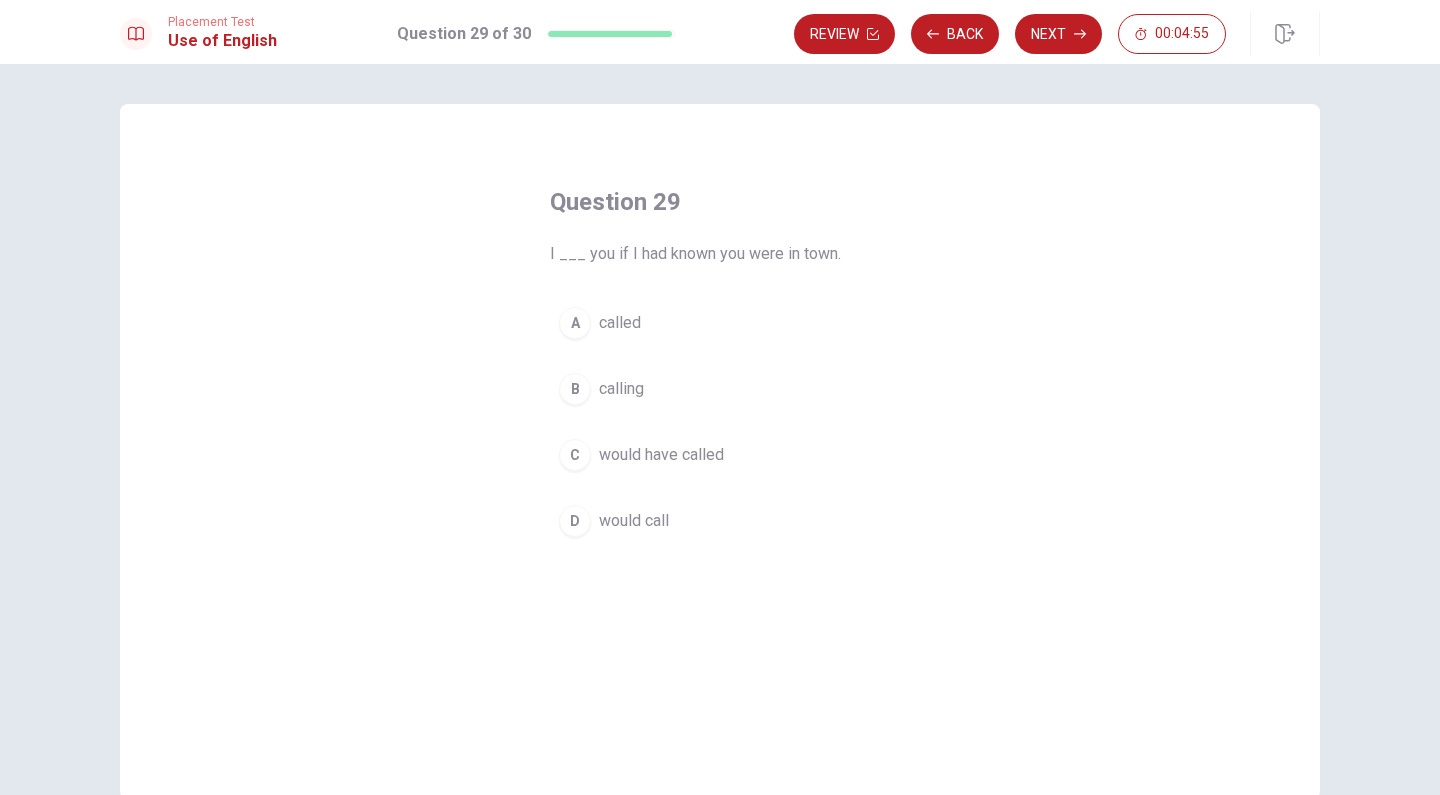 click on "C" at bounding box center (575, 455) 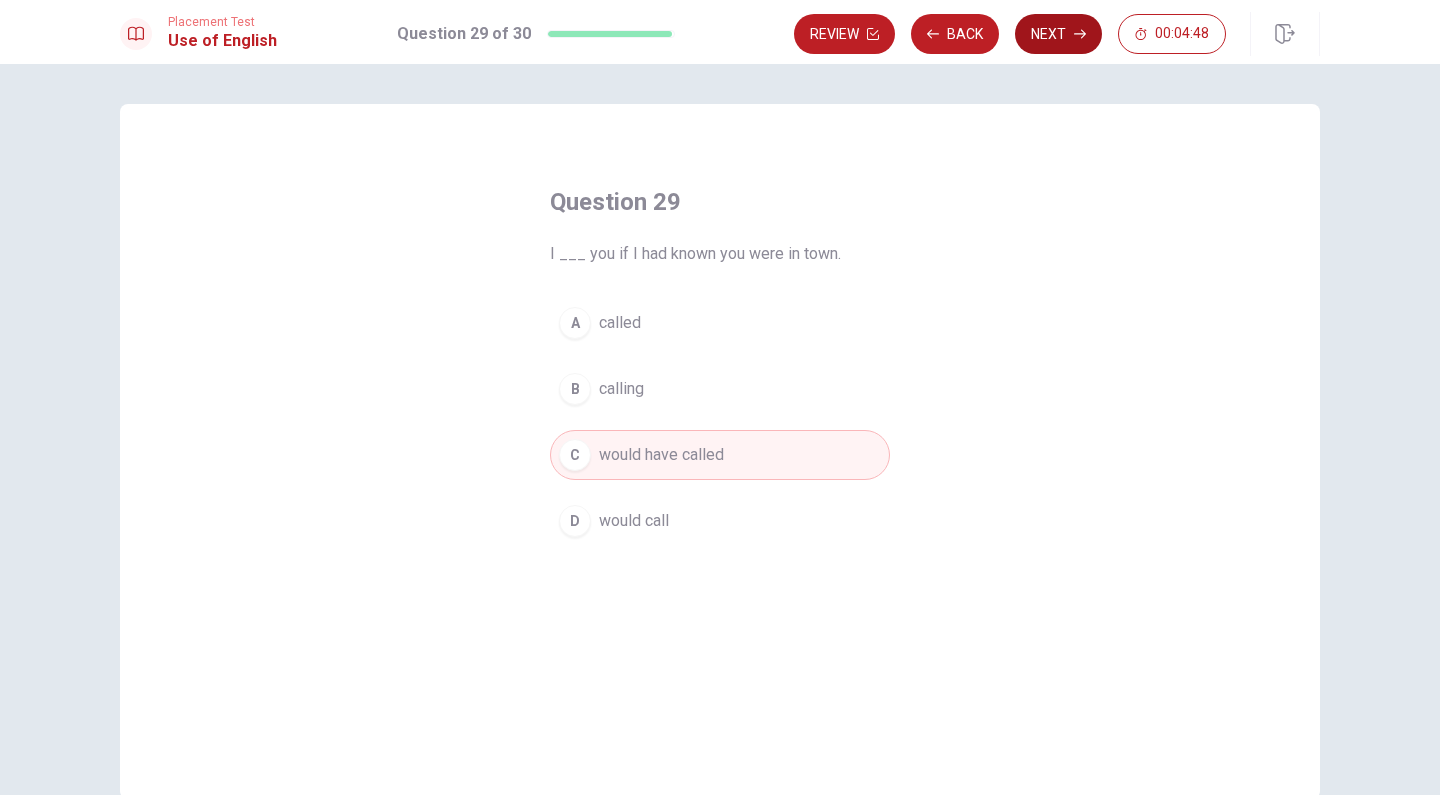 click on "Next" at bounding box center (1058, 34) 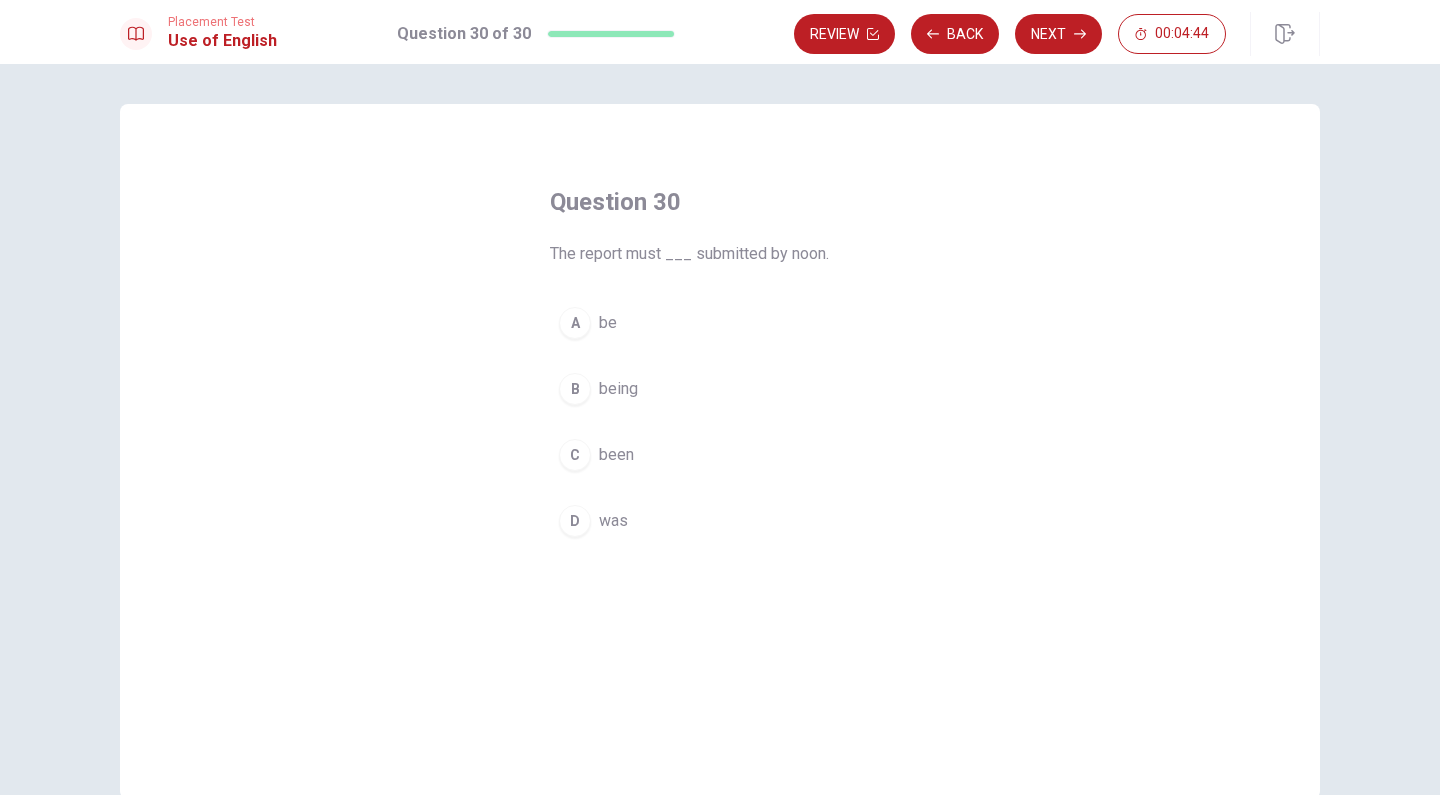 click on "A" at bounding box center (575, 323) 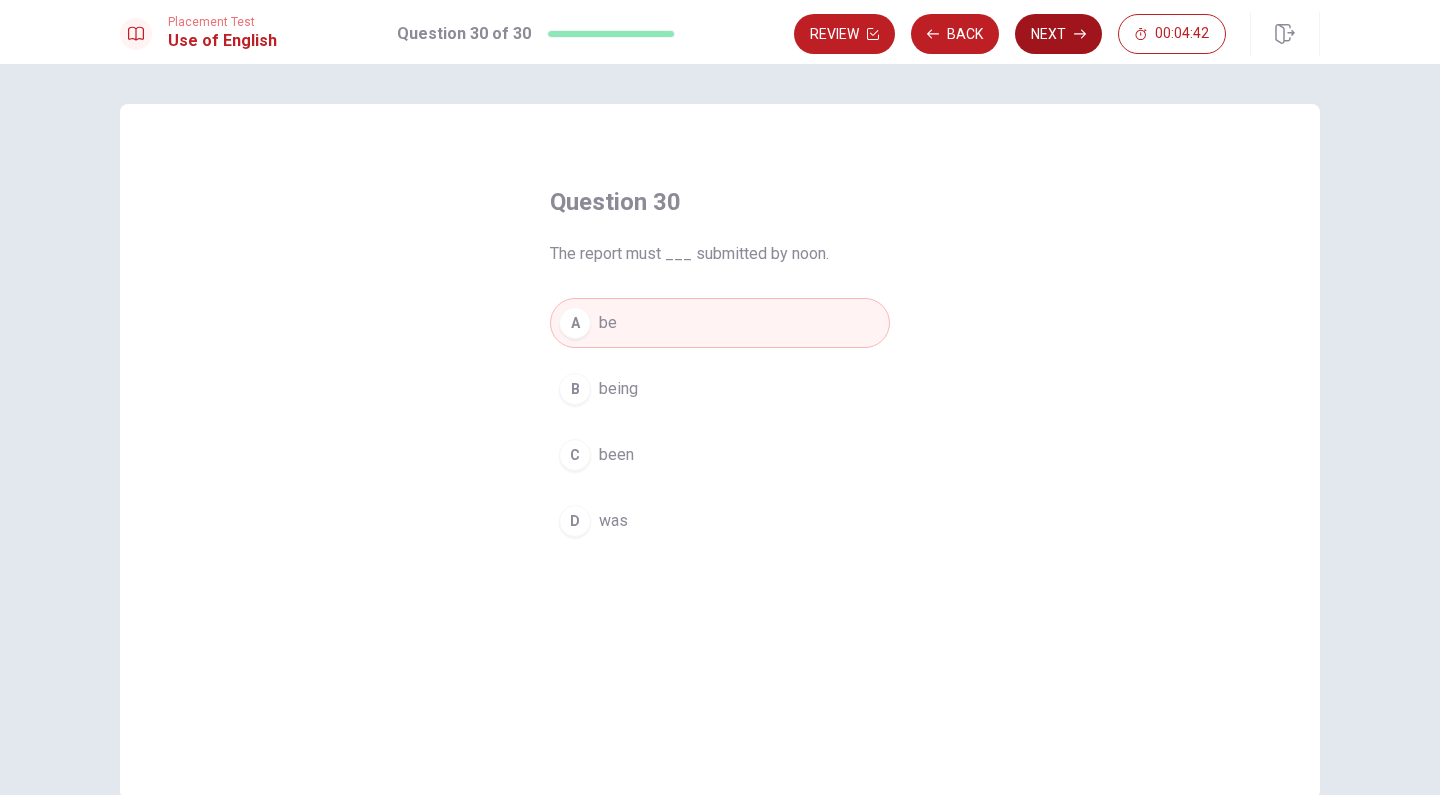 click on "Next" at bounding box center (1058, 34) 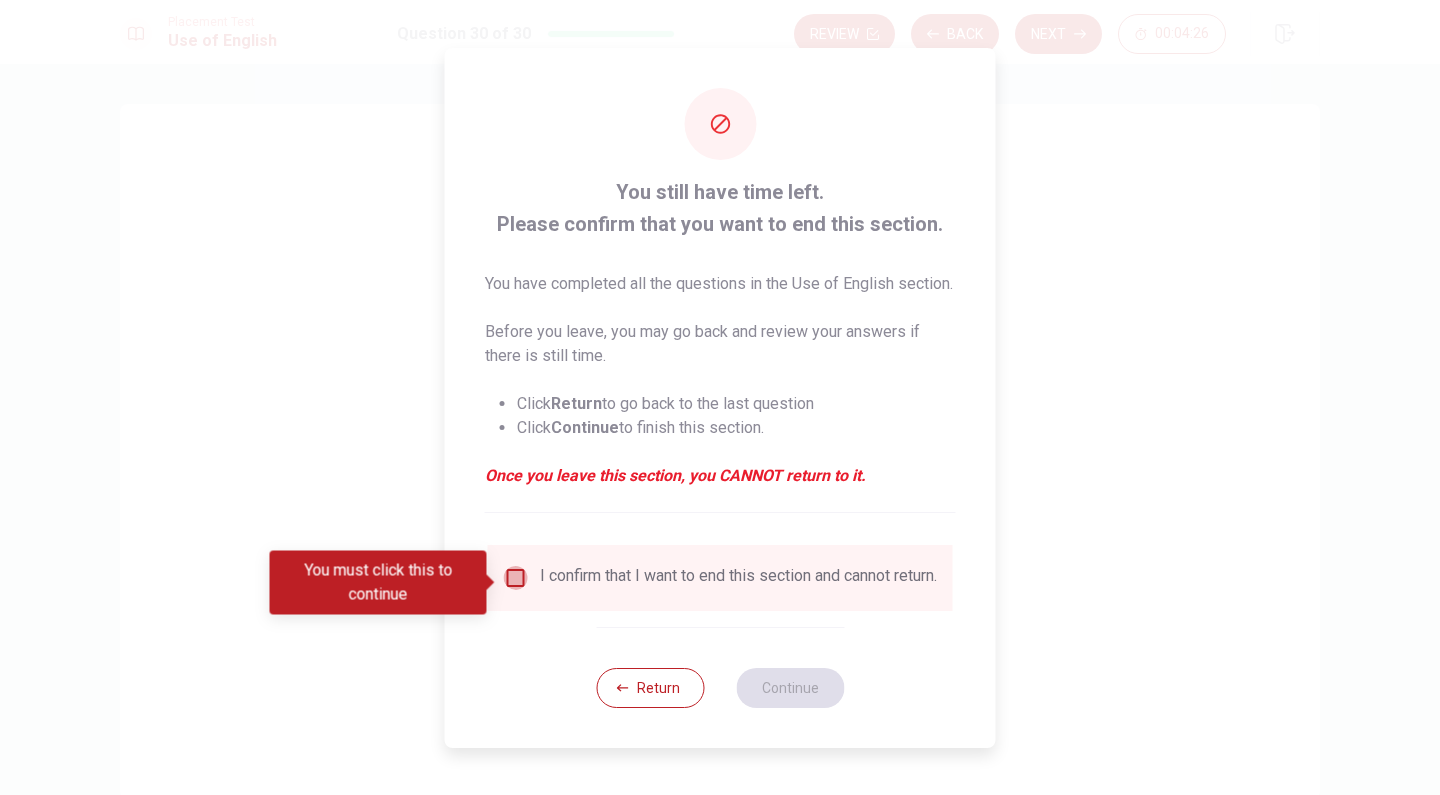 click at bounding box center (516, 578) 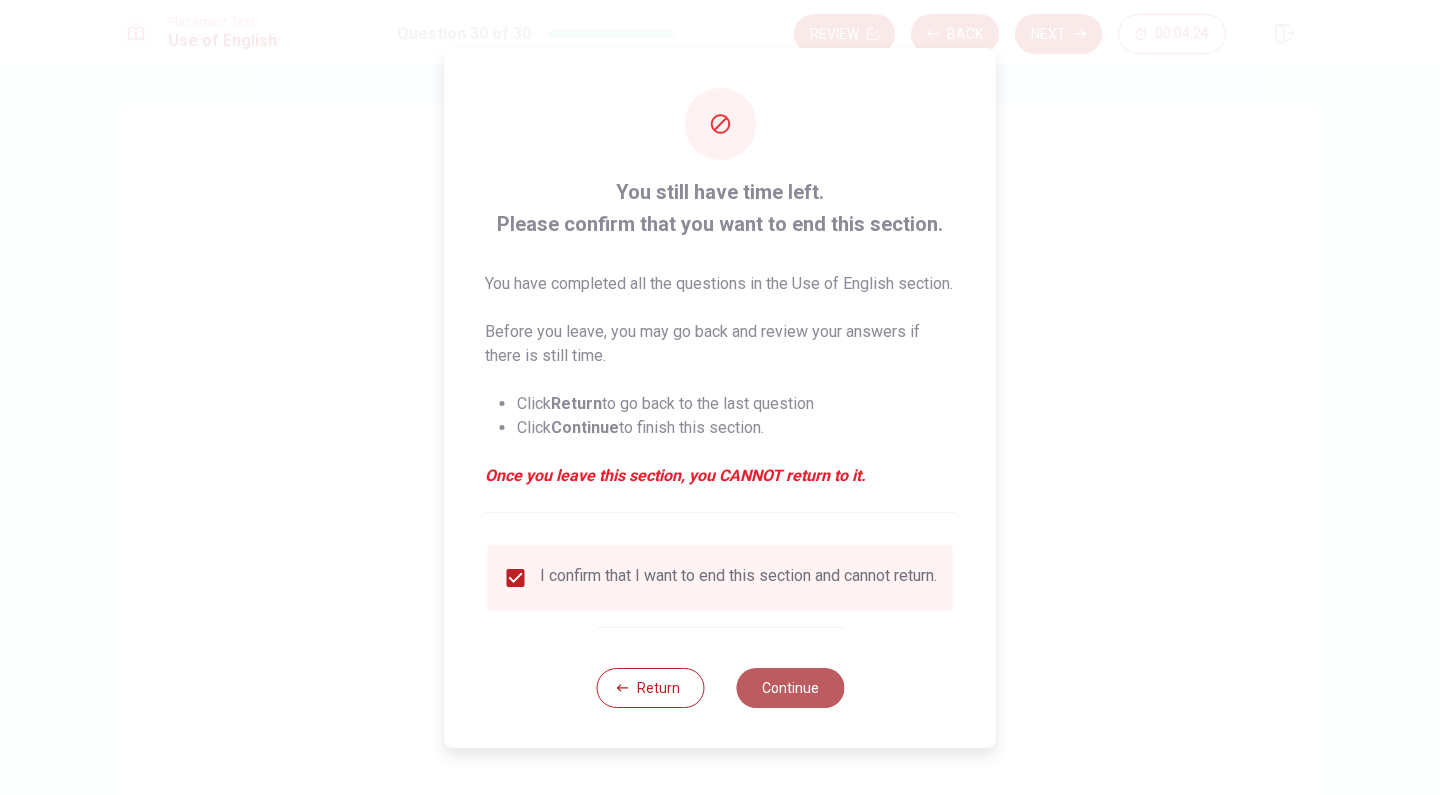 click on "Continue" at bounding box center (790, 688) 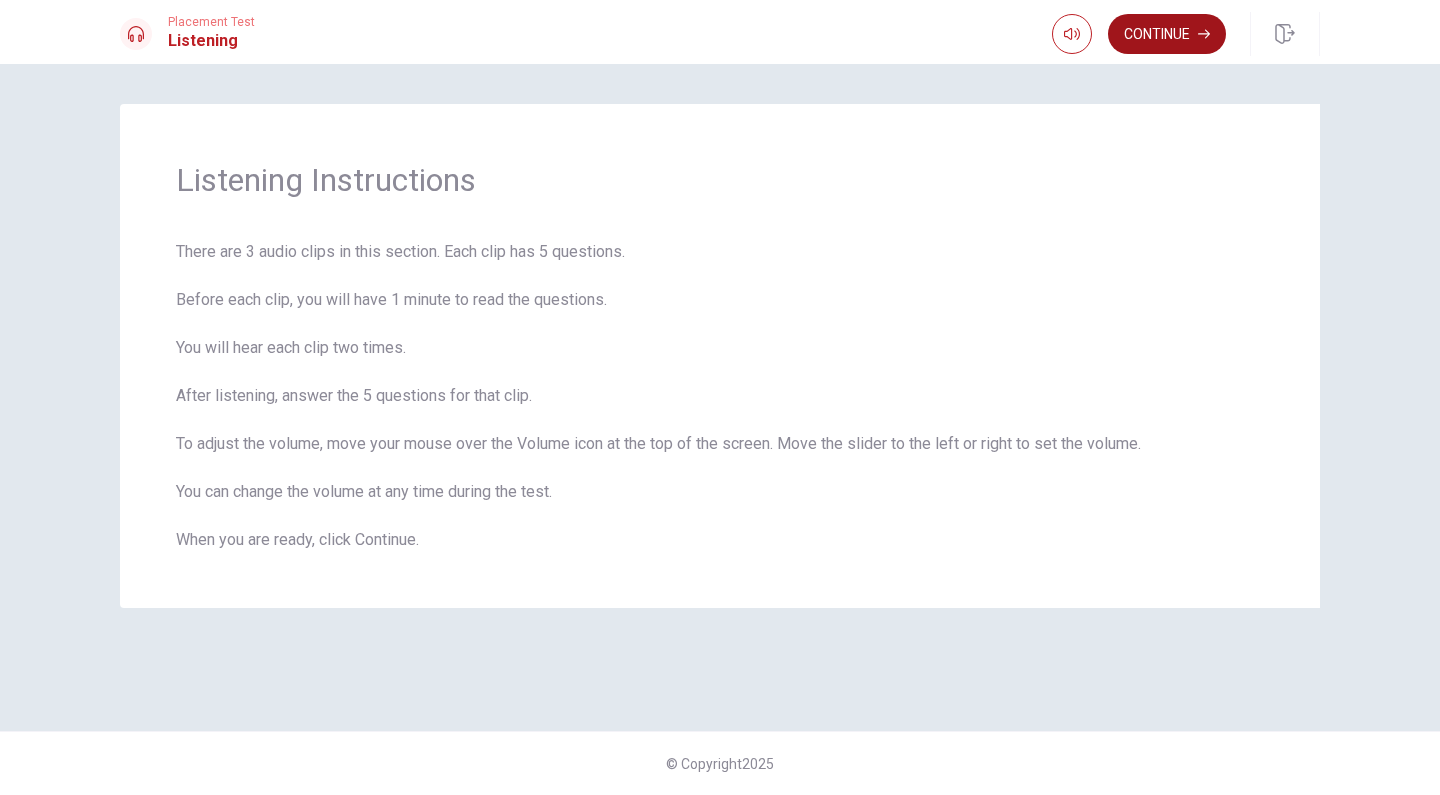 click on "Continue" at bounding box center [1167, 34] 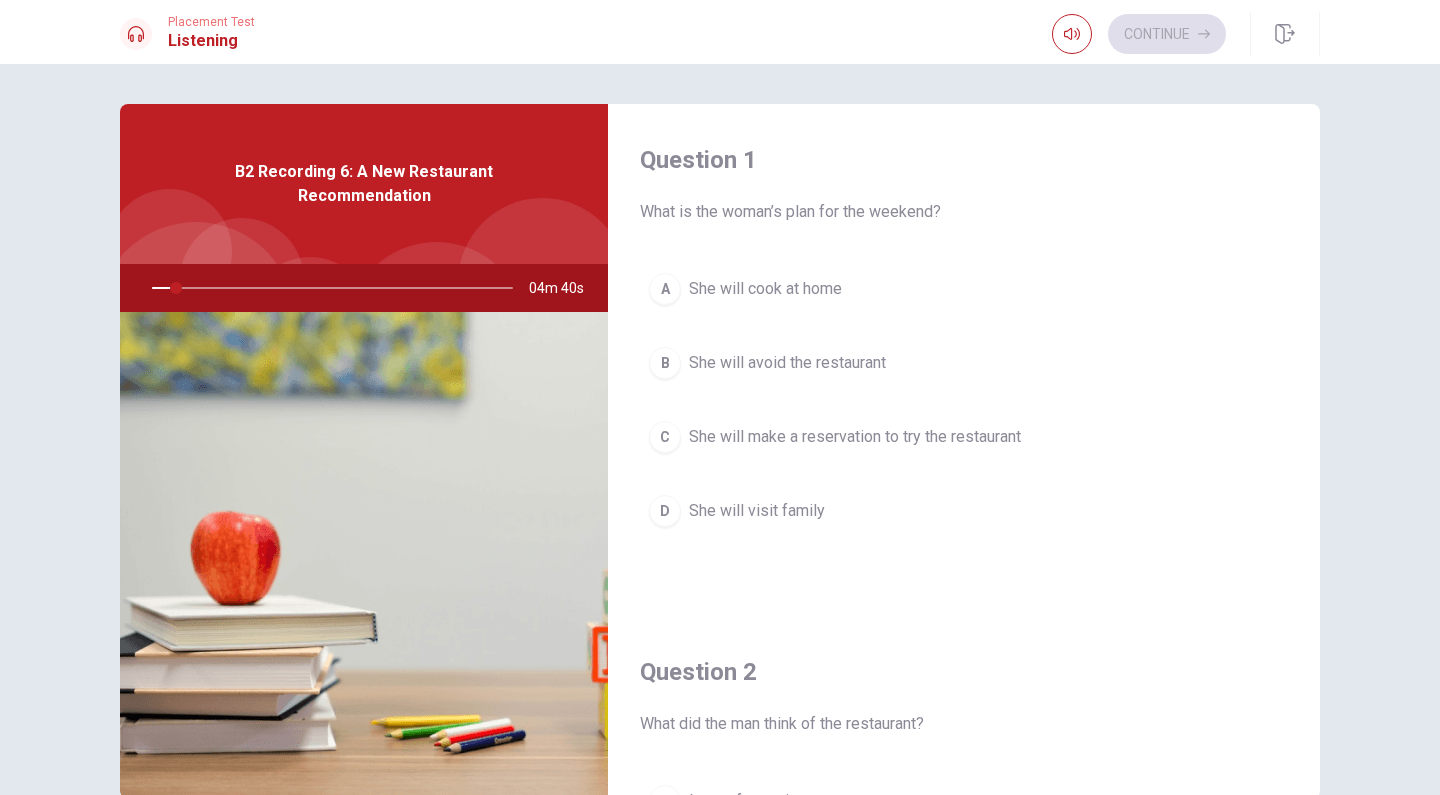 scroll, scrollTop: 0, scrollLeft: 0, axis: both 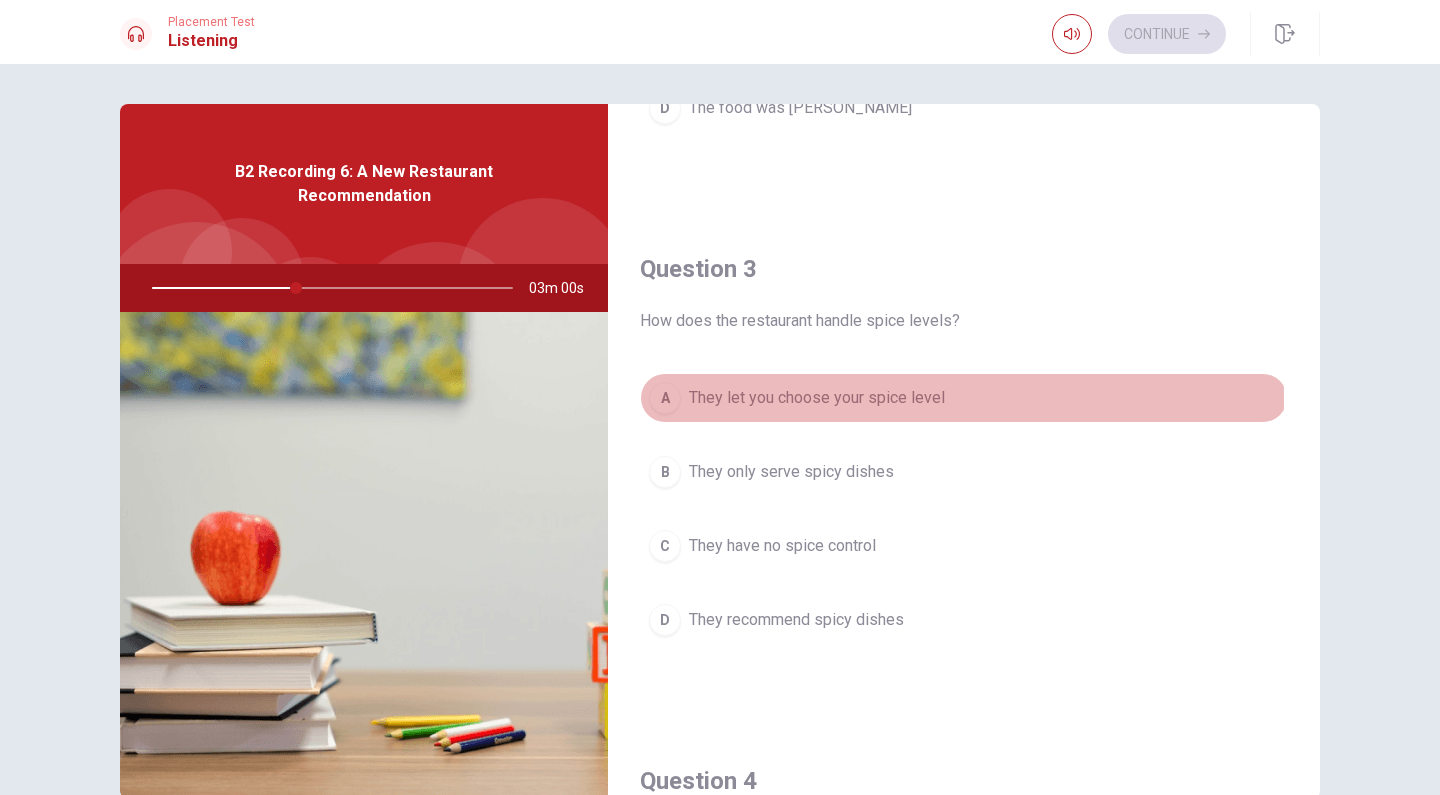 click on "A" at bounding box center (665, 398) 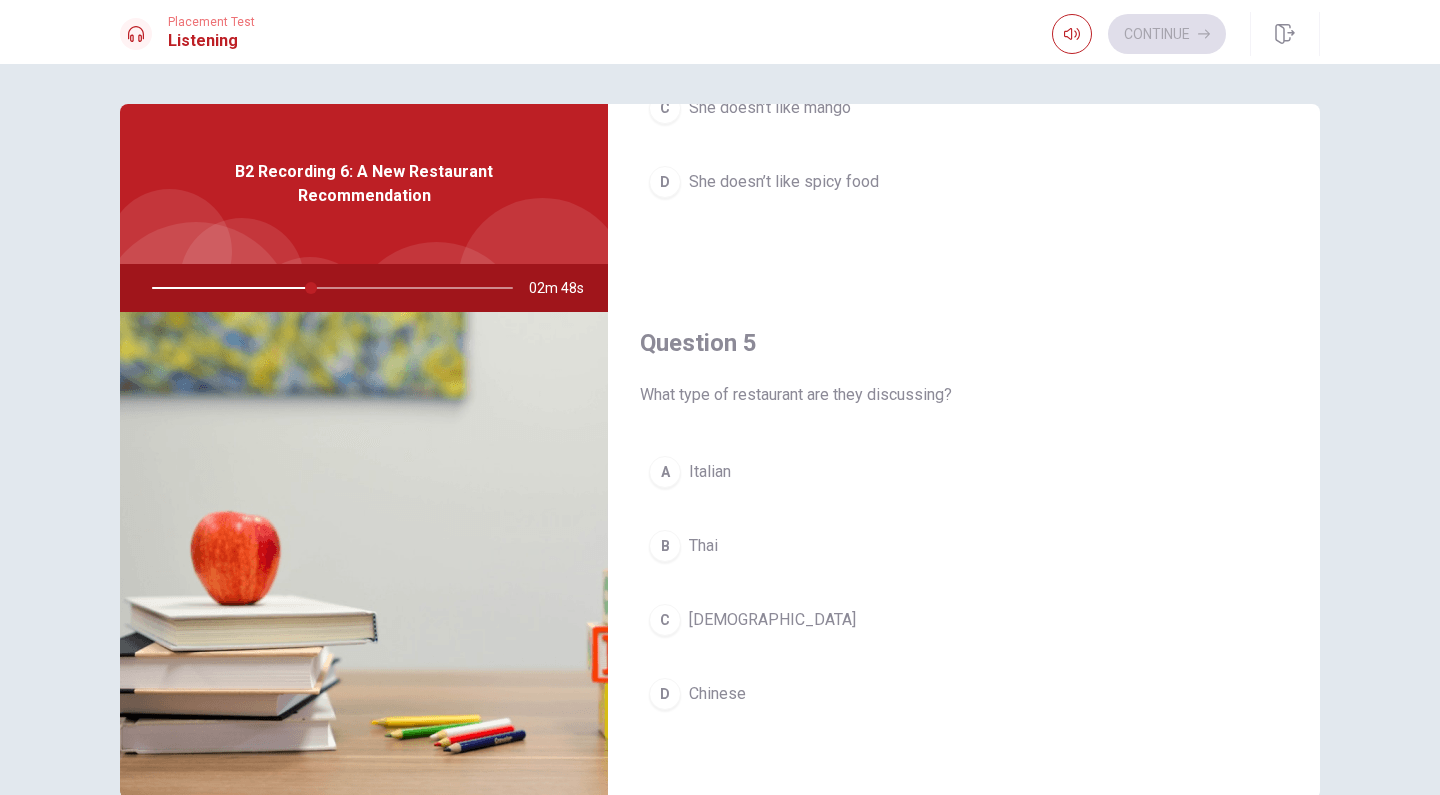 scroll, scrollTop: 1865, scrollLeft: 0, axis: vertical 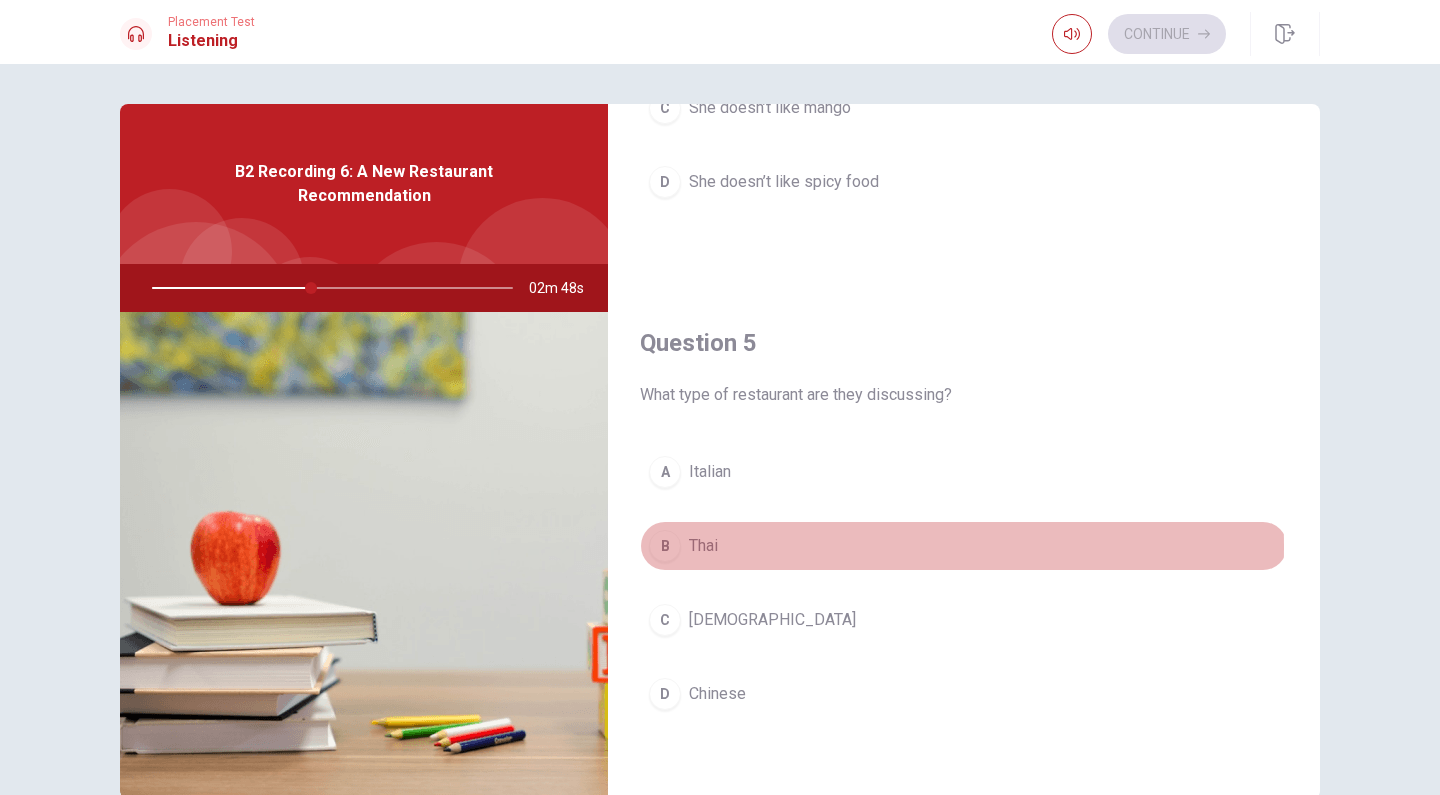 click on "Thai" at bounding box center (703, 546) 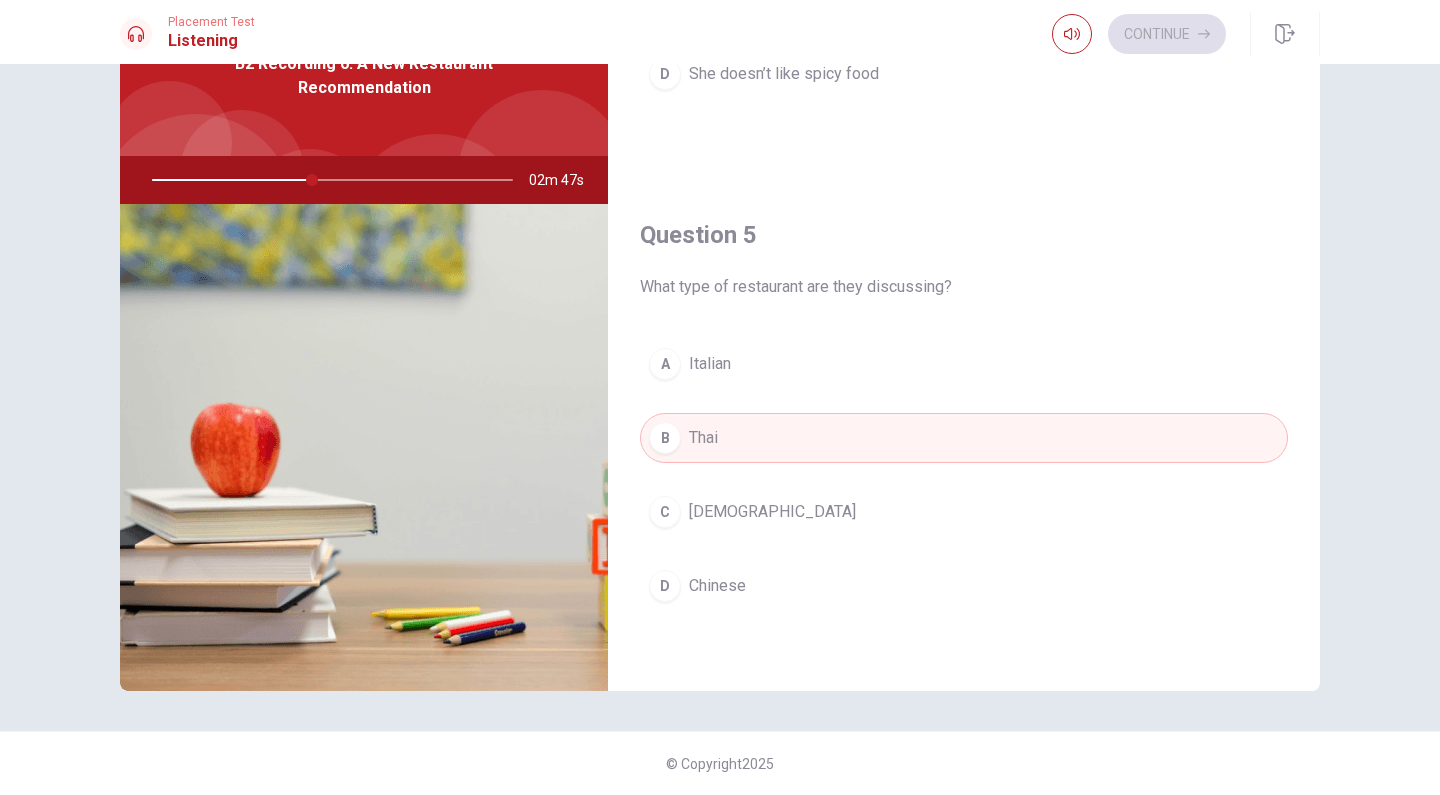 scroll, scrollTop: 108, scrollLeft: 0, axis: vertical 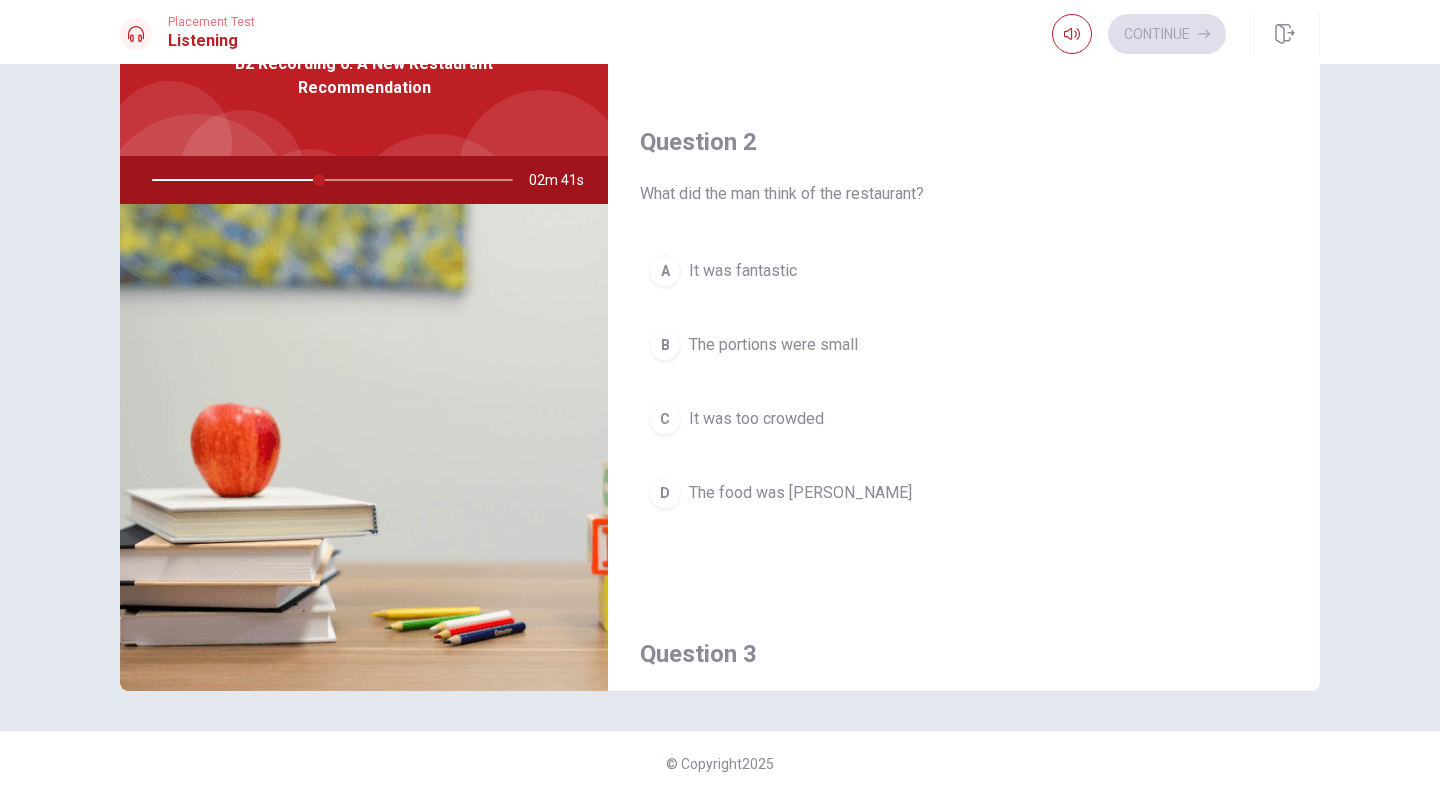 click on "It was fantastic" at bounding box center (743, 271) 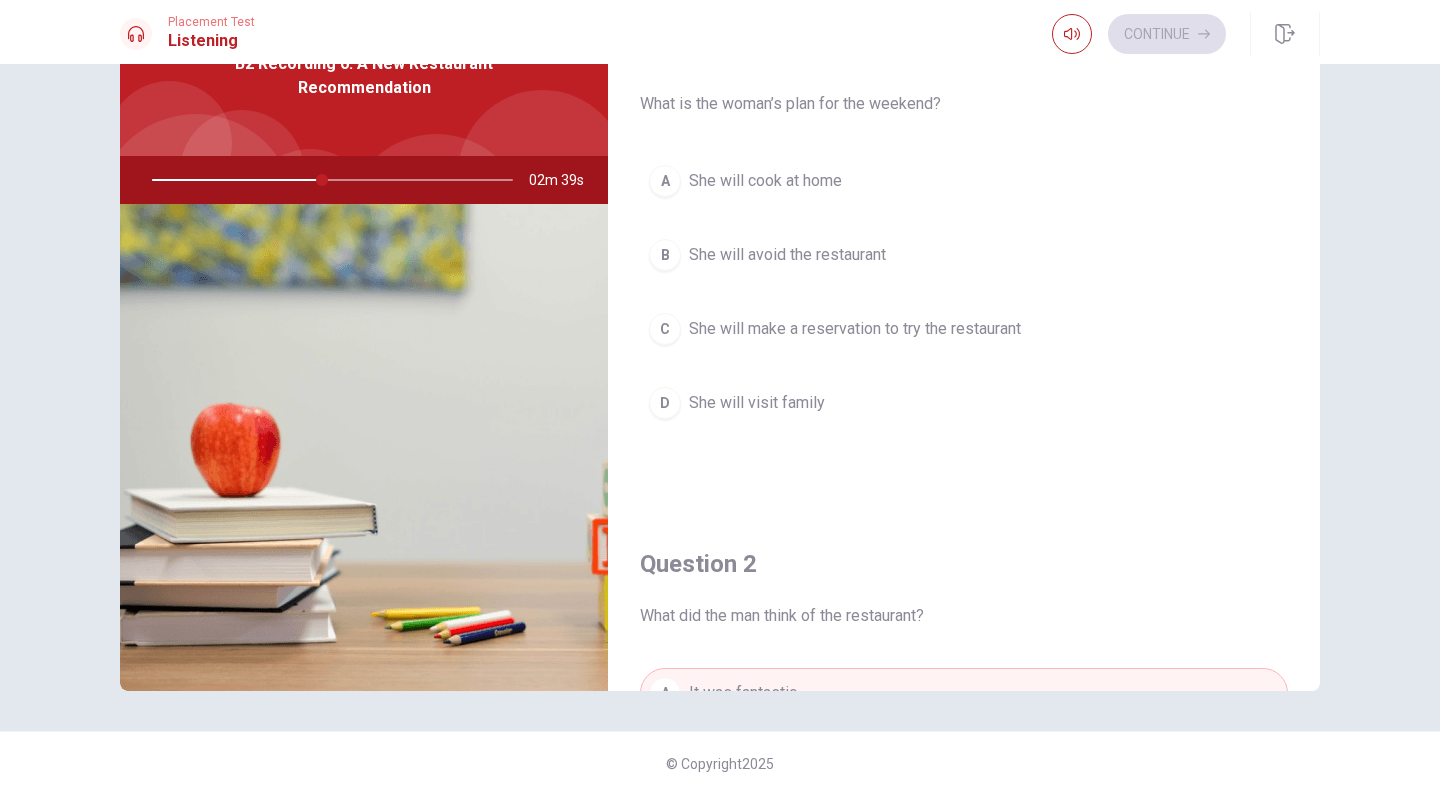 scroll, scrollTop: 1, scrollLeft: 0, axis: vertical 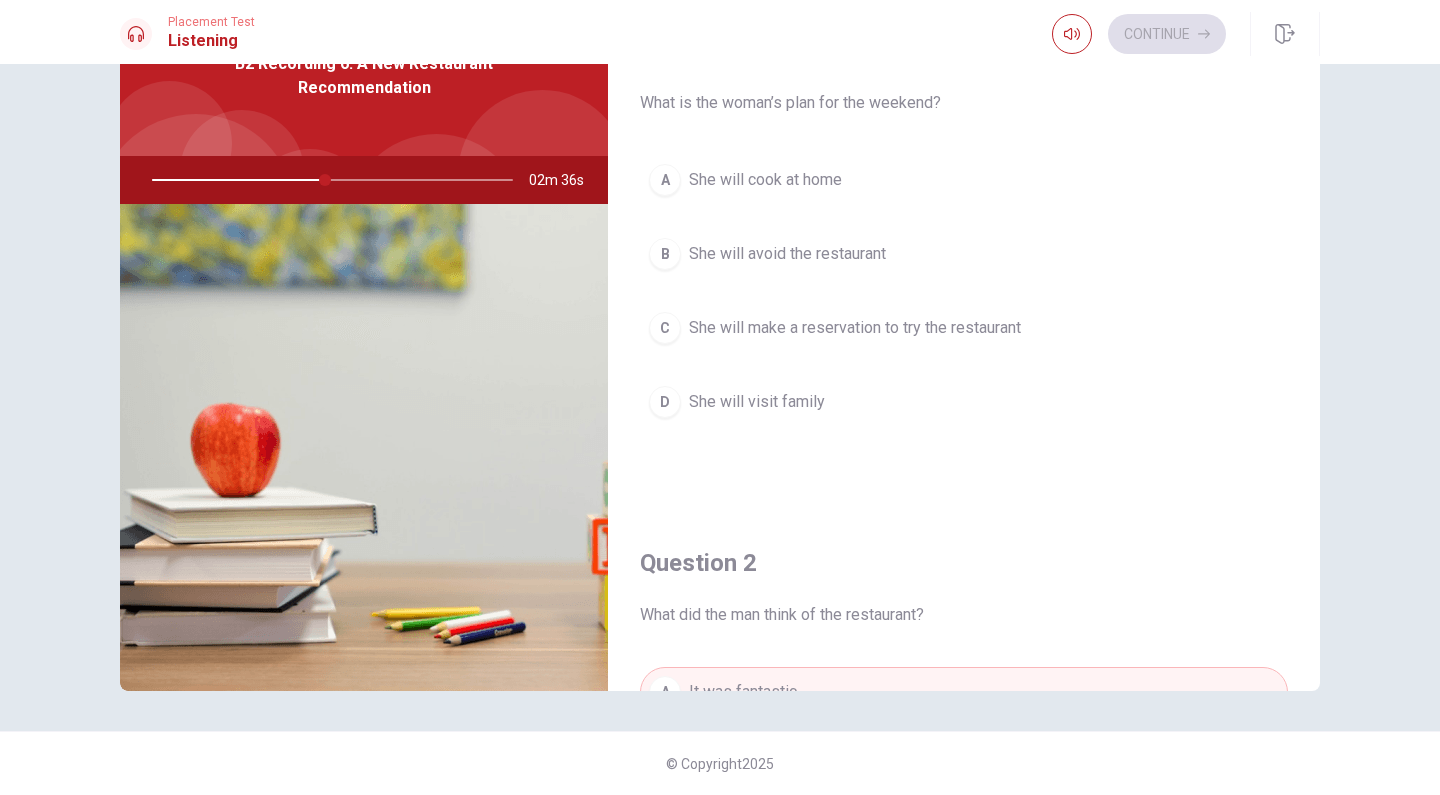 click on "She will make a reservation to try the restaurant" at bounding box center [855, 328] 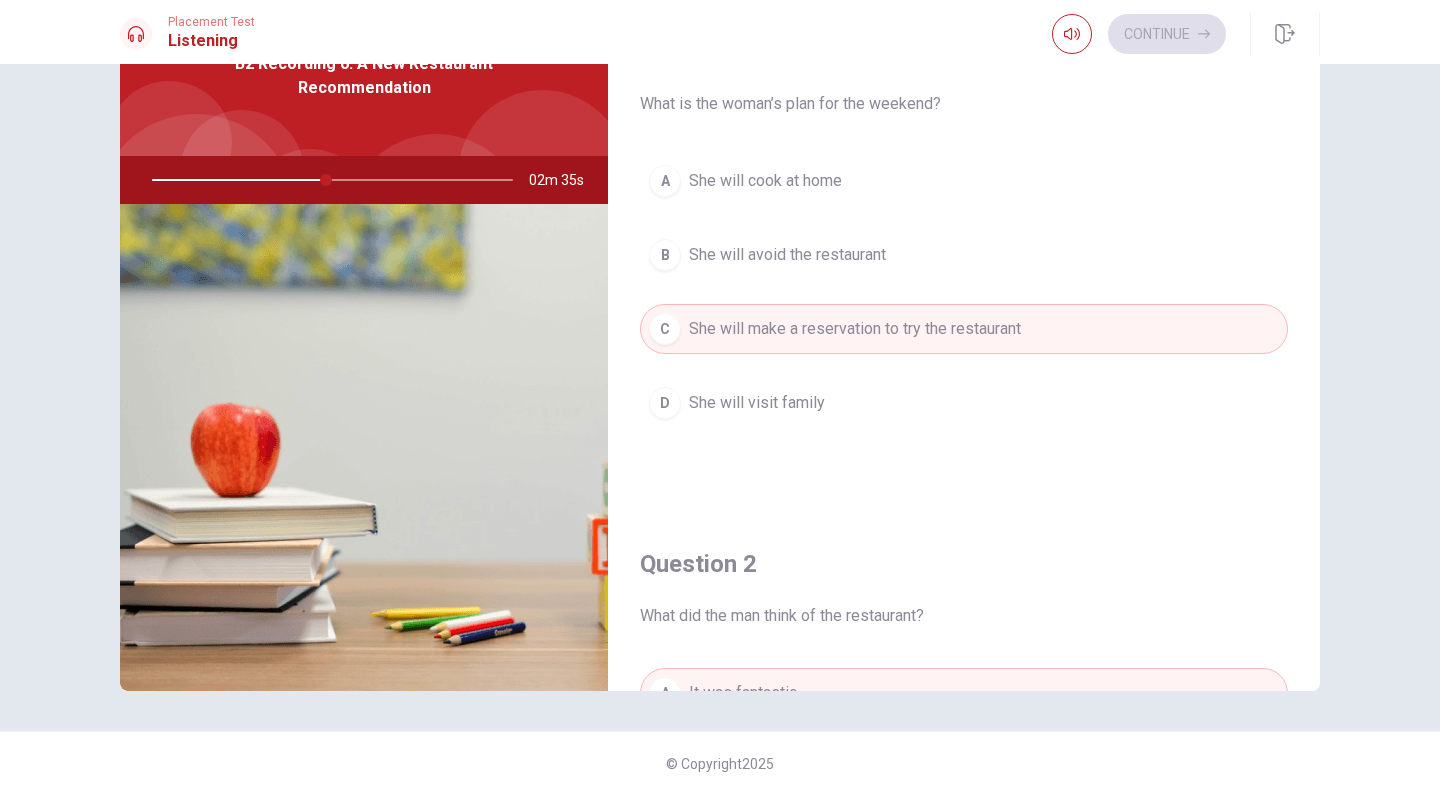 scroll, scrollTop: 0, scrollLeft: 0, axis: both 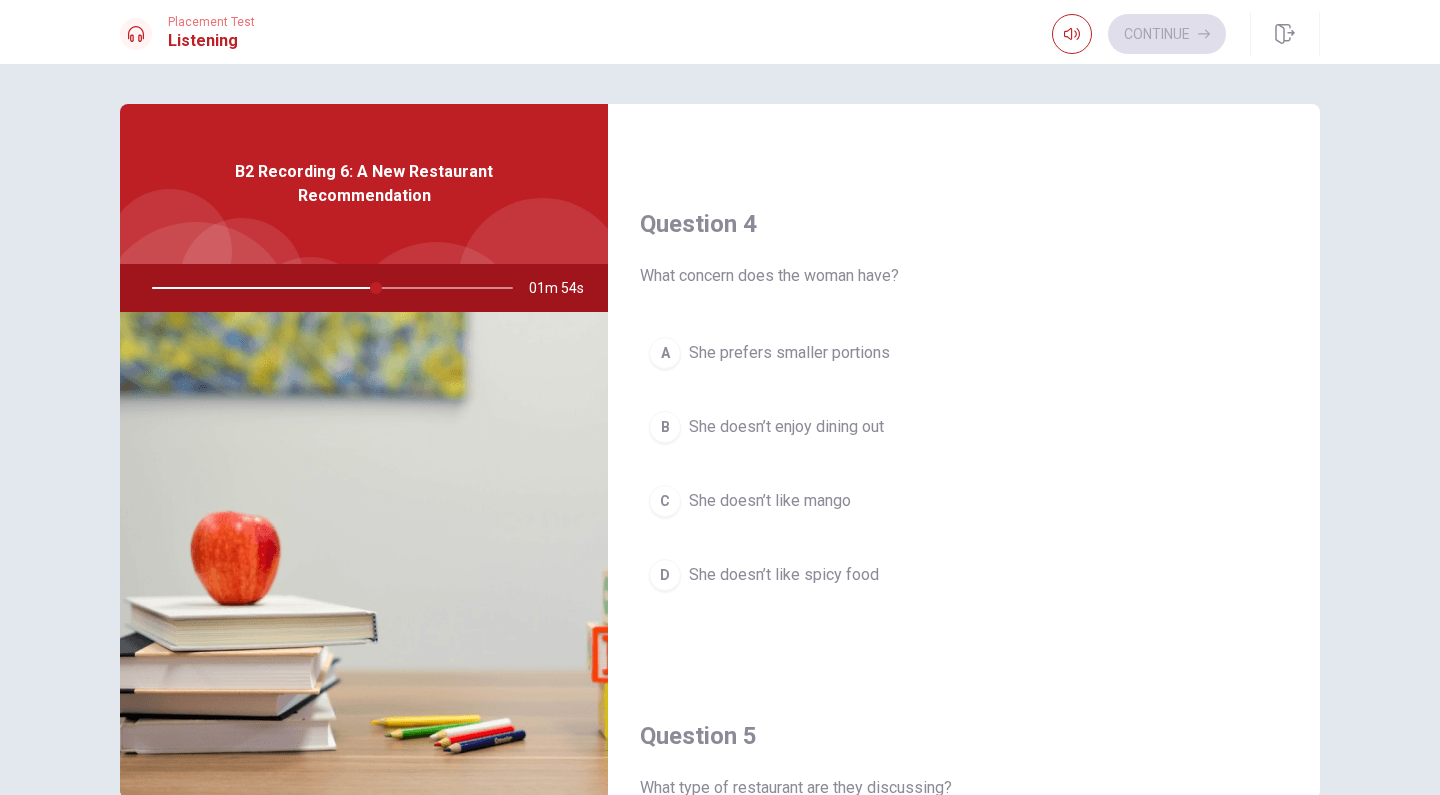 click on "She doesn’t like spicy food" at bounding box center [784, 575] 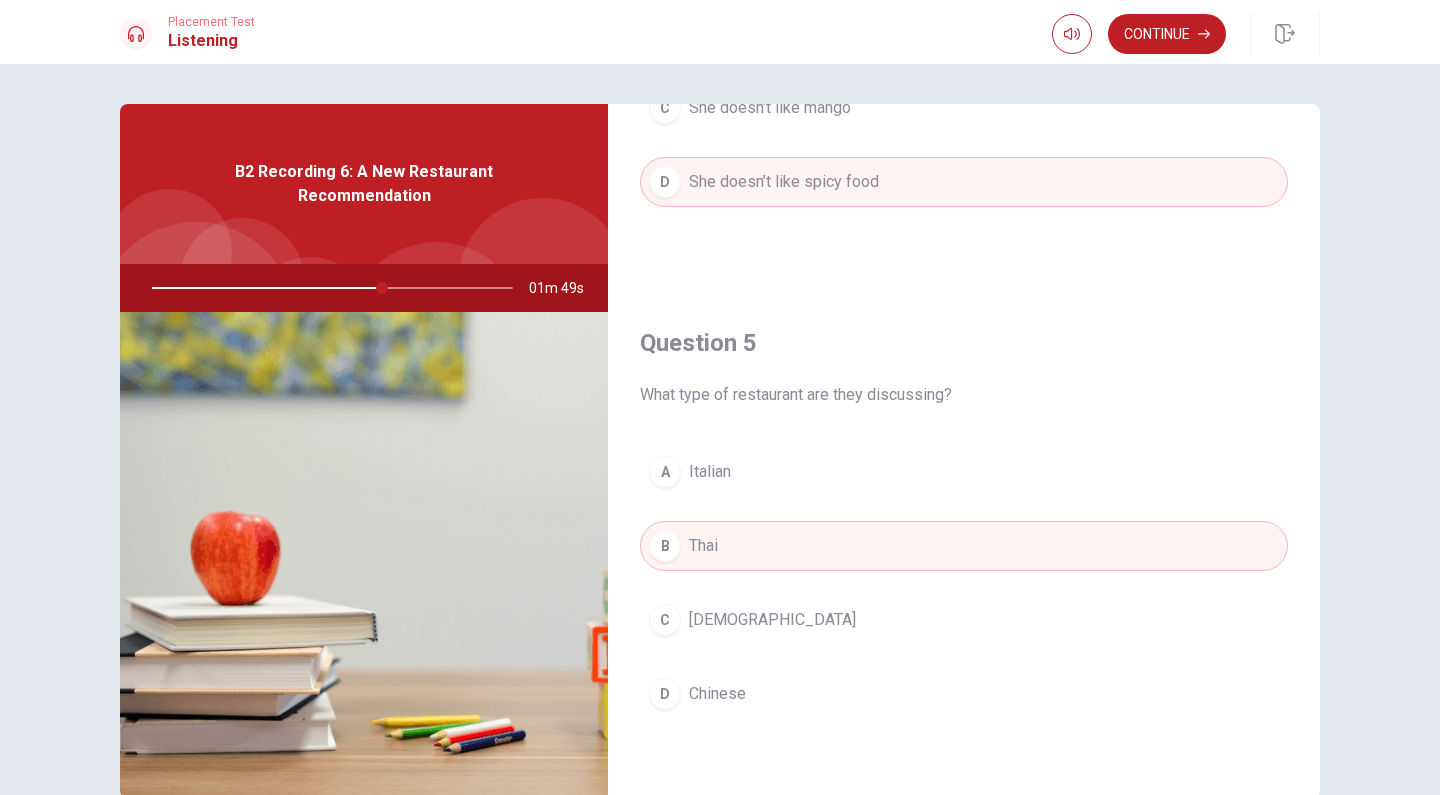 scroll, scrollTop: 1865, scrollLeft: 0, axis: vertical 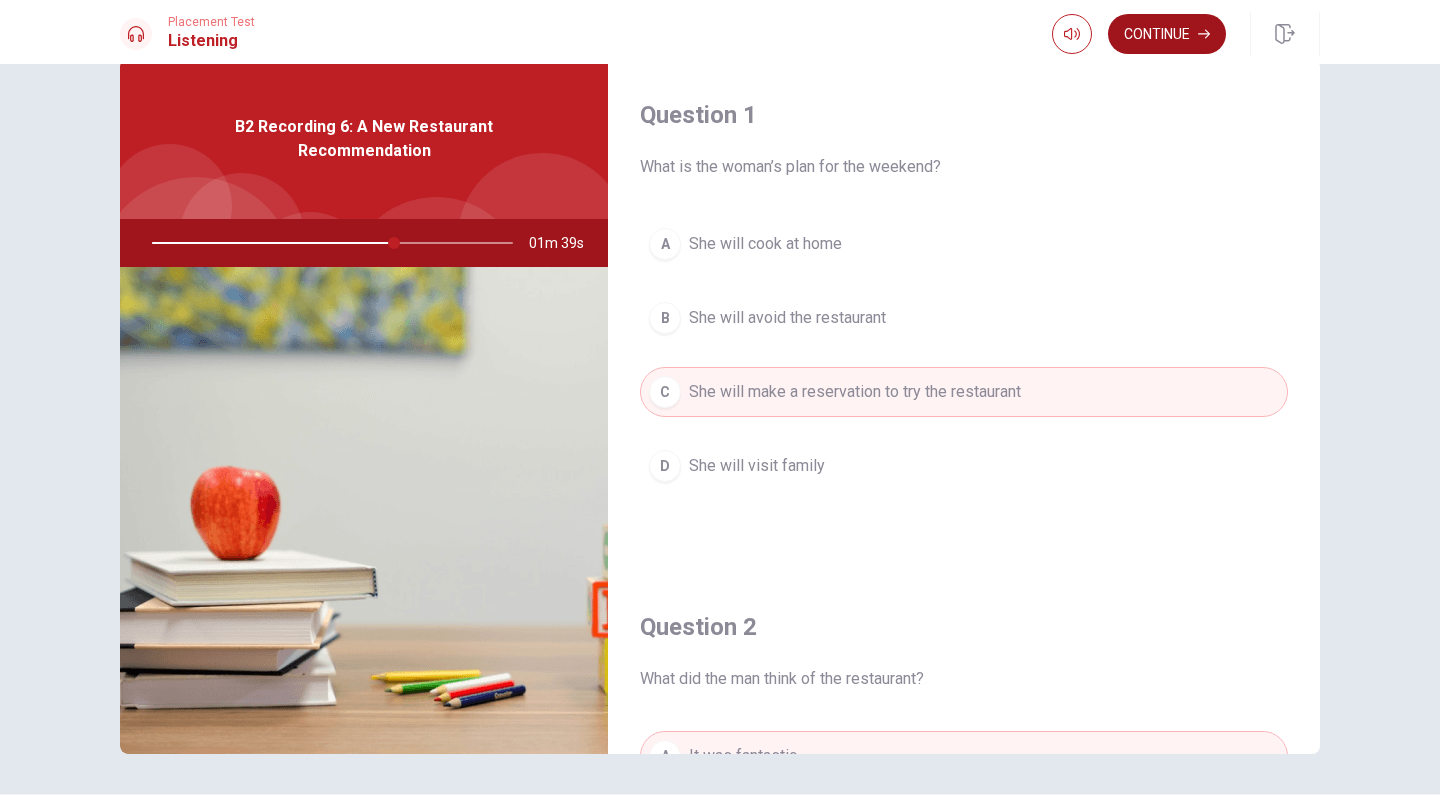 click on "Continue" at bounding box center (1167, 34) 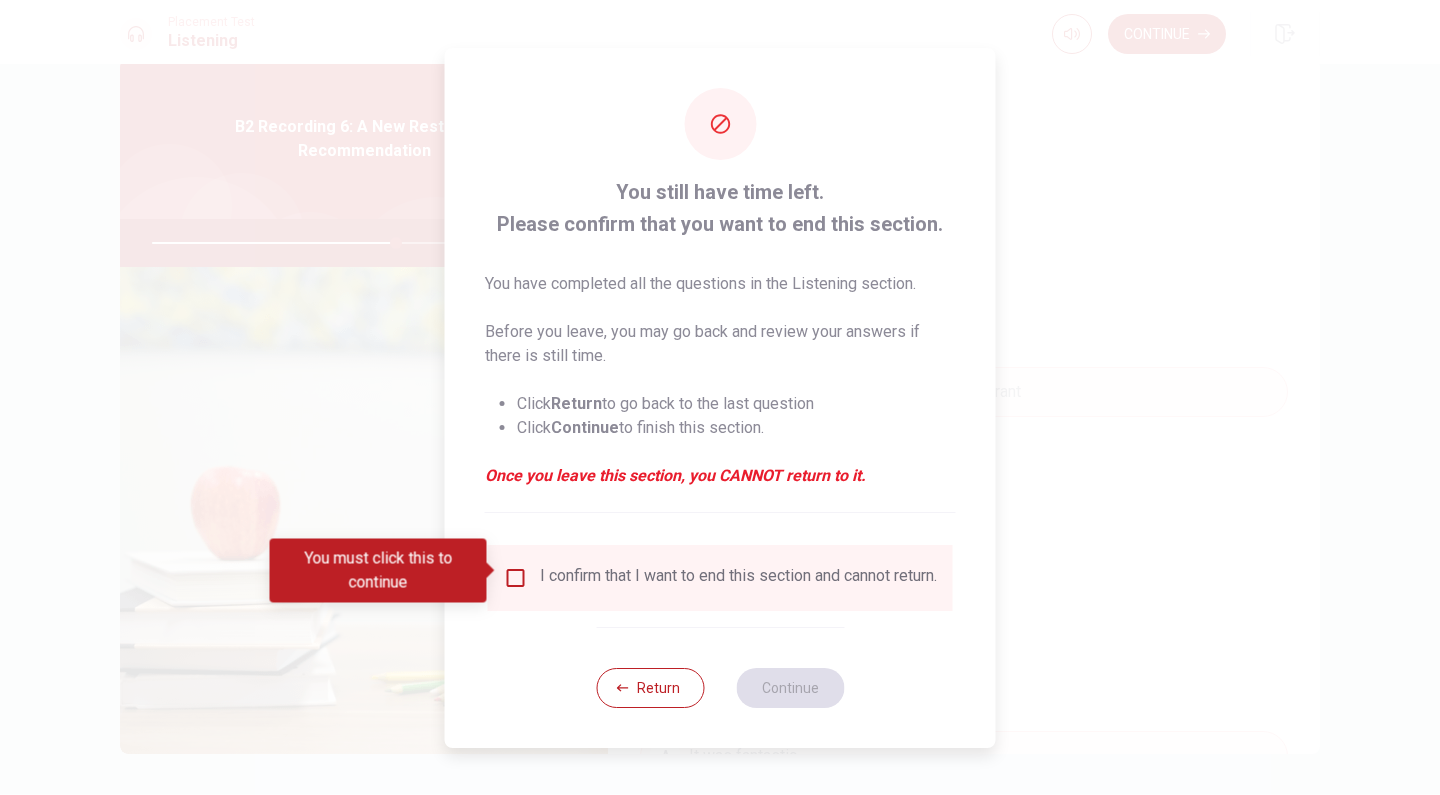click at bounding box center [516, 578] 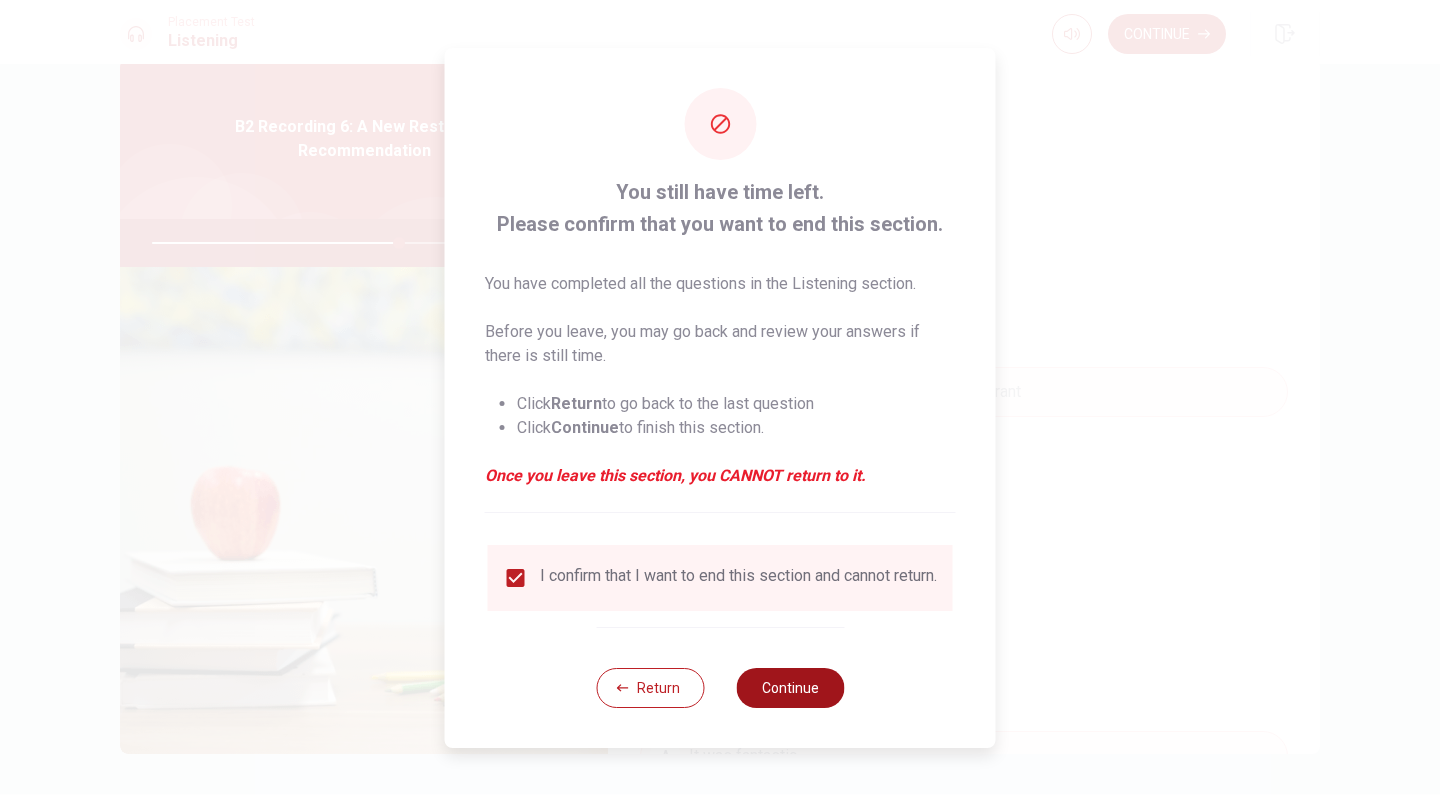 click on "Continue" at bounding box center (790, 688) 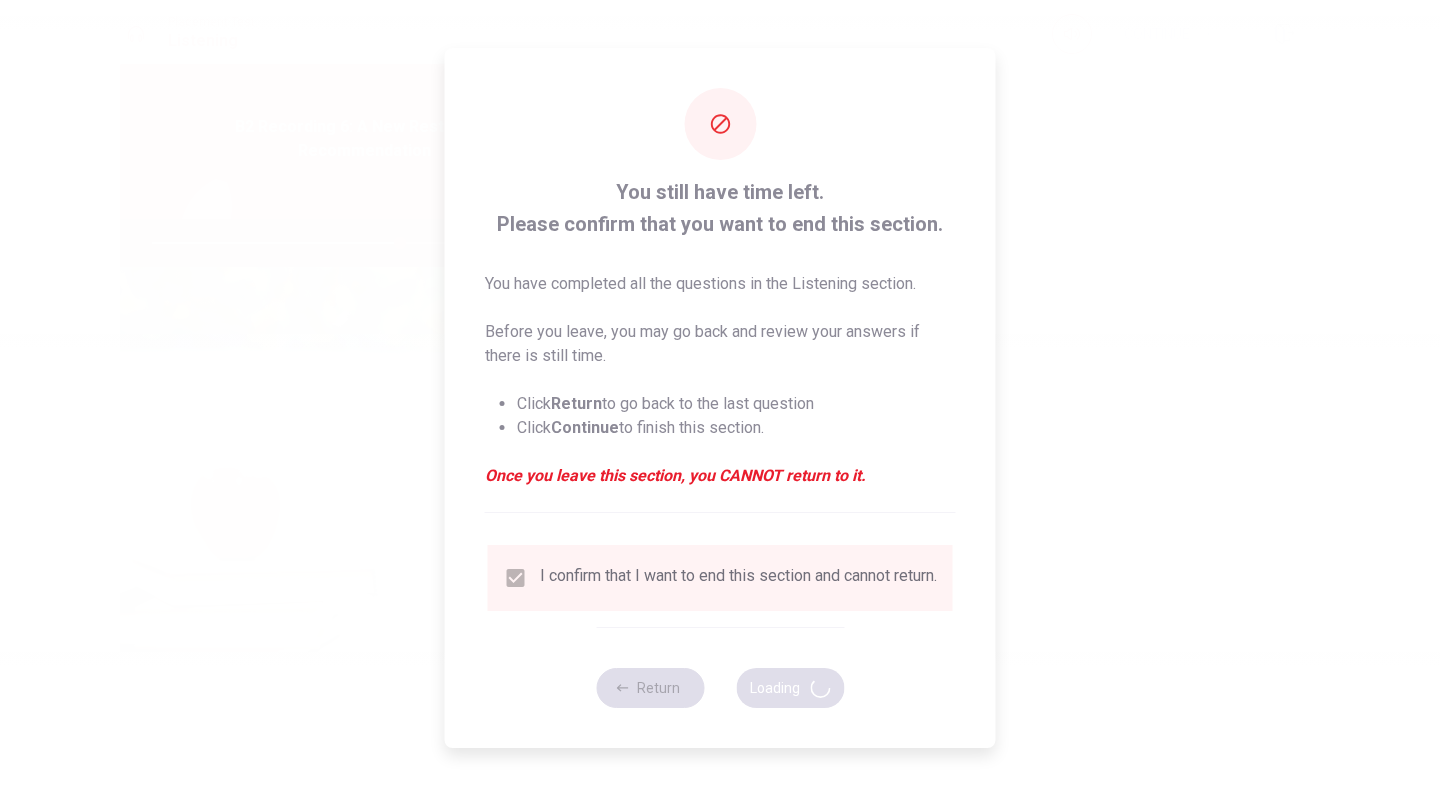 type on "69" 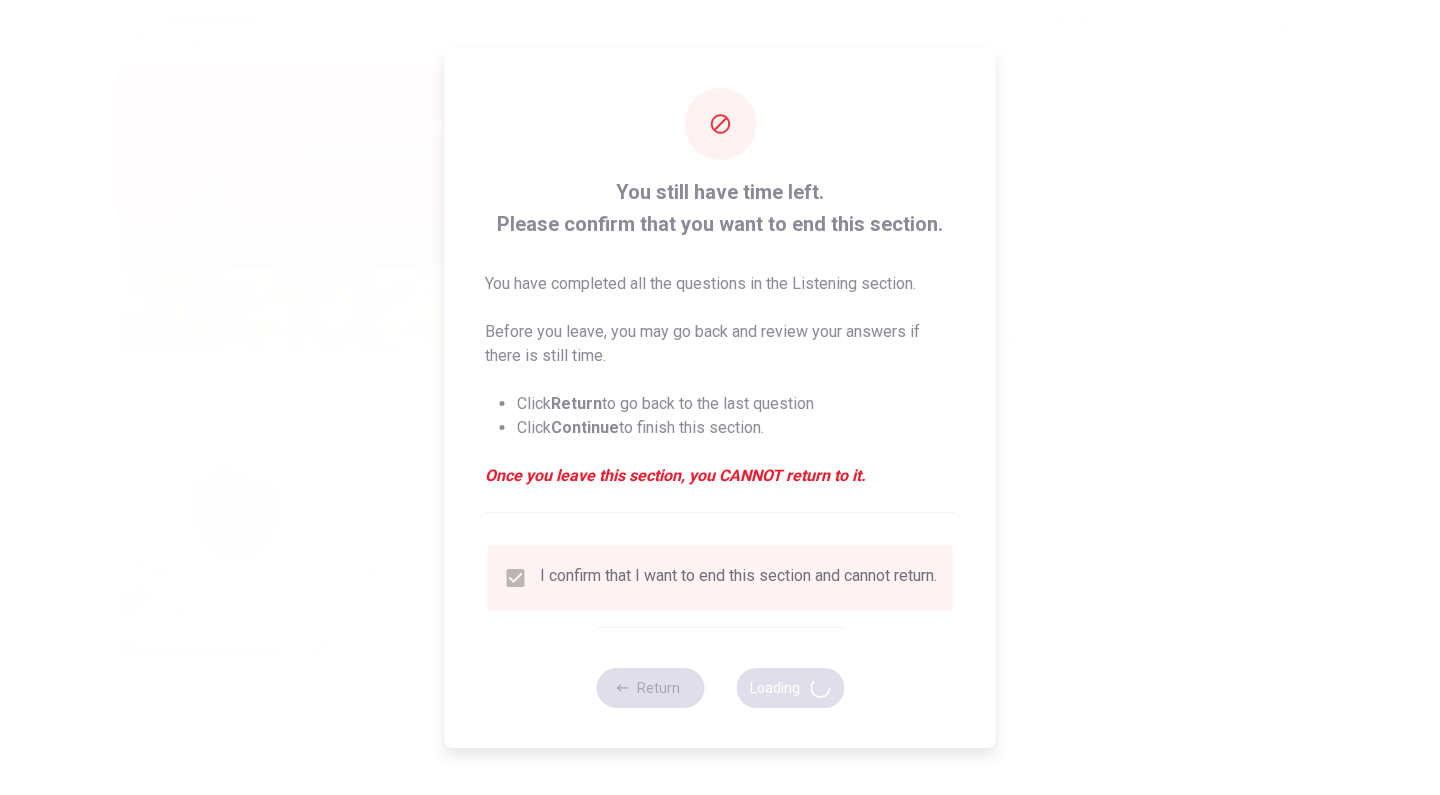 scroll, scrollTop: 0, scrollLeft: 0, axis: both 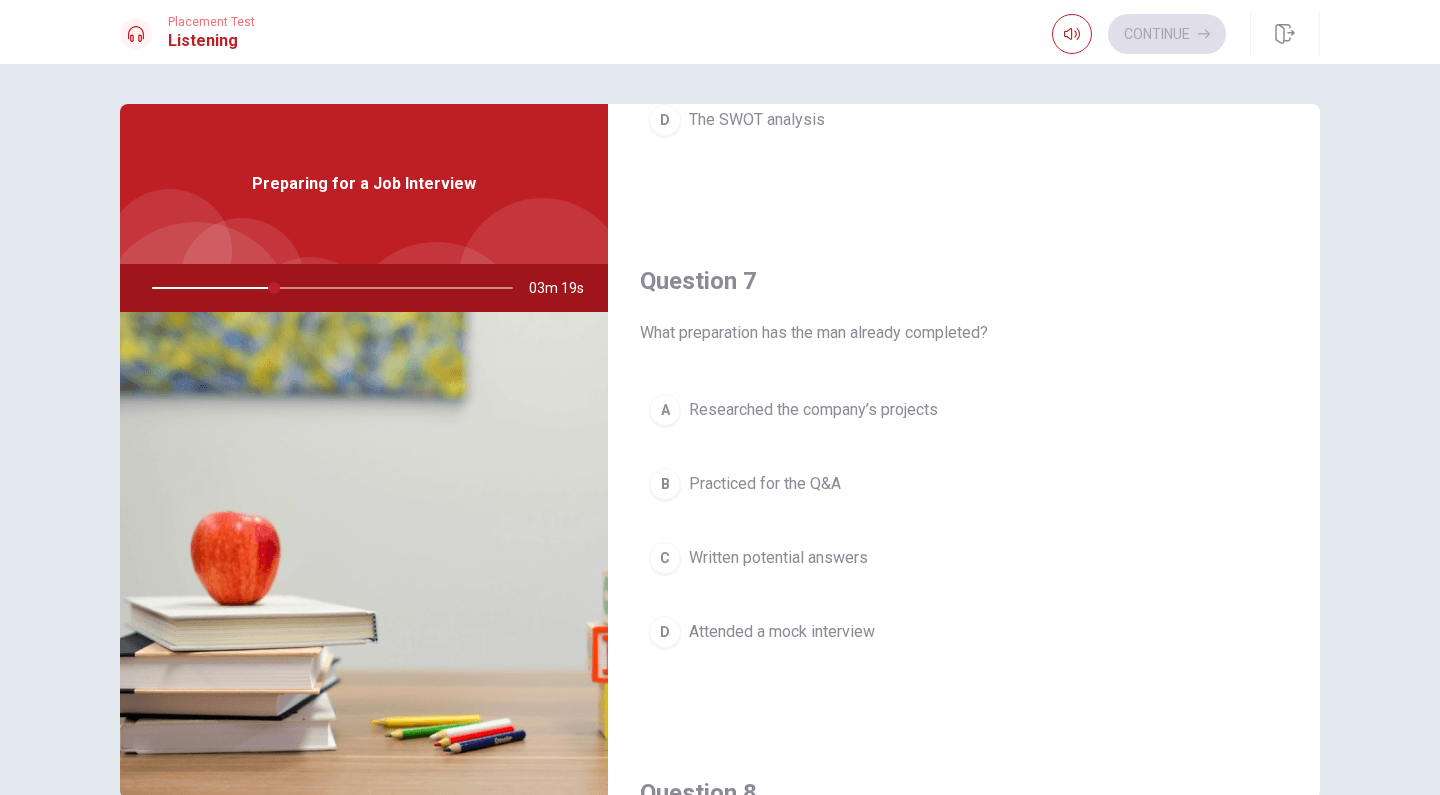 click on "A" at bounding box center (665, 410) 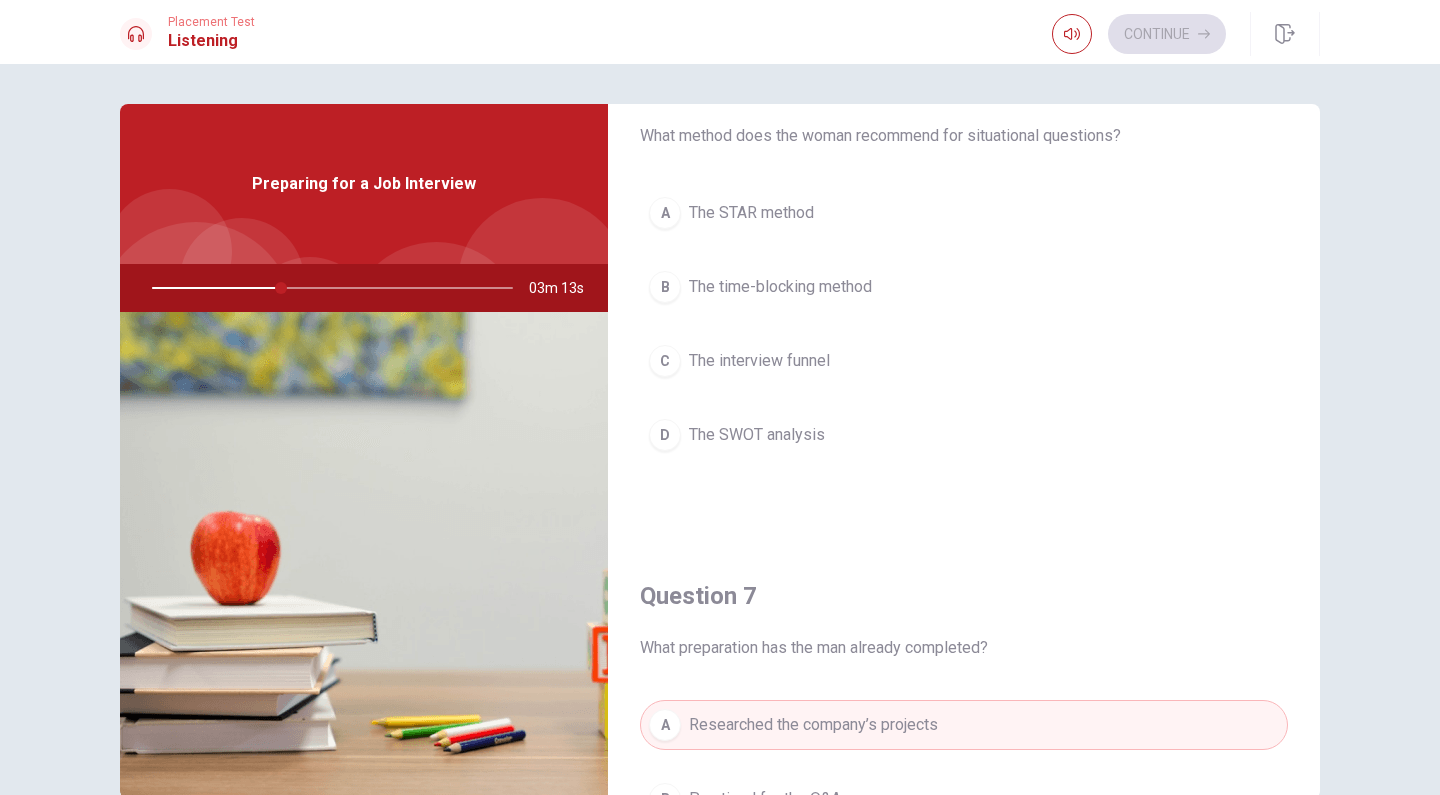 scroll, scrollTop: 69, scrollLeft: 0, axis: vertical 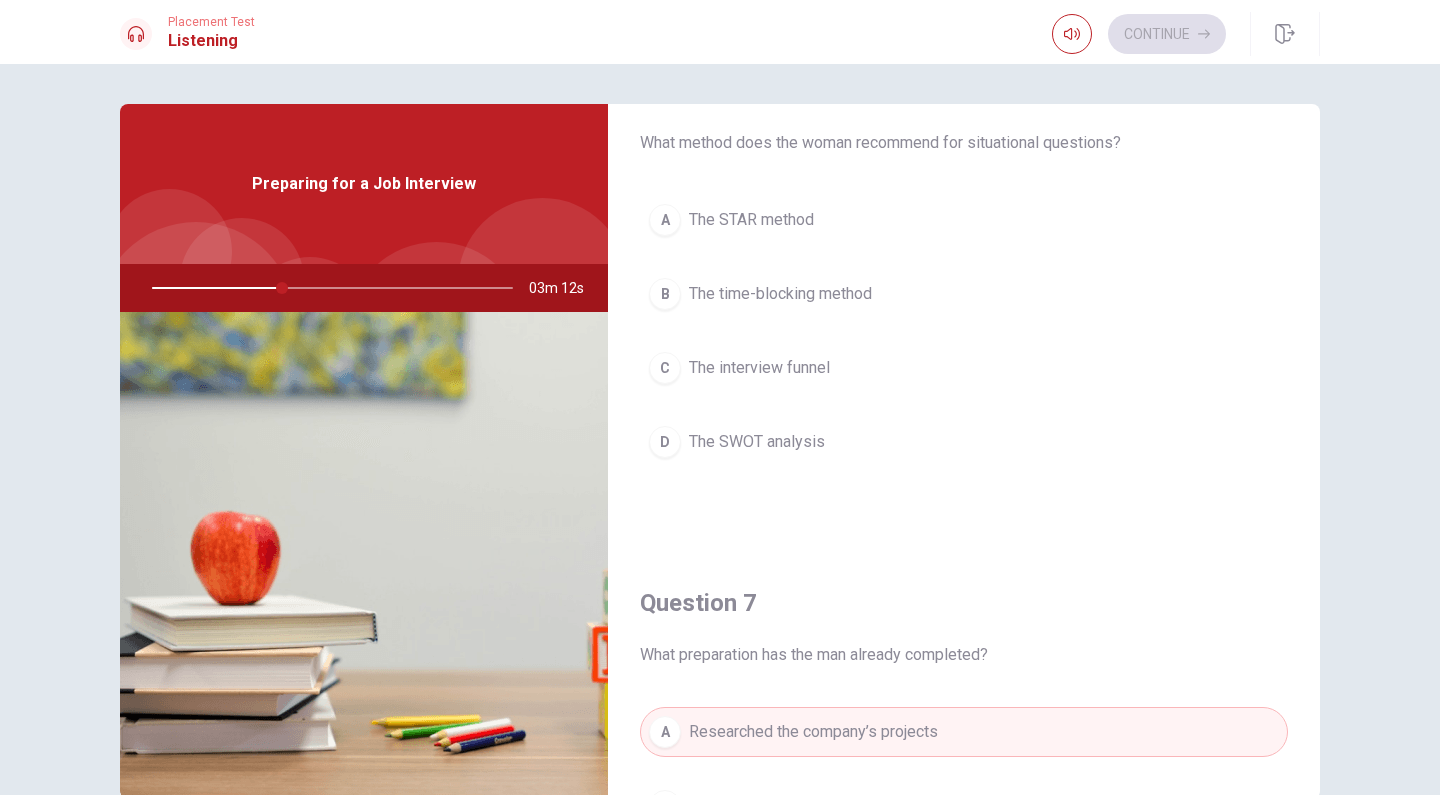 click on "A" at bounding box center [665, 220] 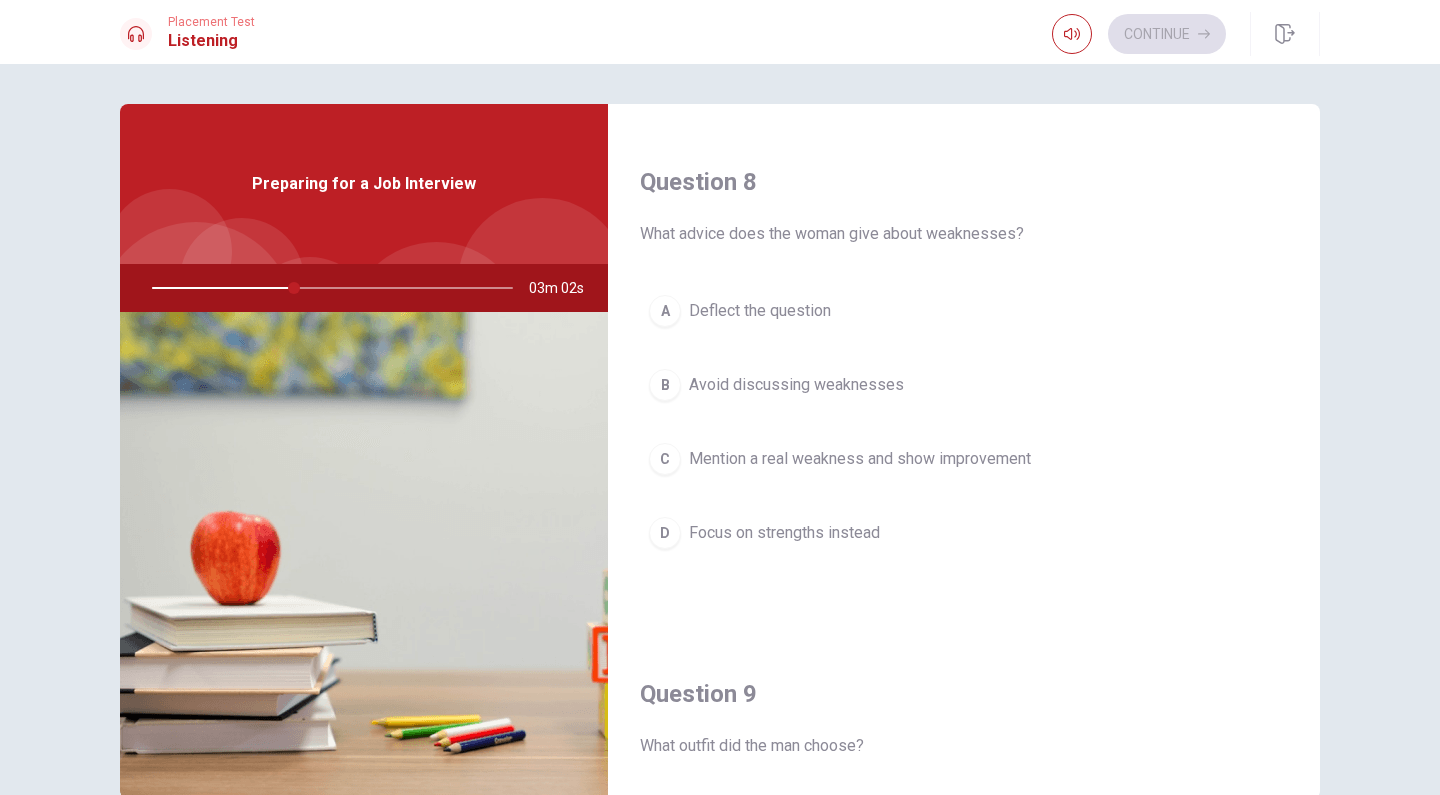 scroll, scrollTop: 1003, scrollLeft: 0, axis: vertical 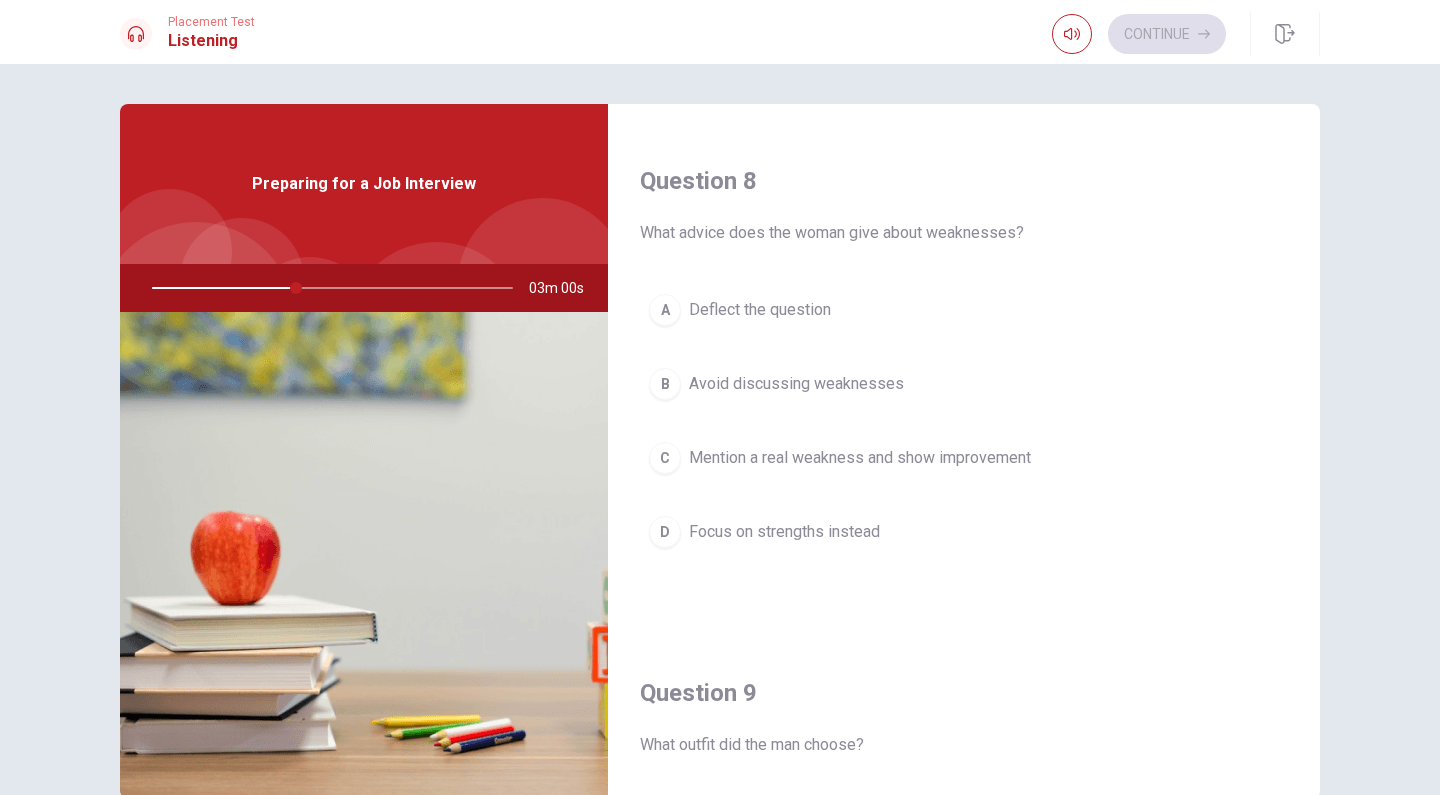 click on "Mention a real weakness and show improvement" at bounding box center (860, 458) 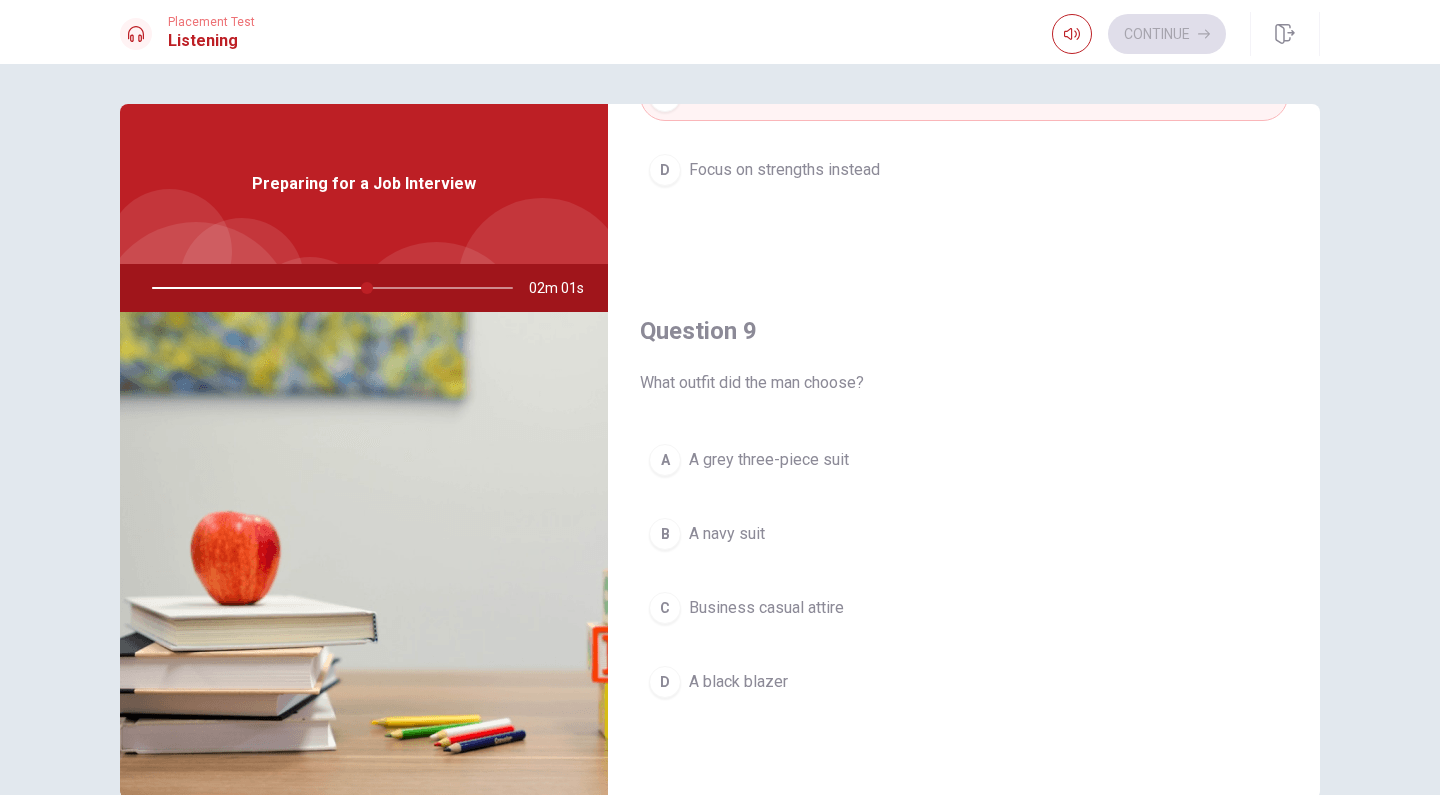 scroll, scrollTop: 1466, scrollLeft: 0, axis: vertical 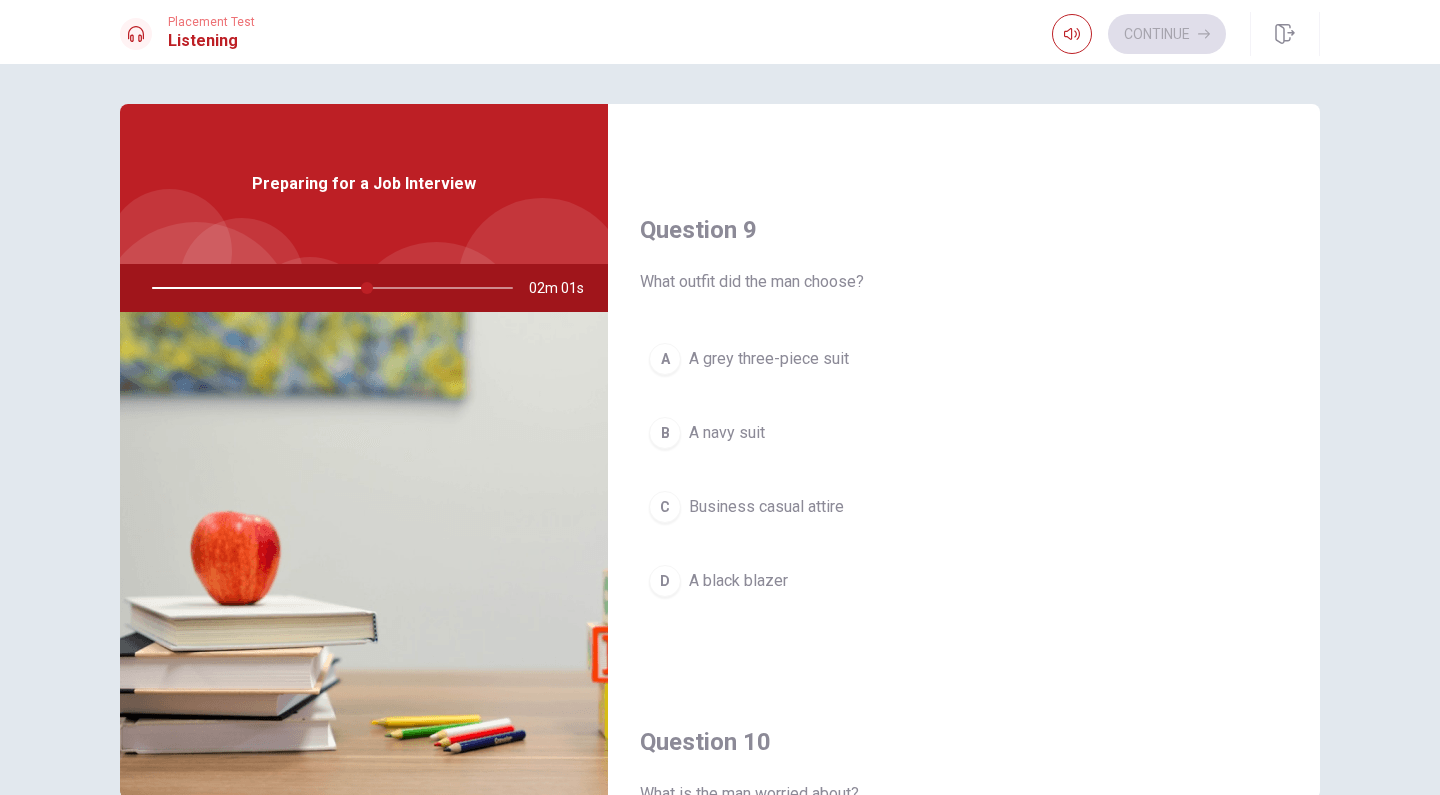 click on "A navy suit" at bounding box center [727, 433] 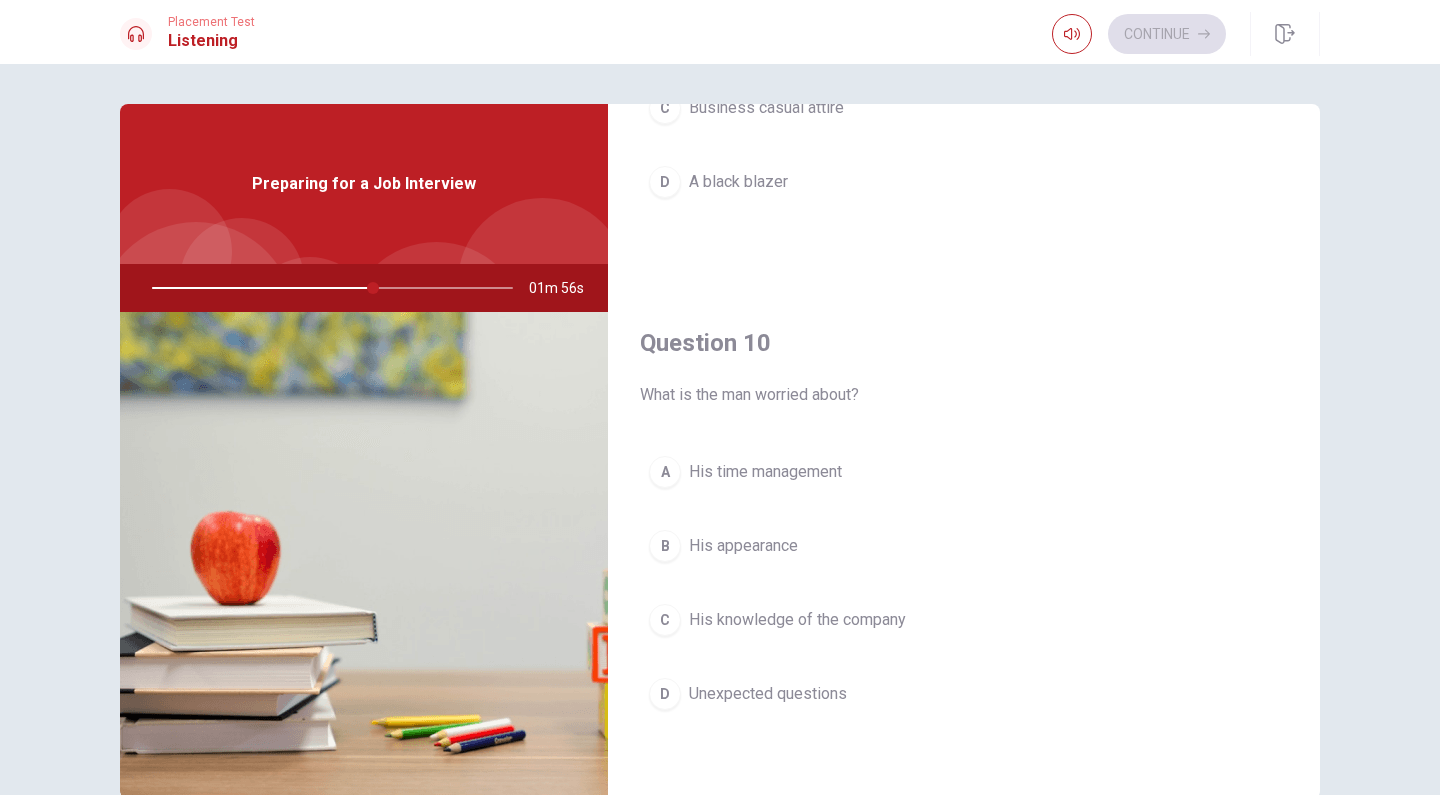 scroll, scrollTop: 1865, scrollLeft: 0, axis: vertical 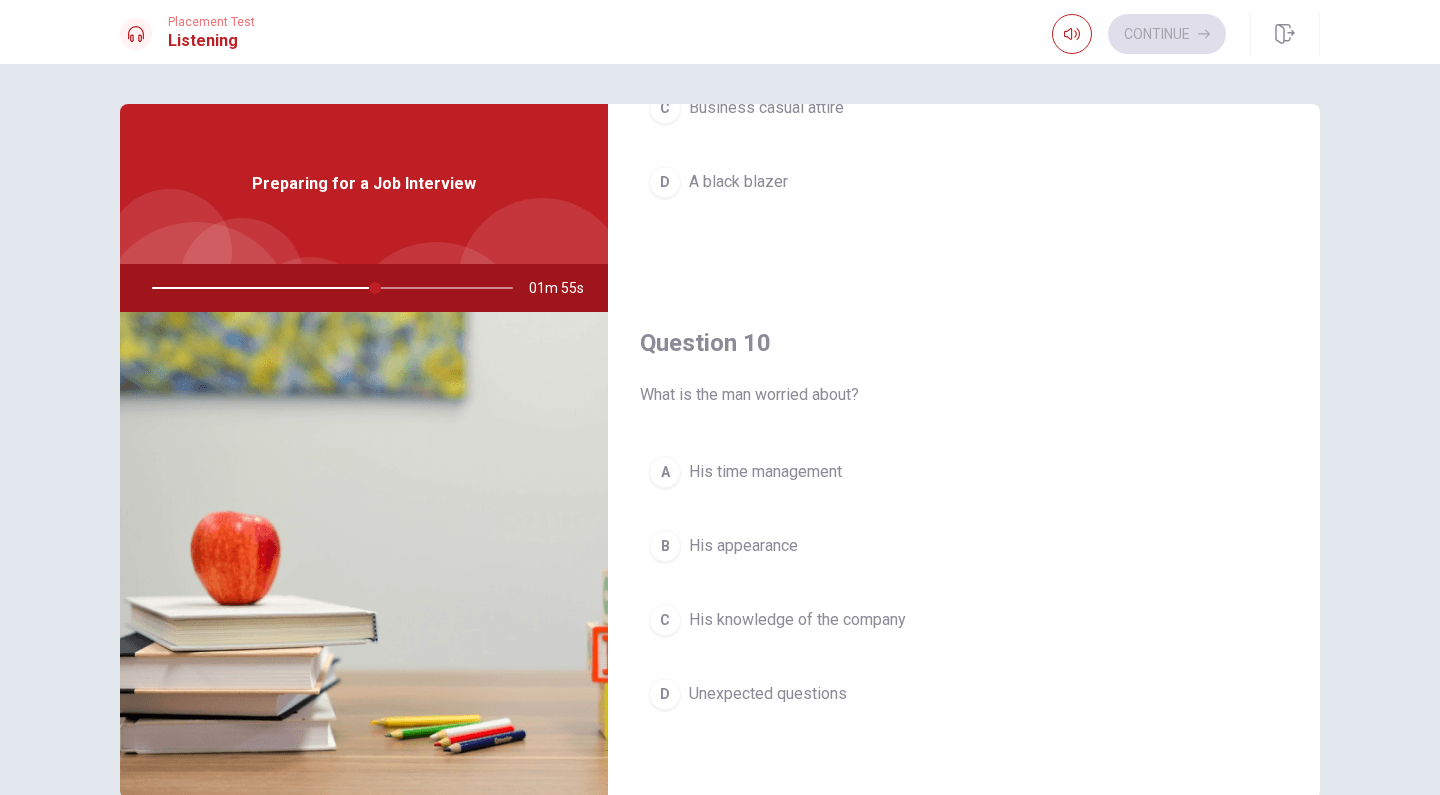 click on "His appearance" at bounding box center (743, 546) 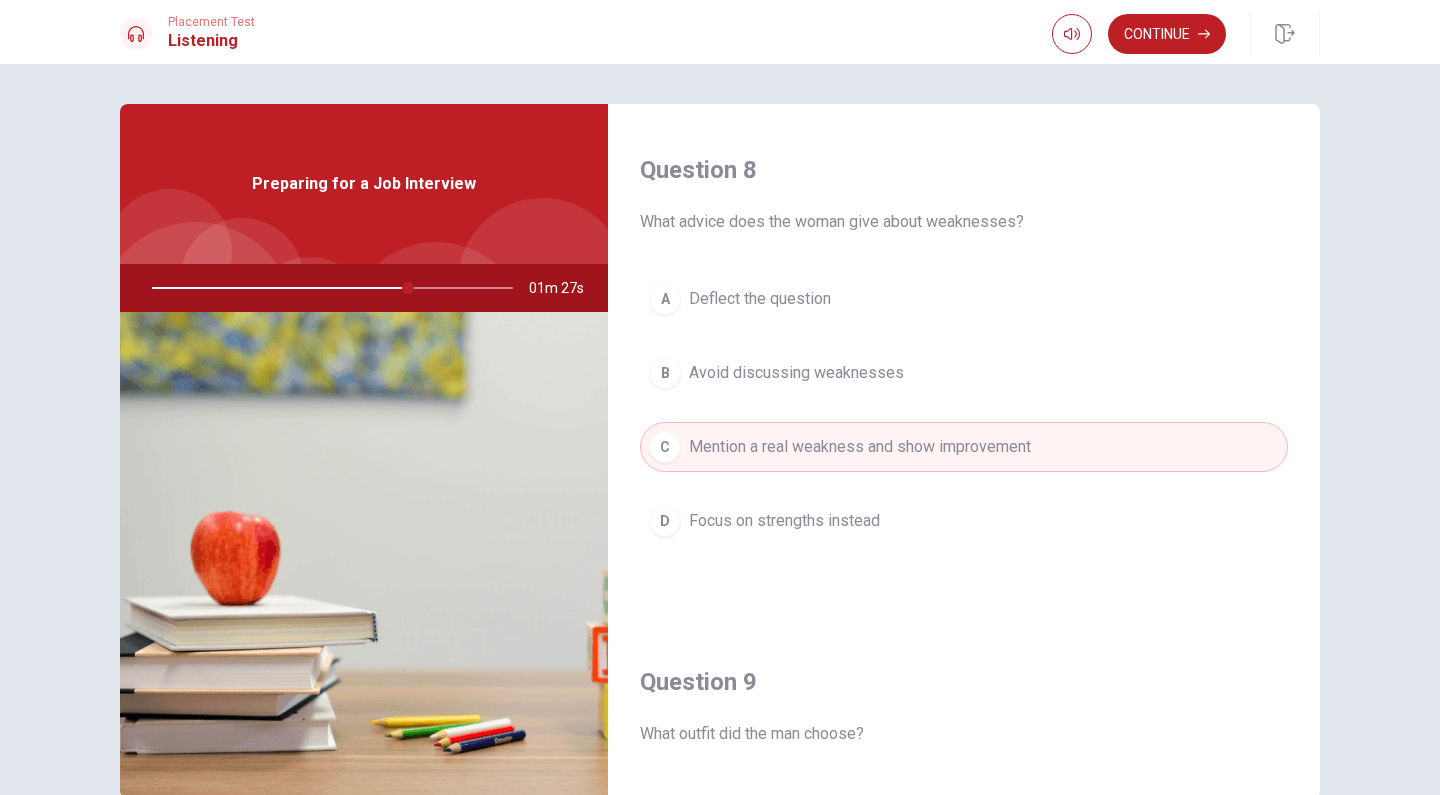 scroll, scrollTop: 1014, scrollLeft: 0, axis: vertical 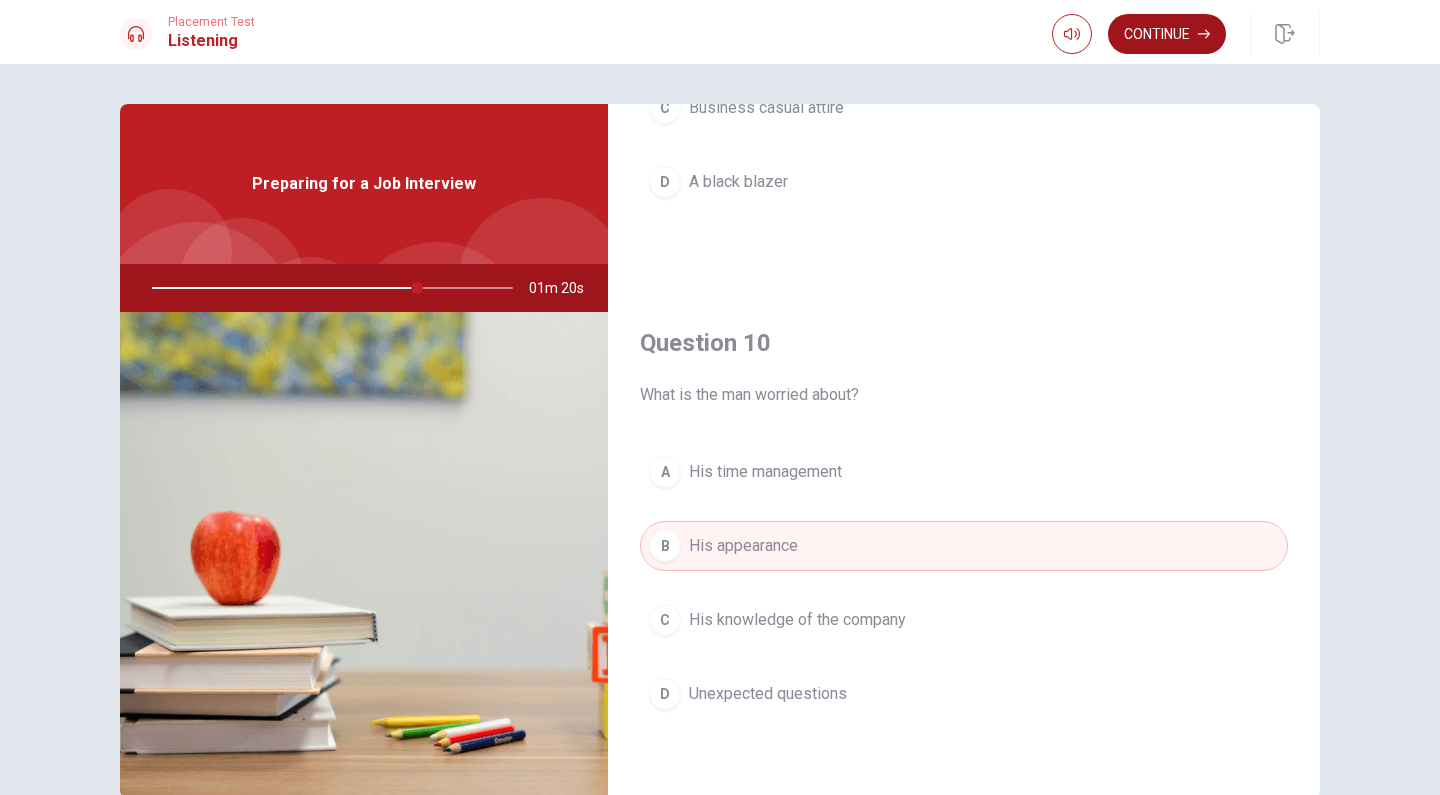 click on "Continue" at bounding box center (1167, 34) 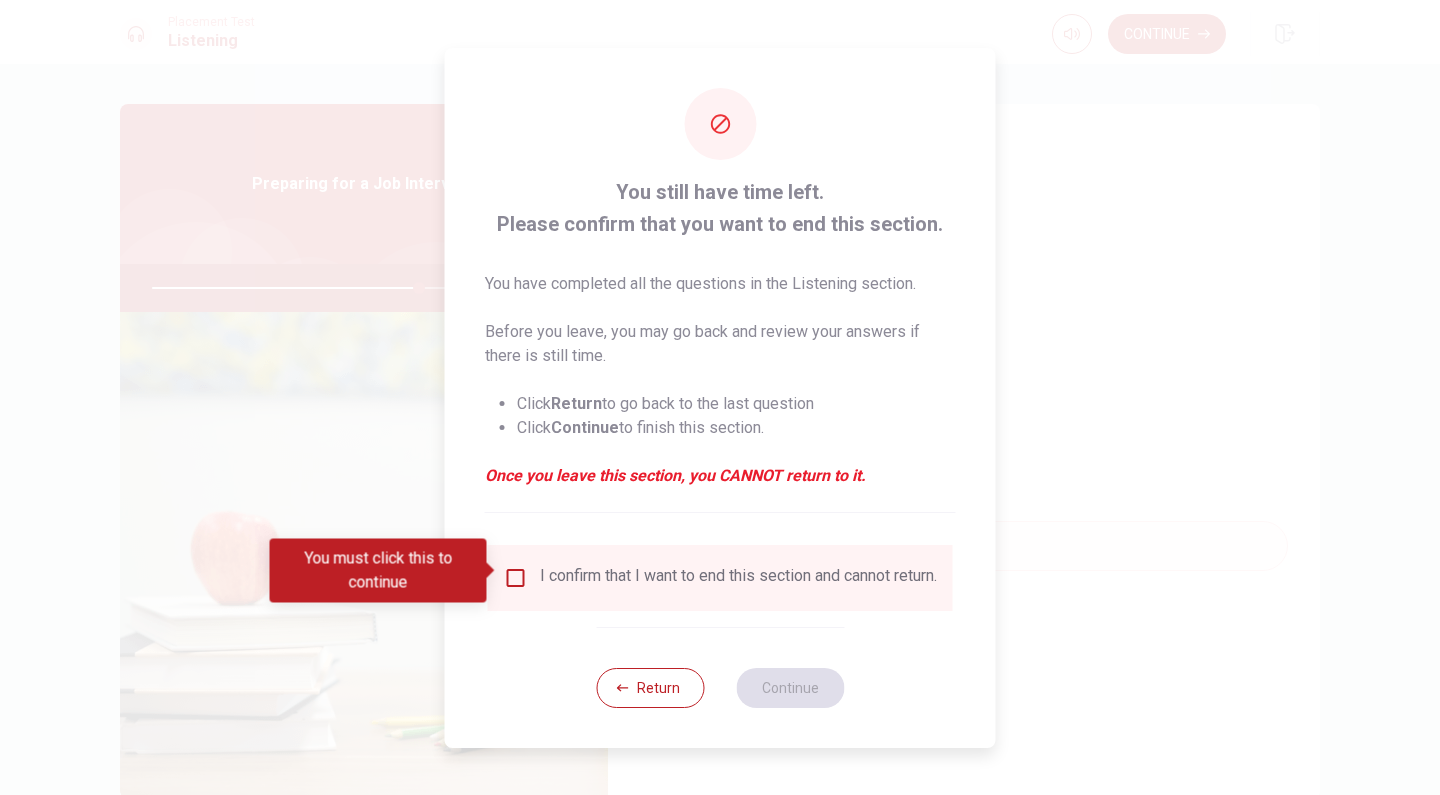 click at bounding box center [516, 578] 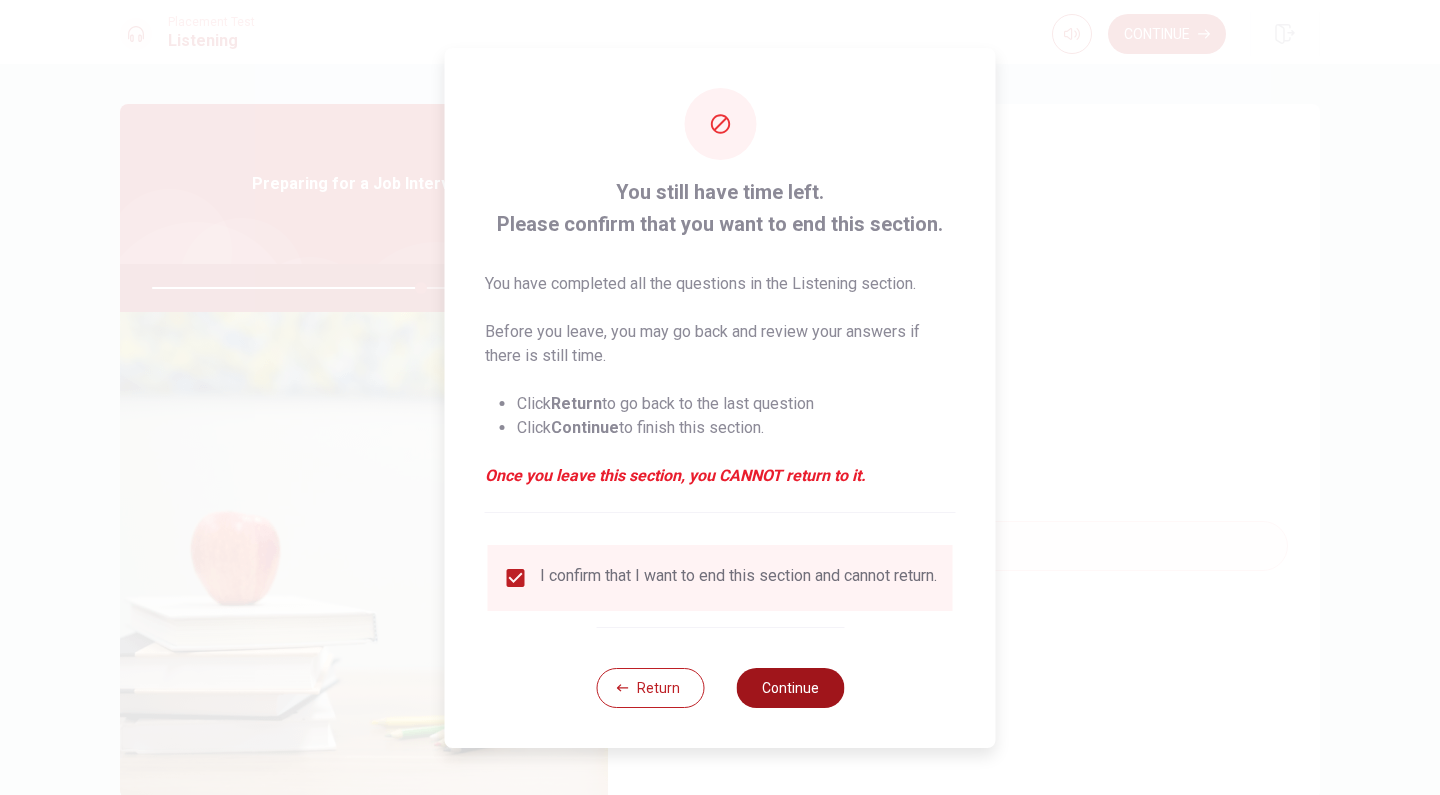 click on "Continue" at bounding box center (790, 688) 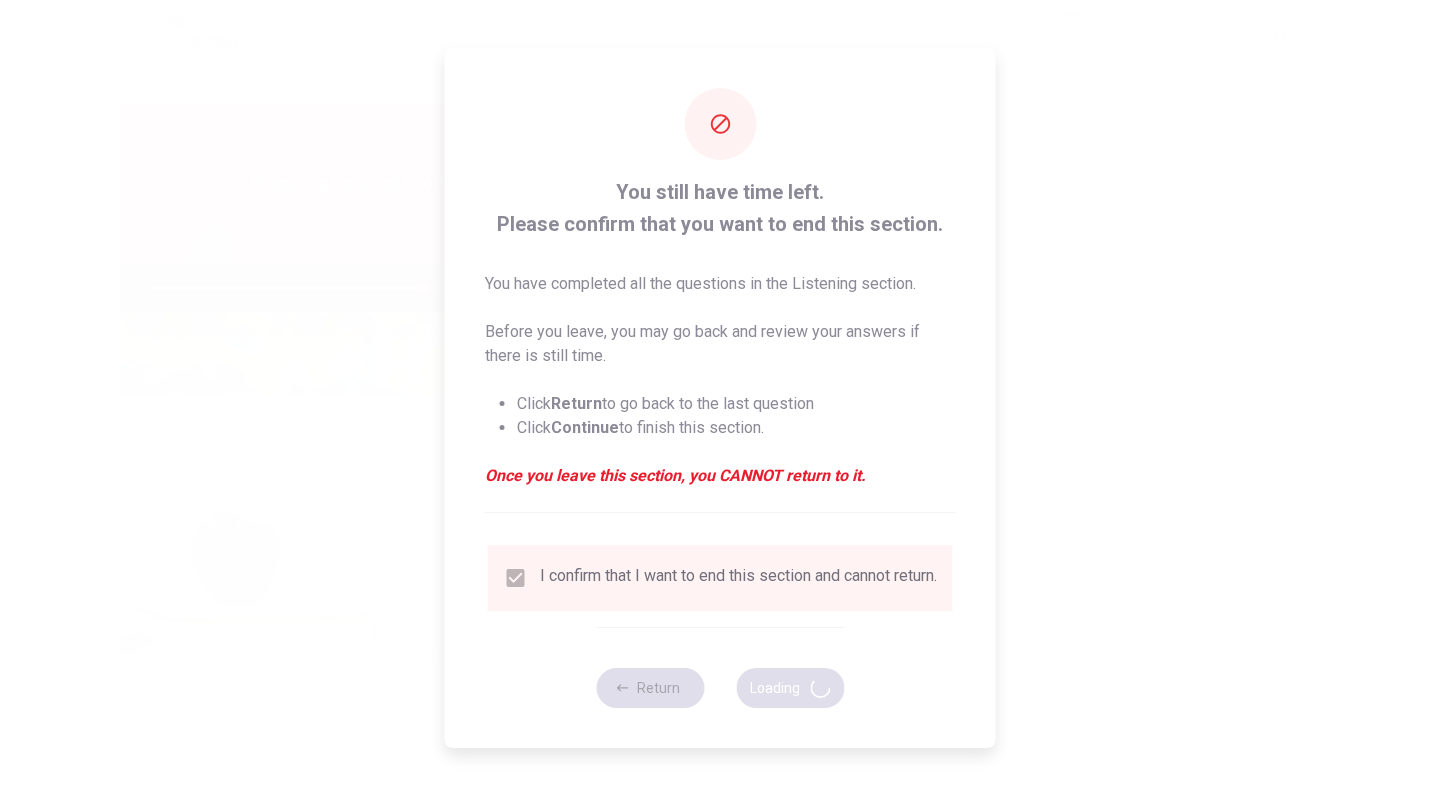 type on "76" 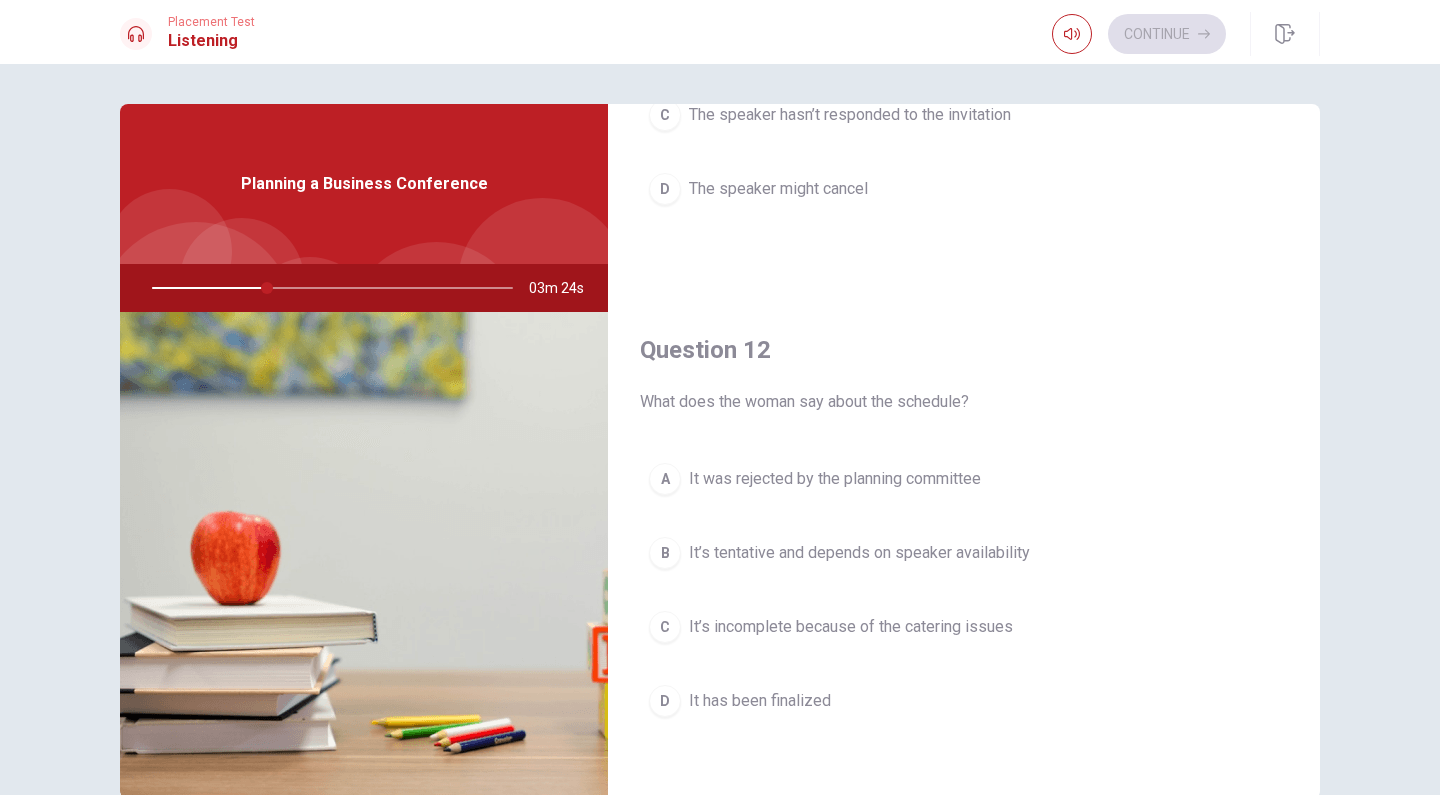 scroll, scrollTop: 323, scrollLeft: 0, axis: vertical 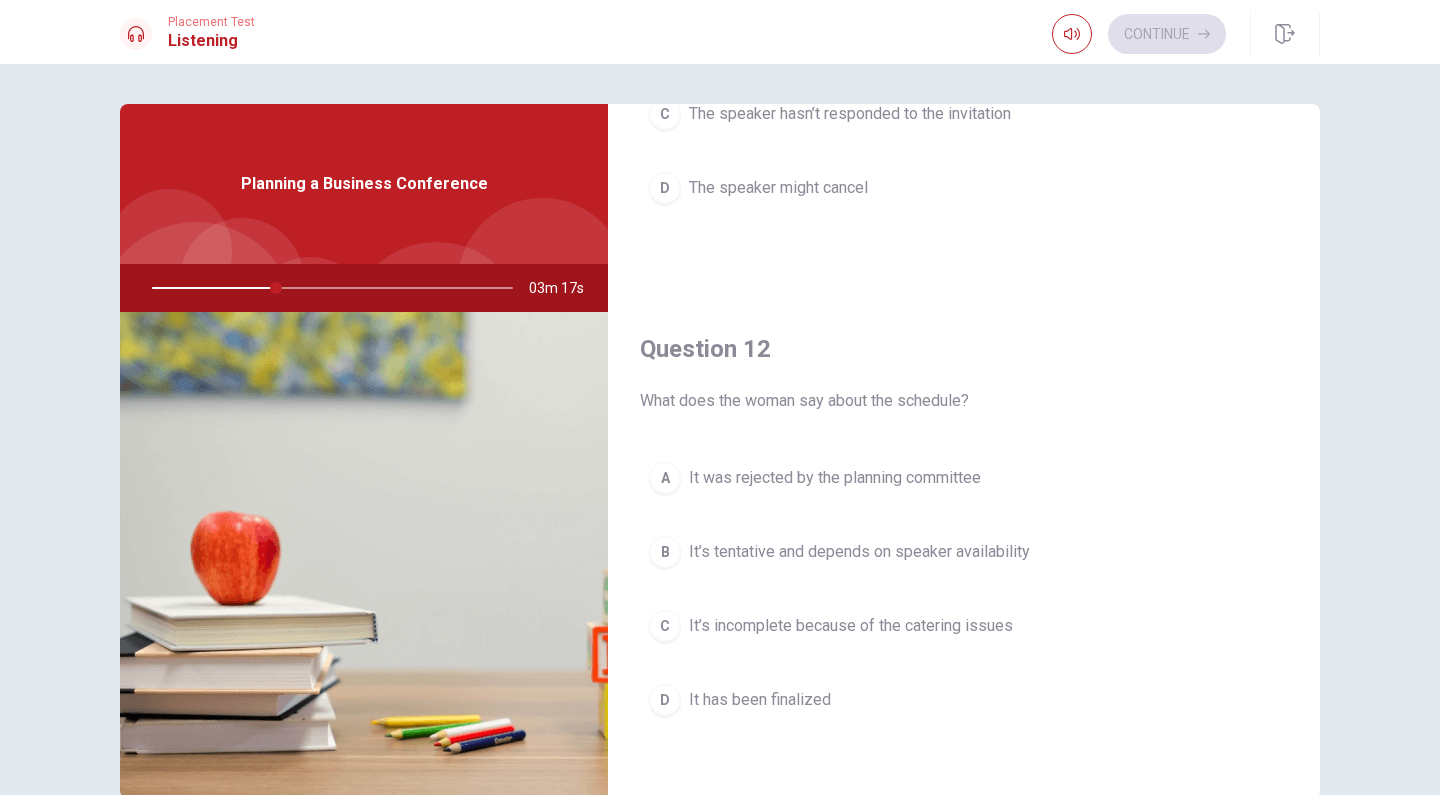 click on "It’s tentative and depends on speaker availability" at bounding box center [859, 552] 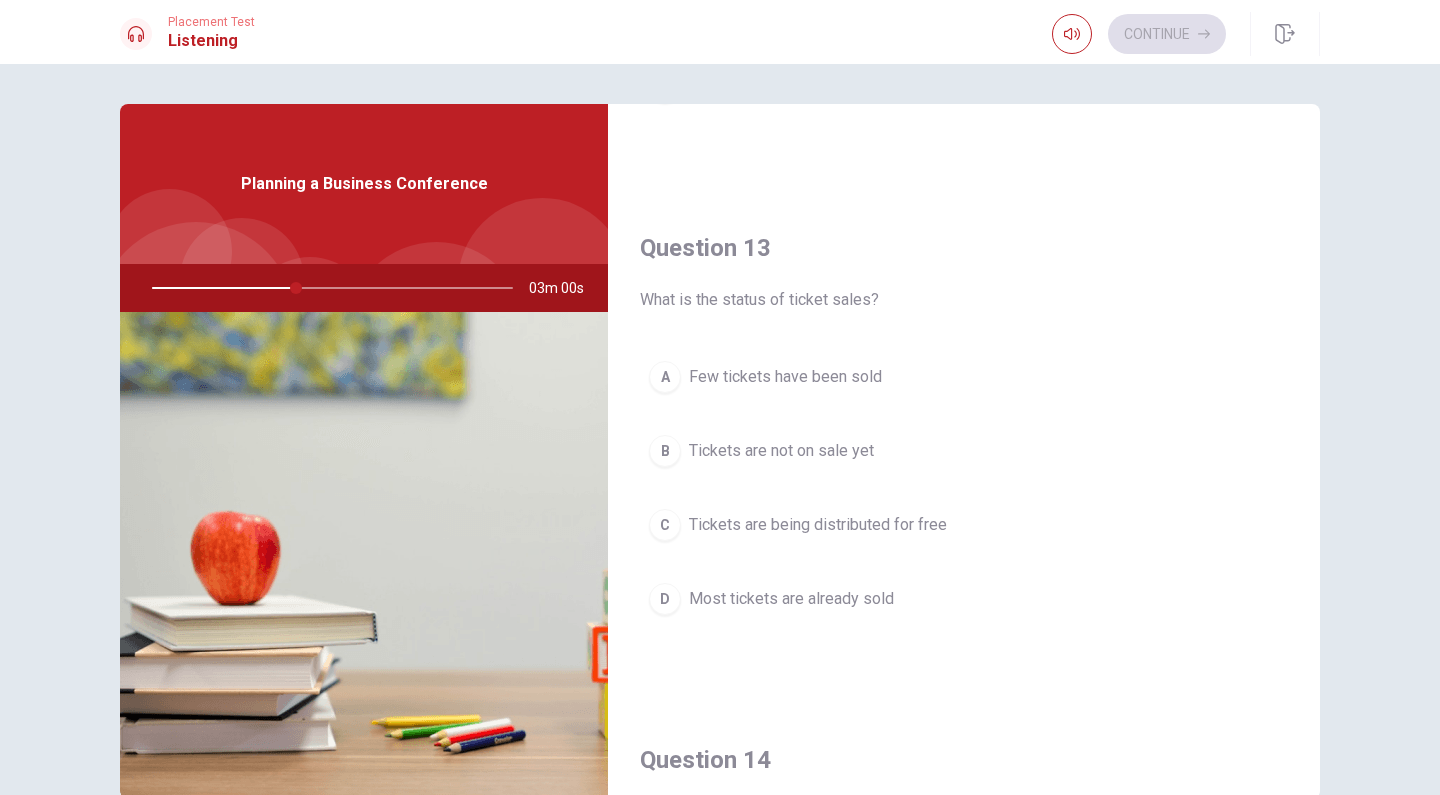 scroll, scrollTop: 939, scrollLeft: 0, axis: vertical 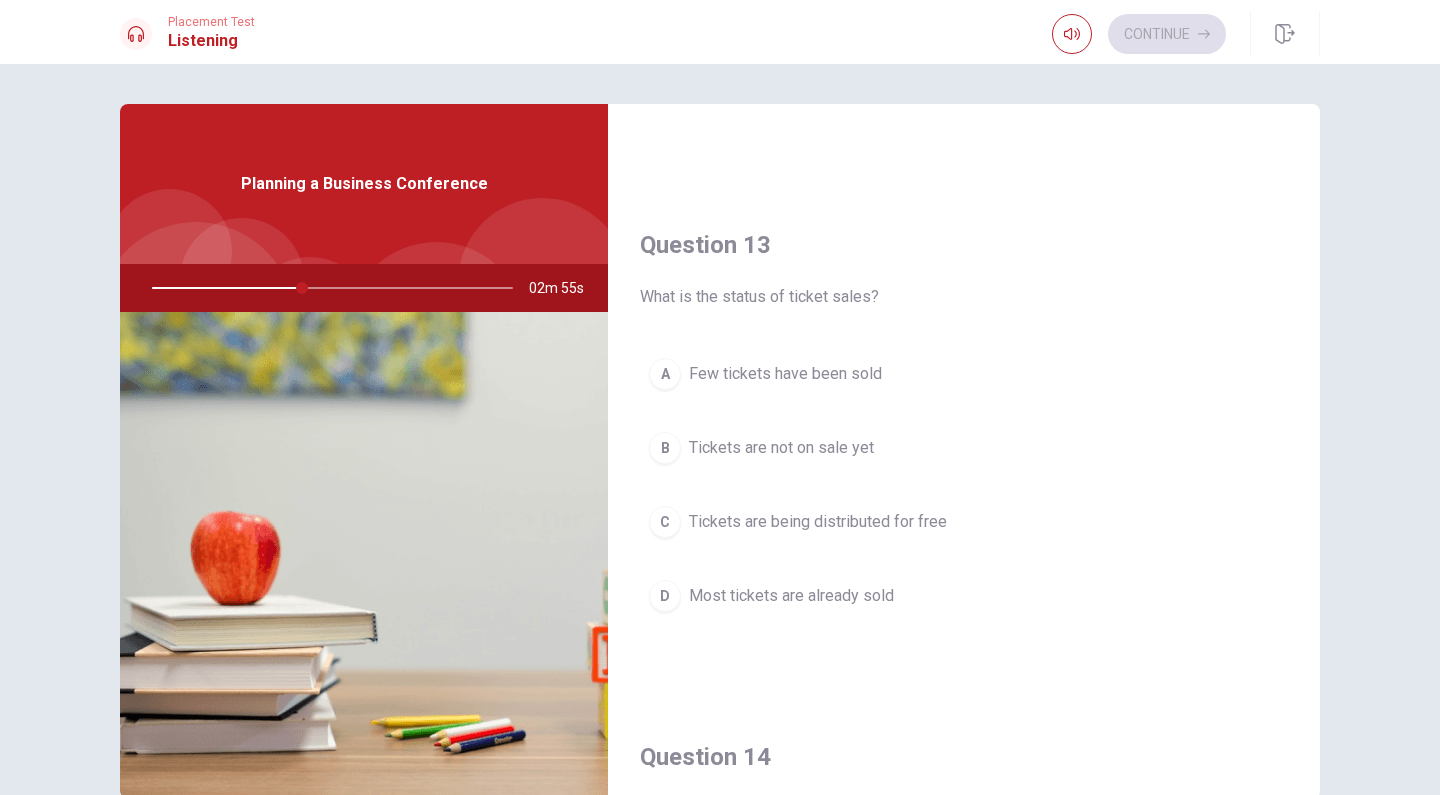 click on "Most tickets are already sold" at bounding box center (791, 596) 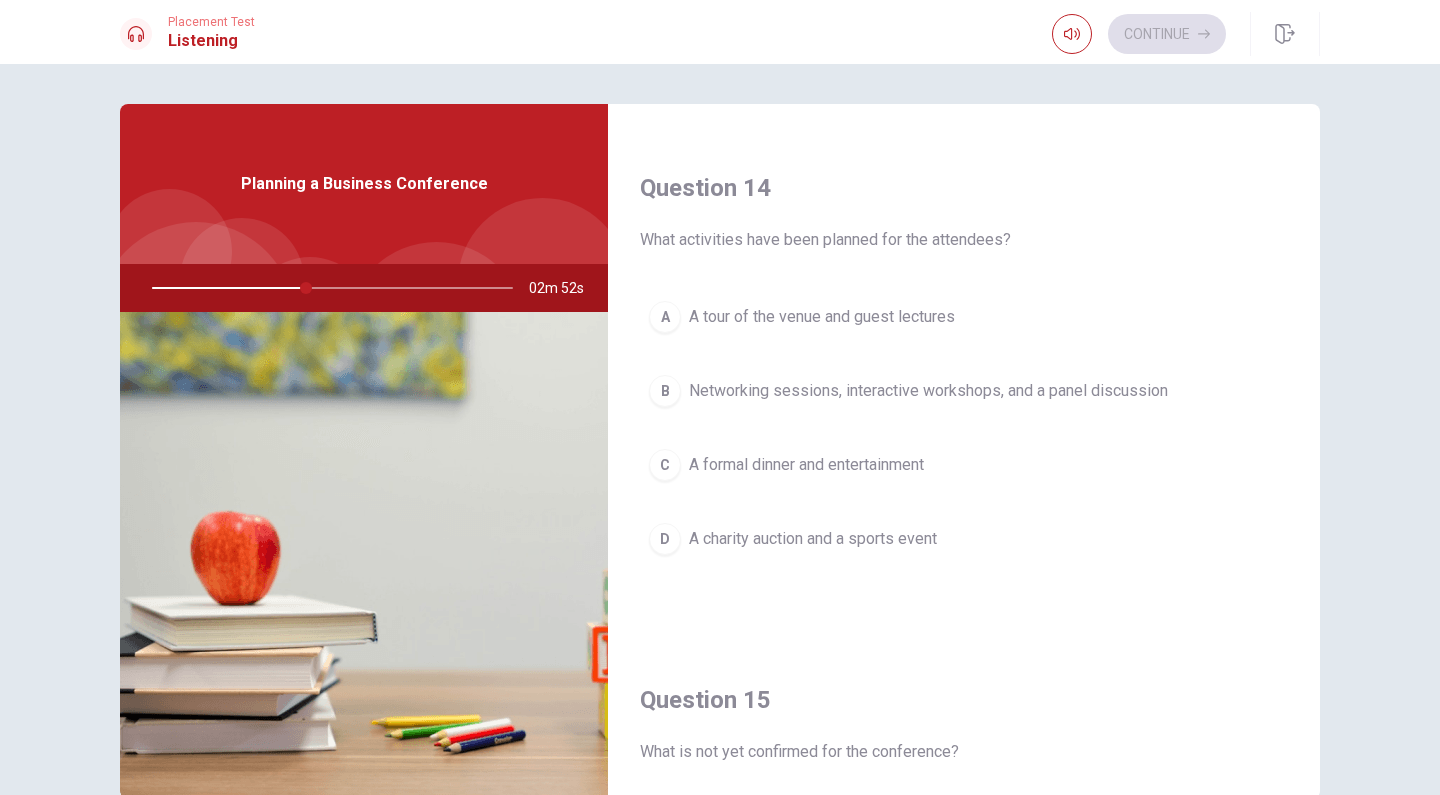 scroll, scrollTop: 1512, scrollLeft: 0, axis: vertical 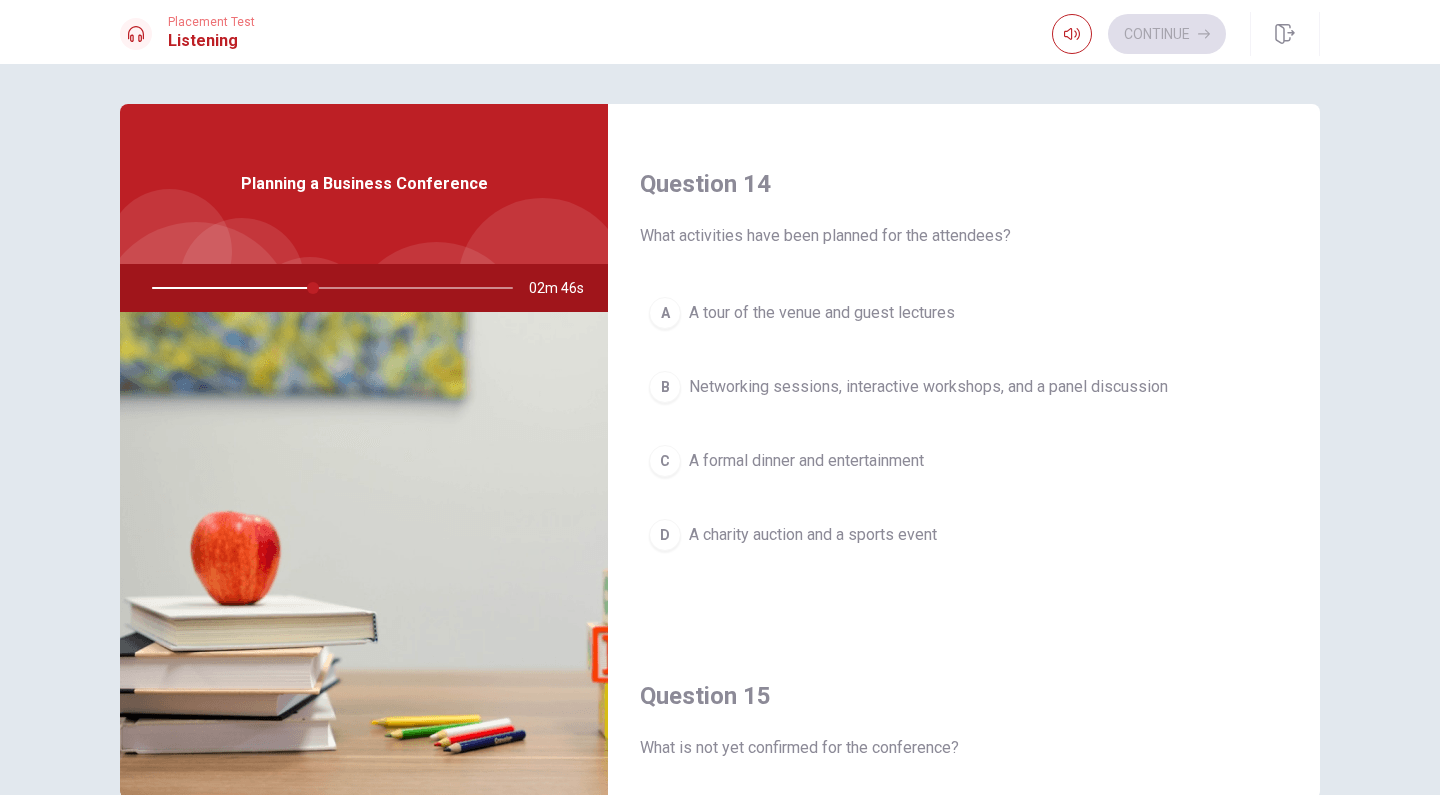 click on "Networking sessions, interactive workshops, and a panel discussion" at bounding box center (928, 387) 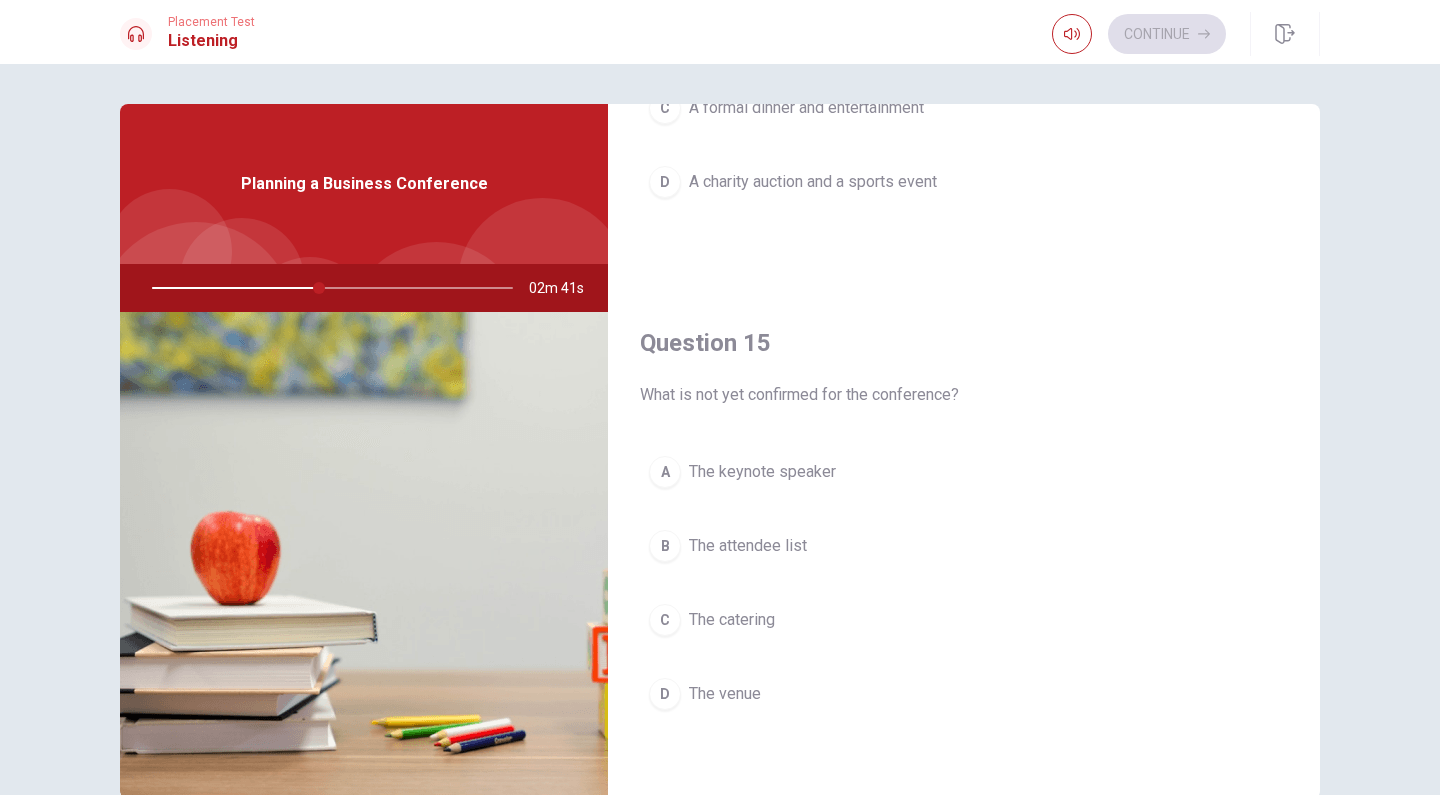 scroll, scrollTop: 1865, scrollLeft: 0, axis: vertical 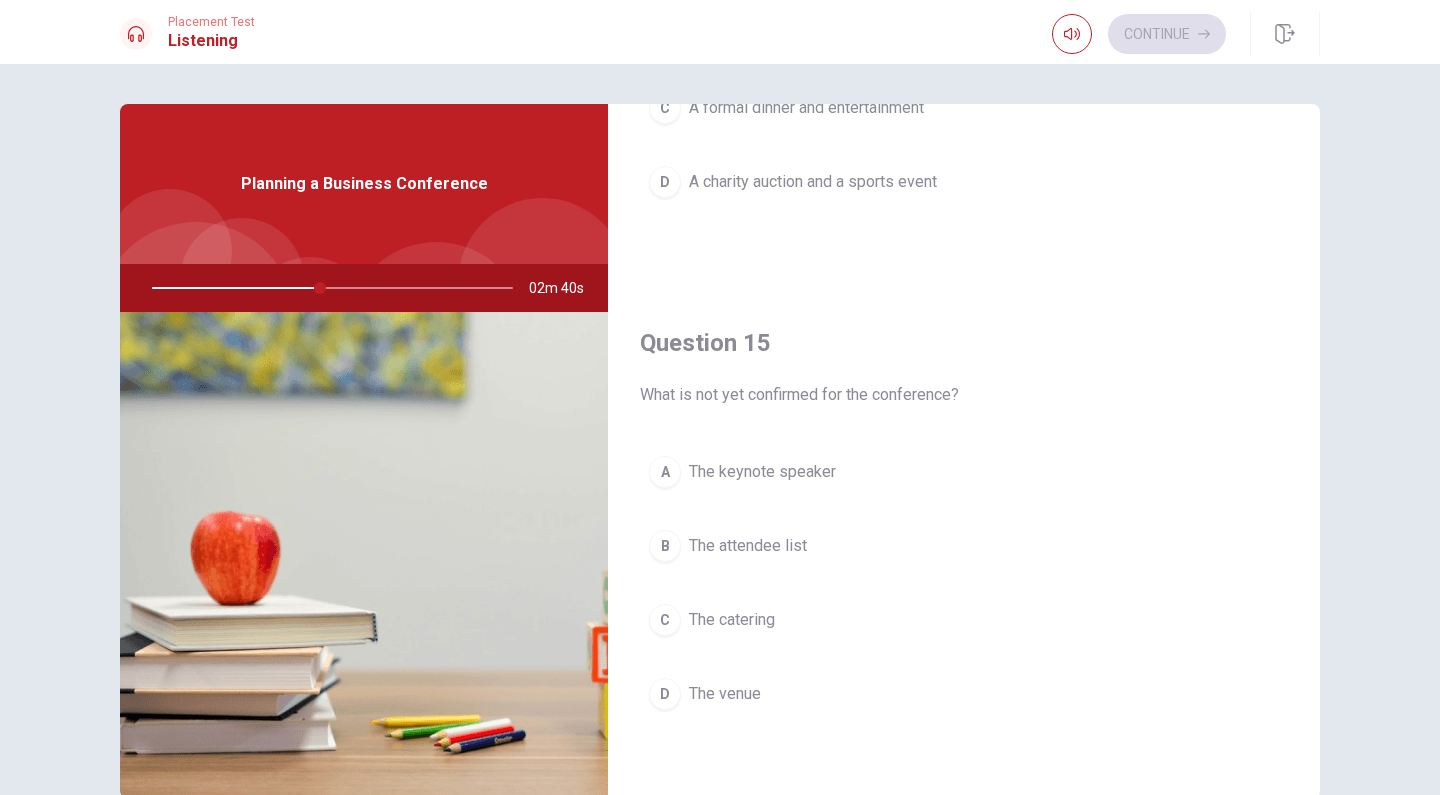click on "The keynote speaker" at bounding box center (762, 472) 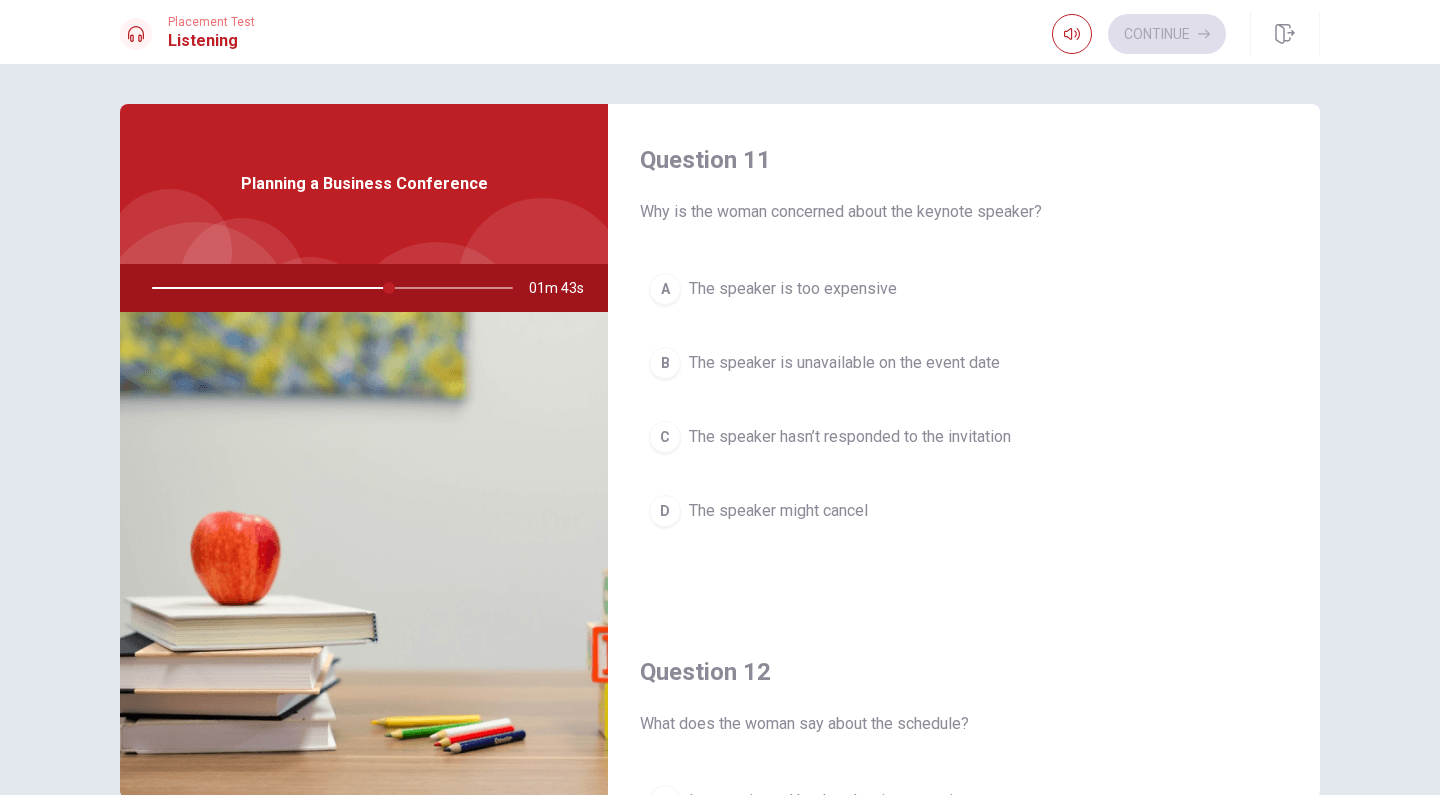 scroll, scrollTop: 0, scrollLeft: 0, axis: both 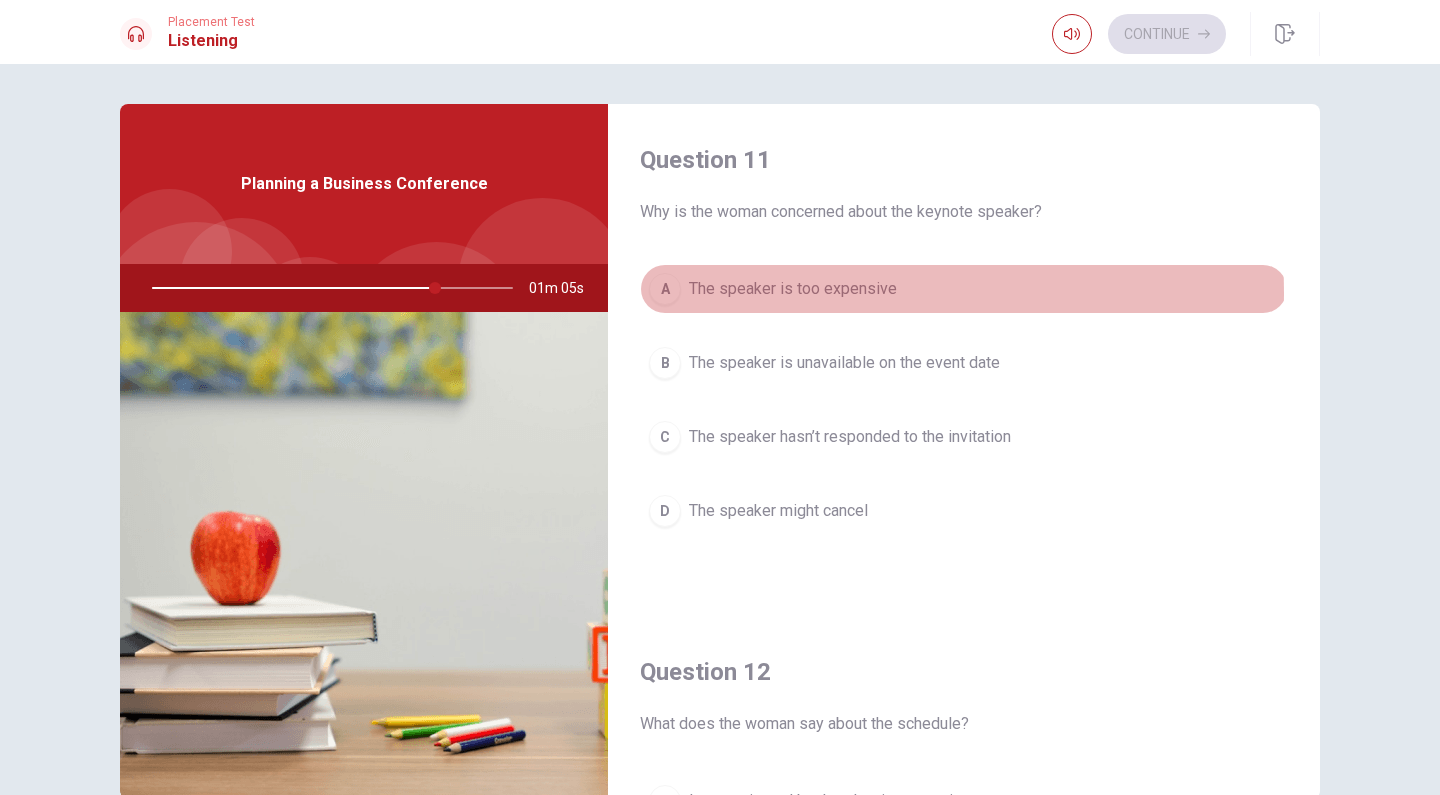 click on "The speaker is too expensive" at bounding box center (793, 289) 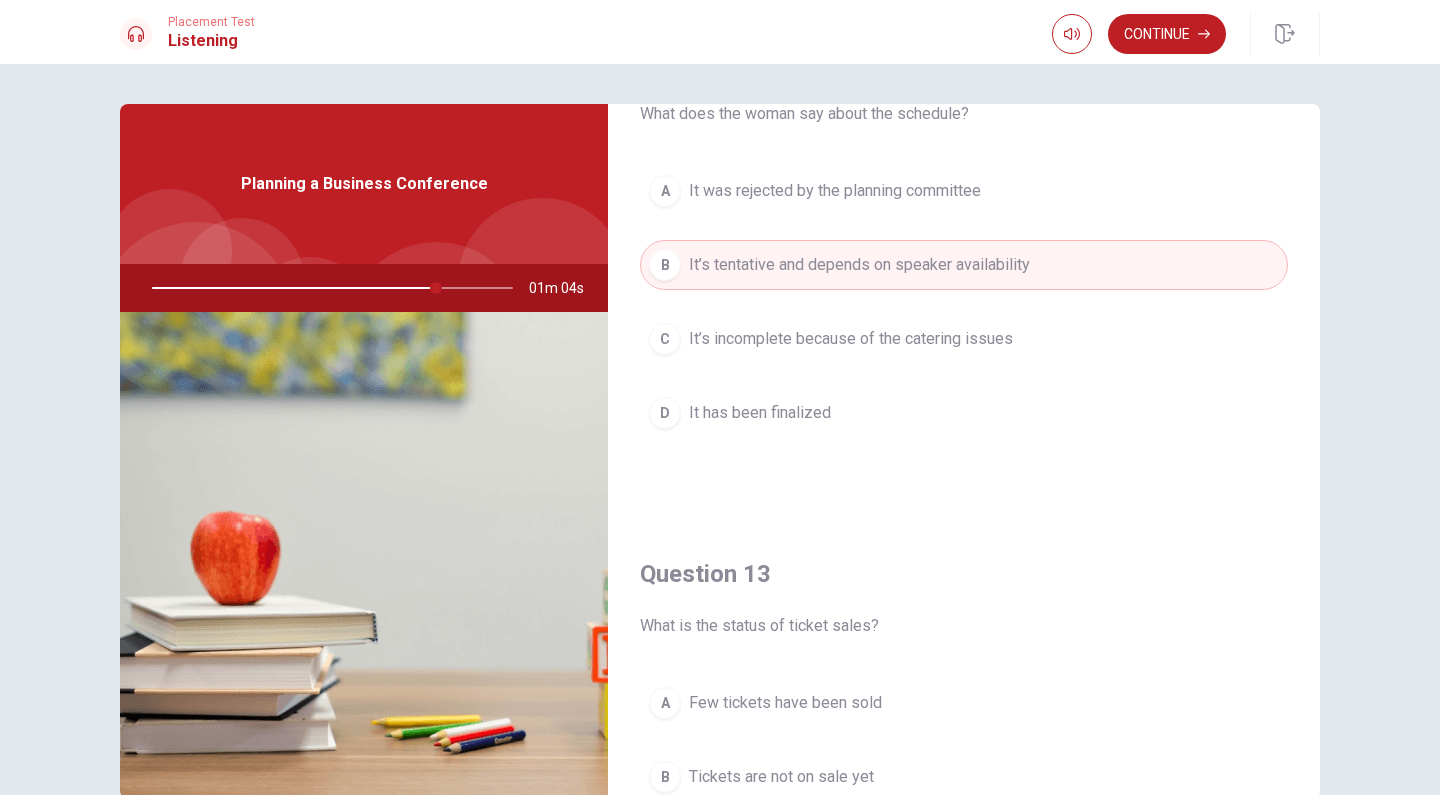 scroll, scrollTop: 883, scrollLeft: 0, axis: vertical 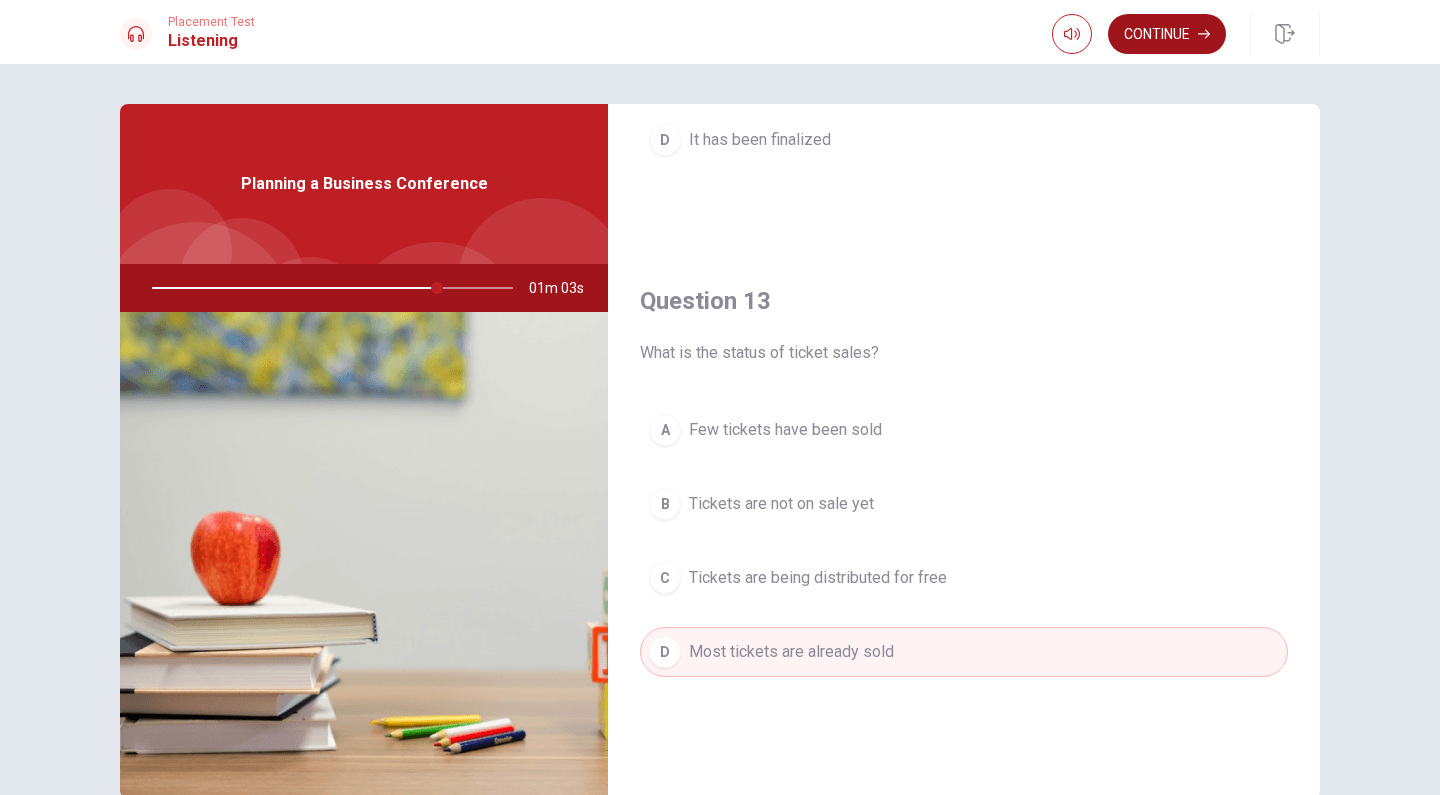 click on "Continue" at bounding box center (1167, 34) 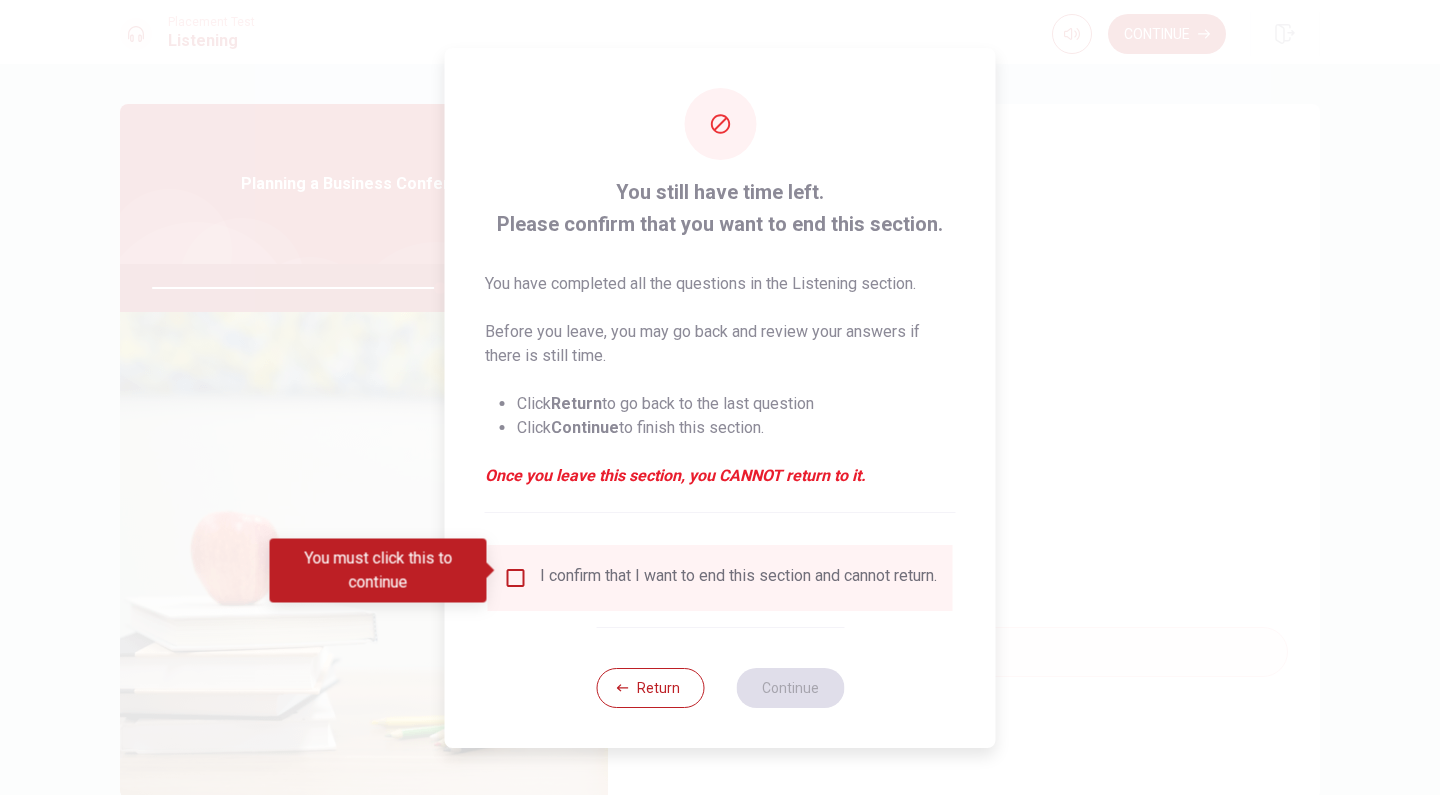 click on "I confirm that I want to end this section and cannot return." at bounding box center (720, 578) 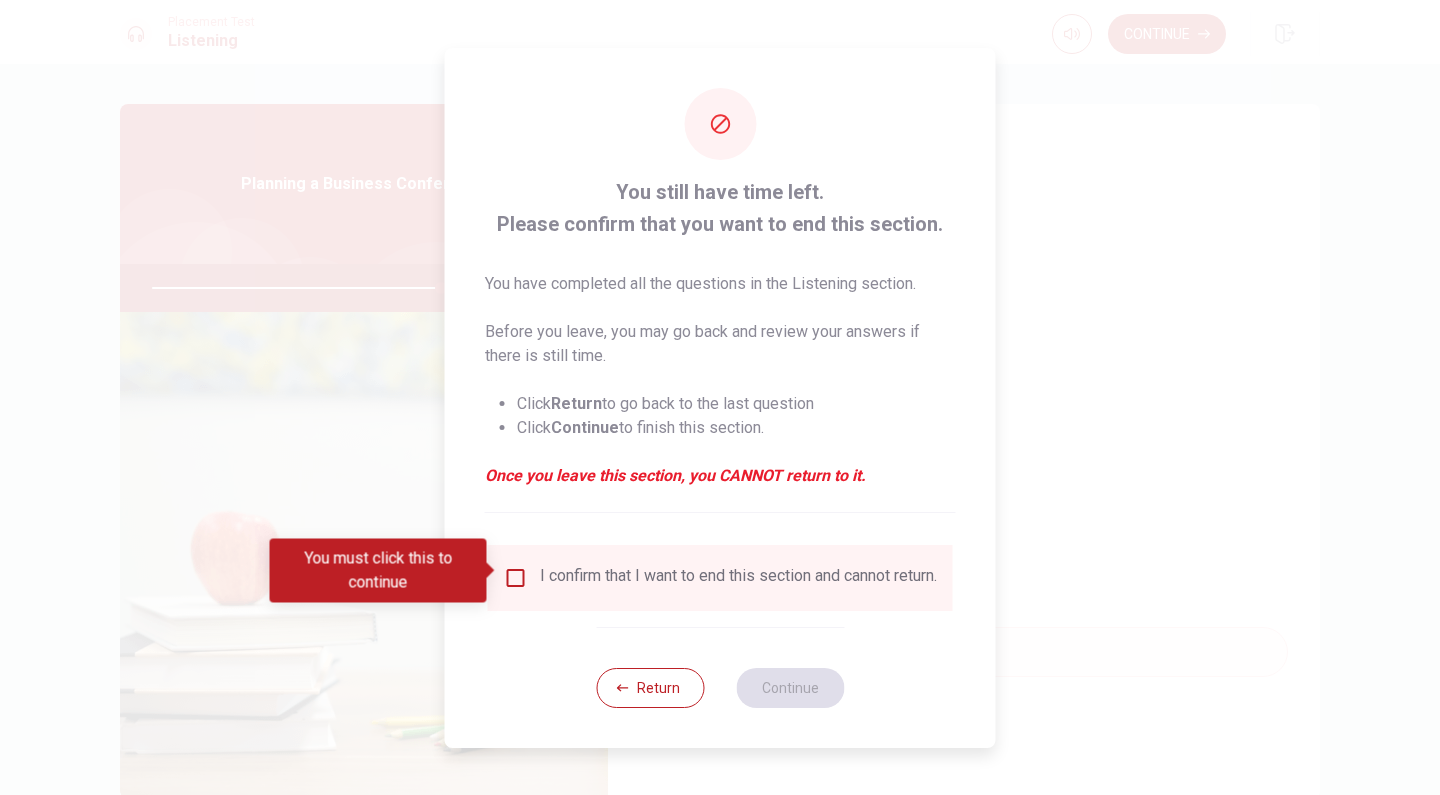 click on "I confirm that I want to end this section and cannot return." at bounding box center [738, 578] 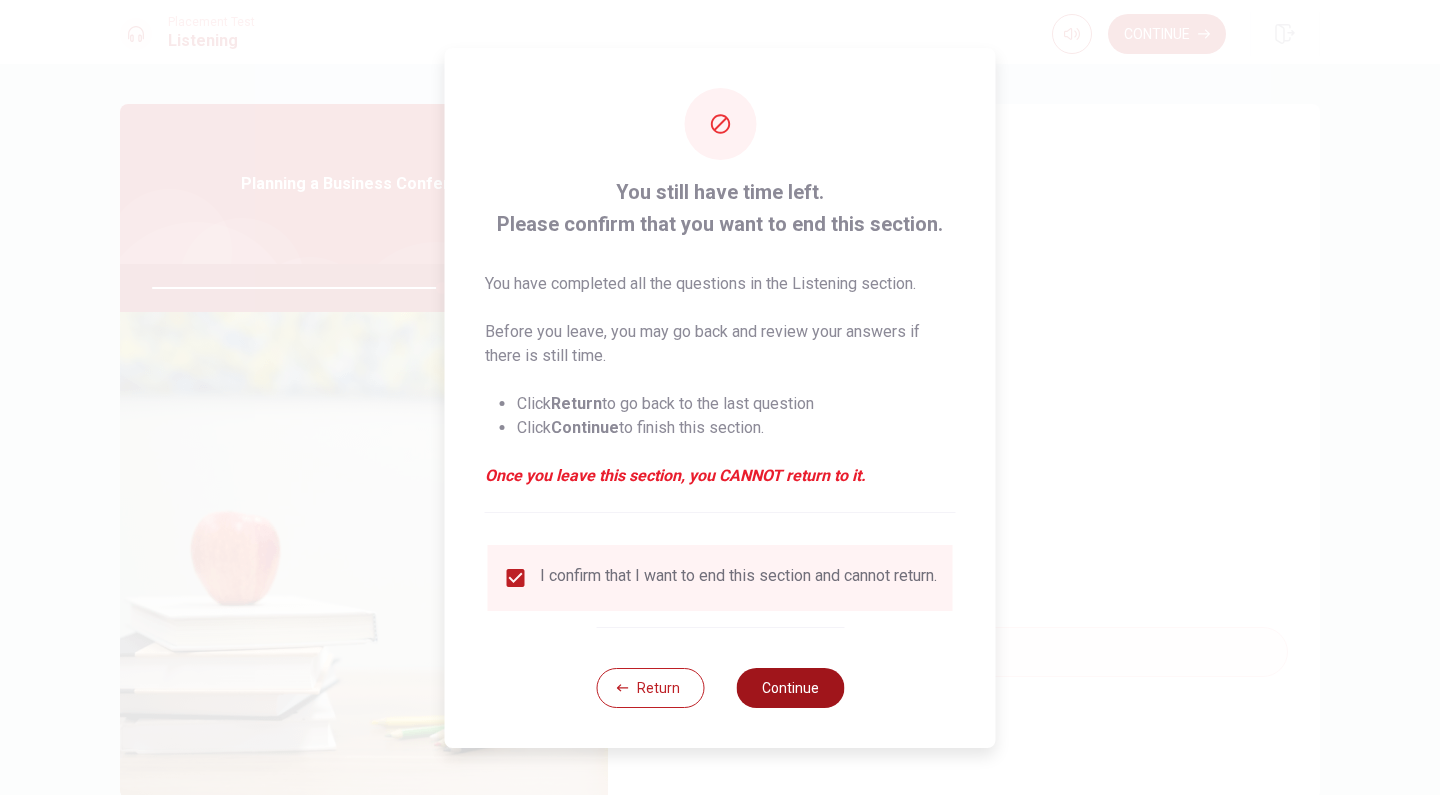 click on "Continue" at bounding box center [790, 688] 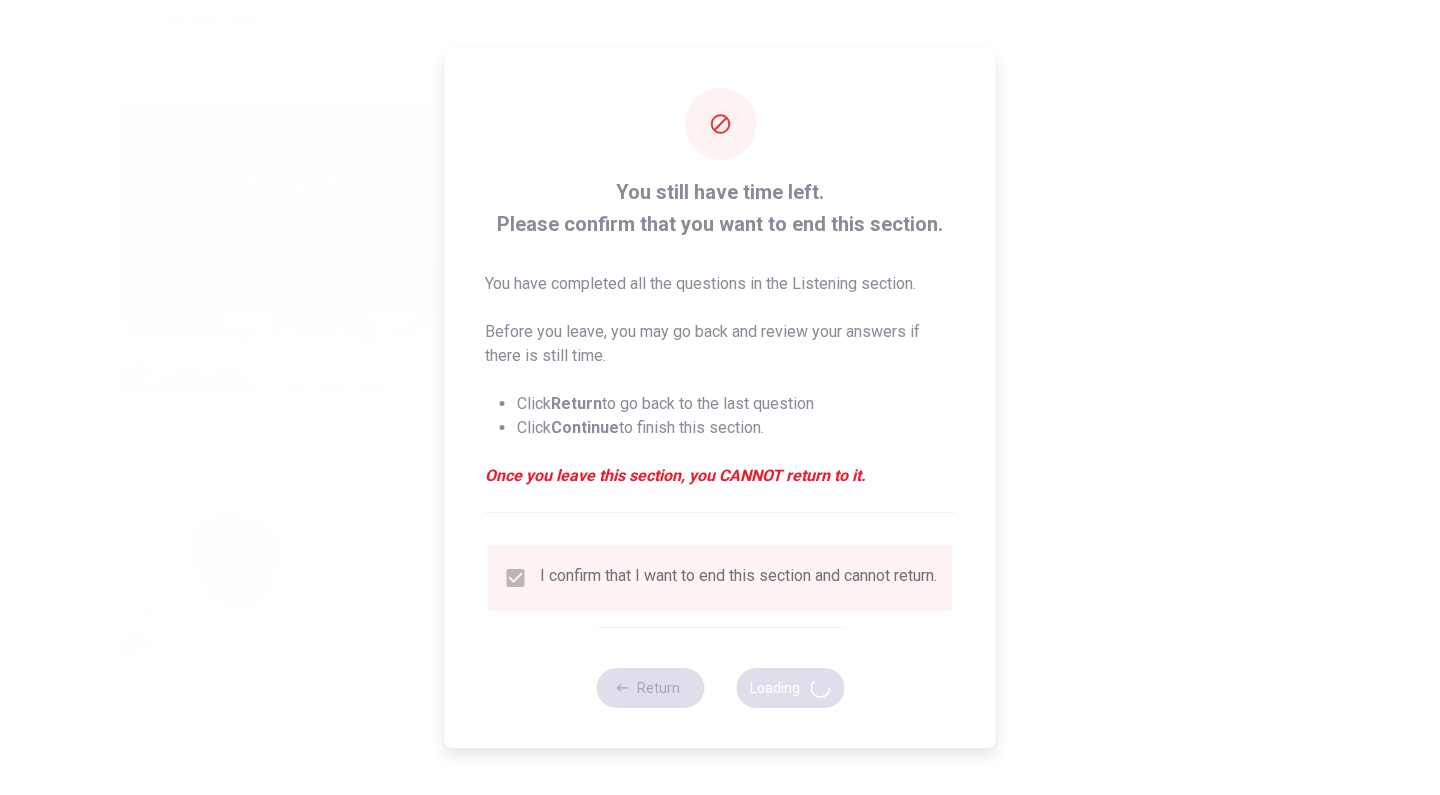 type on "81" 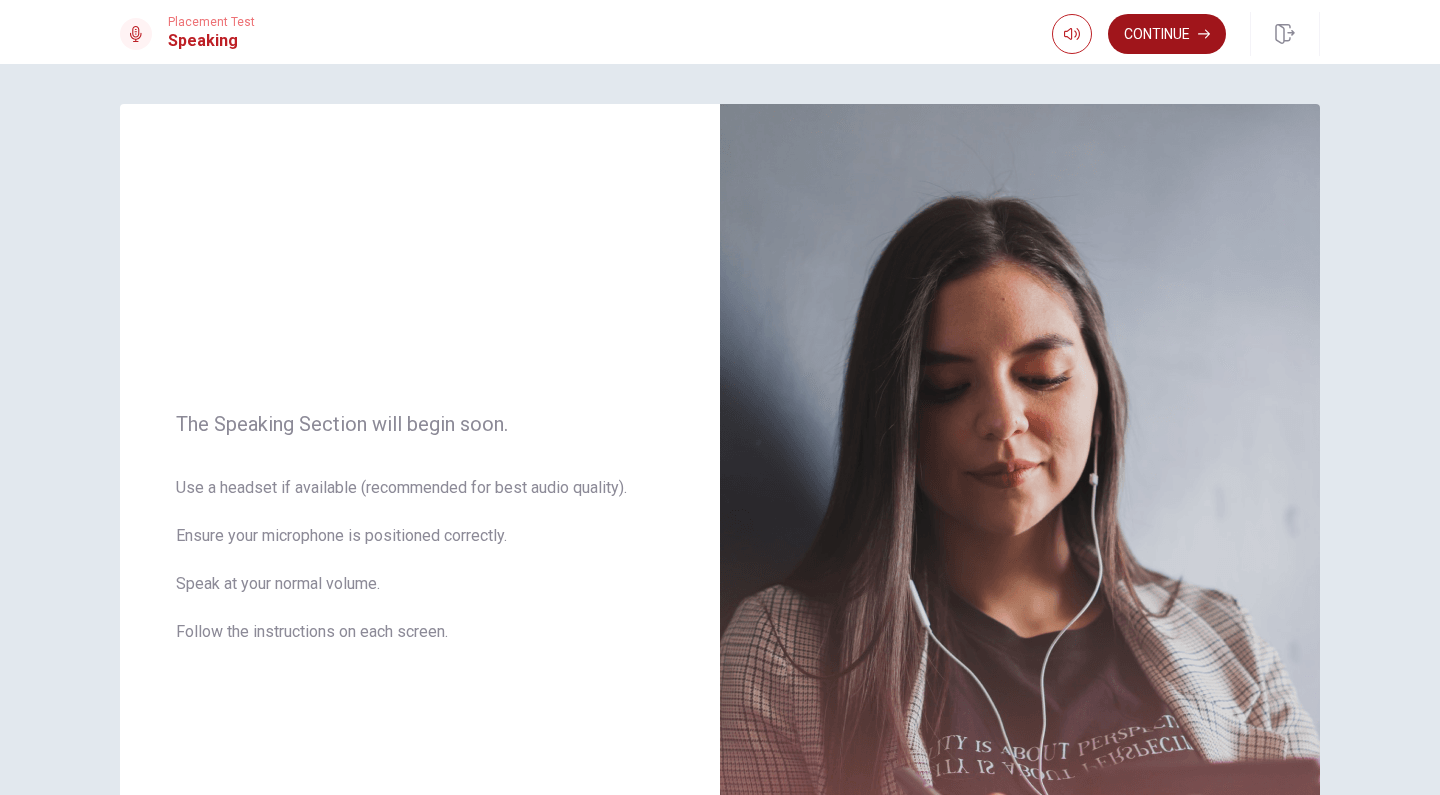 scroll, scrollTop: 0, scrollLeft: 0, axis: both 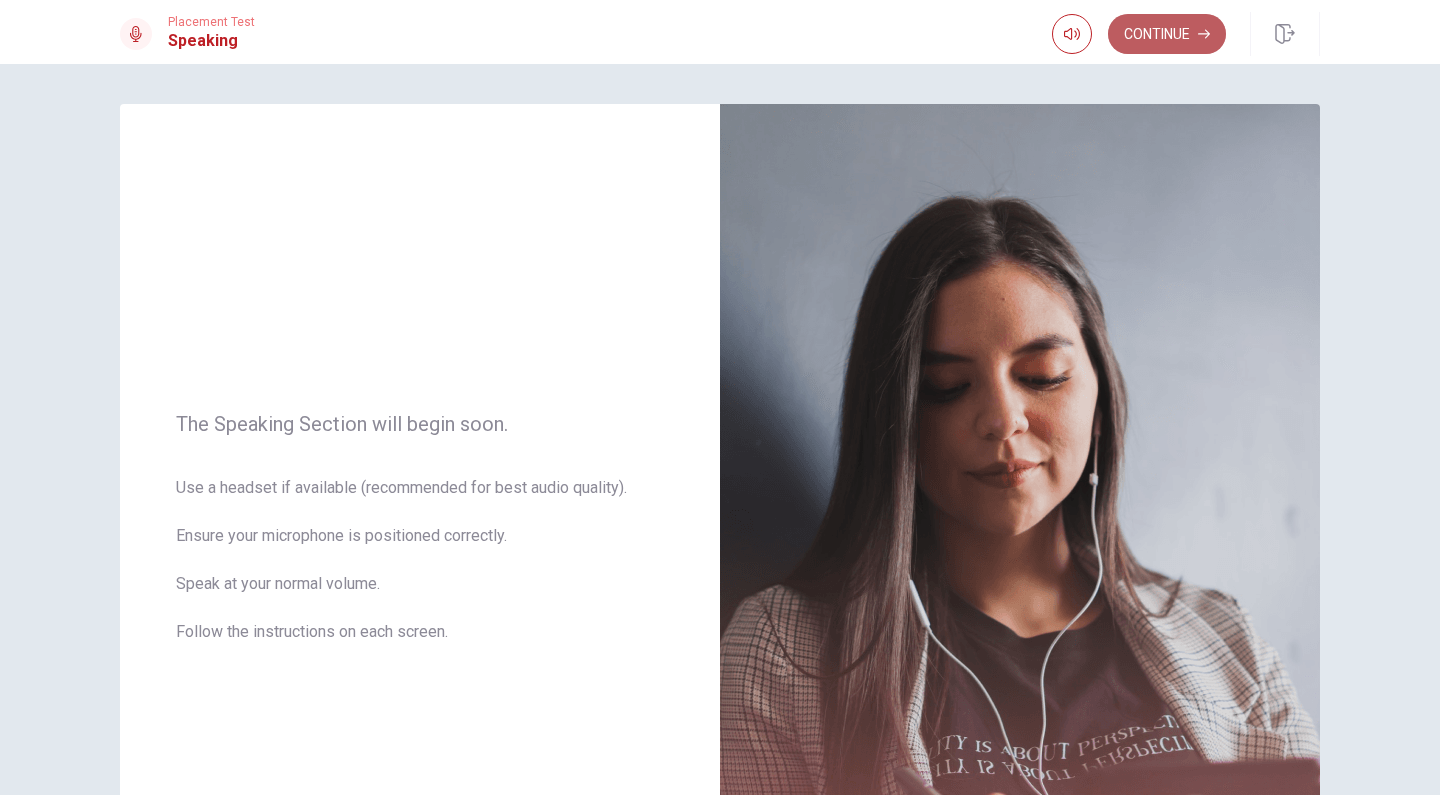 click on "Continue" at bounding box center (1167, 34) 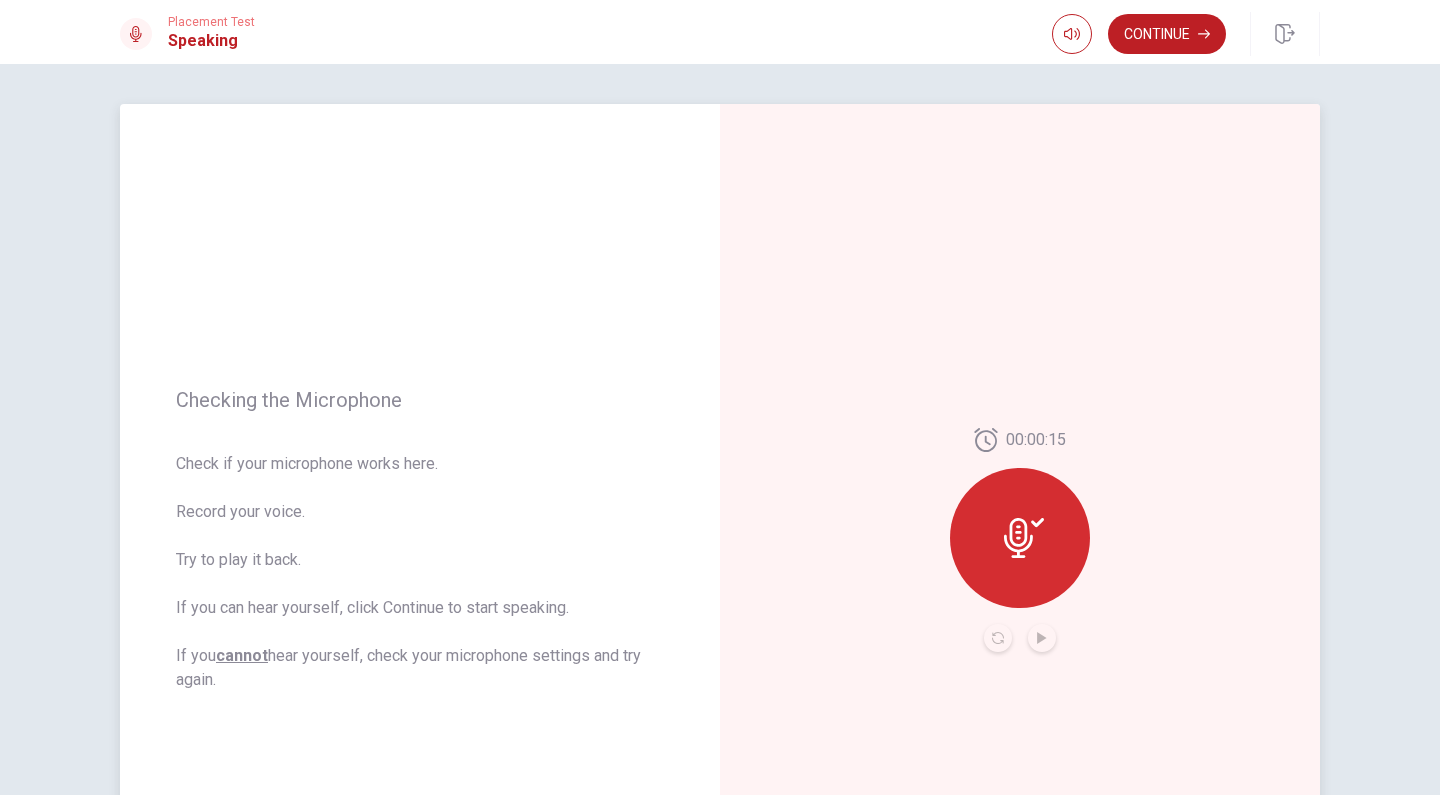 scroll, scrollTop: 102, scrollLeft: 0, axis: vertical 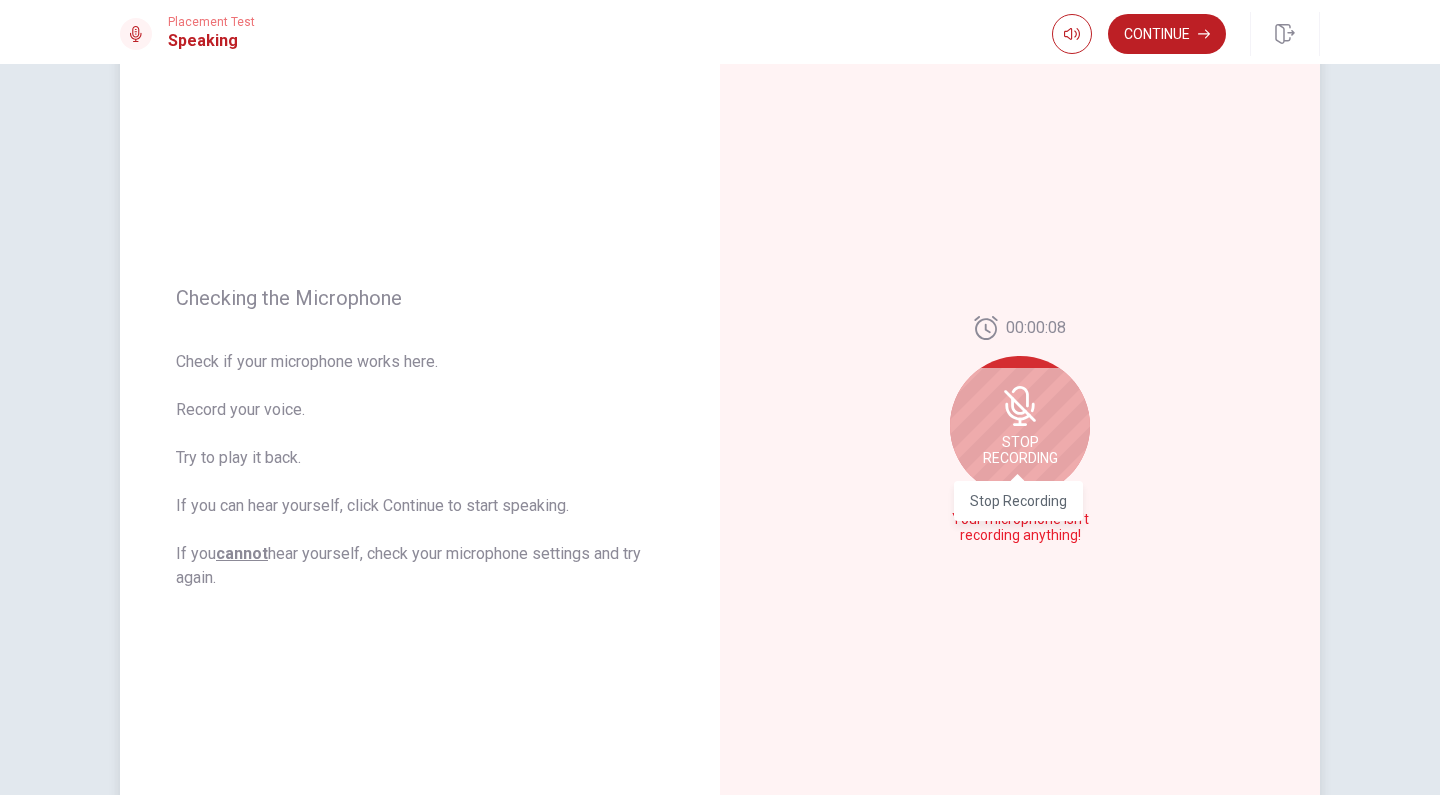 click on "Stop   Recording" at bounding box center [1020, 450] 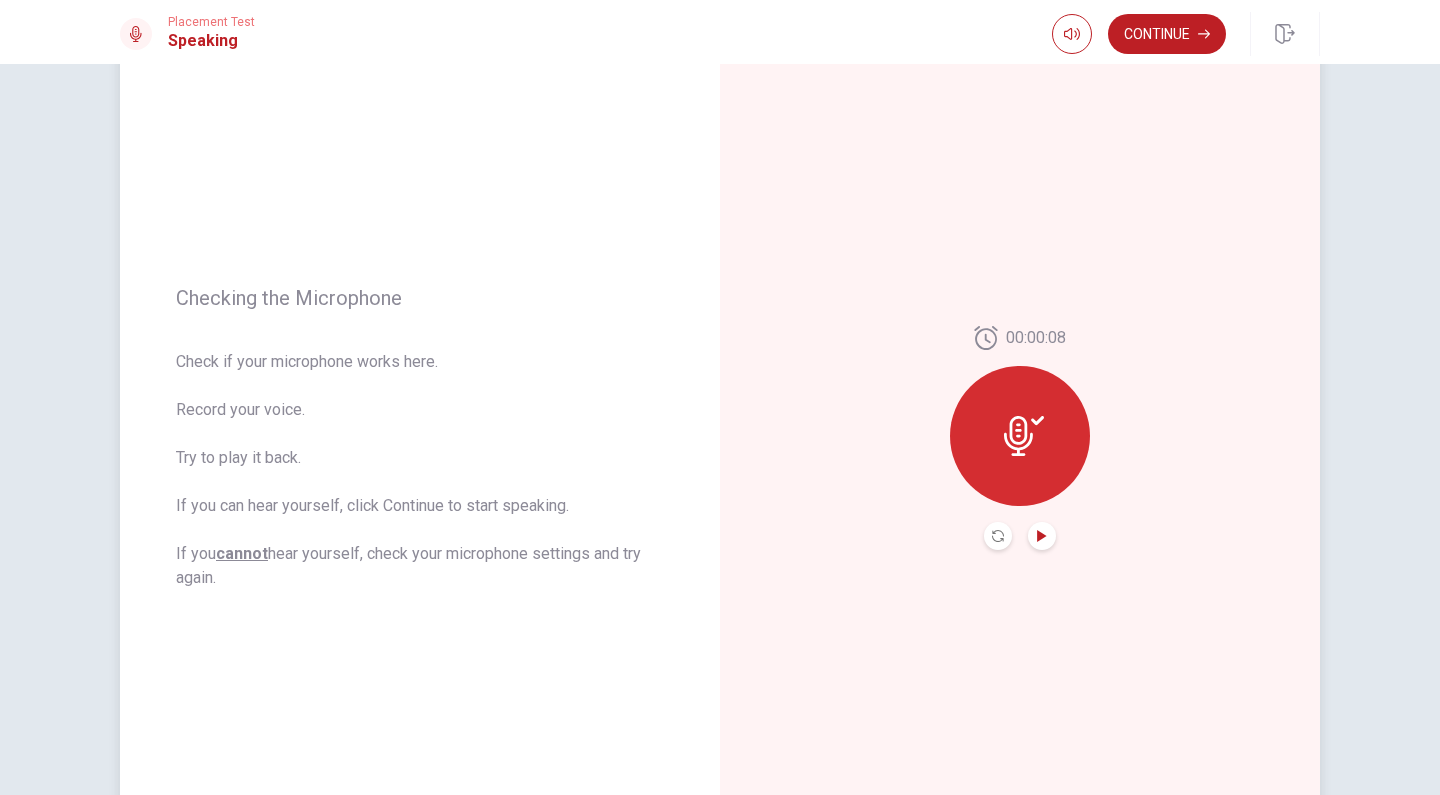 click 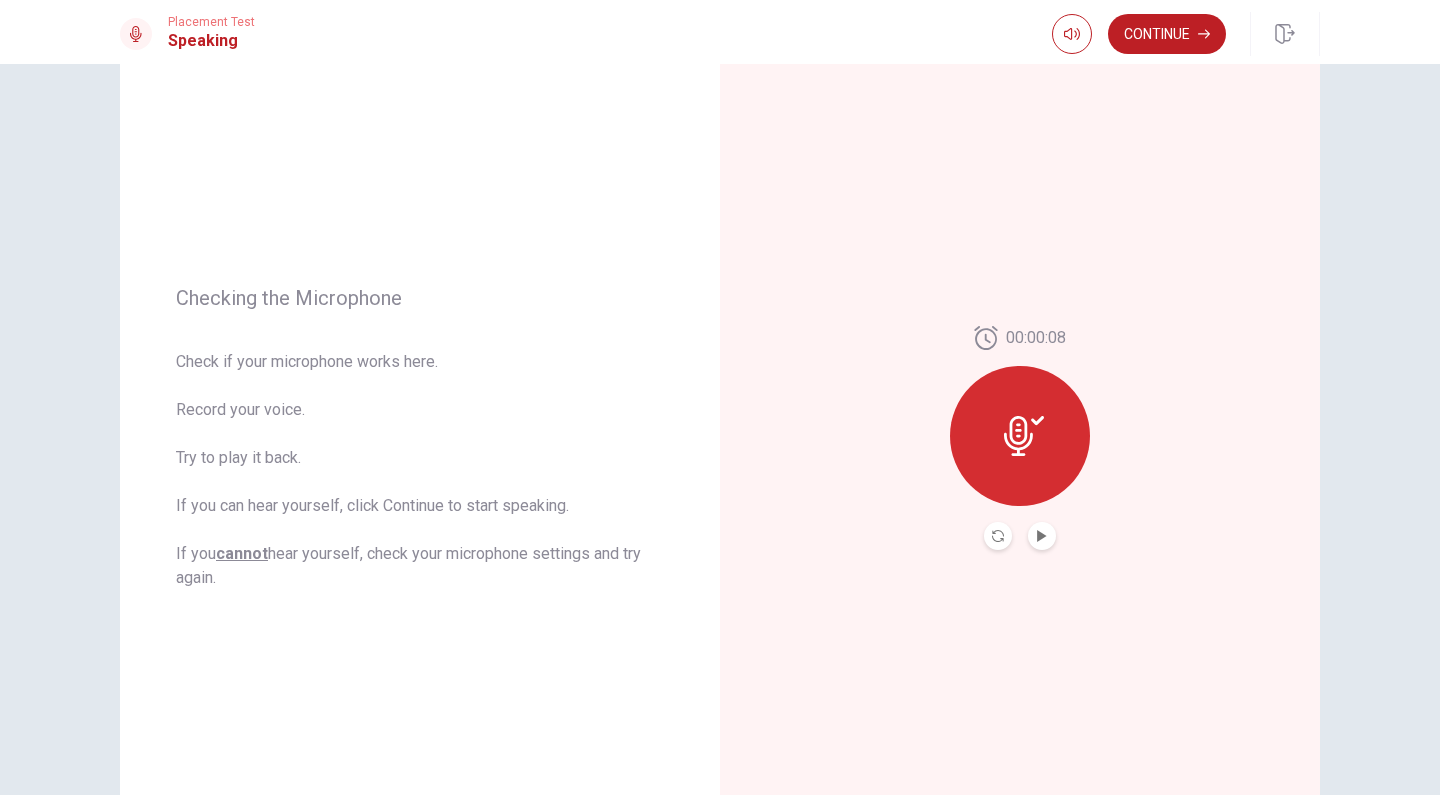 click 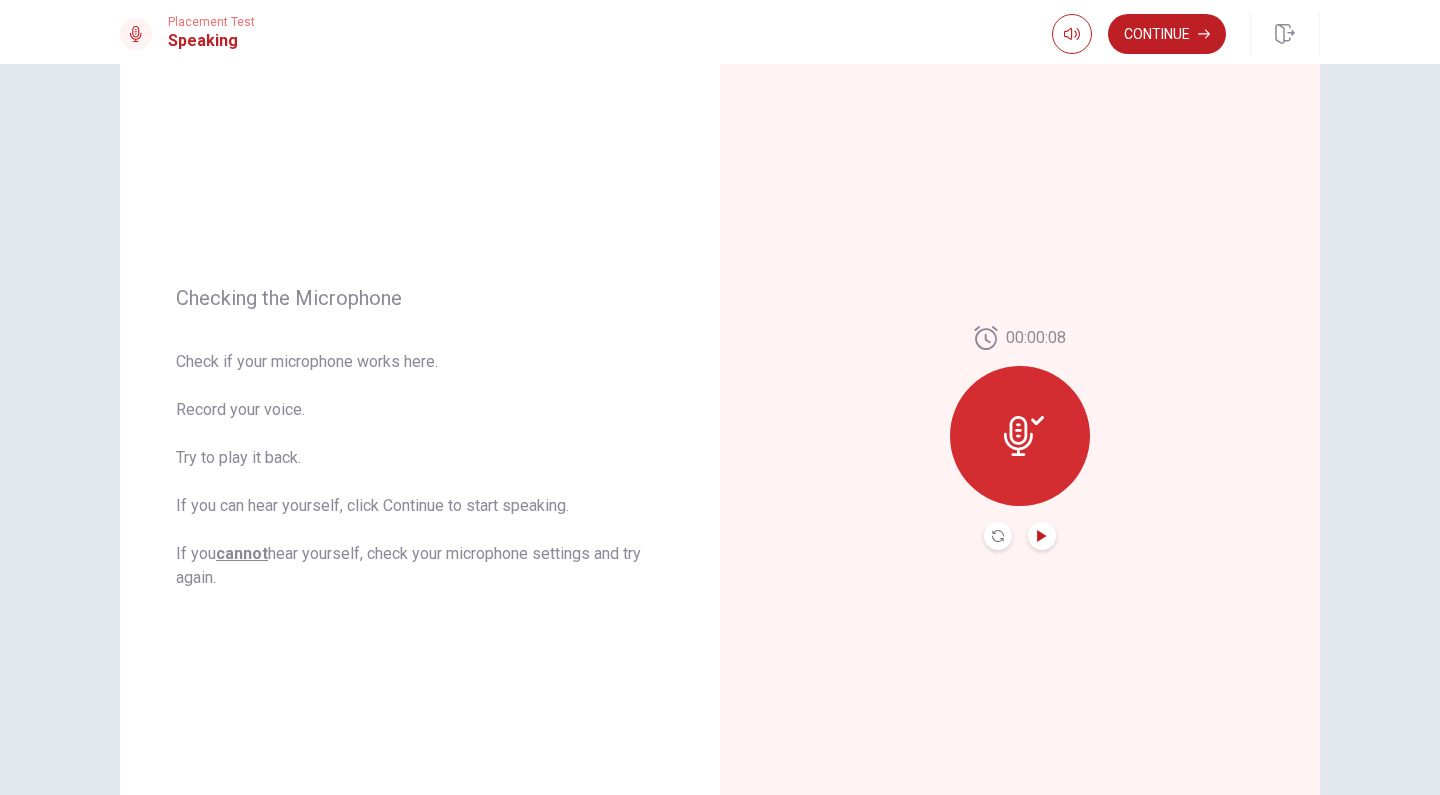 click 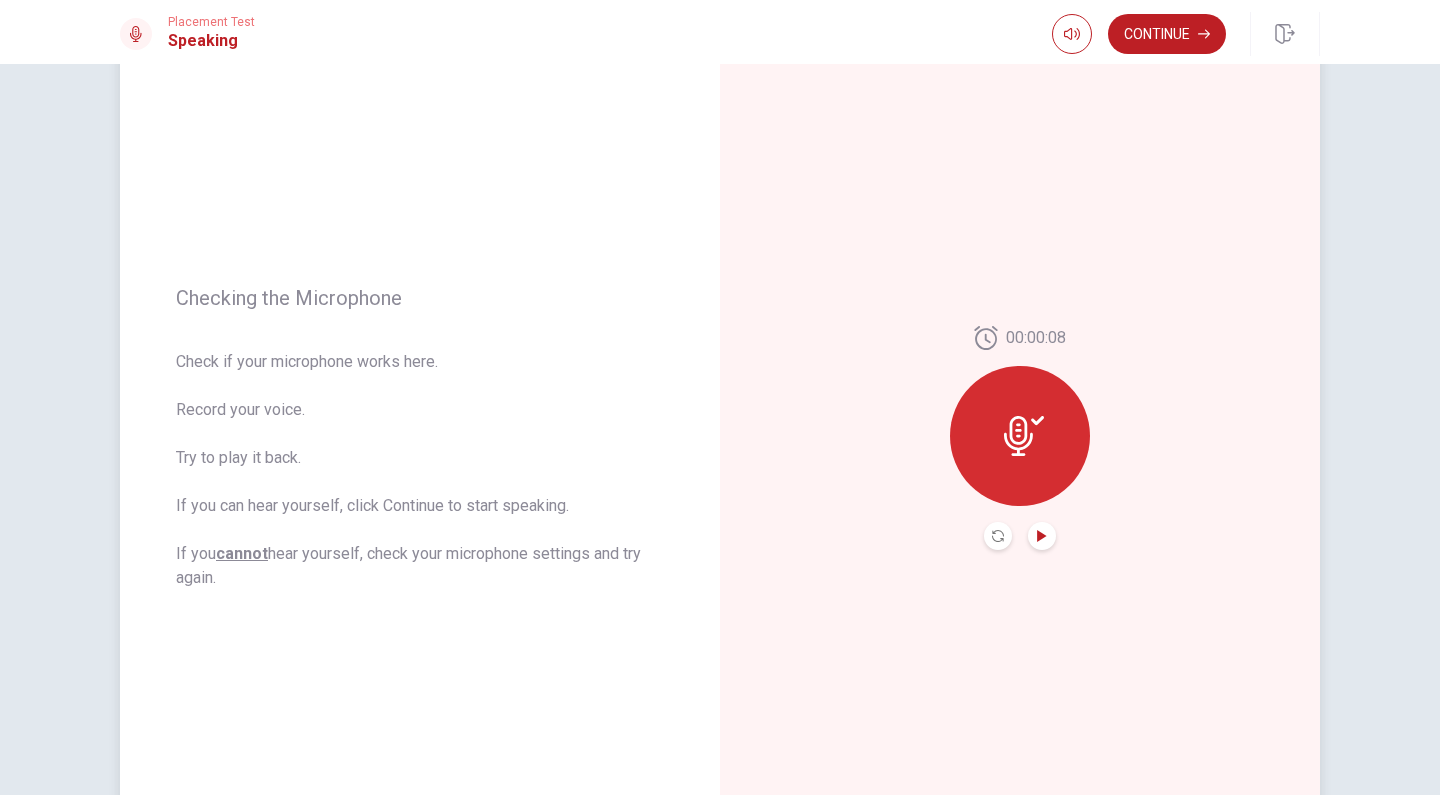 click on "This site uses cookies, as explained in our  Privacy Policy . If you agree to the use of cookies, please click the Accept button and continue to browse our site.   Privacy Policy Accept Placement Test   Speaking Continue Continue Checking the Microphone Check if your microphone works here.
Record your voice.
Try to play it back.
If you can hear yourself, click Continue to start speaking.
If you  cannot  hear yourself, check your microphone settings and try again. 00:00:08 © Copyright  2025 Going somewhere? You are not allowed to open other tabs/pages or switch windows during a test. Doing this will be reported as cheating to the Administrators. Are you sure you want to leave this page? Please continue until you finish your test. It looks like there is a problem with your internet connection. You have 10 minutes to reconnect. 00:00 Click to reconnect WARNING:  If you lose connection for more than 10 minute(s), you will need to contact us for another exam. You’ve run out of time. Your time is up." at bounding box center [720, 397] 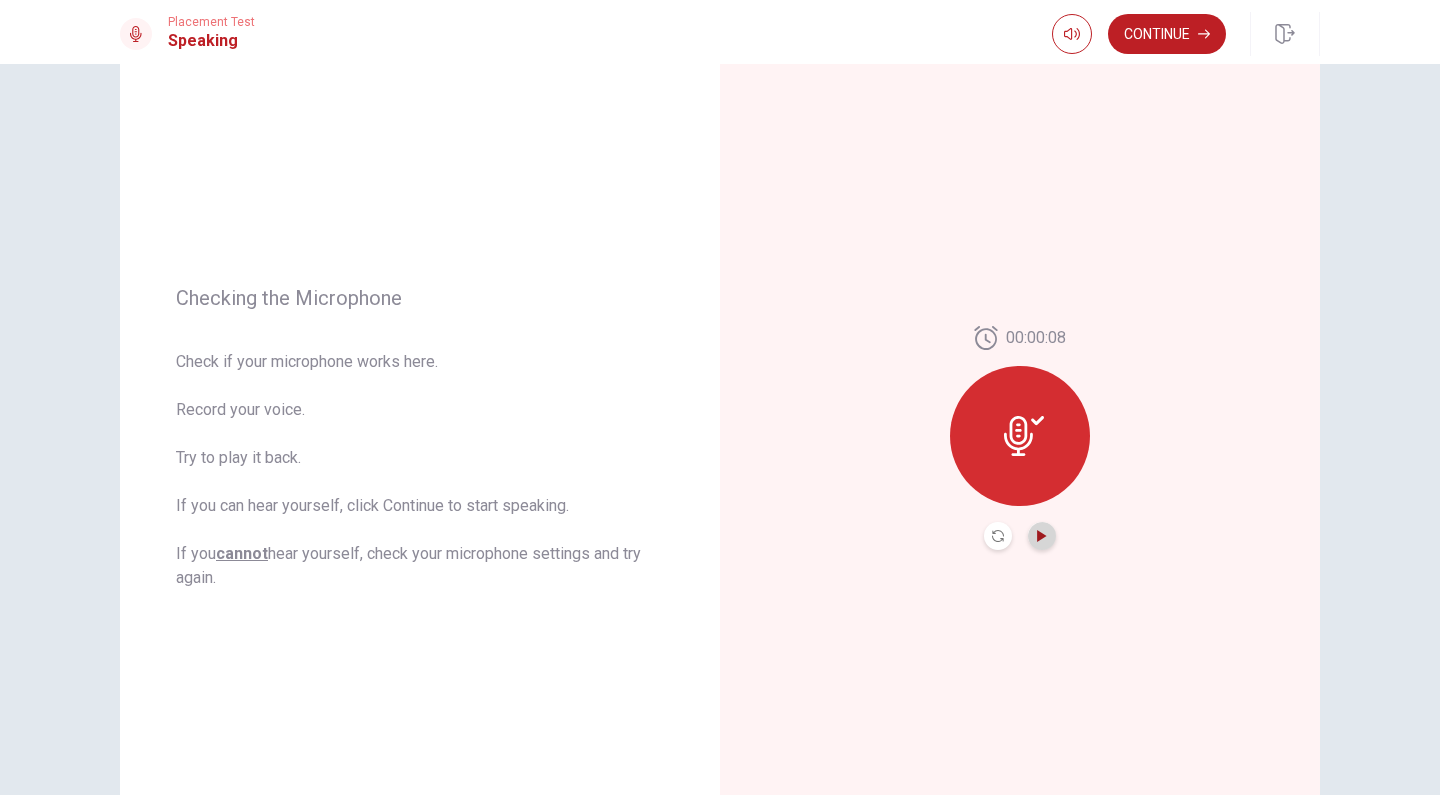 click 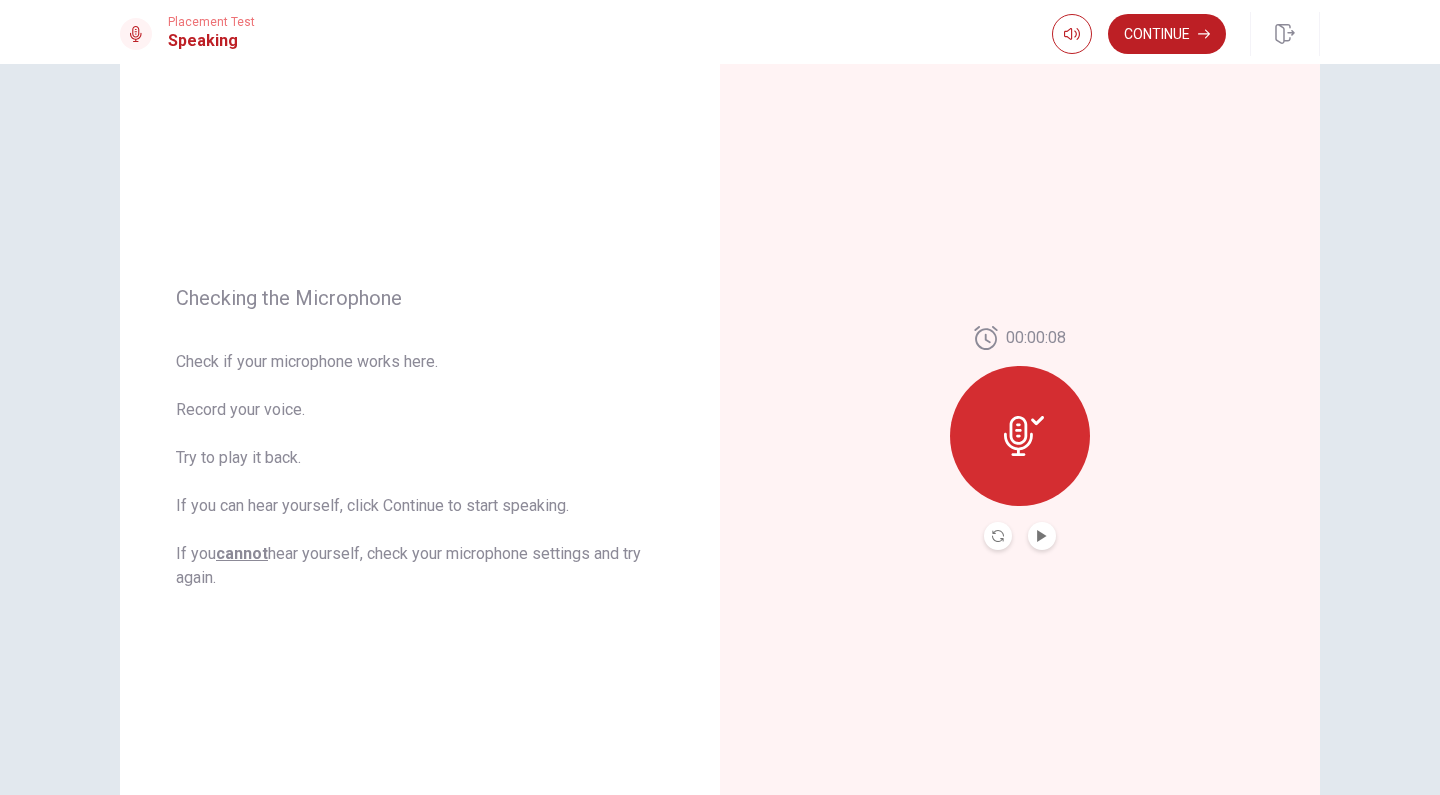 click at bounding box center (1020, 436) 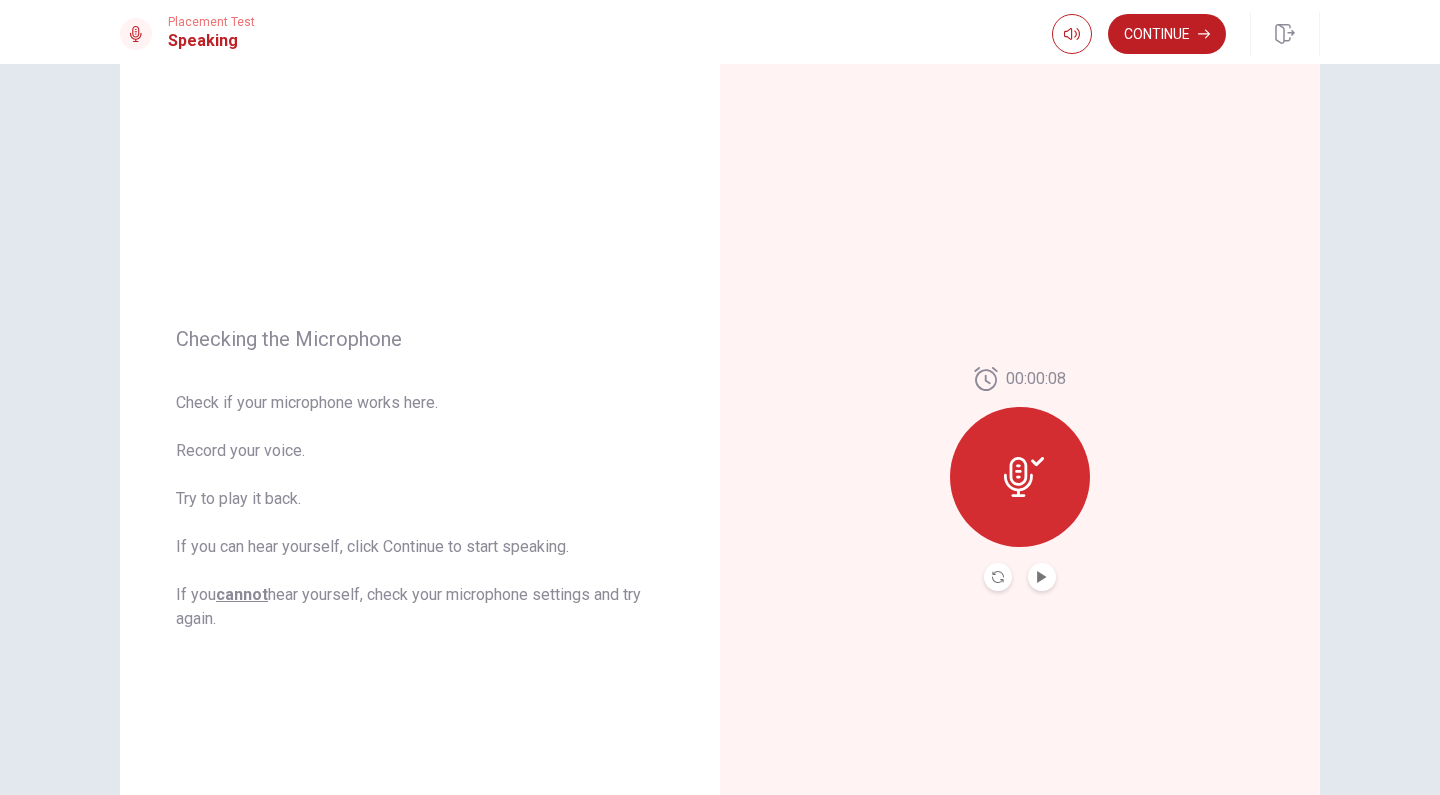 scroll, scrollTop: 92, scrollLeft: 0, axis: vertical 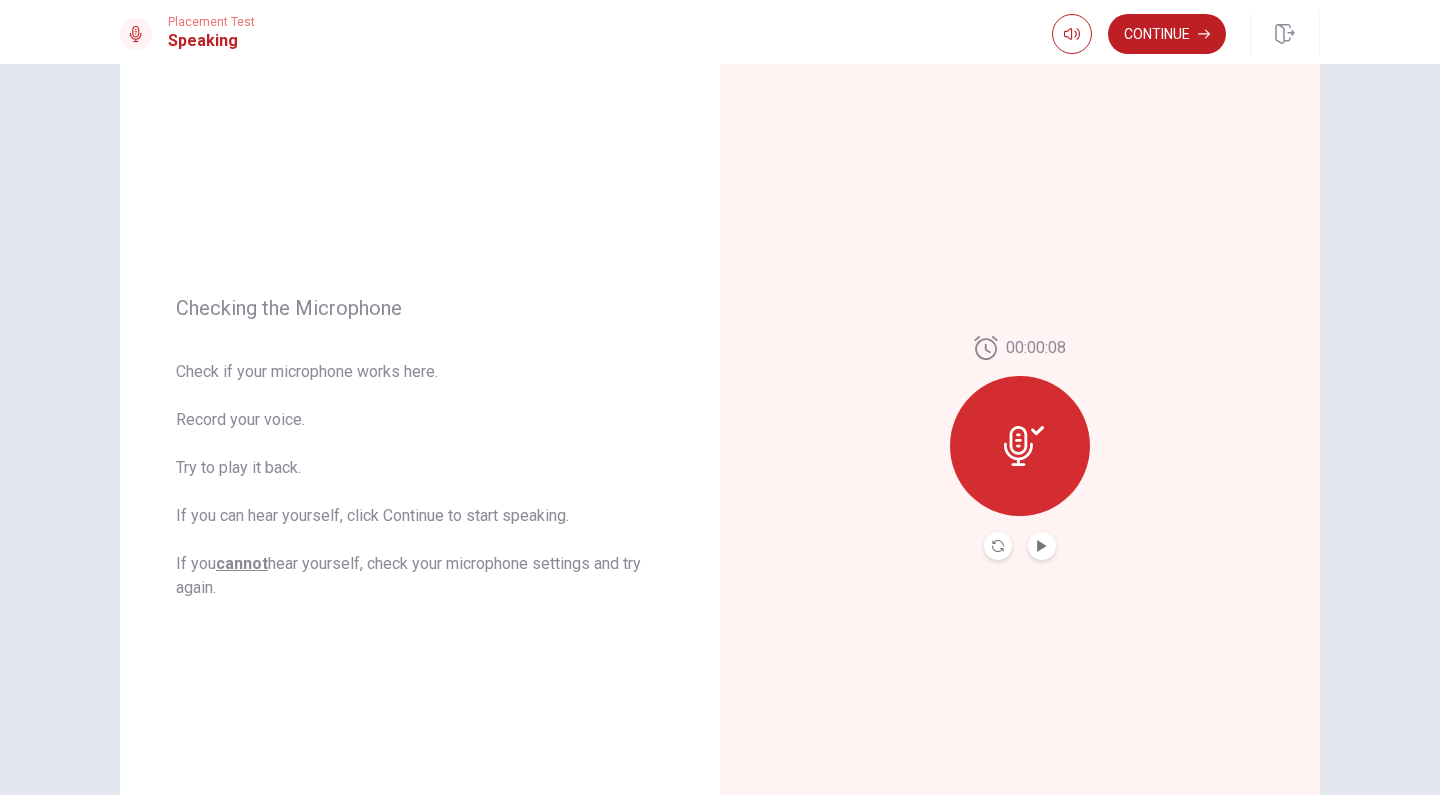 click at bounding box center [1020, 446] 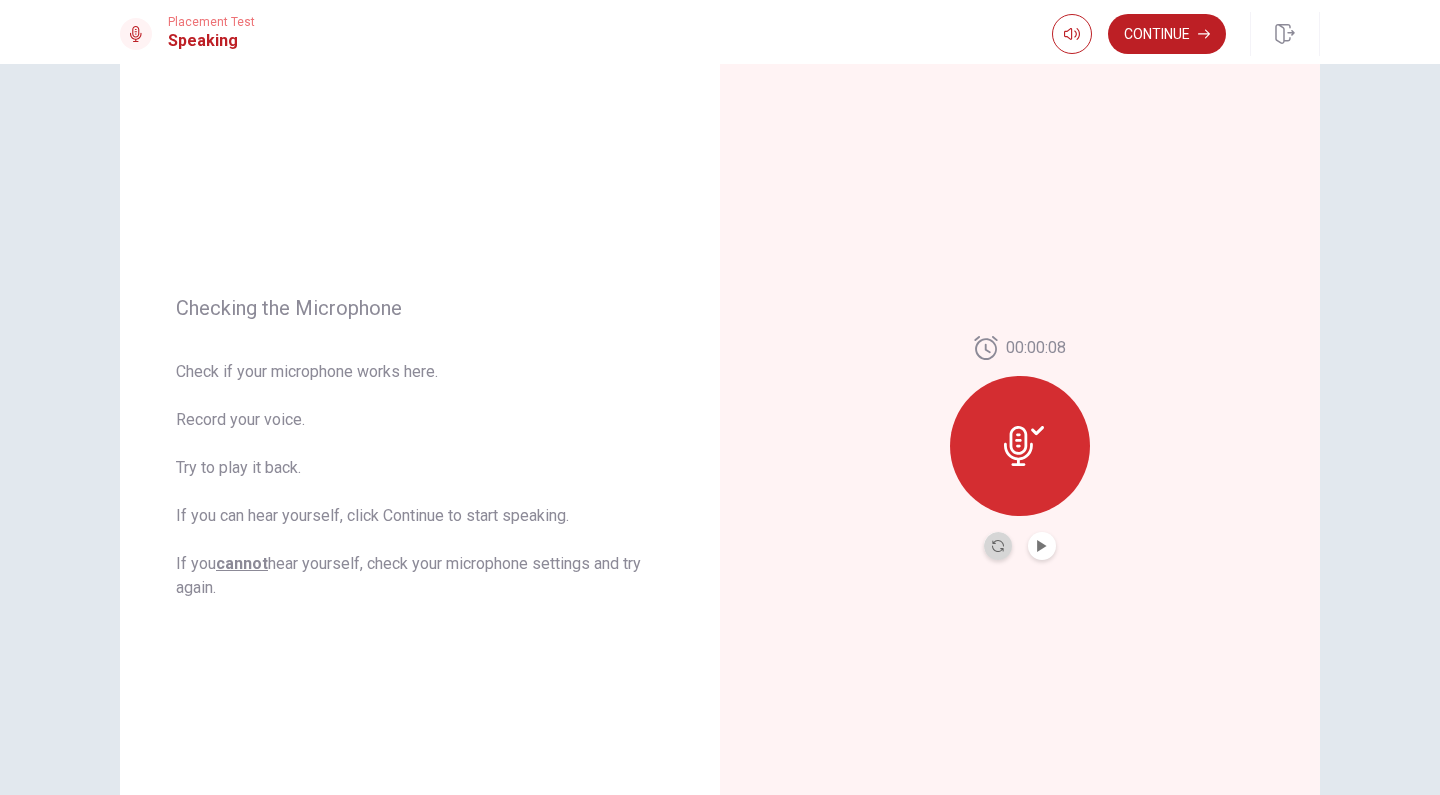 click at bounding box center (998, 546) 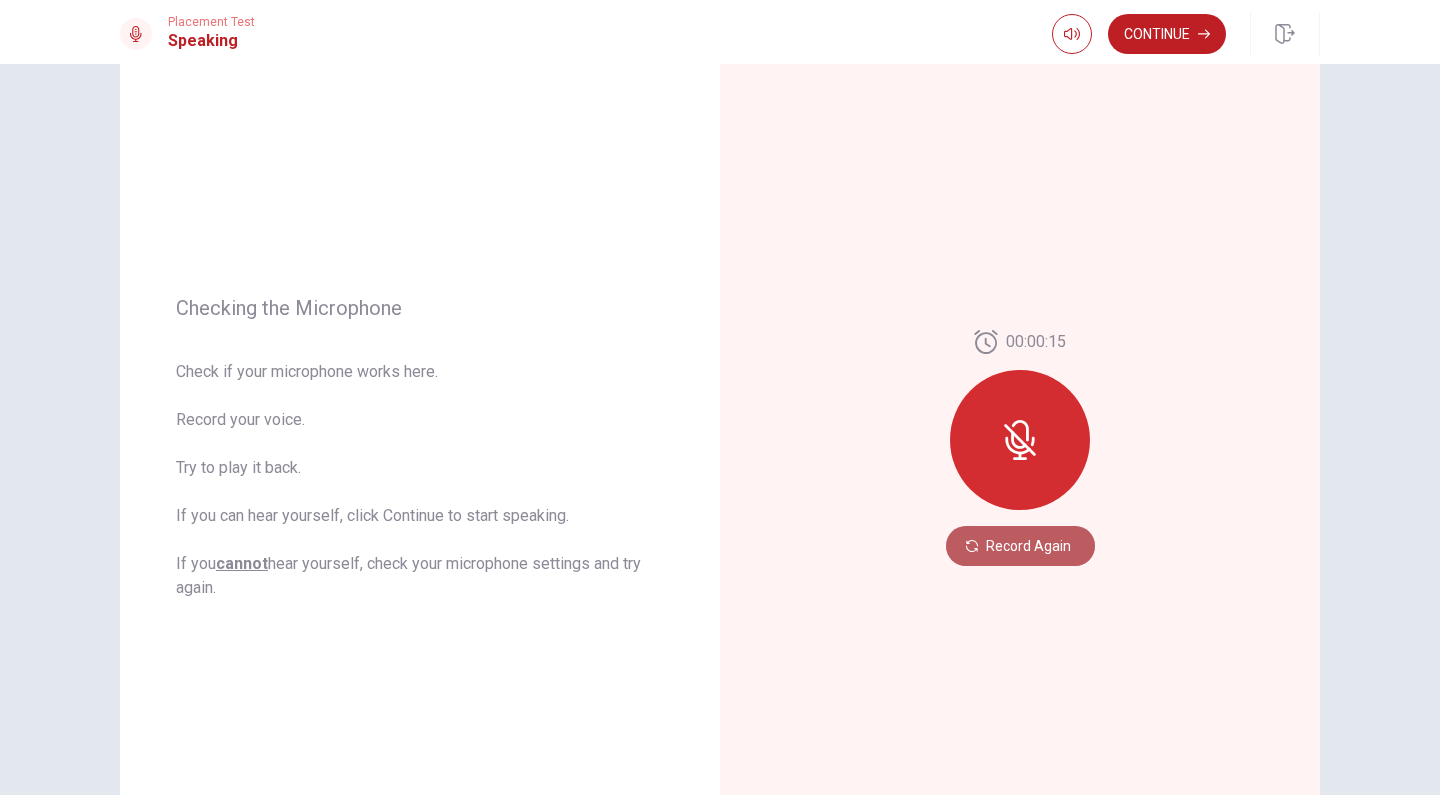 click on "Record Again" at bounding box center (1020, 546) 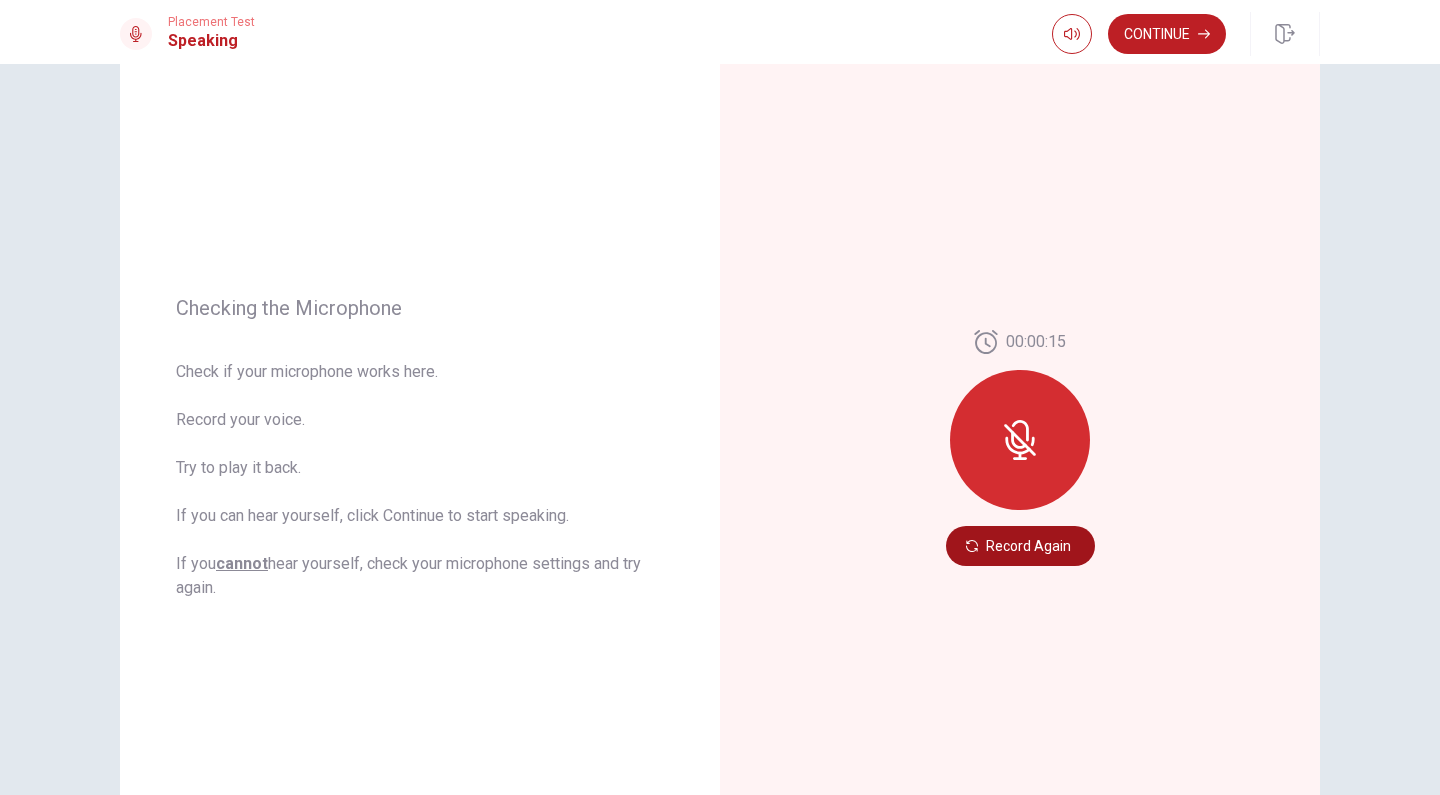 click on "Record Again" at bounding box center (1020, 546) 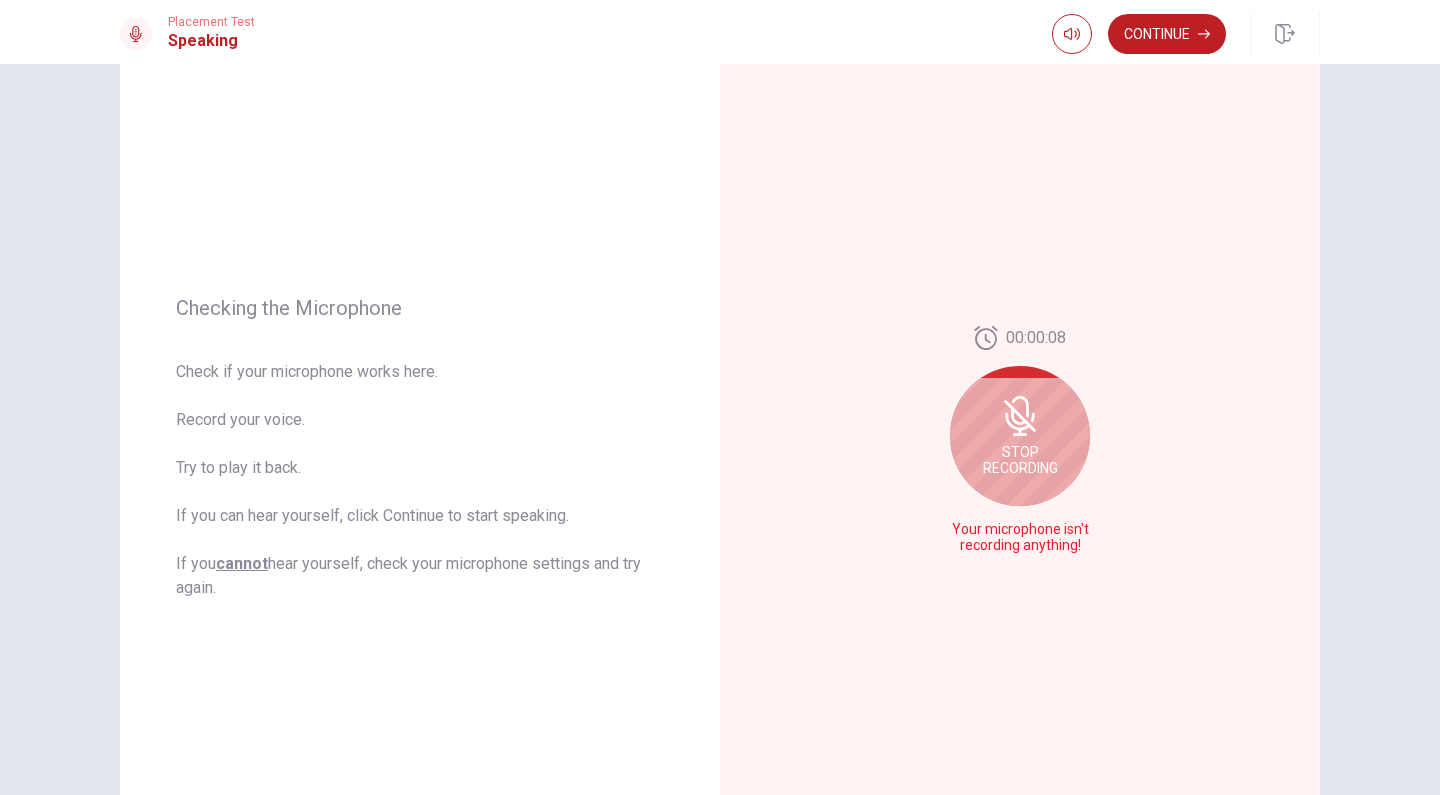 click on "Stop   Recording" at bounding box center (1020, 460) 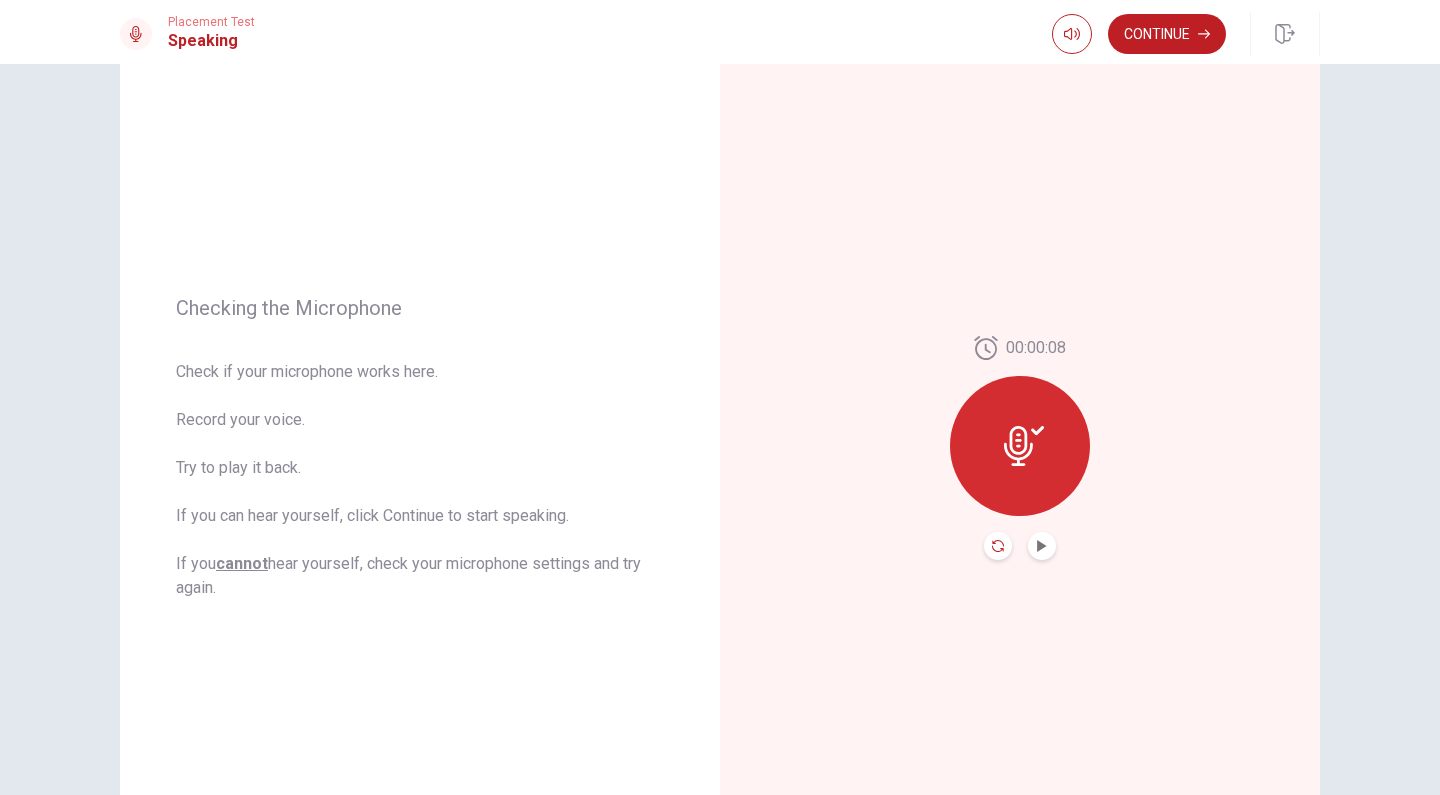 click 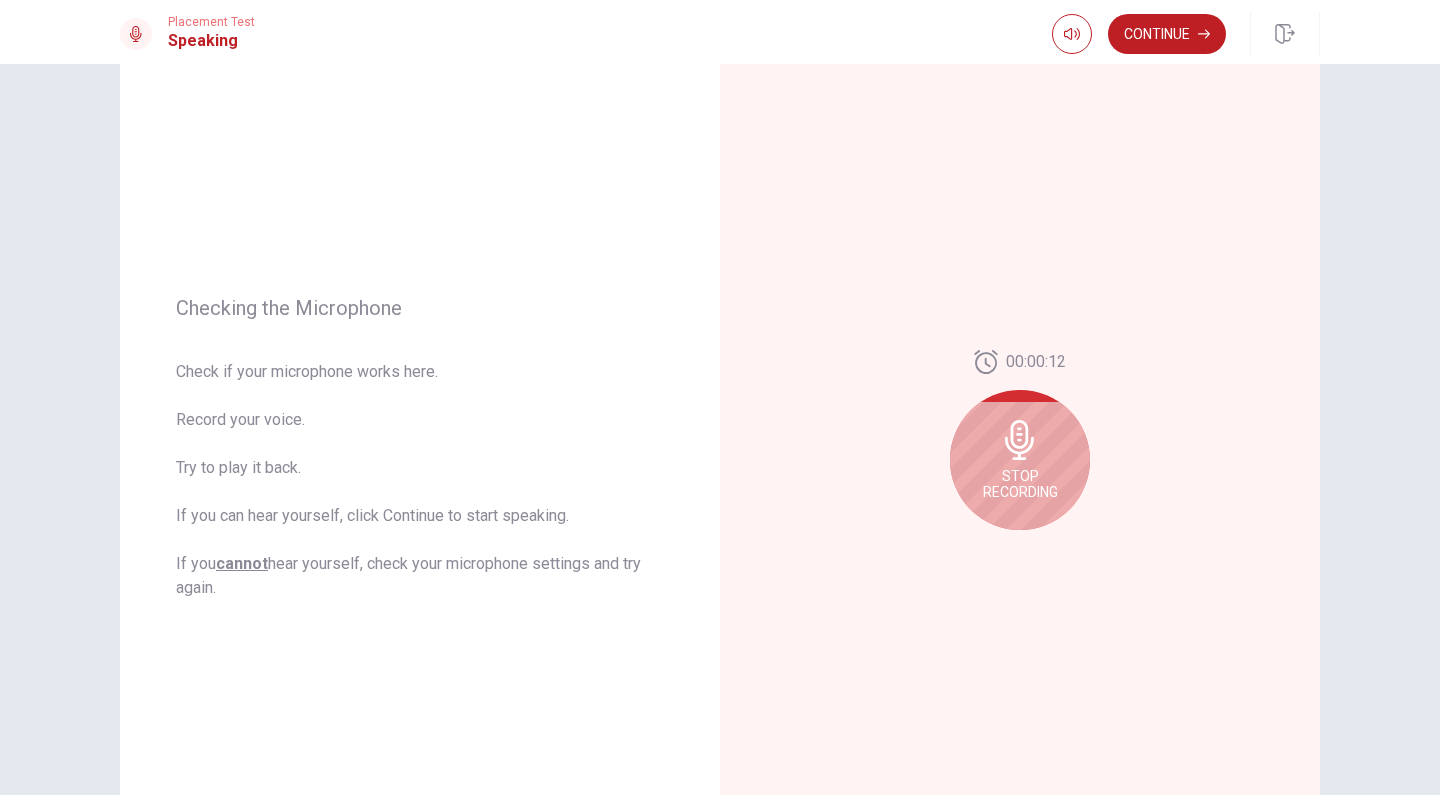 click 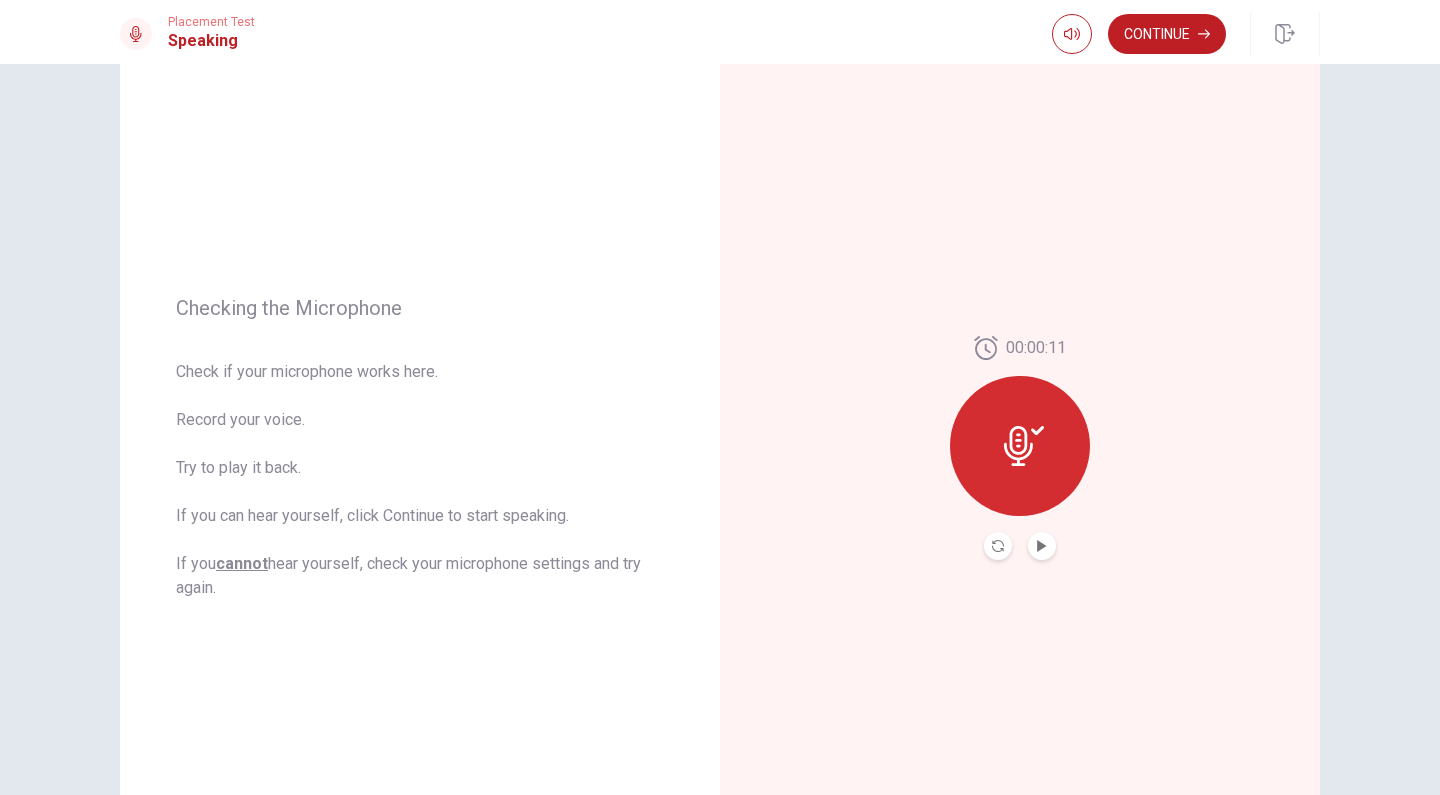 click at bounding box center (1042, 546) 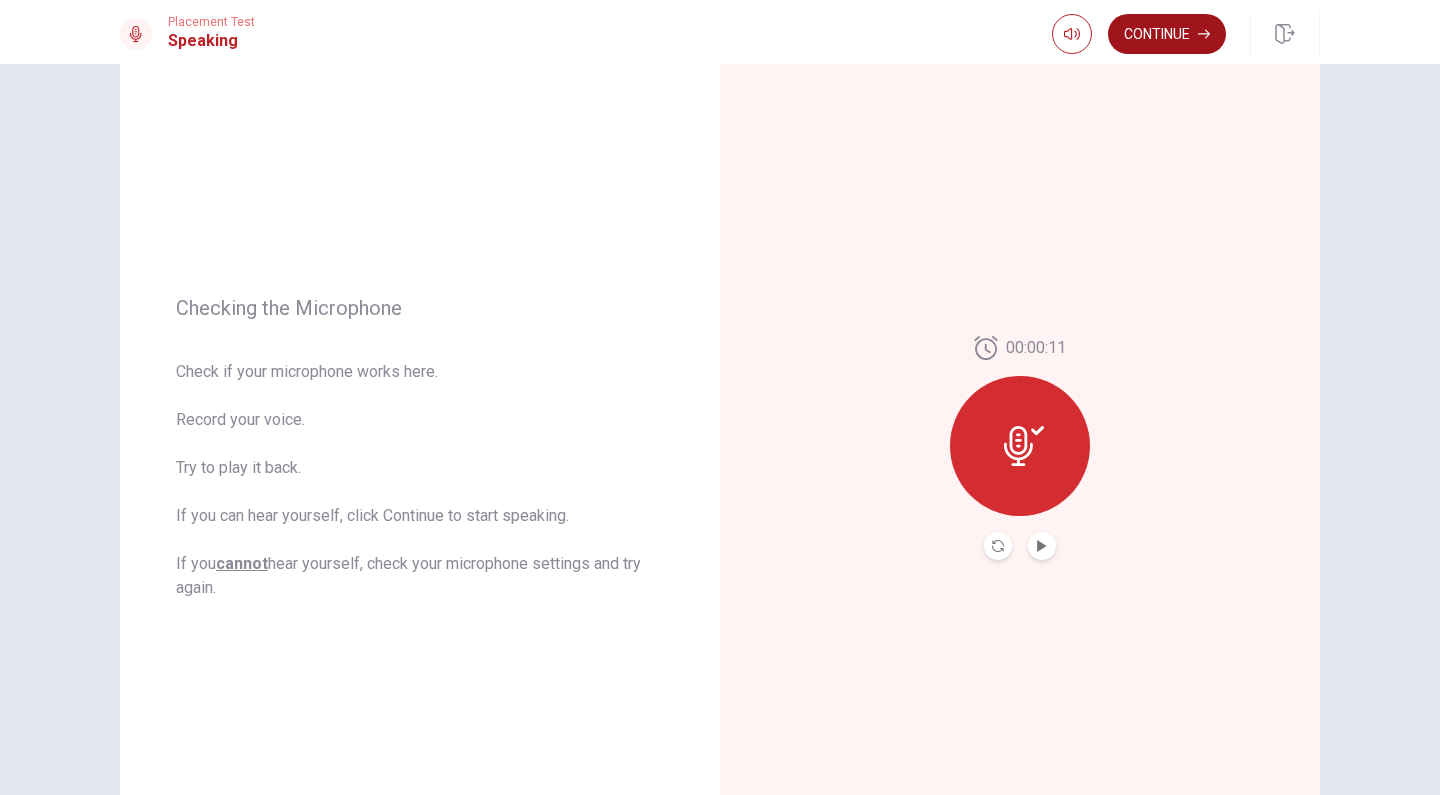 click on "Continue" at bounding box center (1167, 34) 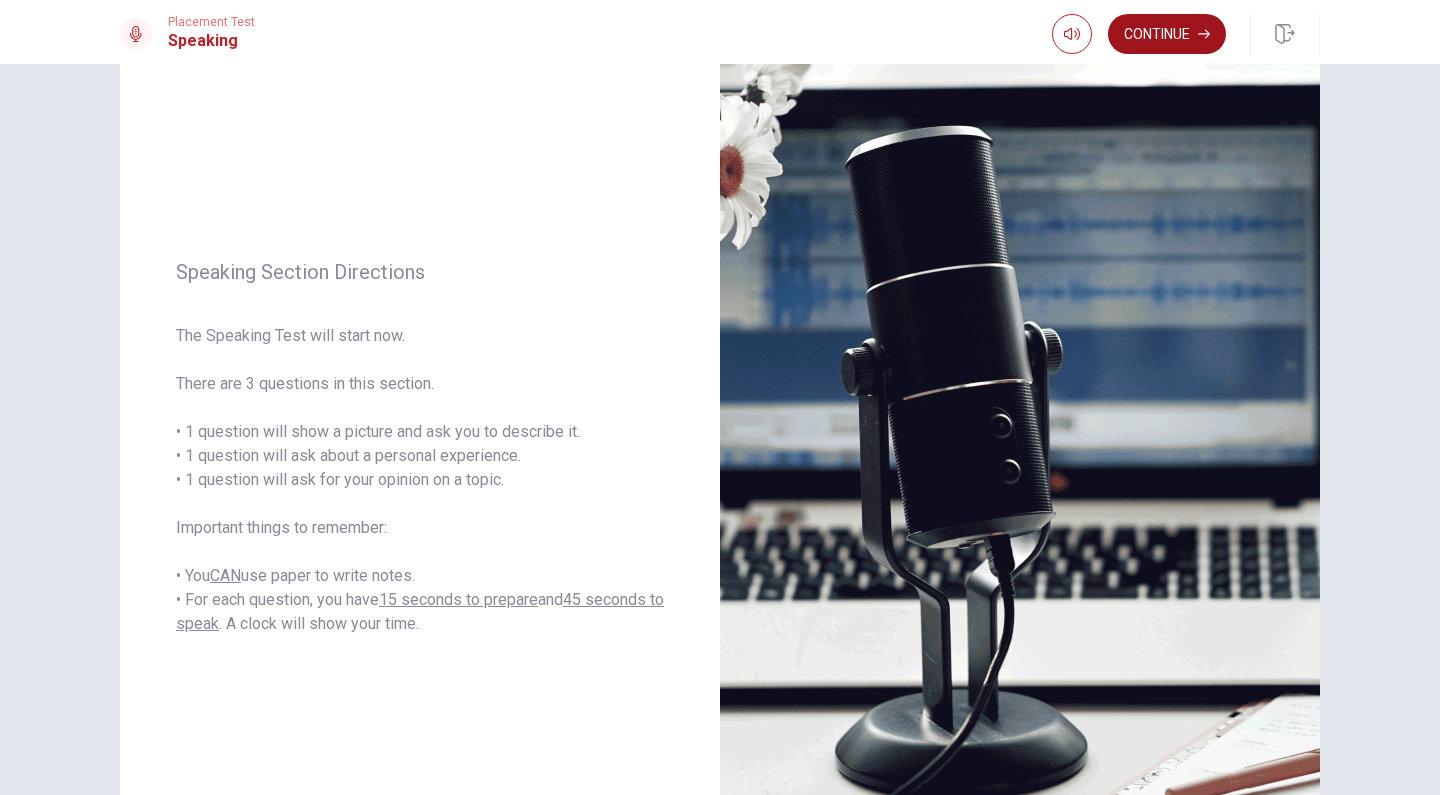 click on "Continue" at bounding box center [1167, 34] 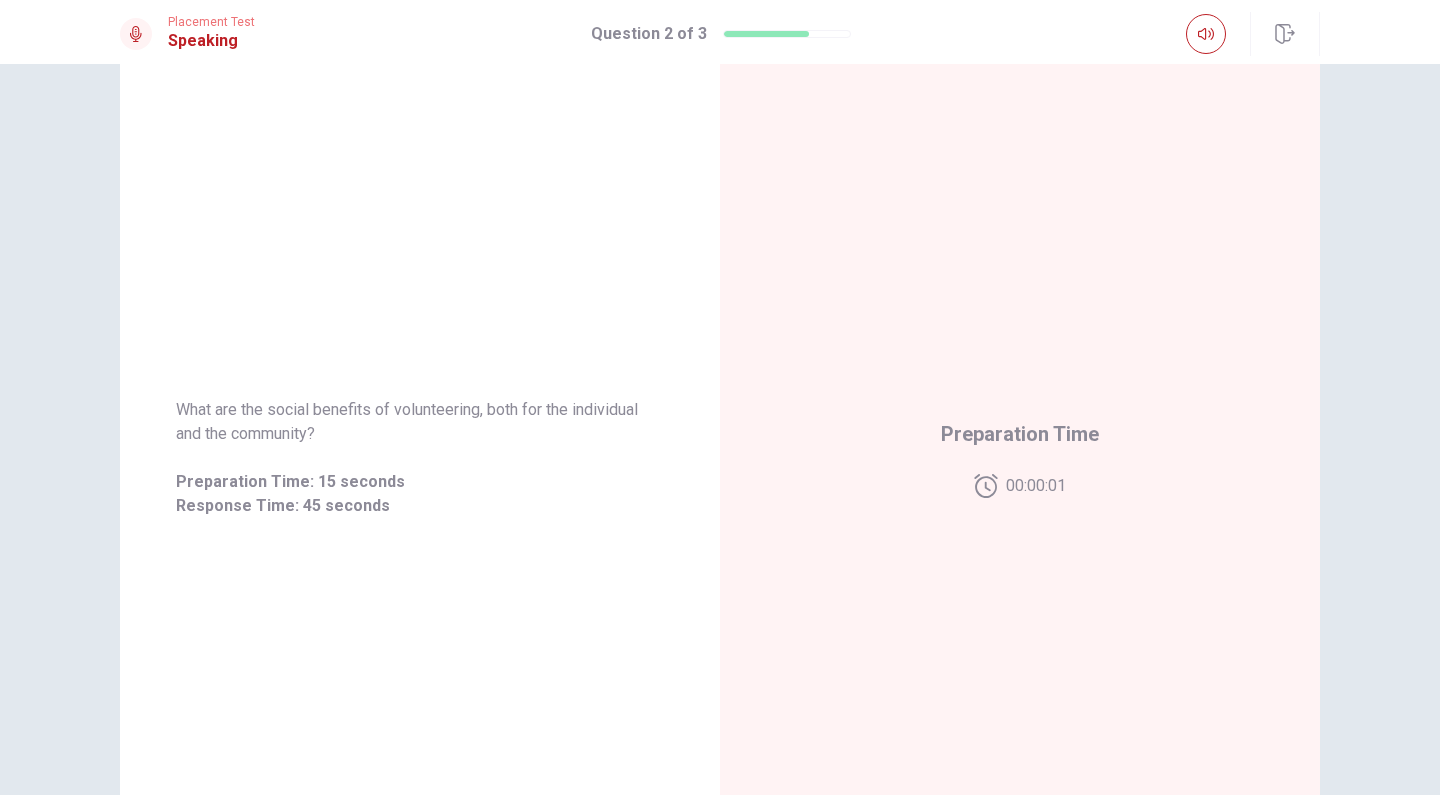 click at bounding box center (1206, 34) 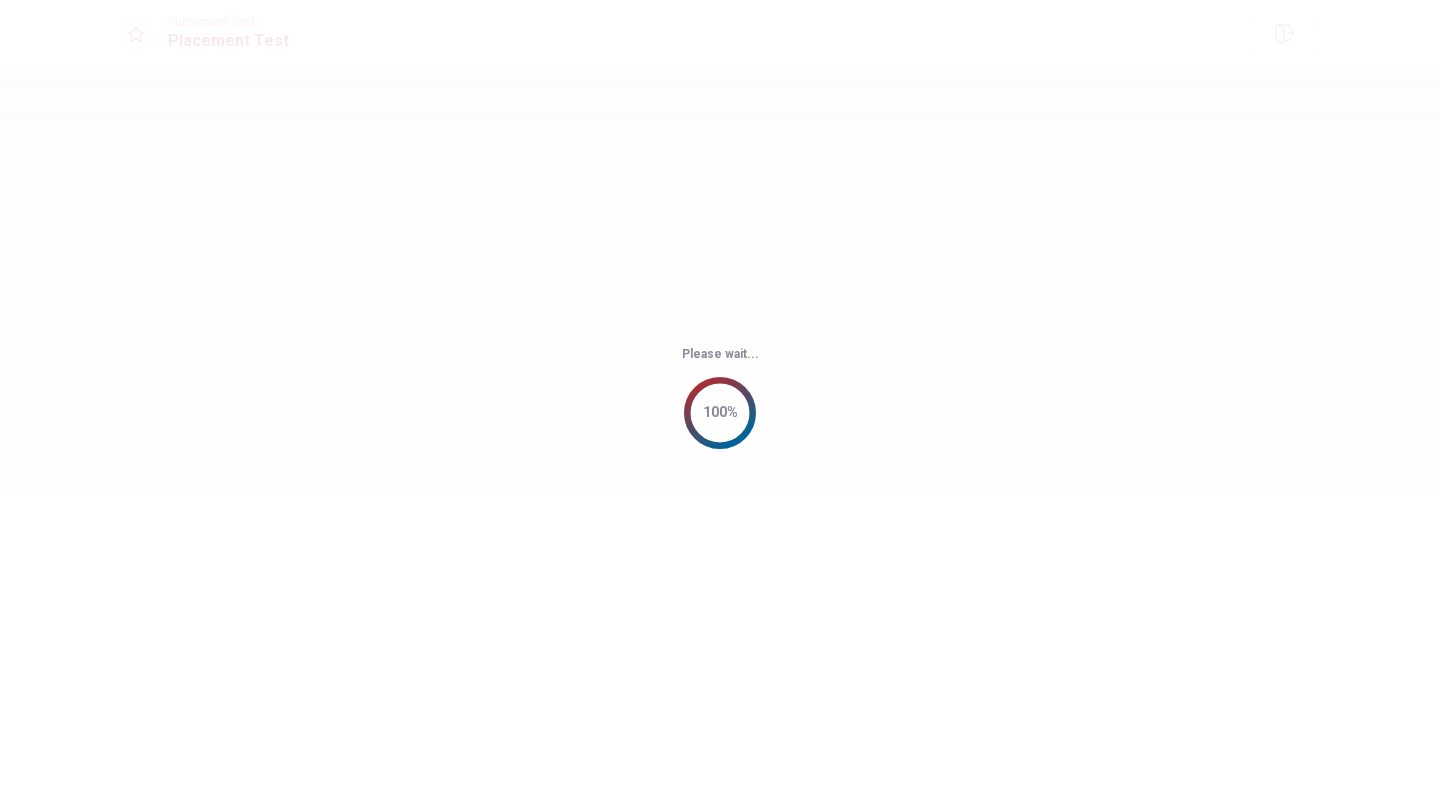 scroll, scrollTop: 0, scrollLeft: 0, axis: both 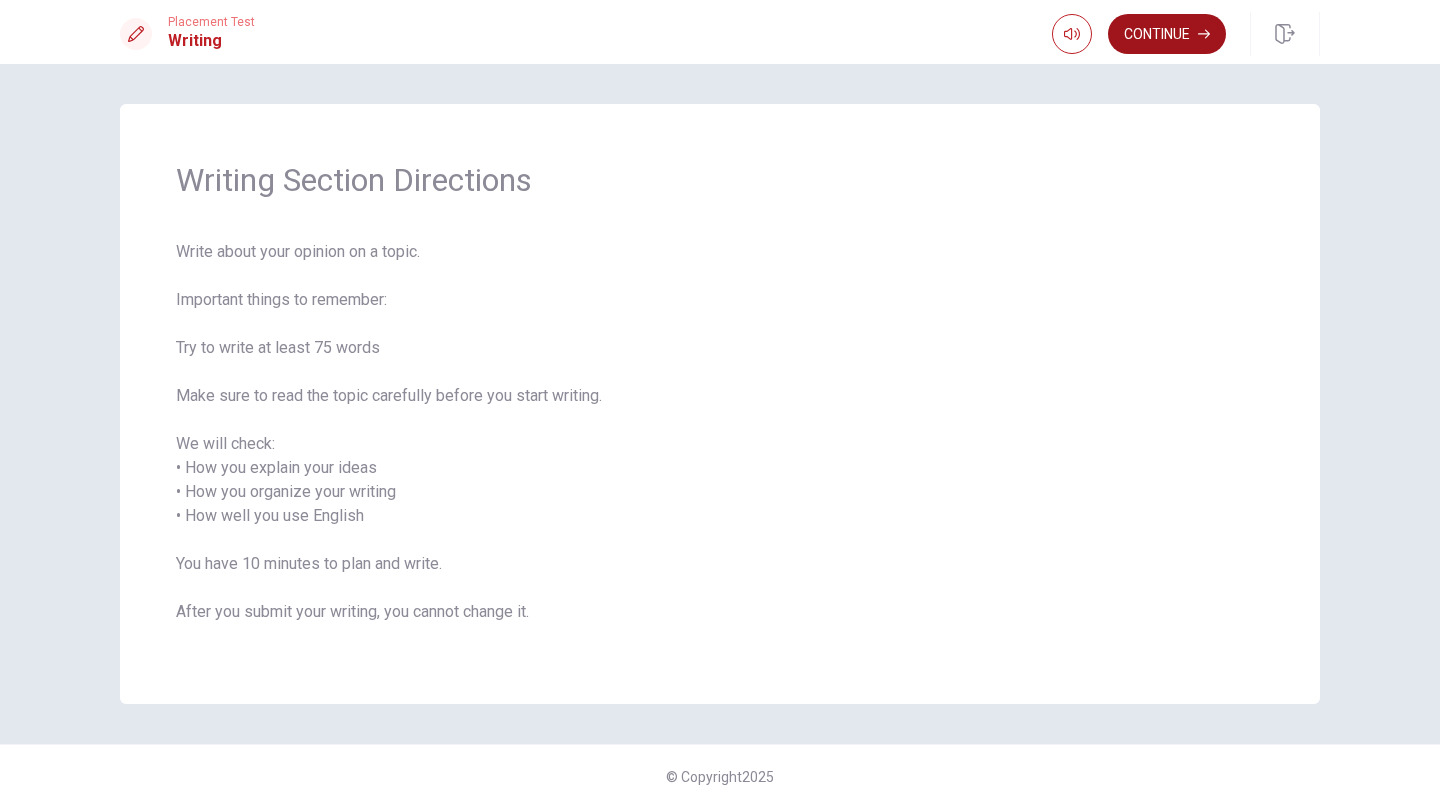 click on "Continue" at bounding box center [1167, 34] 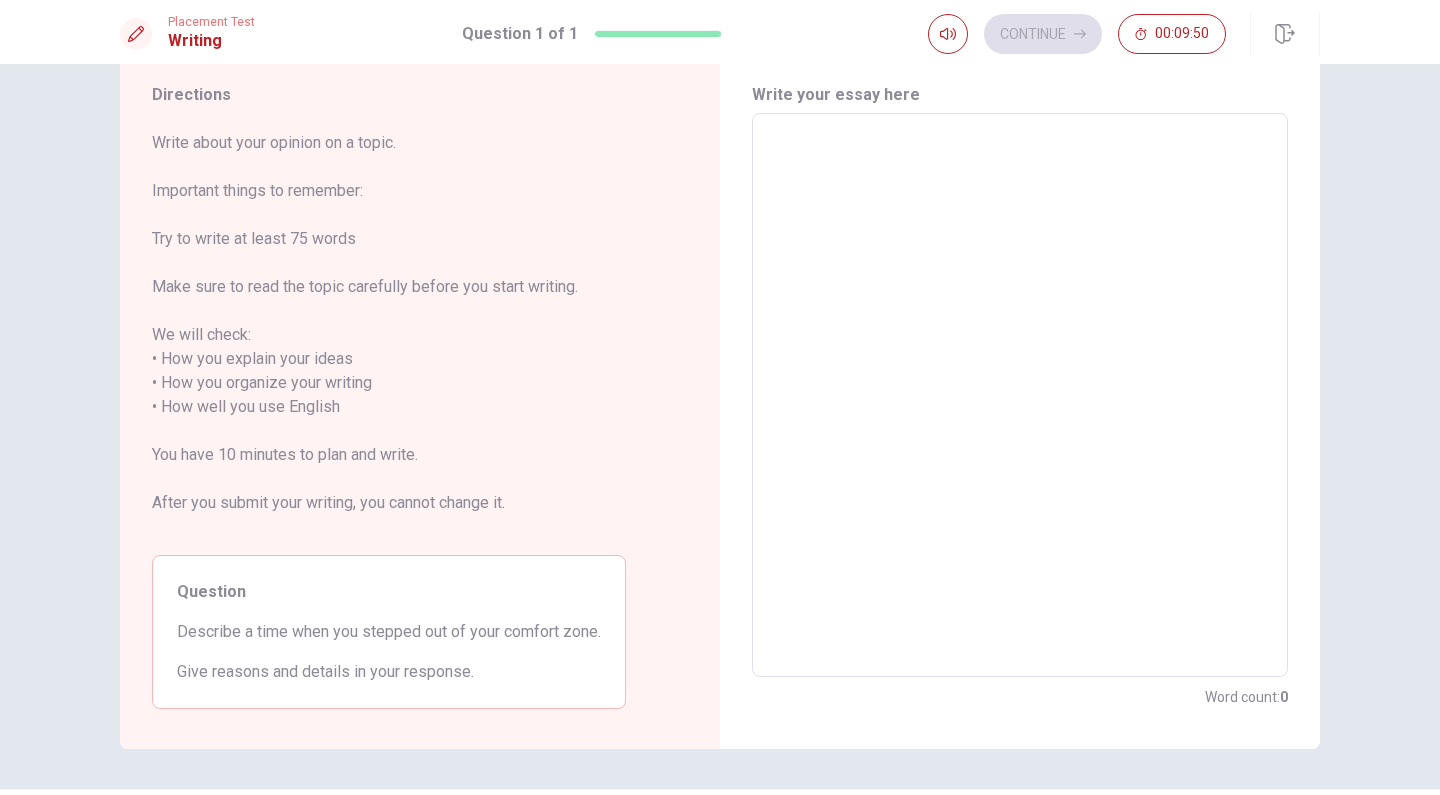 scroll, scrollTop: 63, scrollLeft: 0, axis: vertical 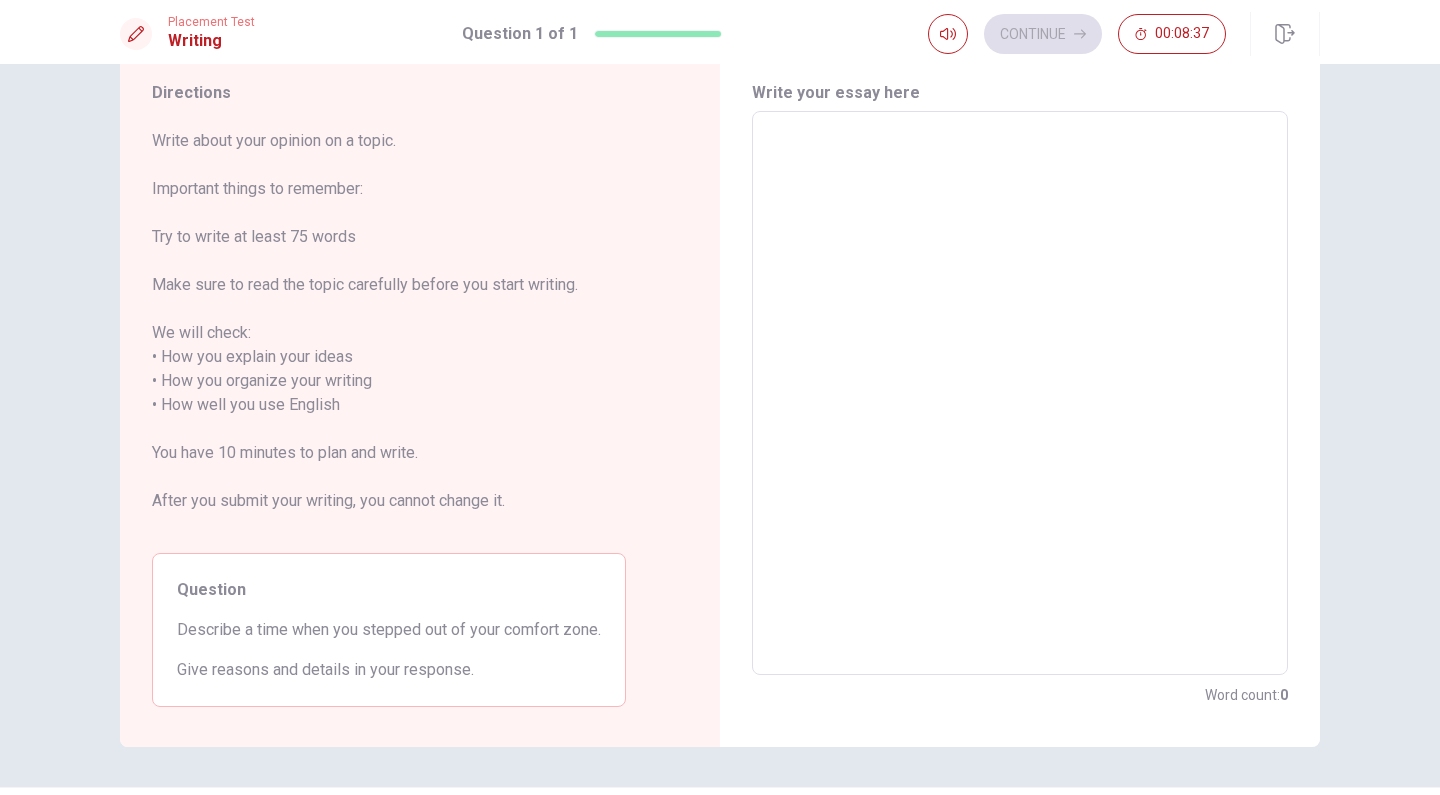 click at bounding box center [1020, 393] 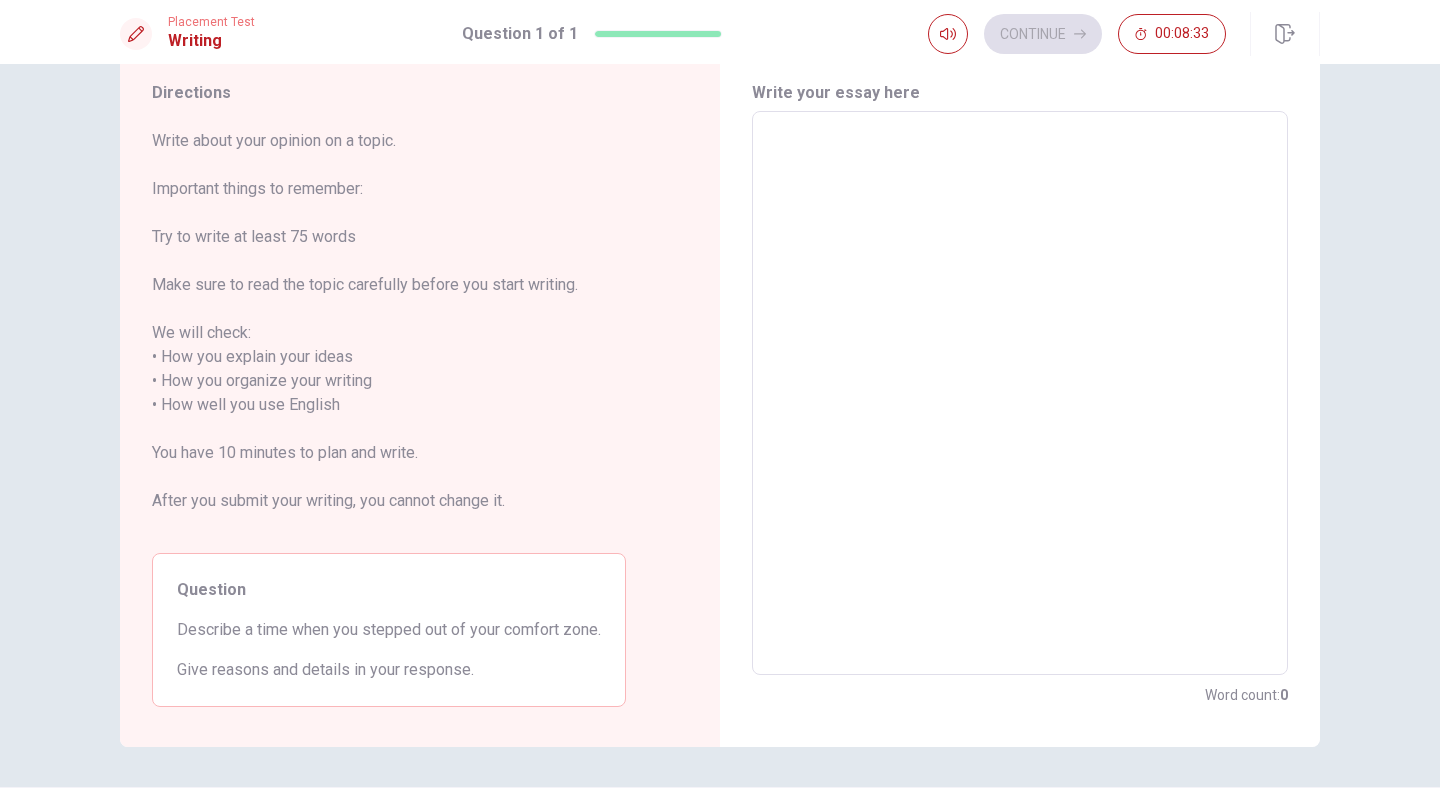 type on "T" 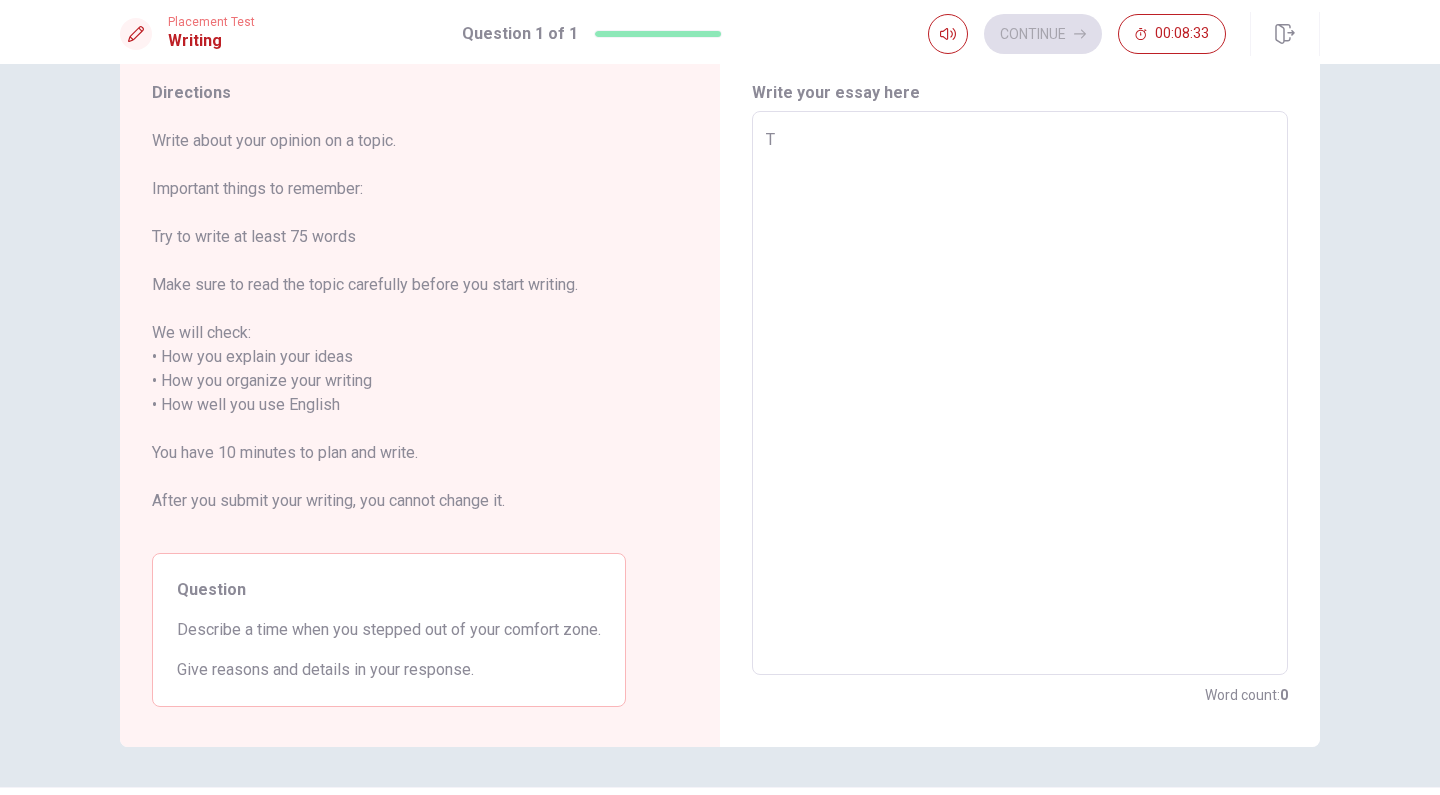 type on "x" 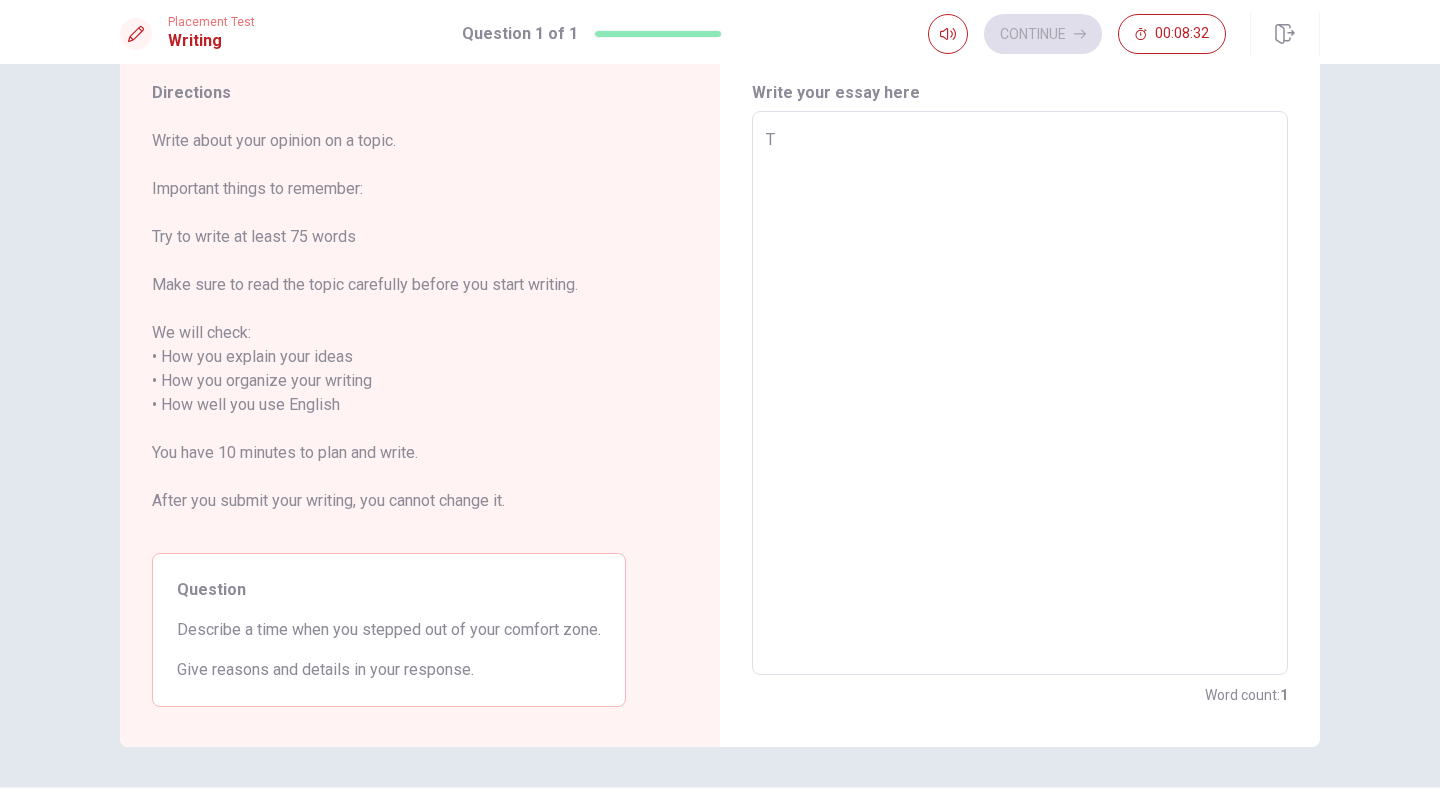 type on "Tr" 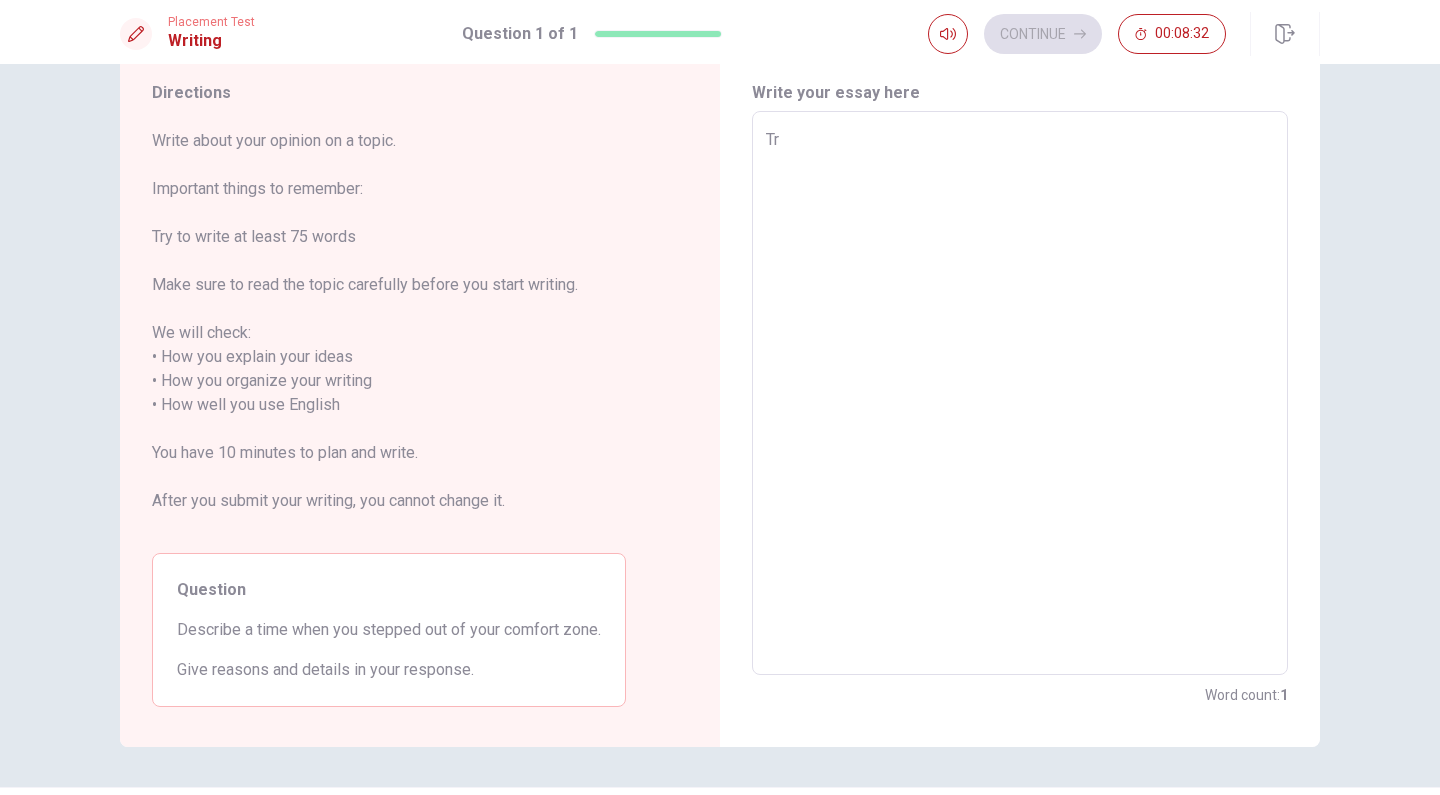 type on "x" 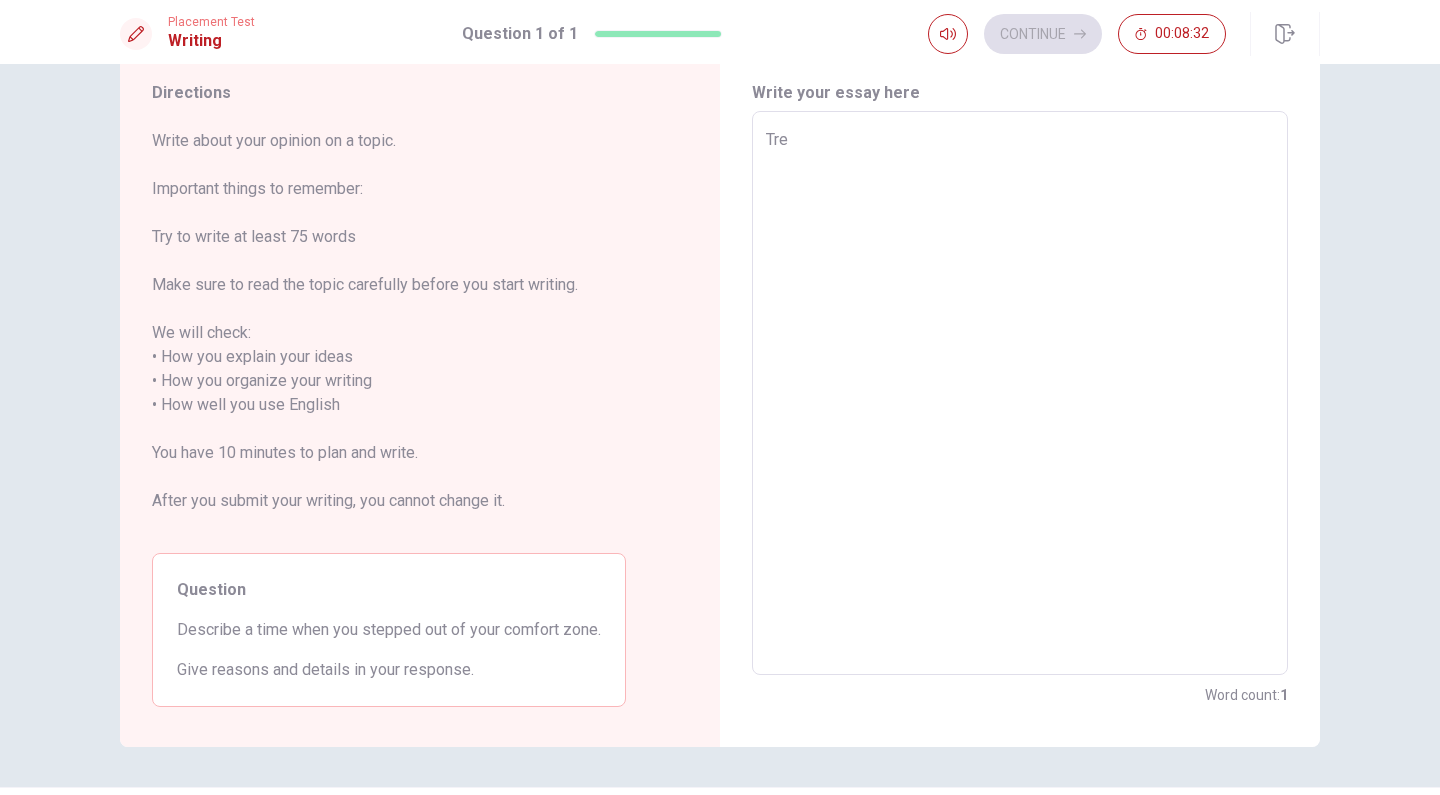 type on "x" 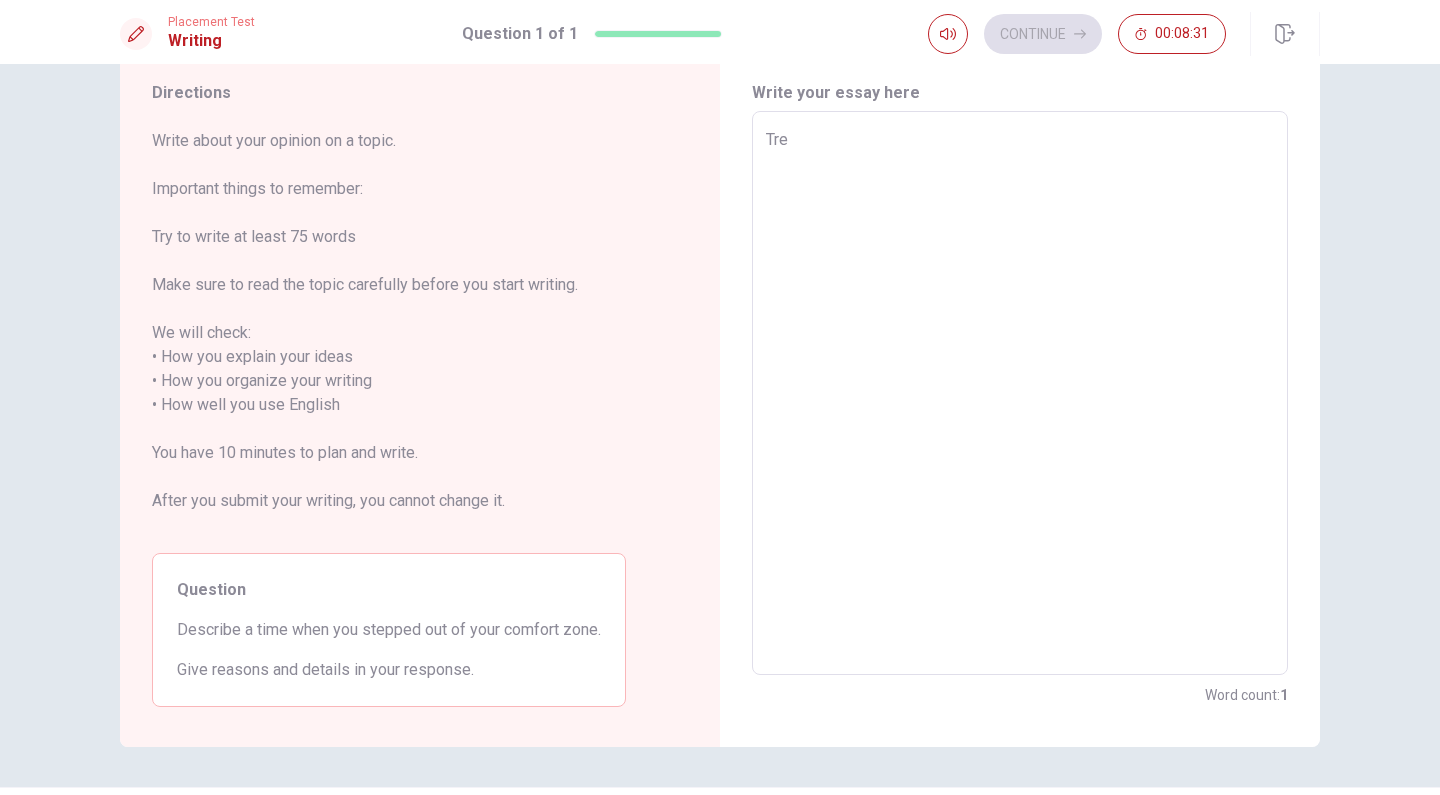 type on "Tree" 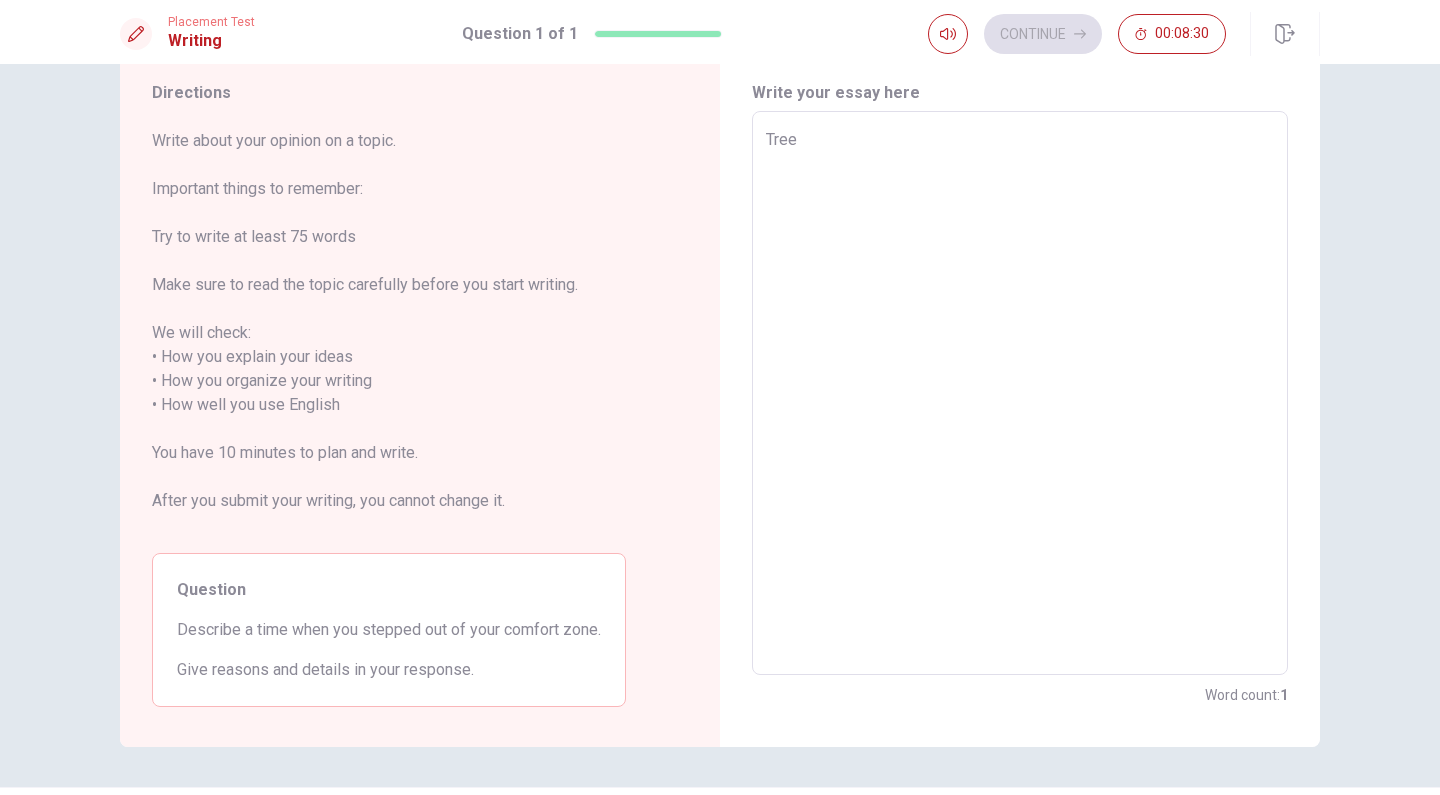 type on "x" 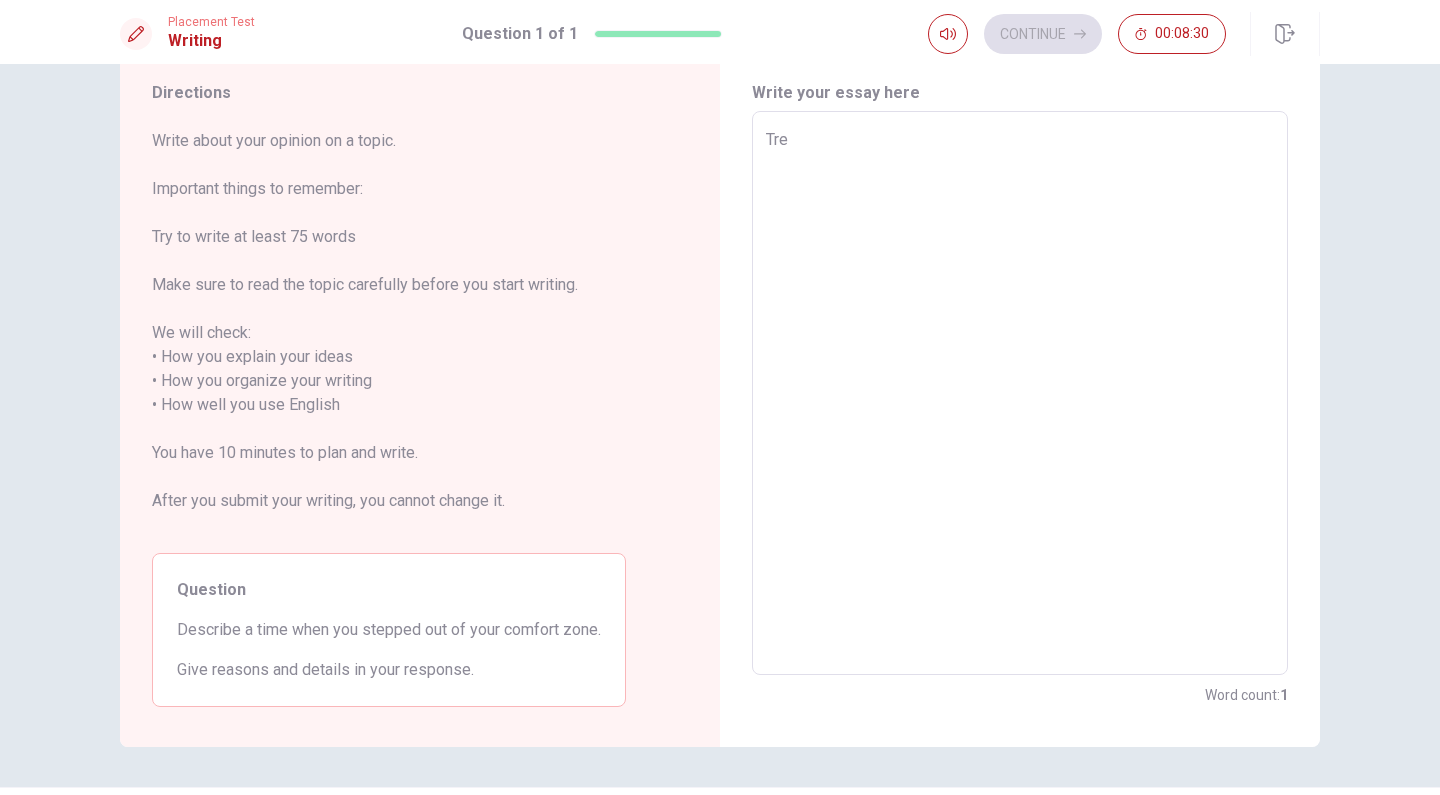 type on "x" 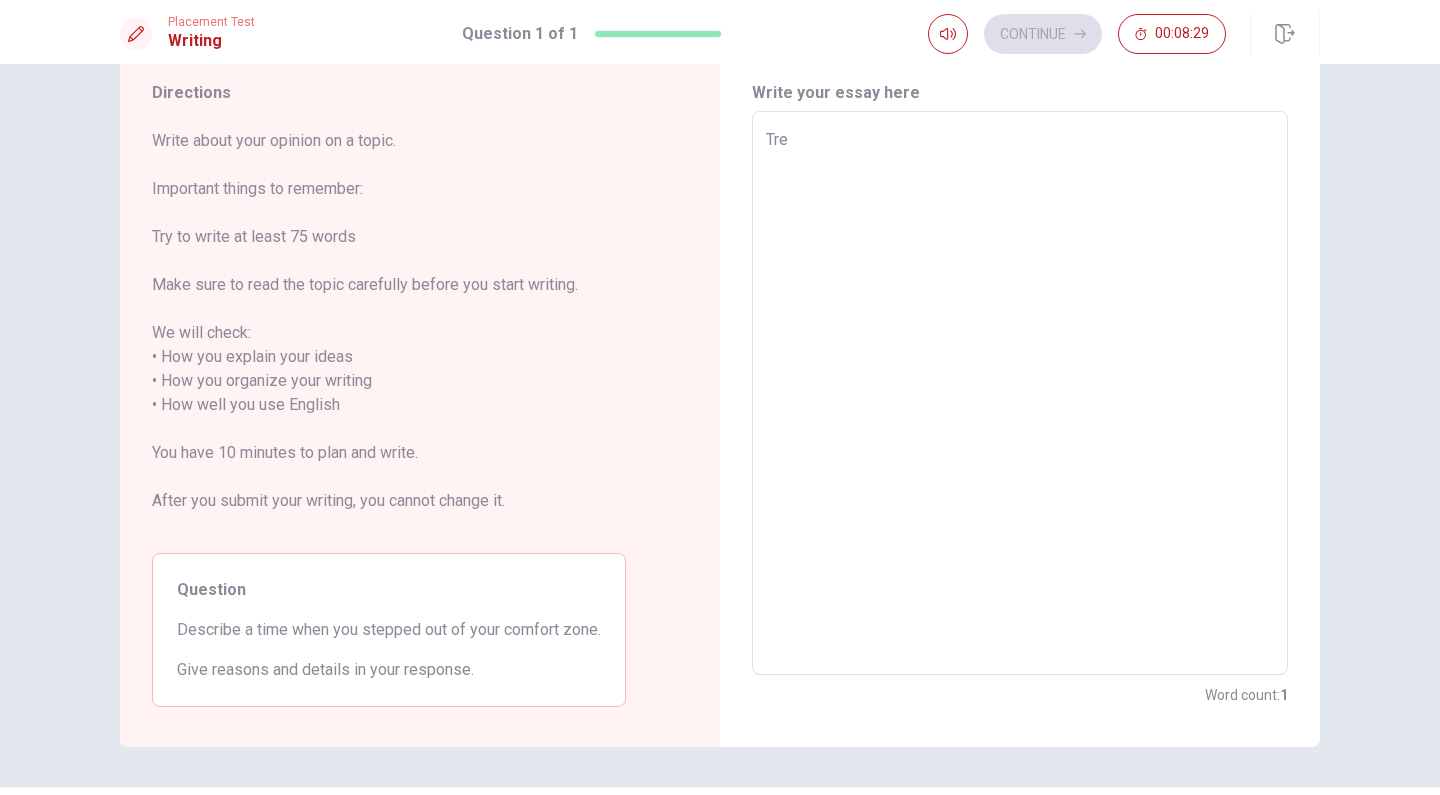 type on "Tr" 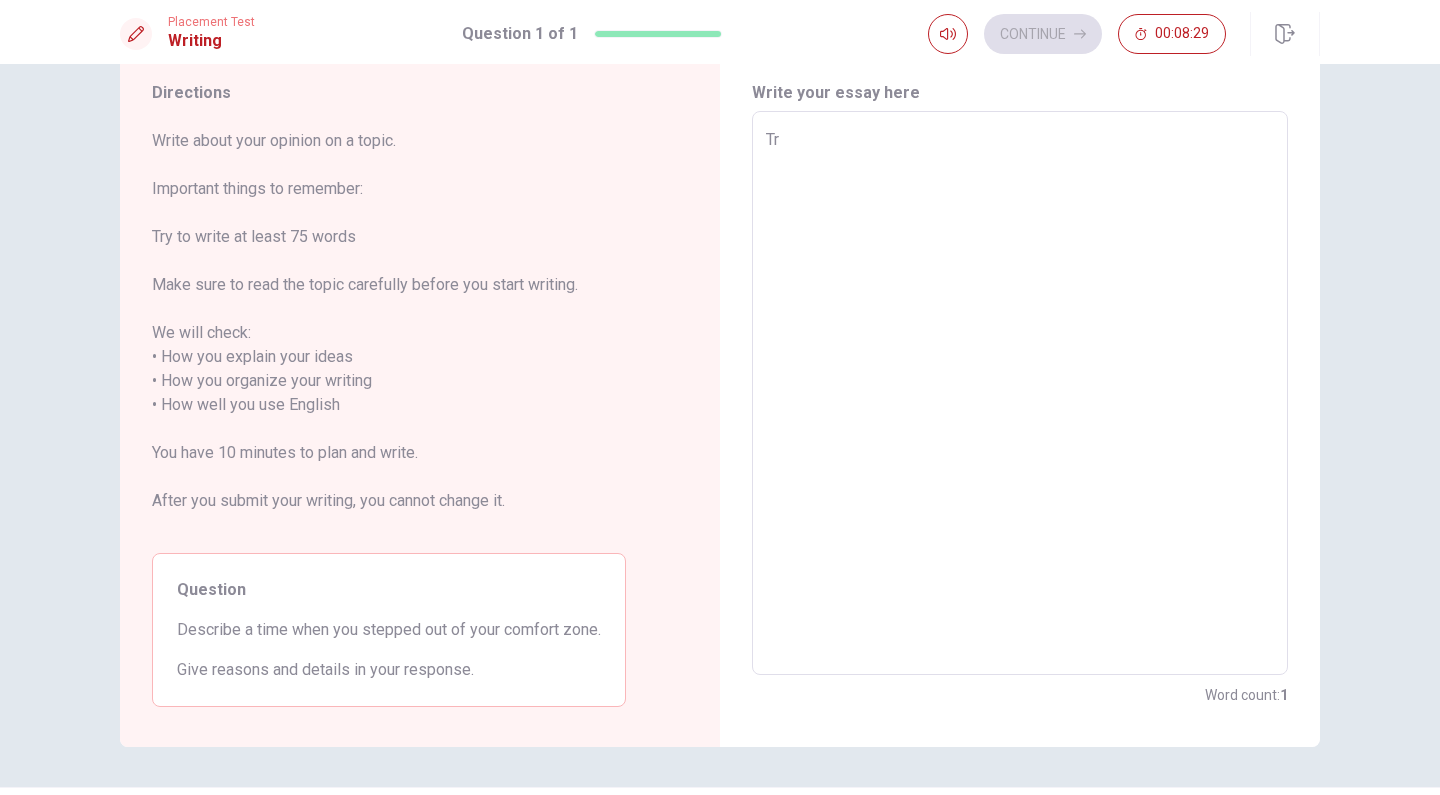 type on "x" 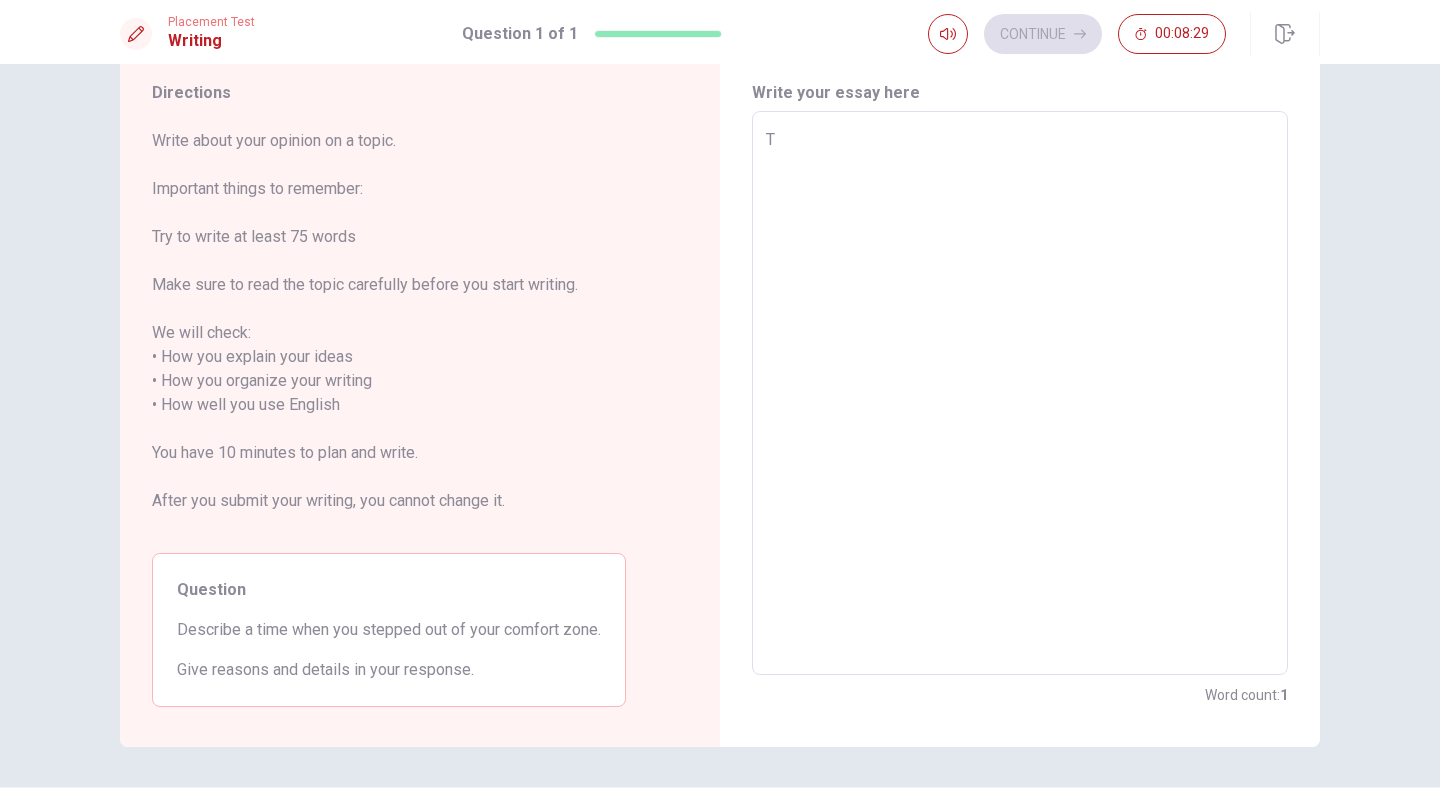 type on "x" 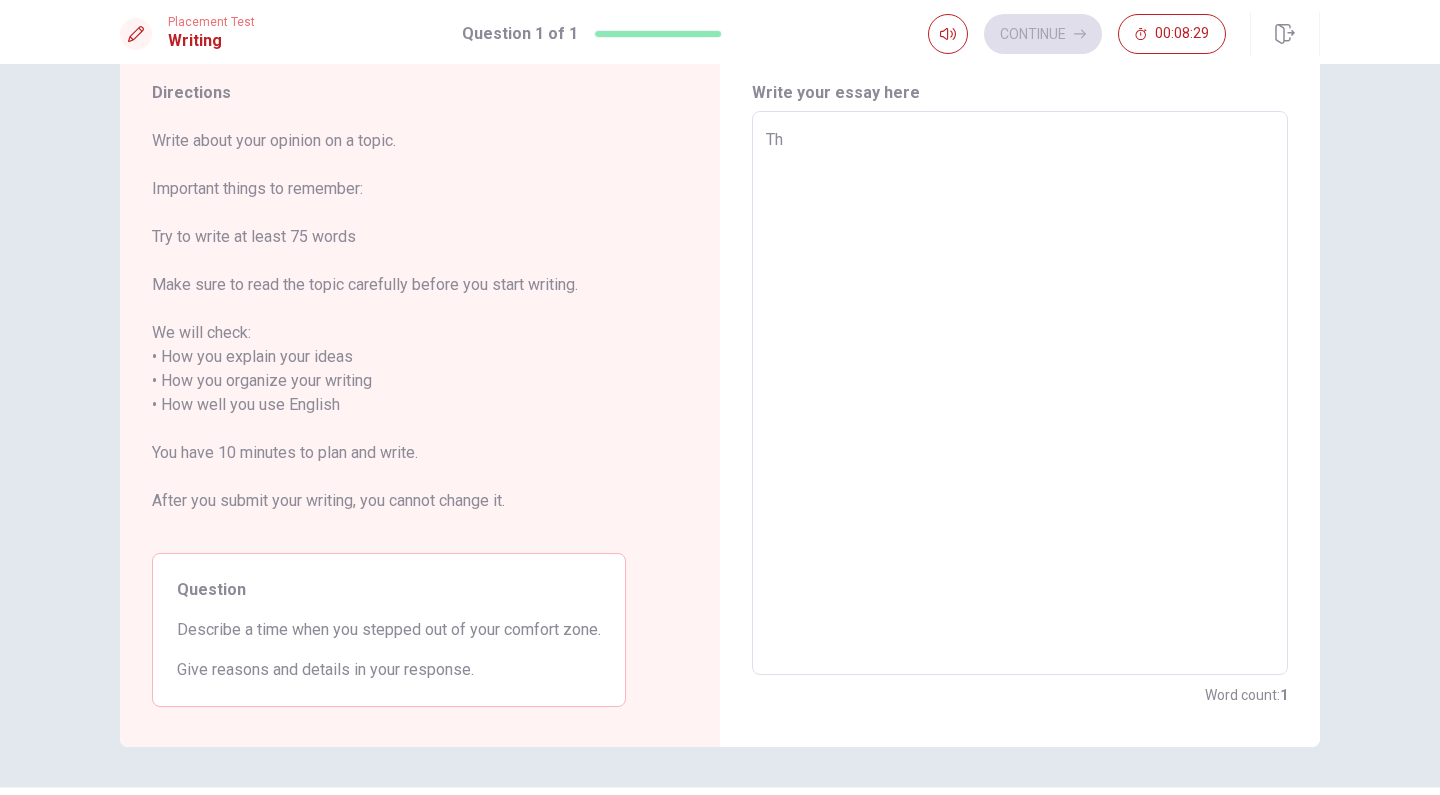 type on "x" 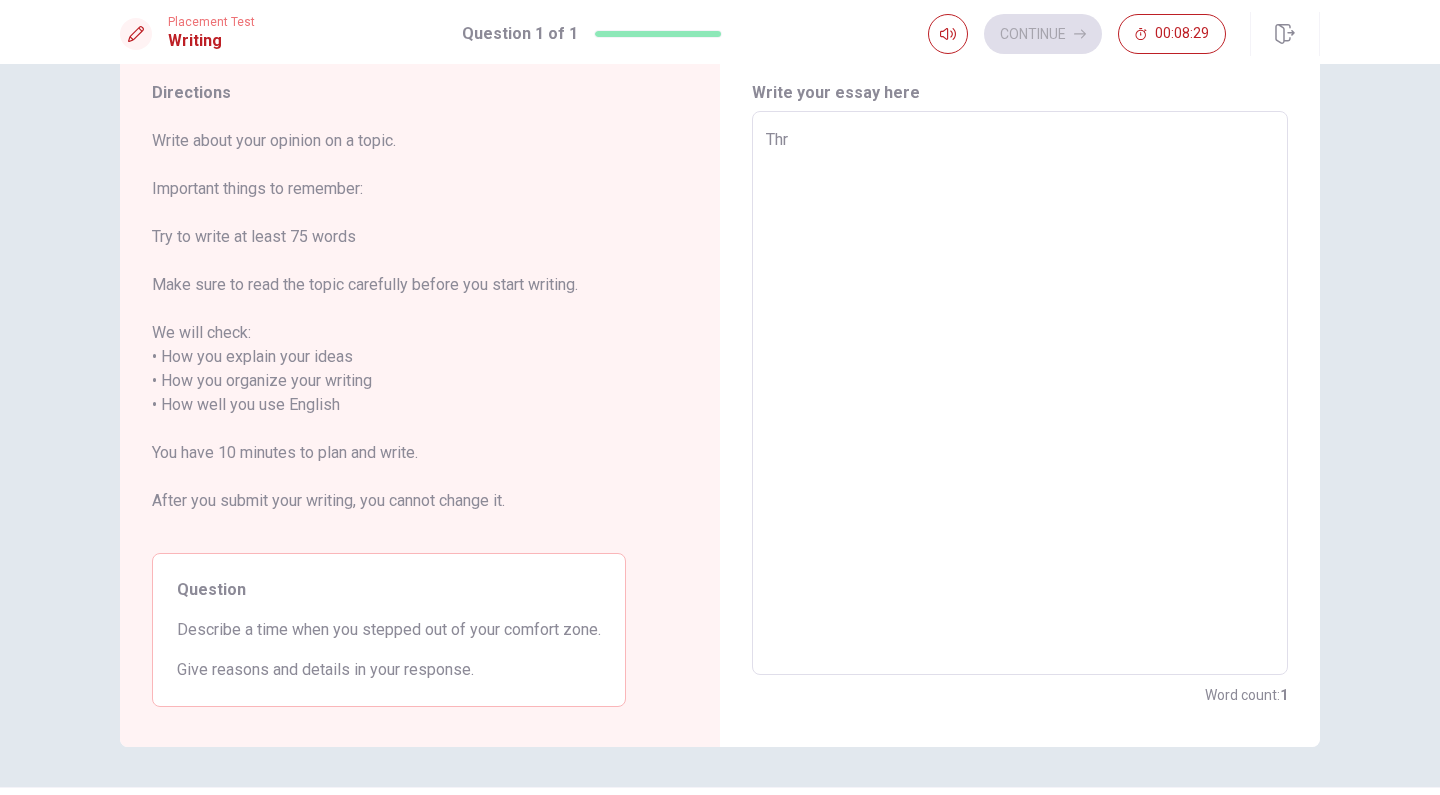 type on "x" 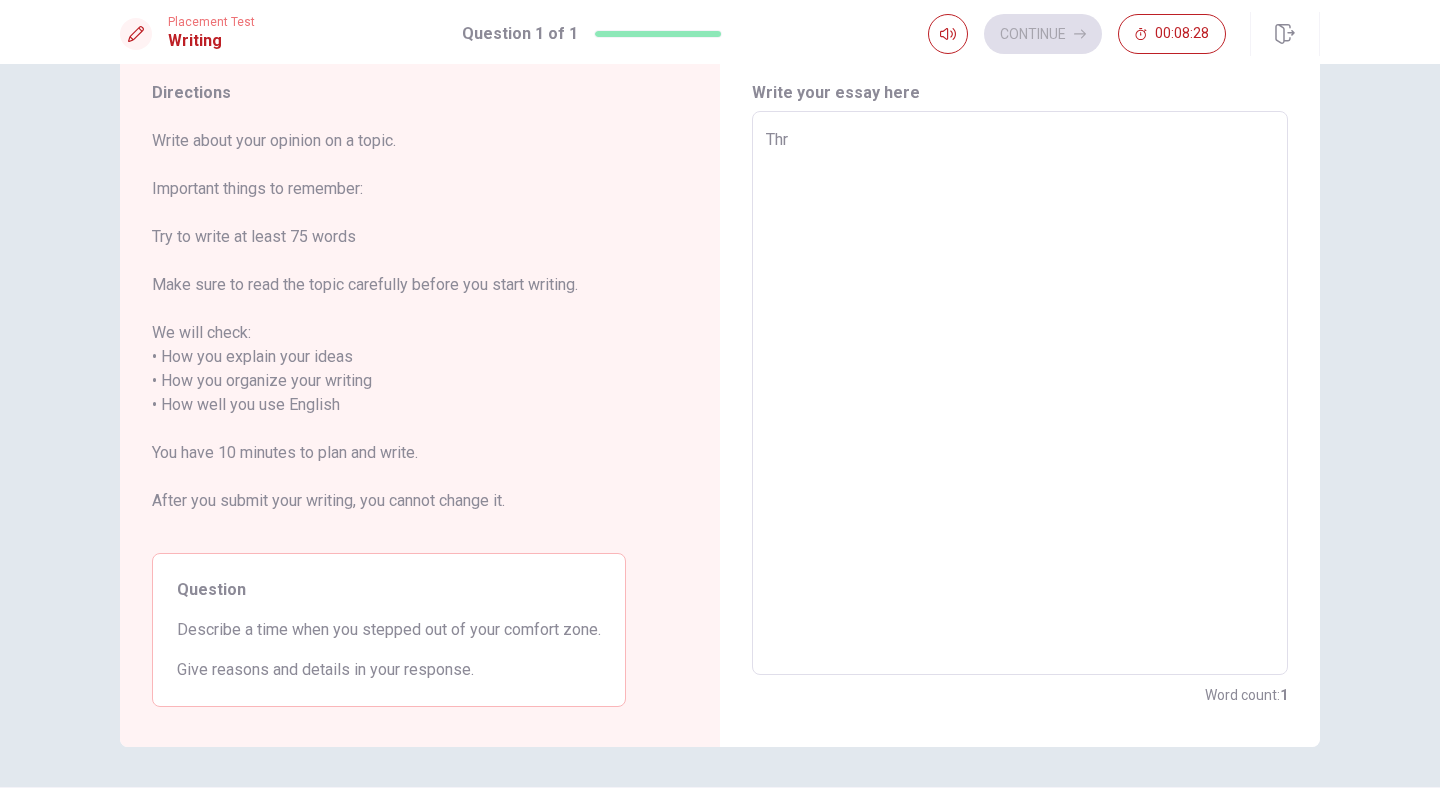 type on "Thre" 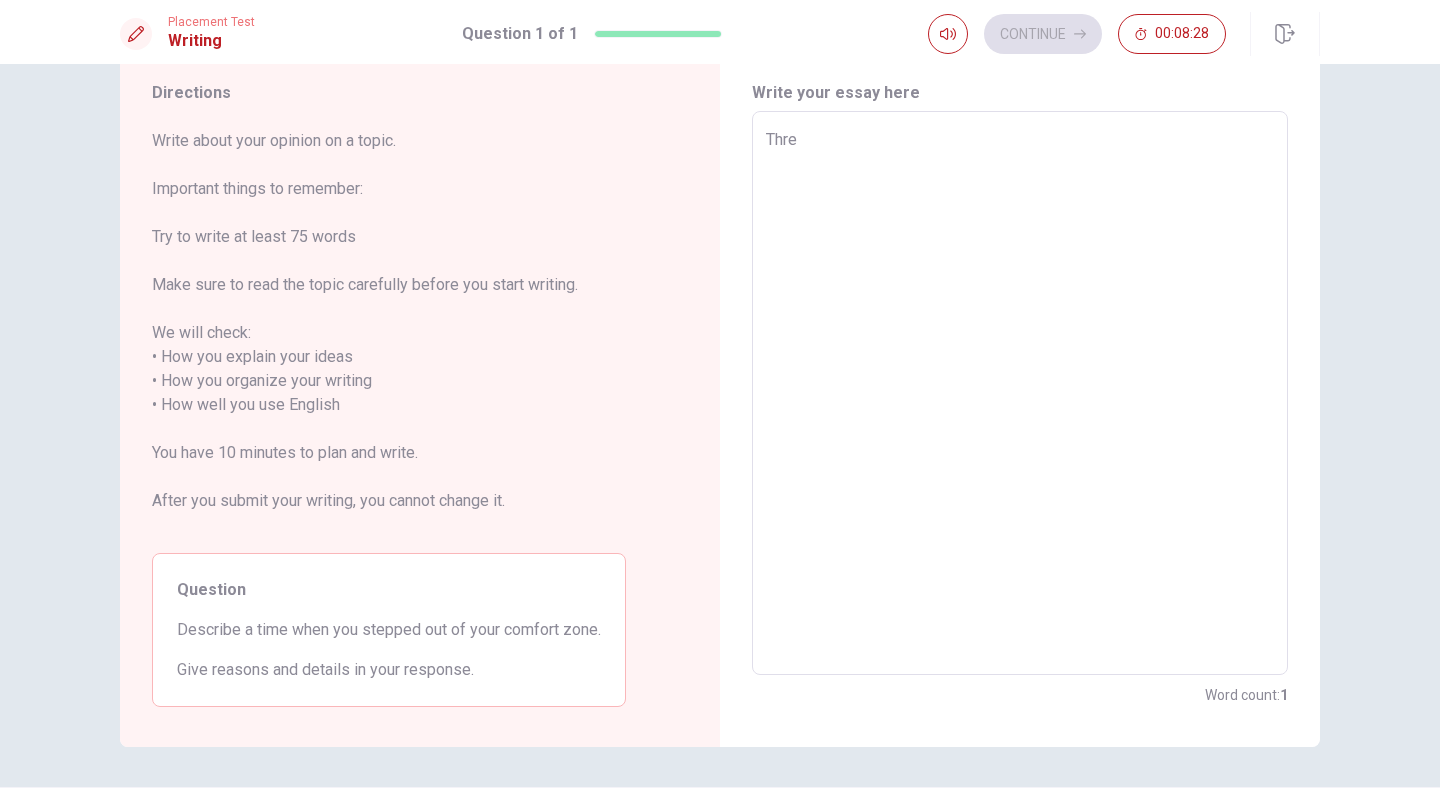 type on "x" 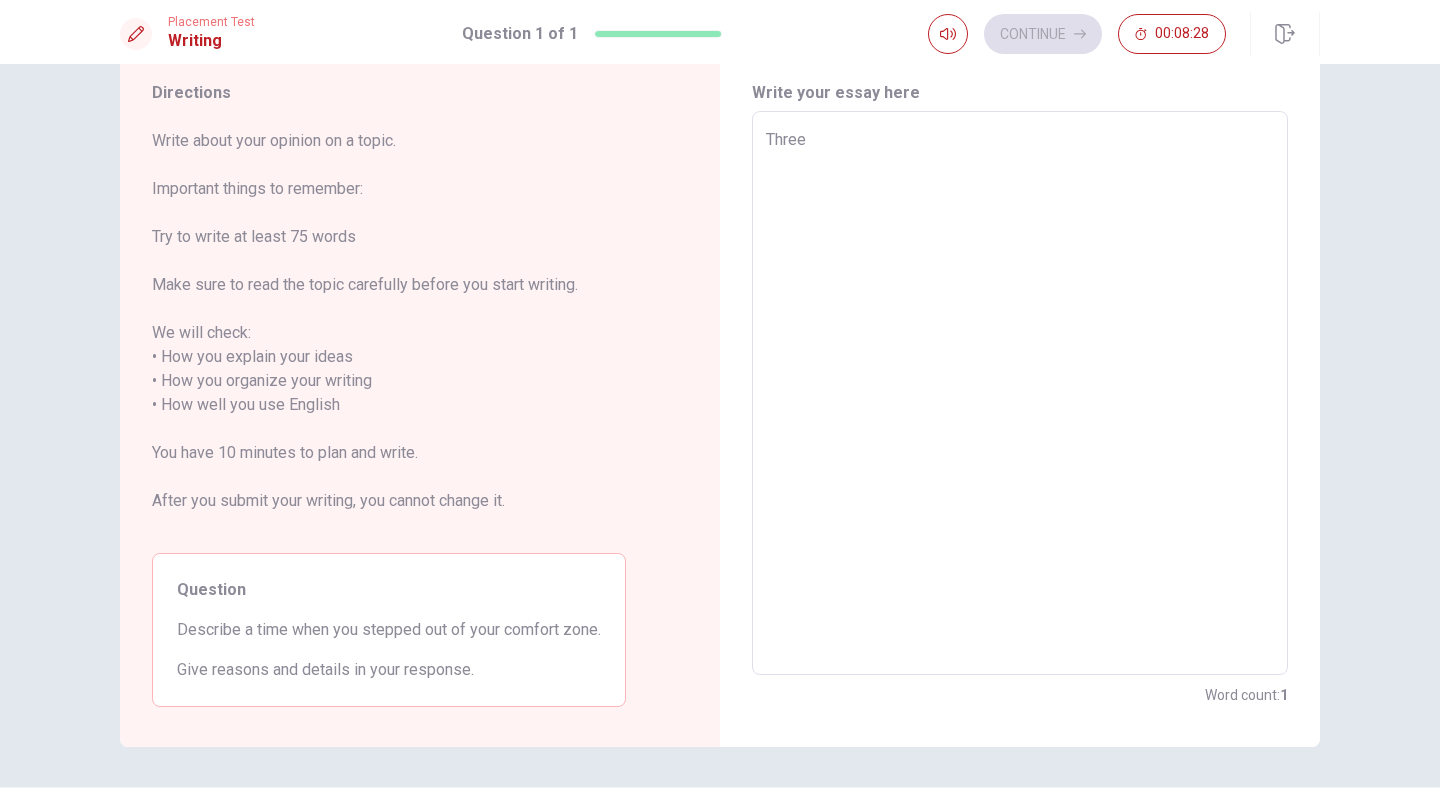 type on "x" 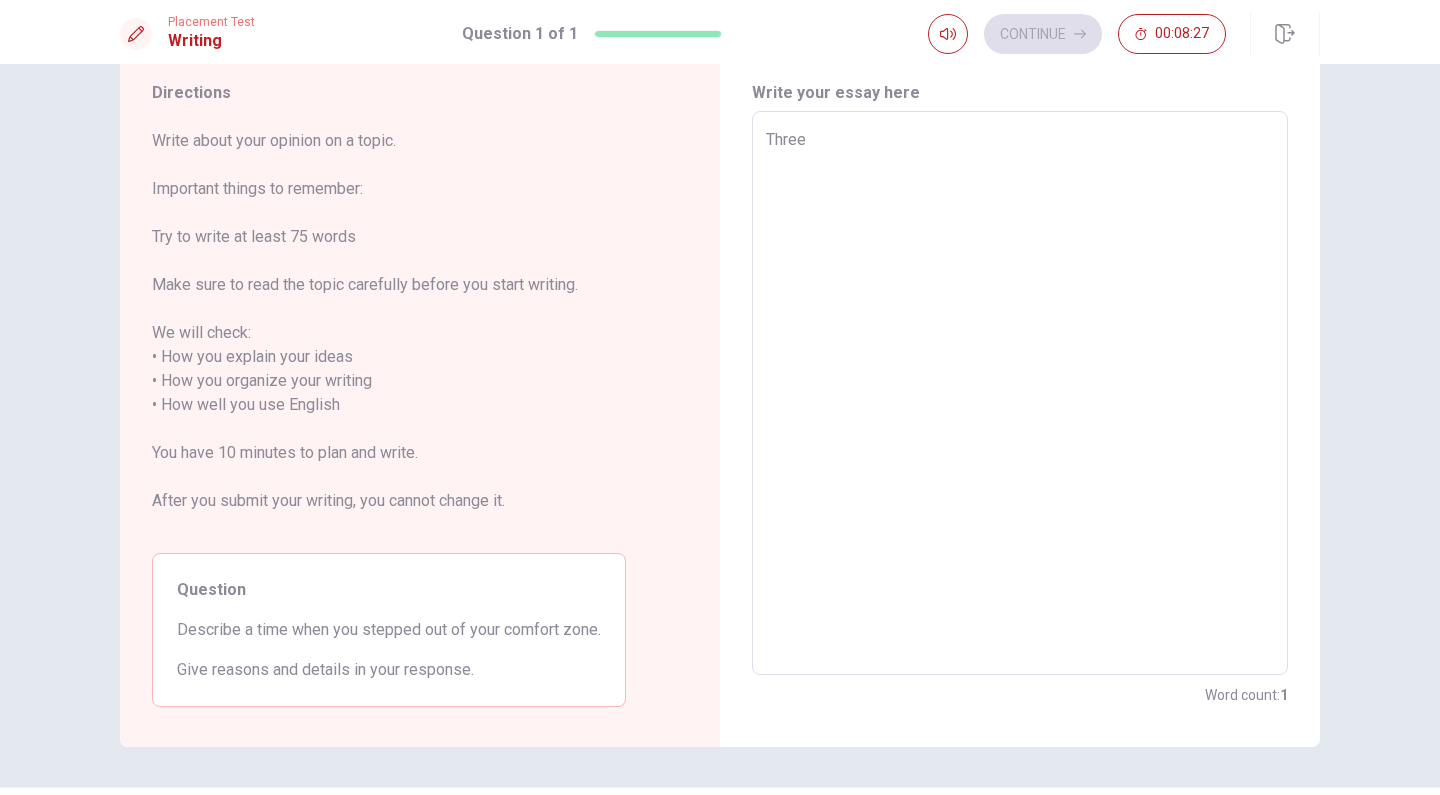 type on "Three u" 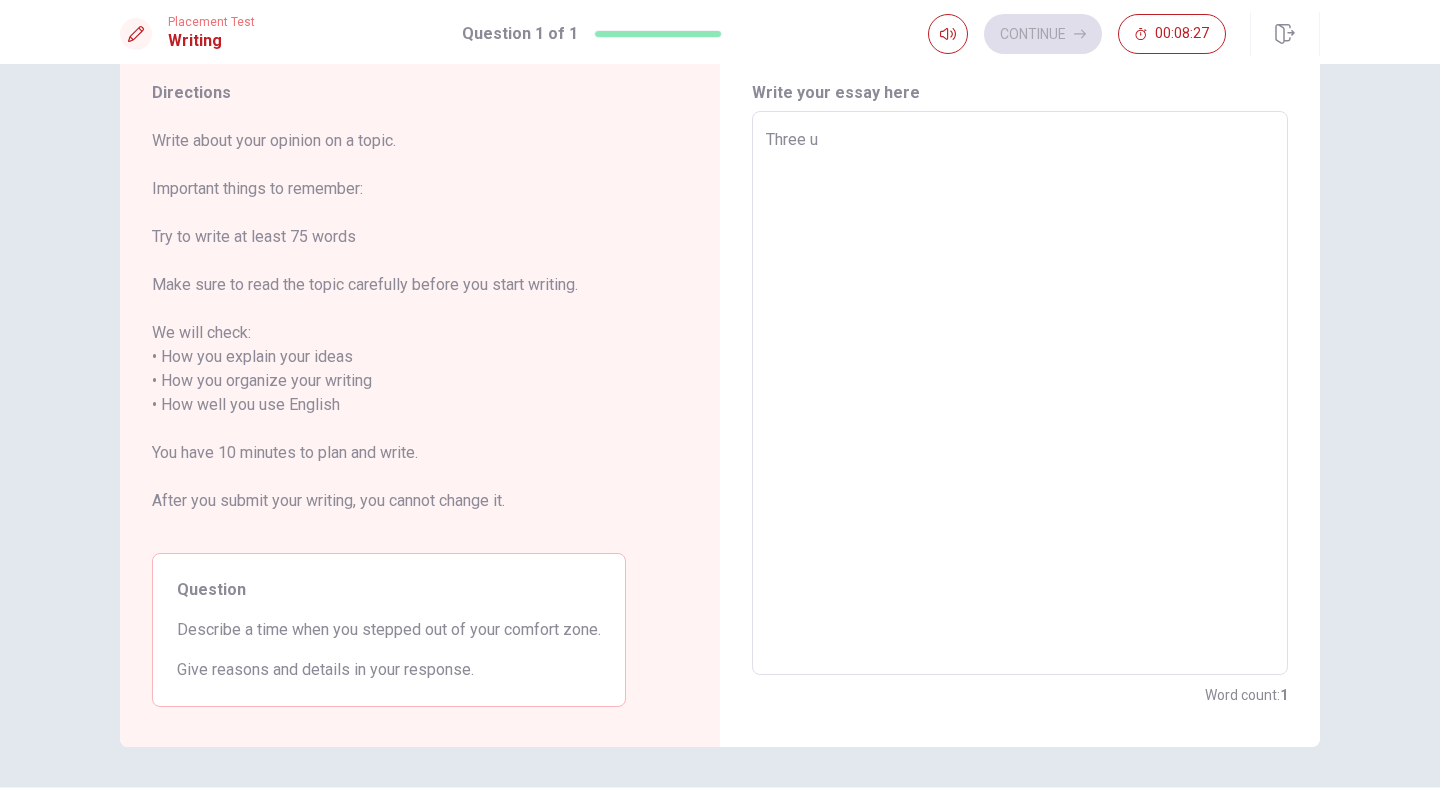 type on "x" 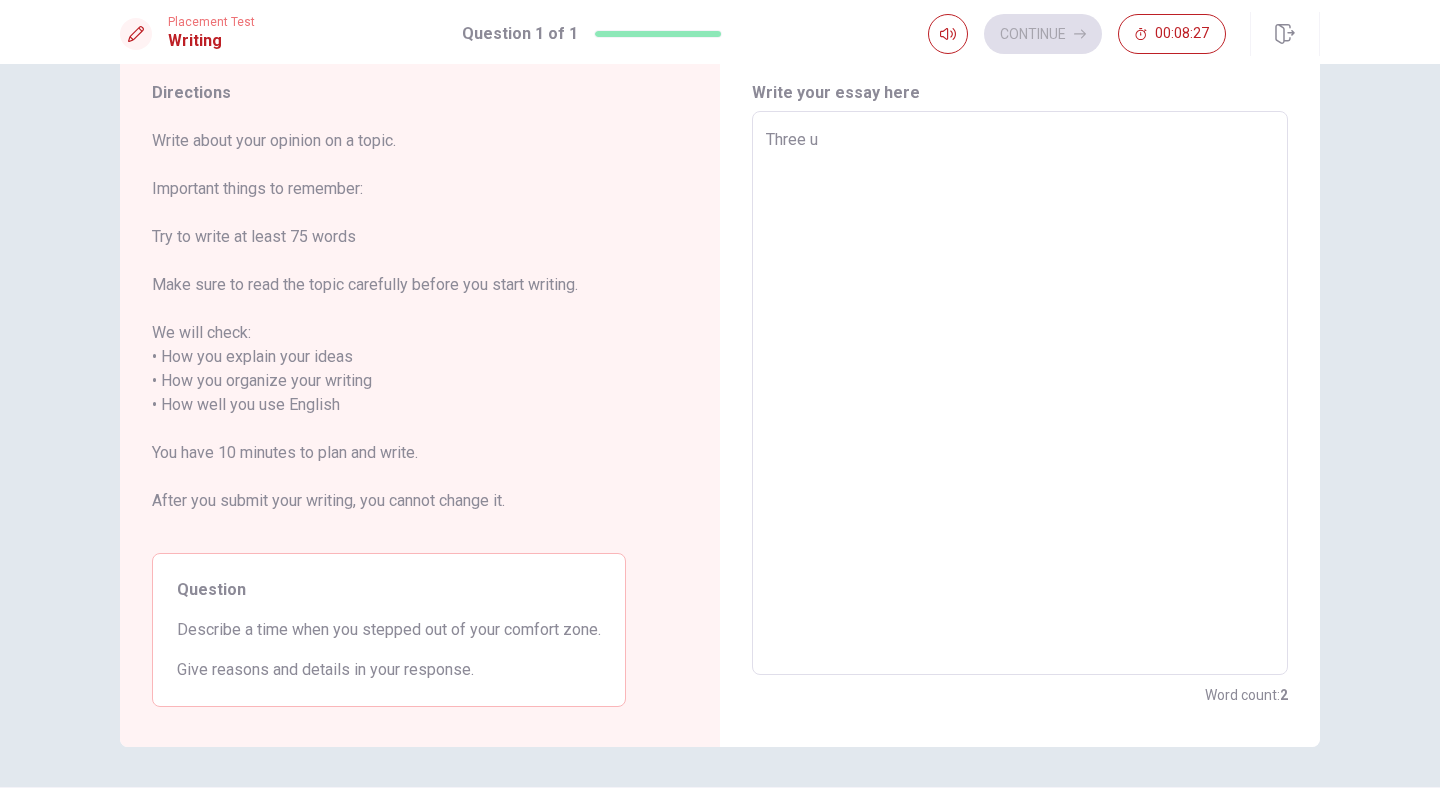type on "Three" 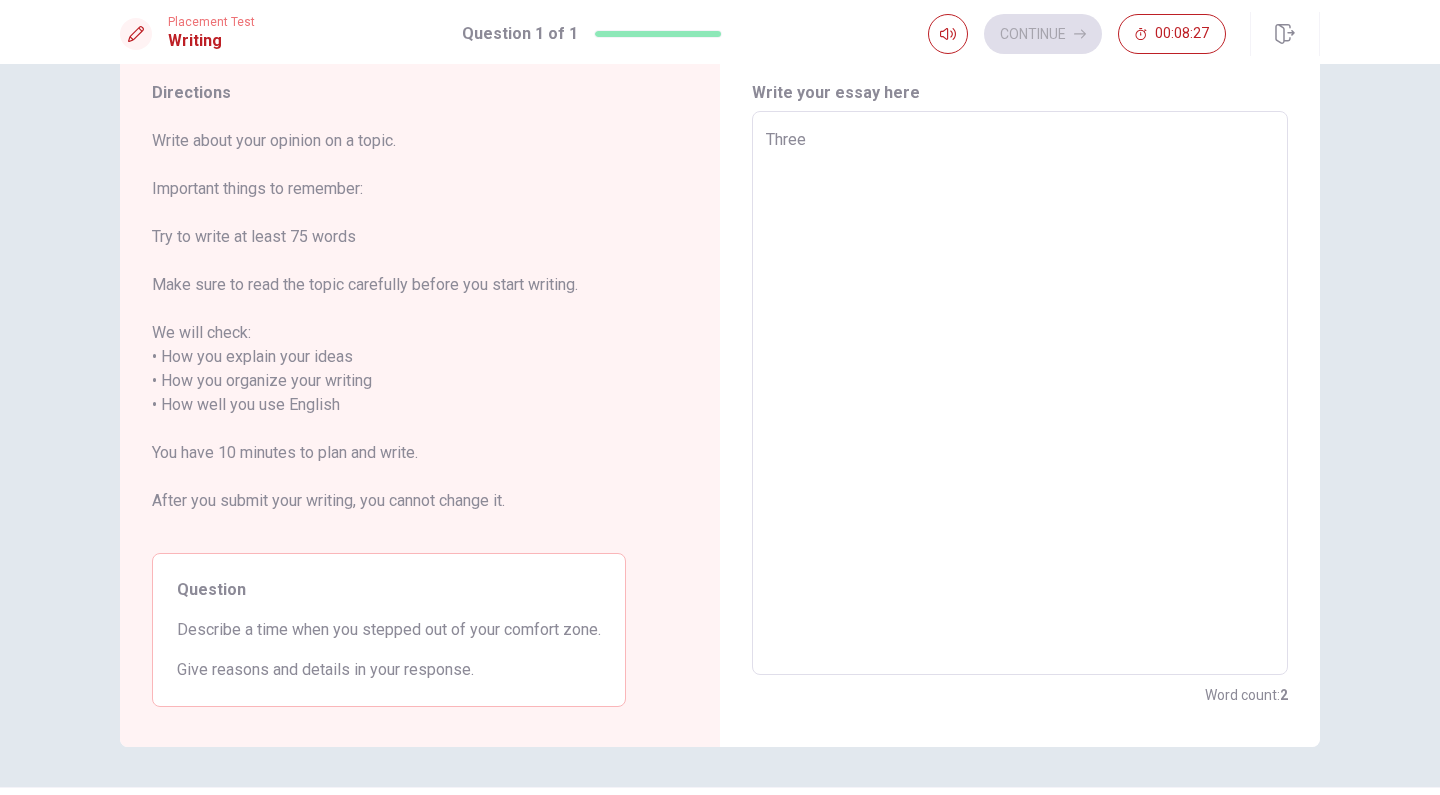 type on "x" 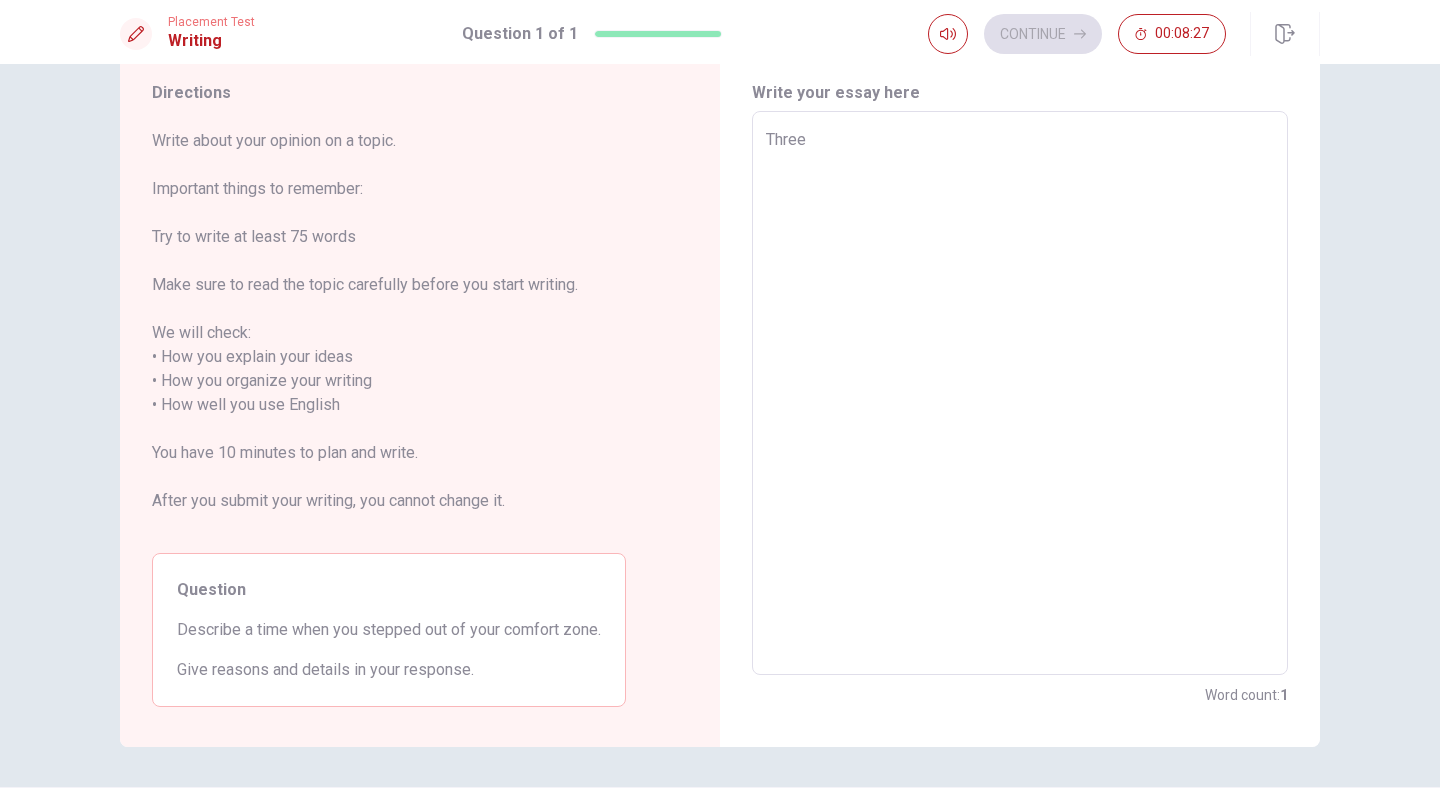 type on "Three y" 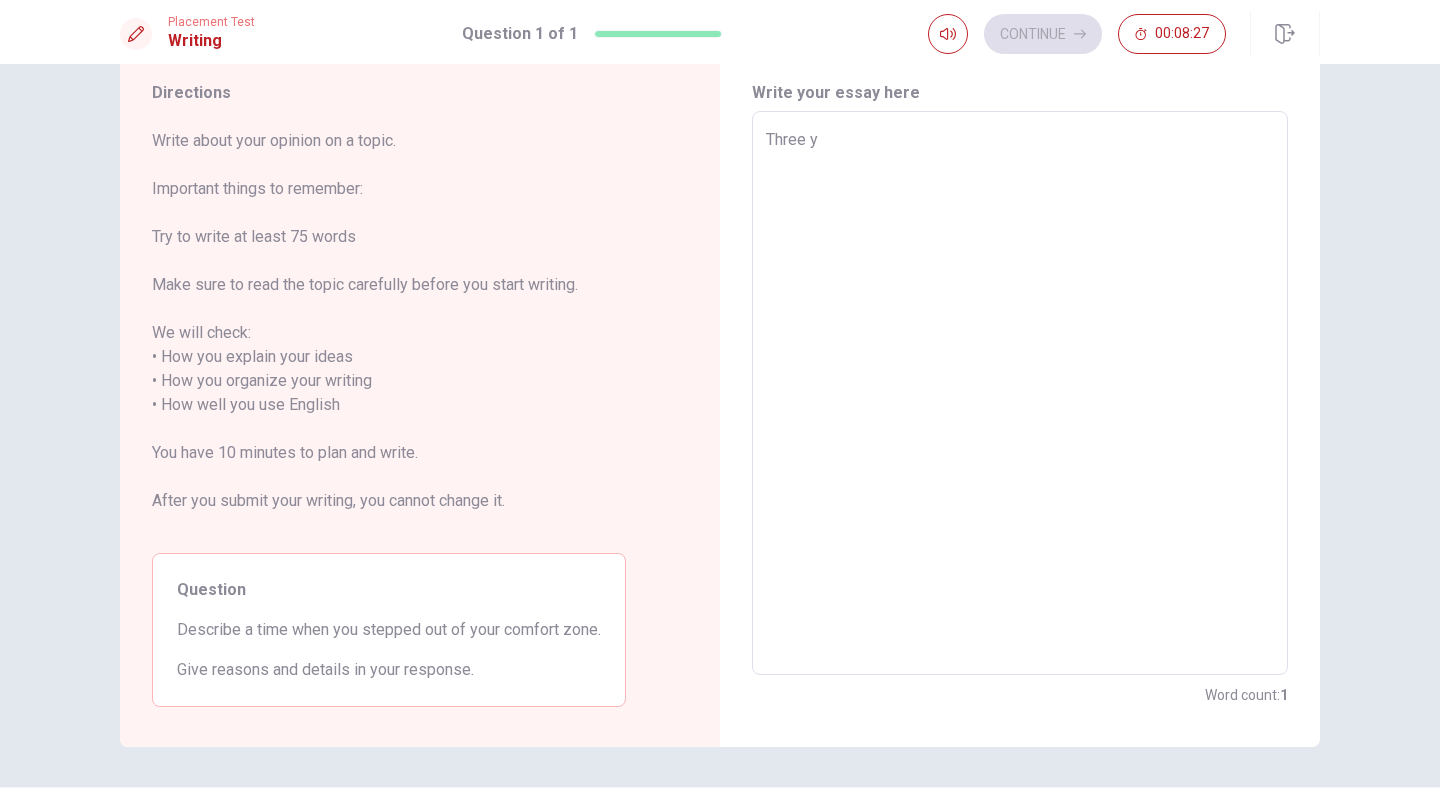 type on "x" 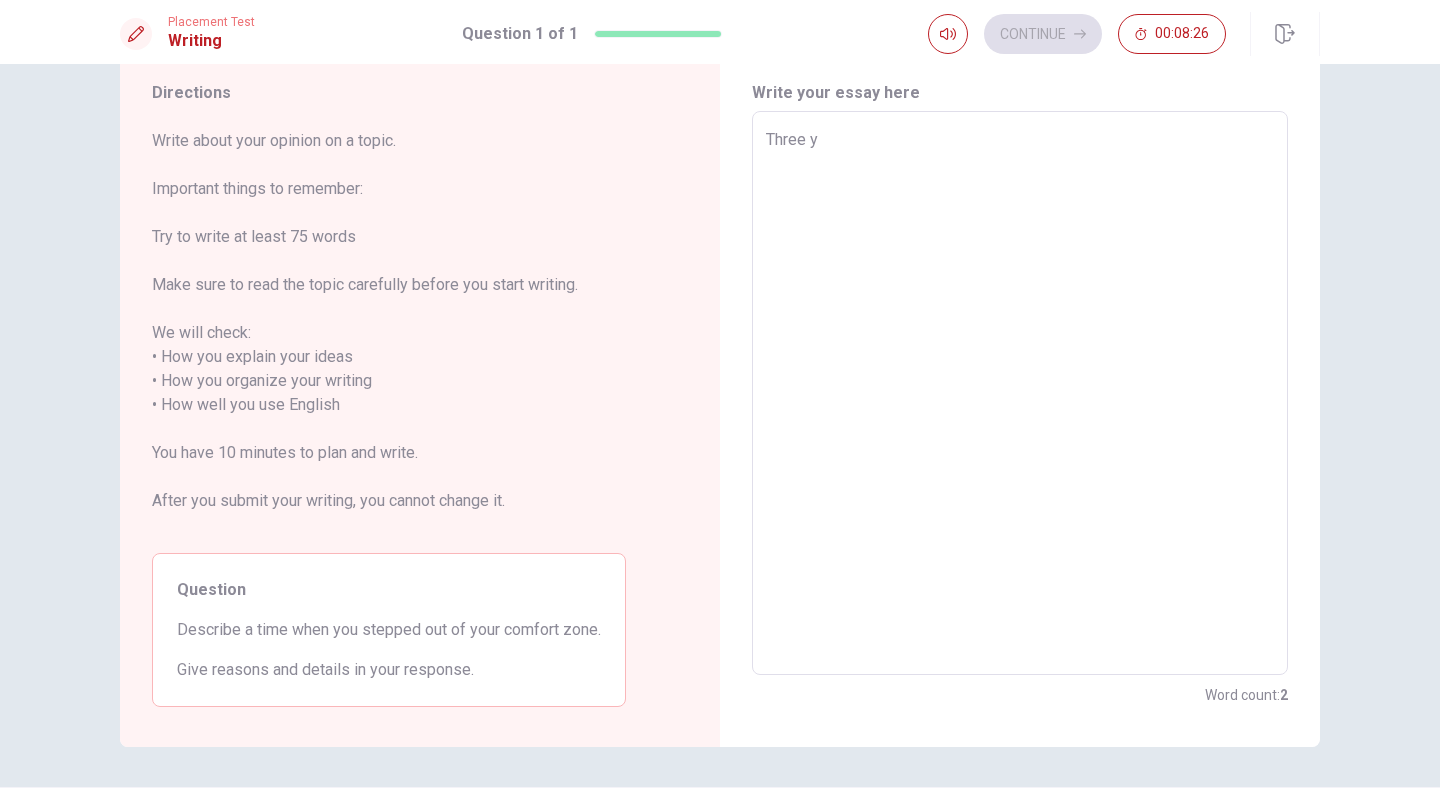 type on "Three yr" 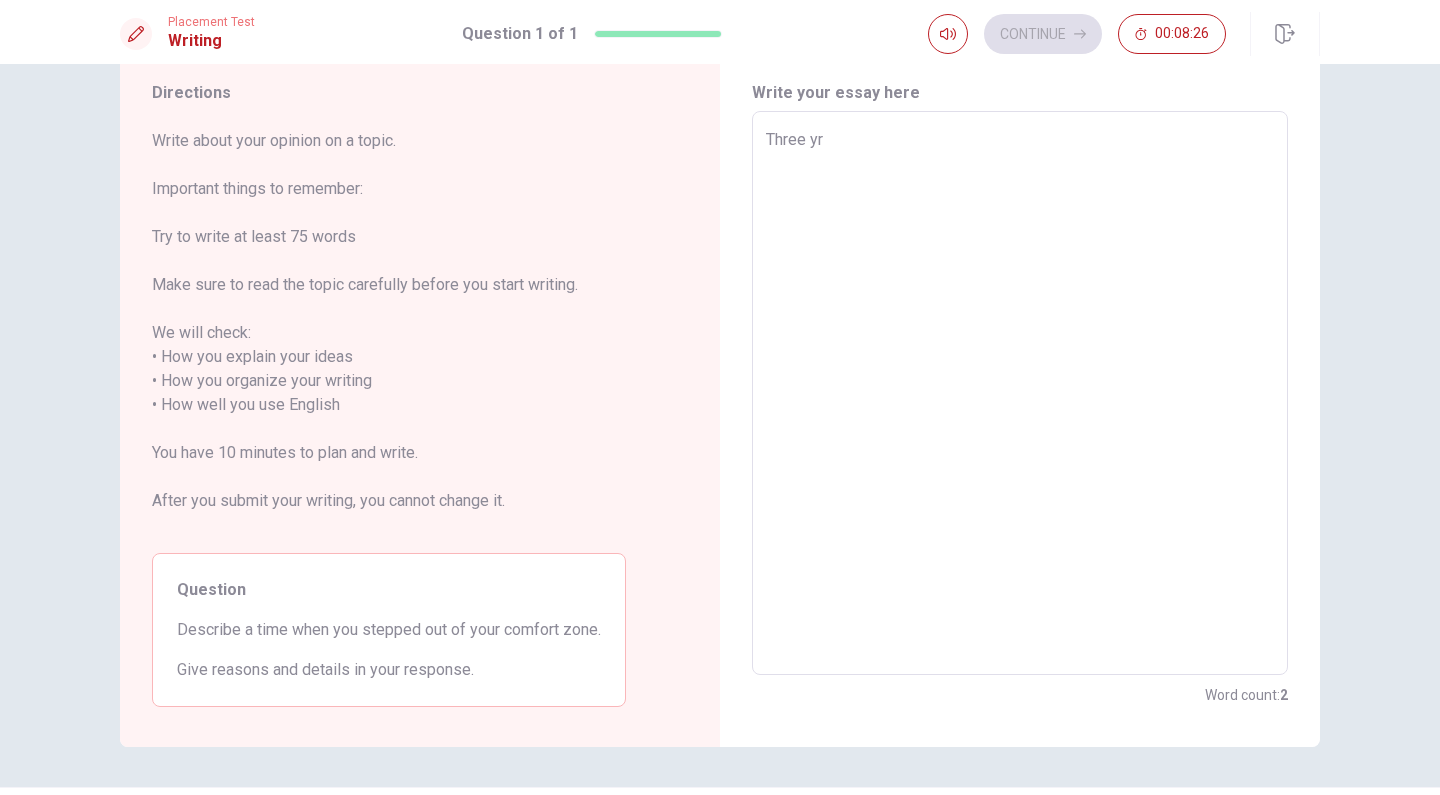 type on "x" 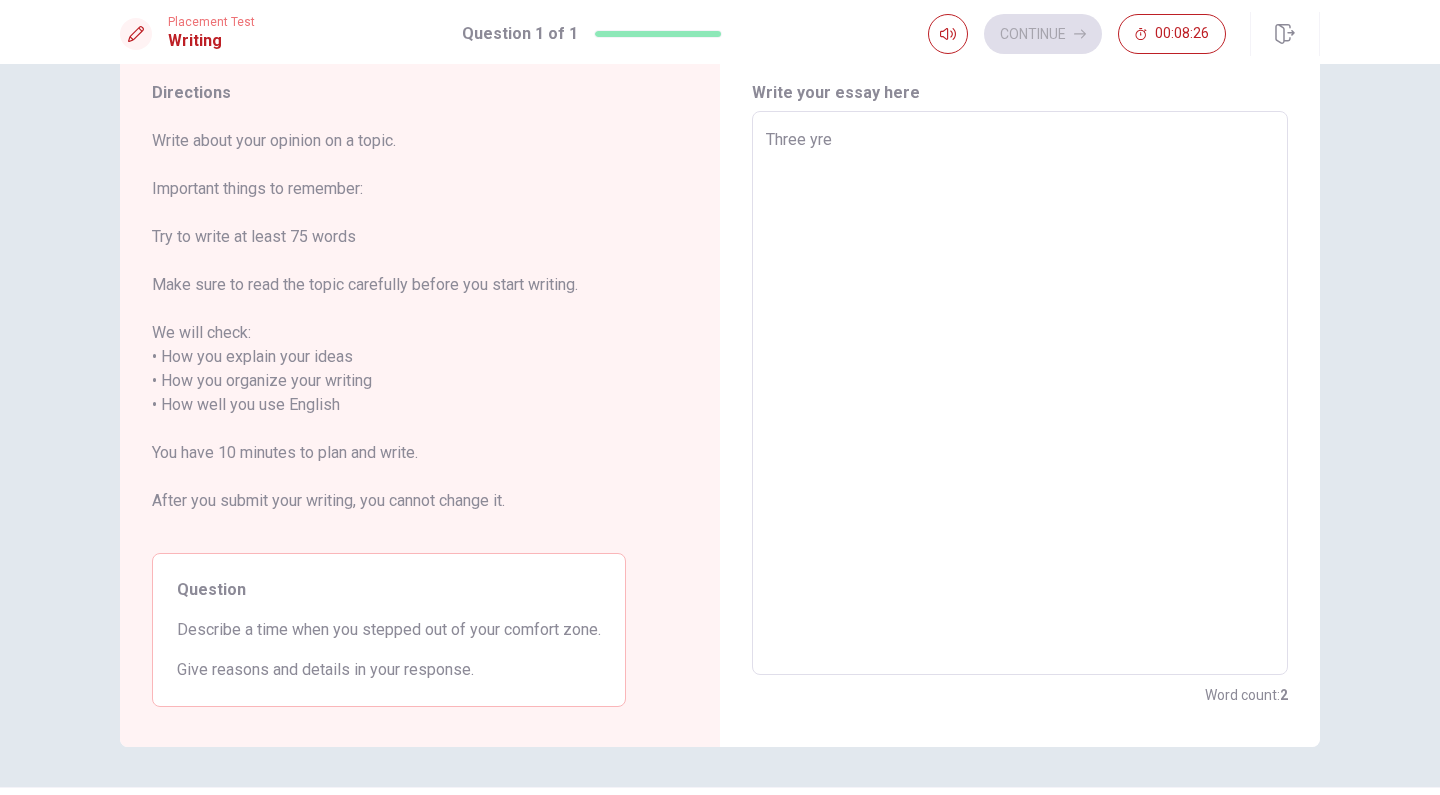 type on "x" 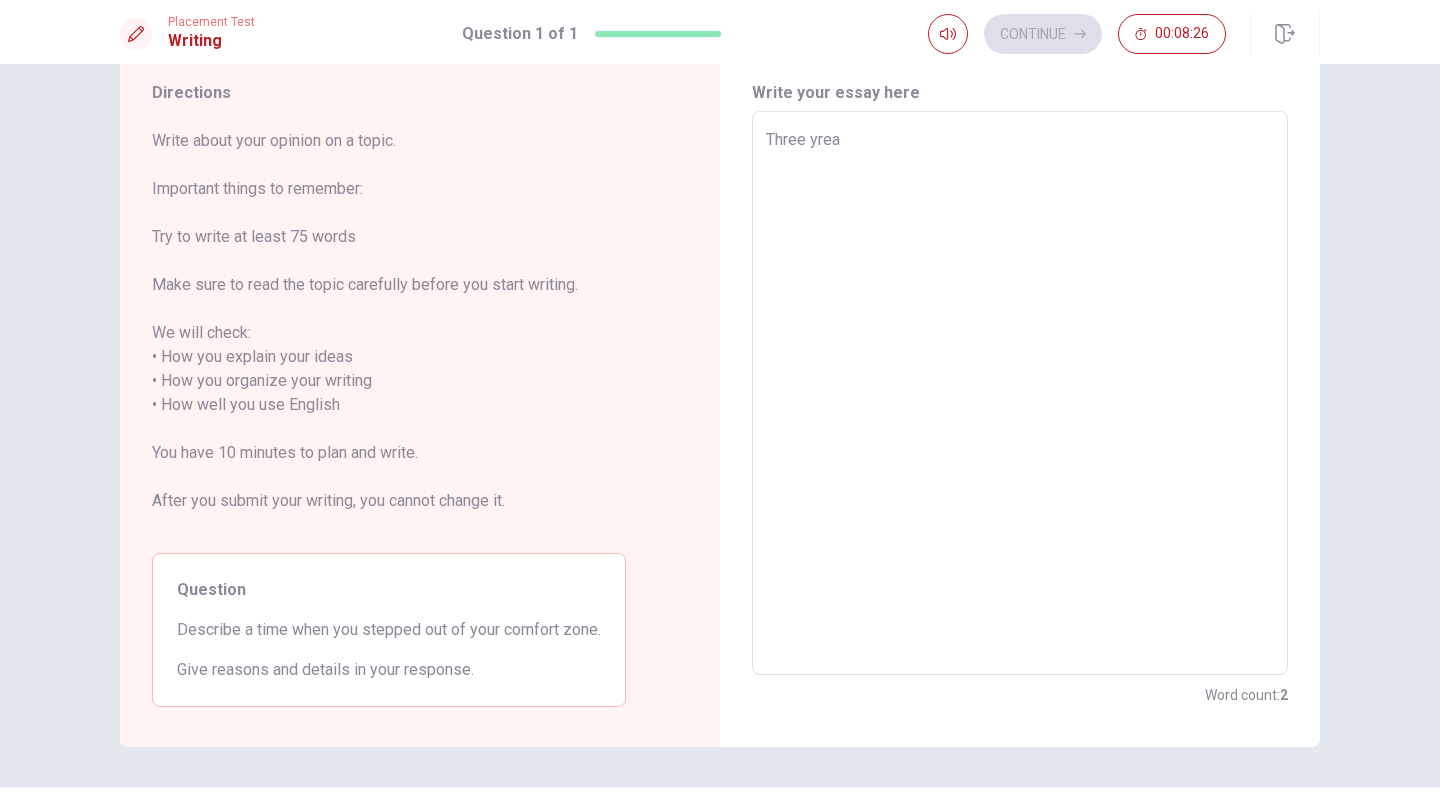 type on "x" 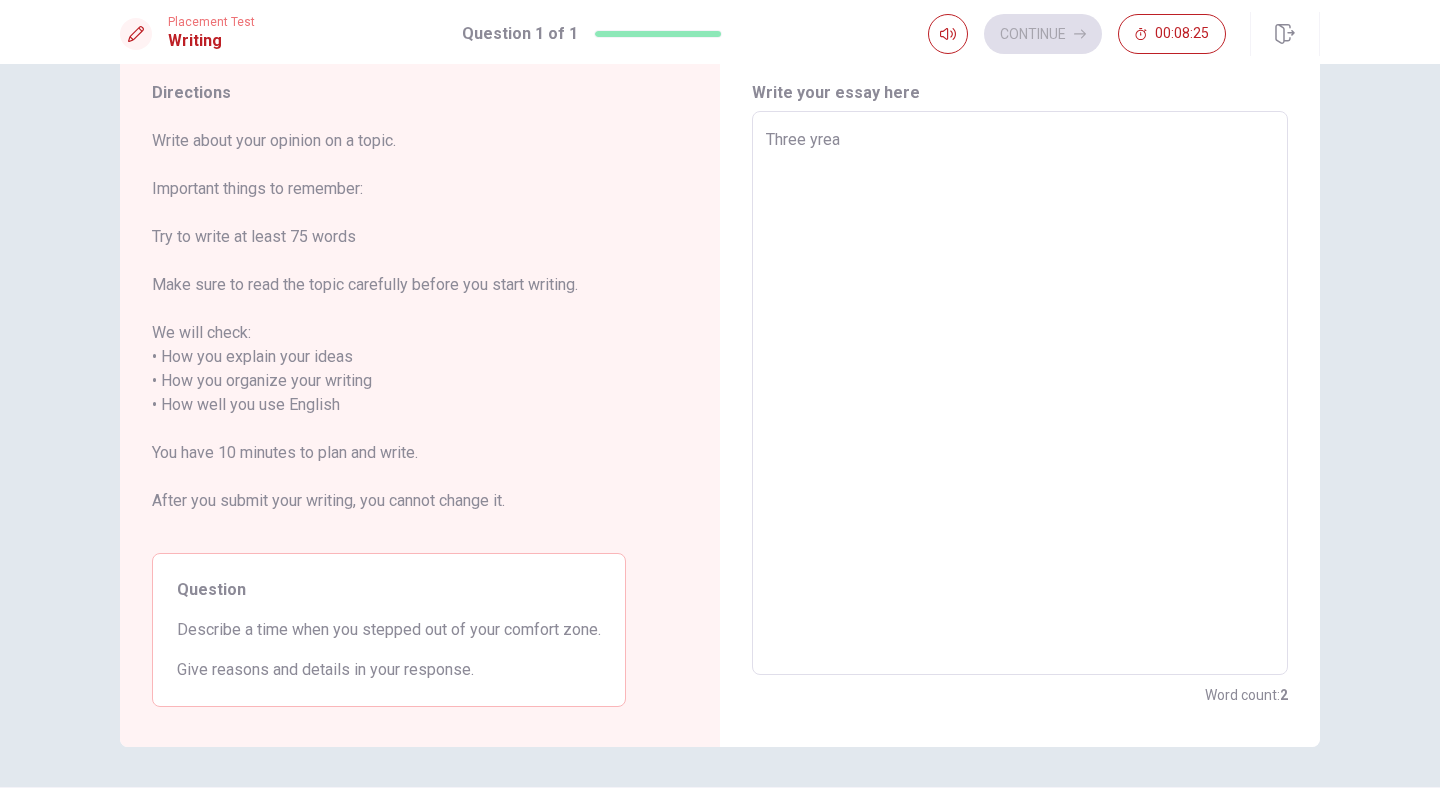 type on "Three yre" 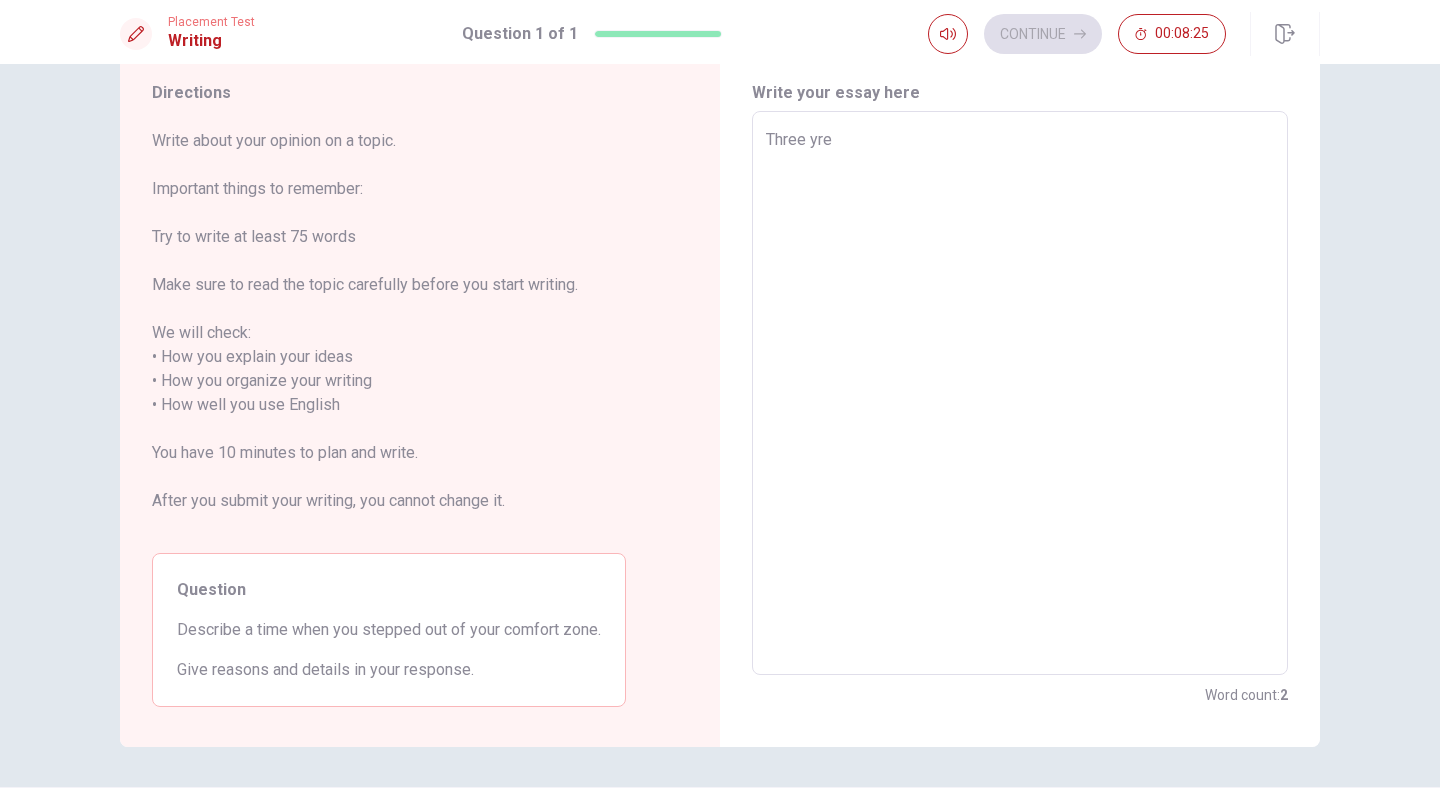 type on "x" 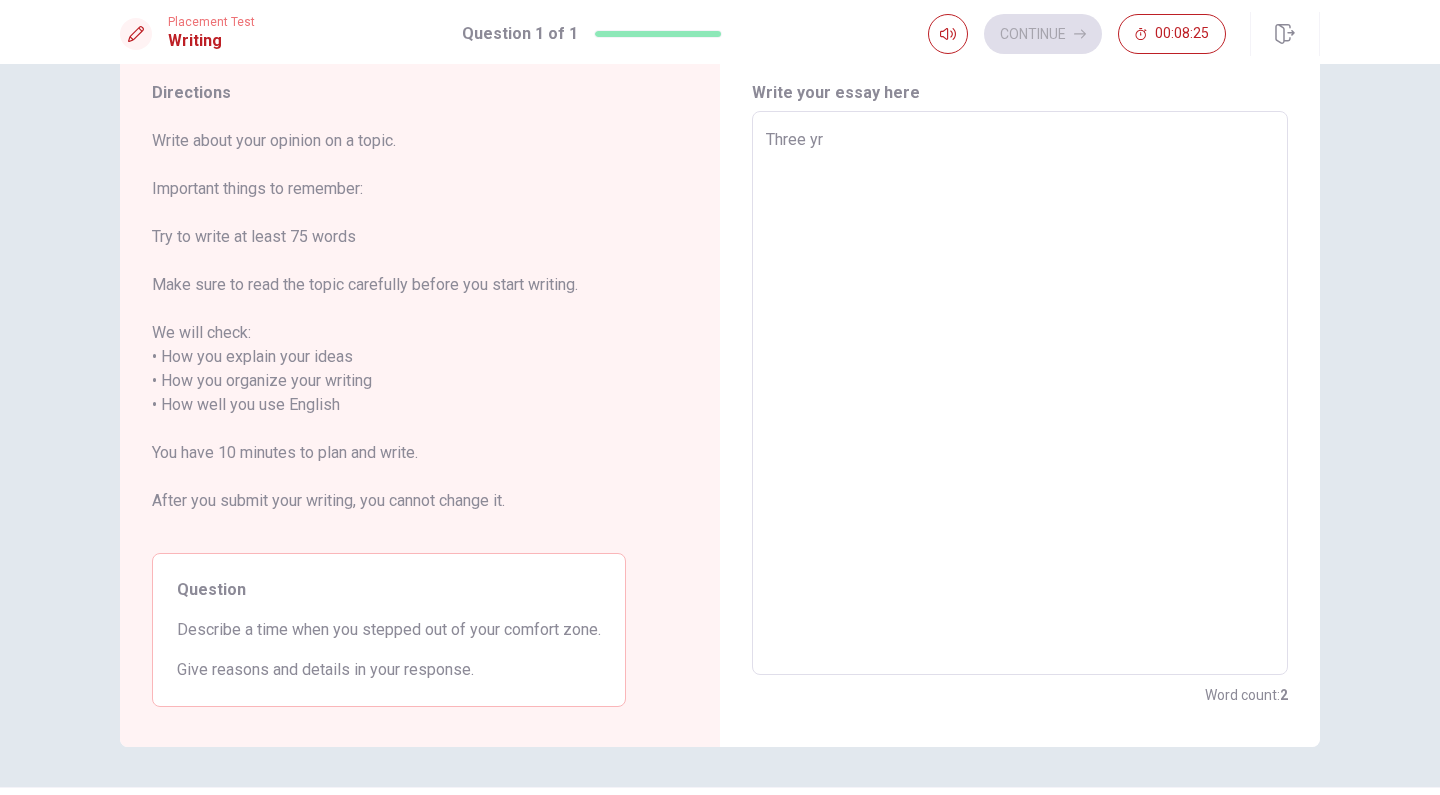 type on "x" 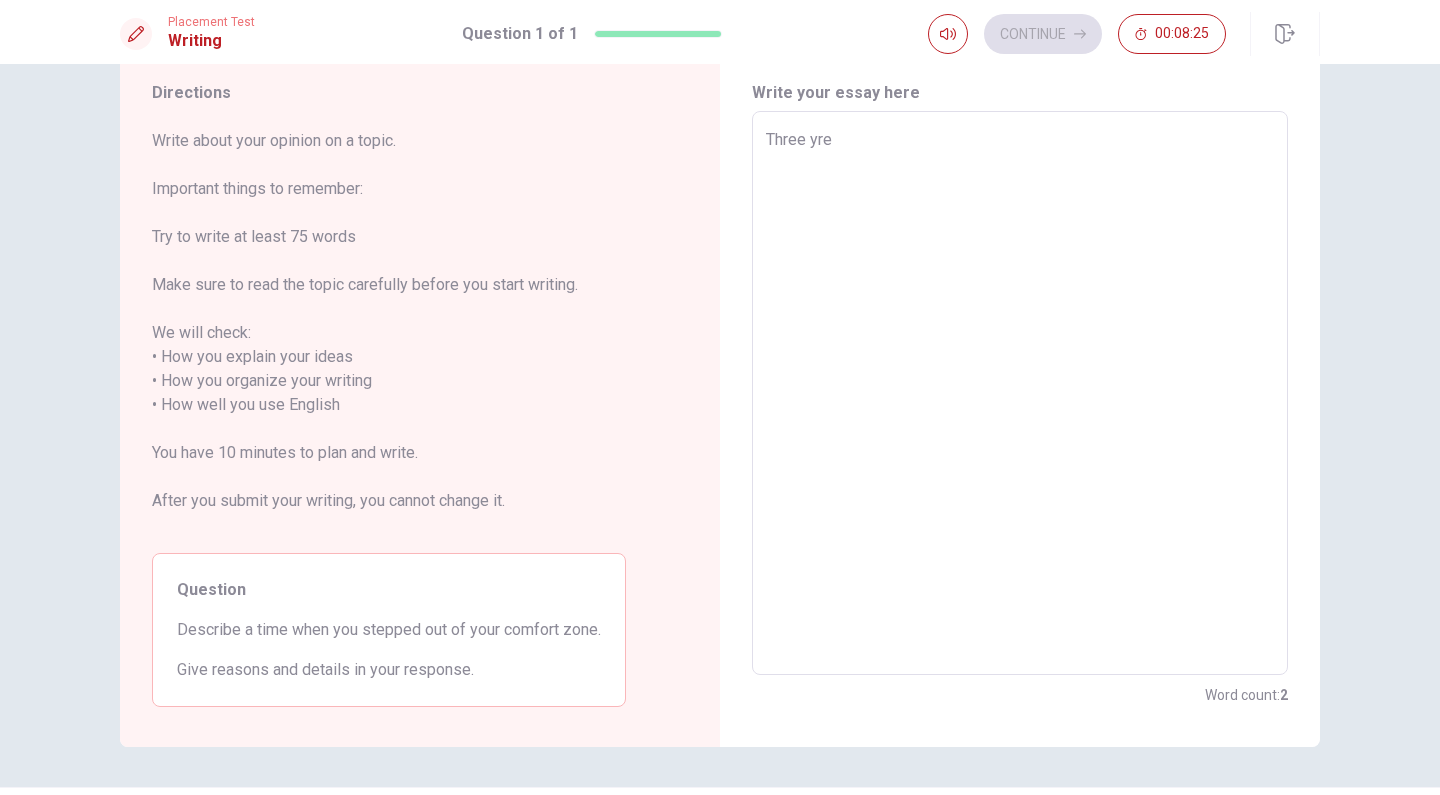 type on "x" 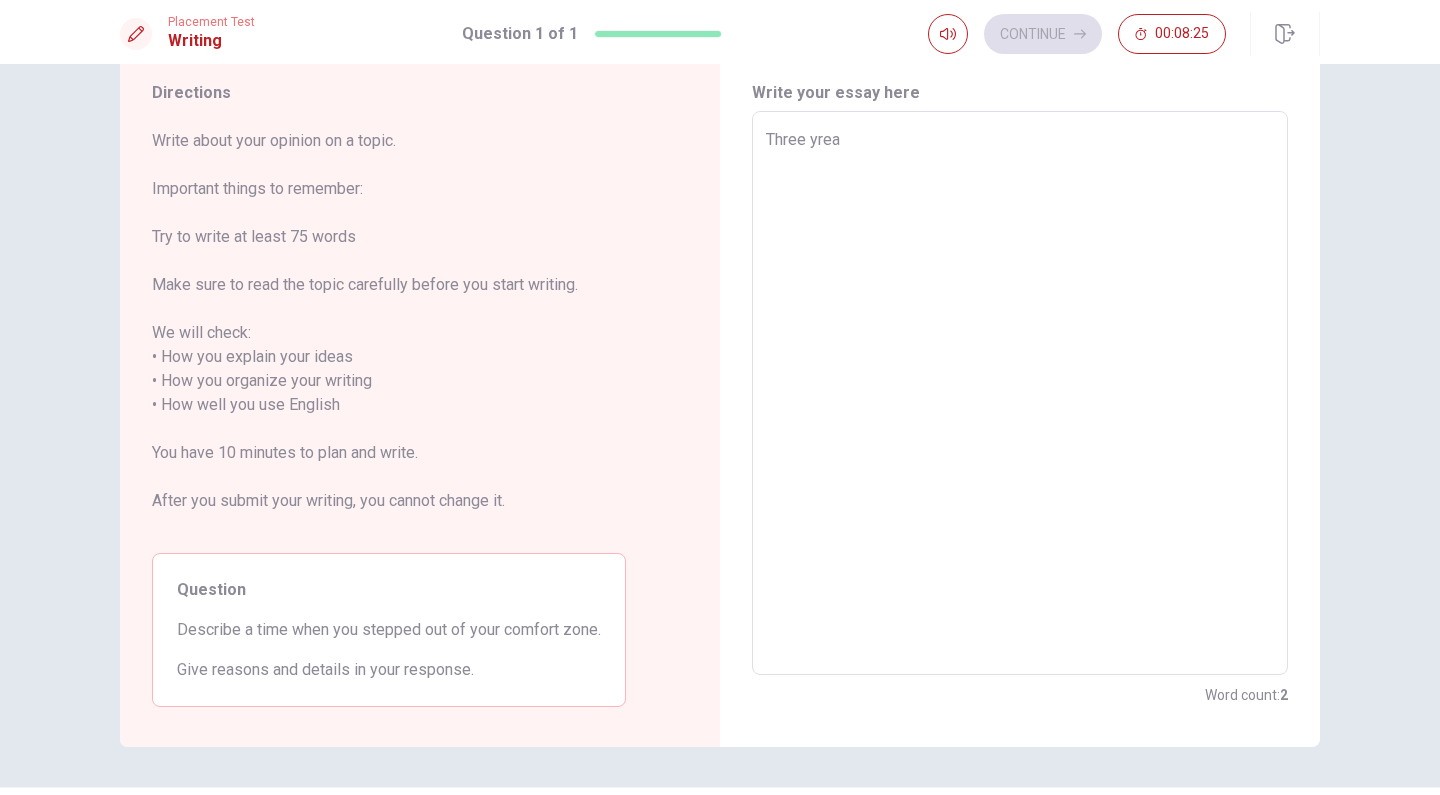 type on "x" 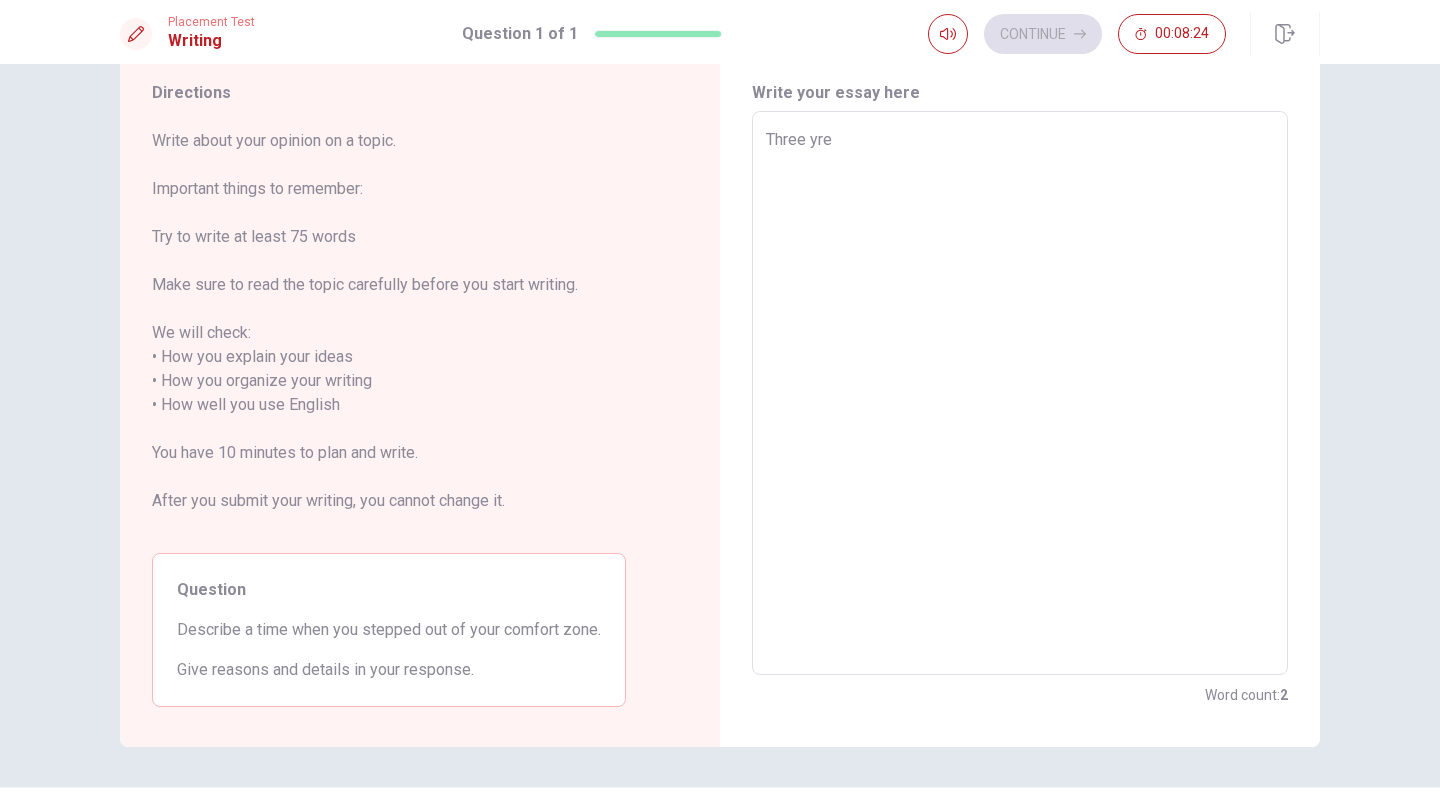 type on "Three yr" 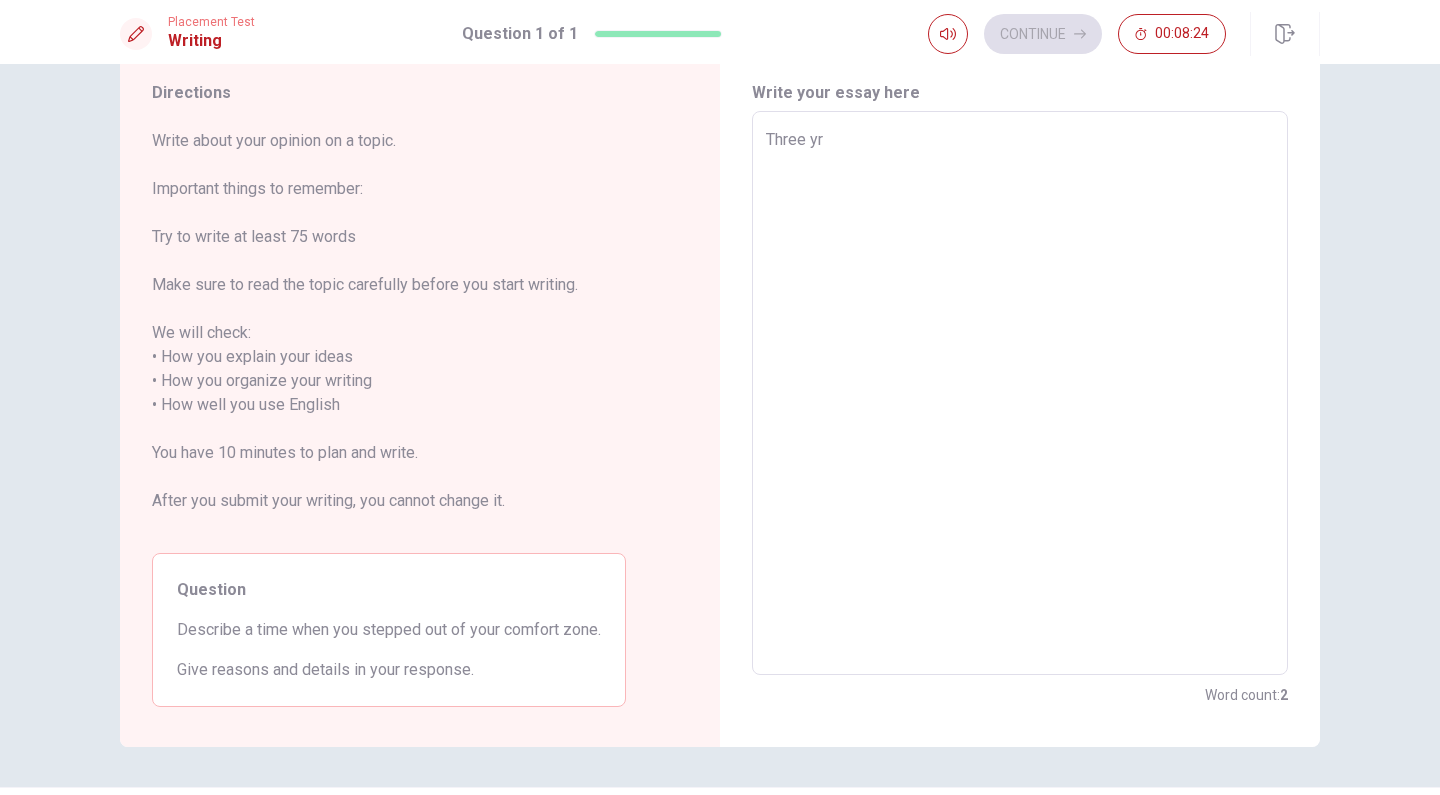 type on "x" 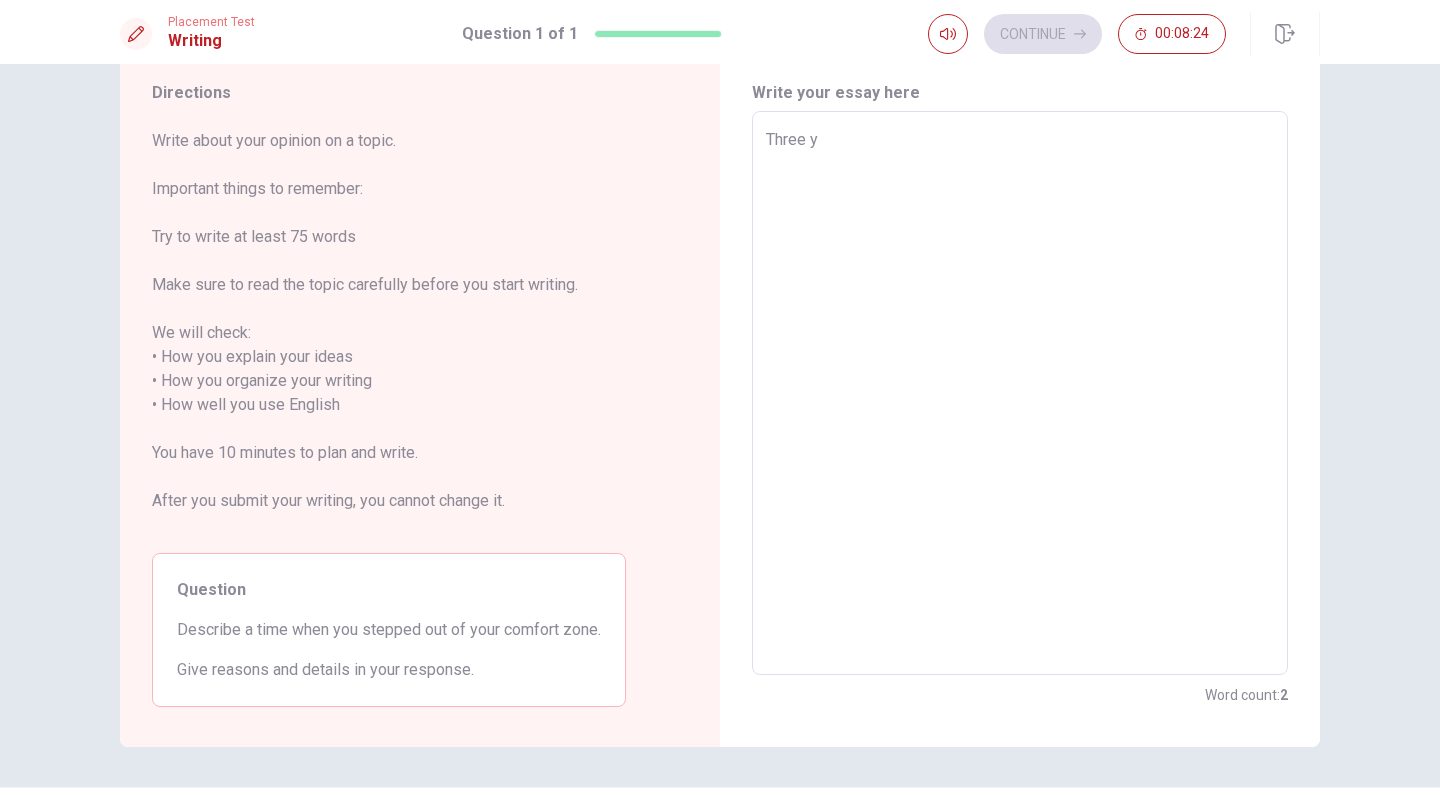 type on "x" 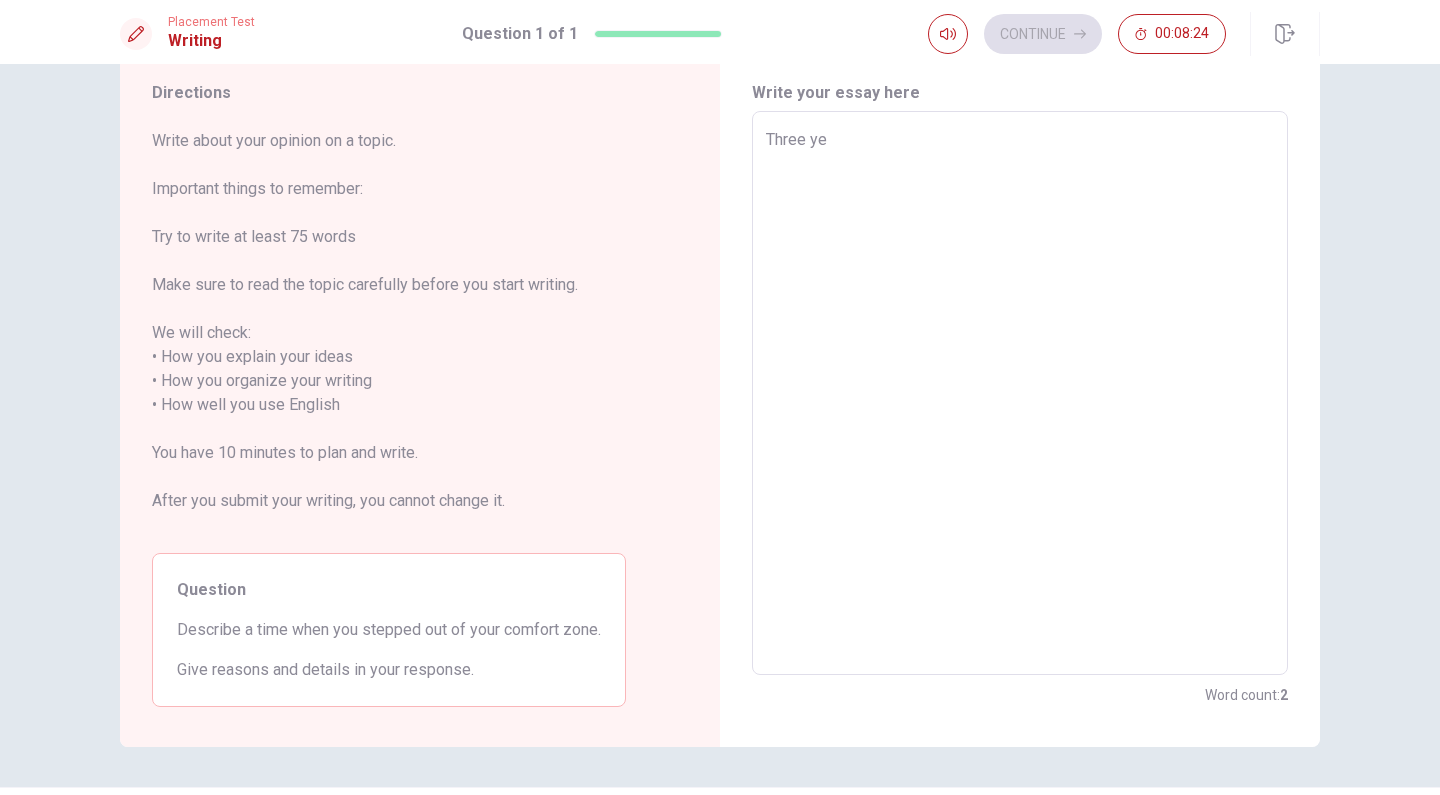 type on "x" 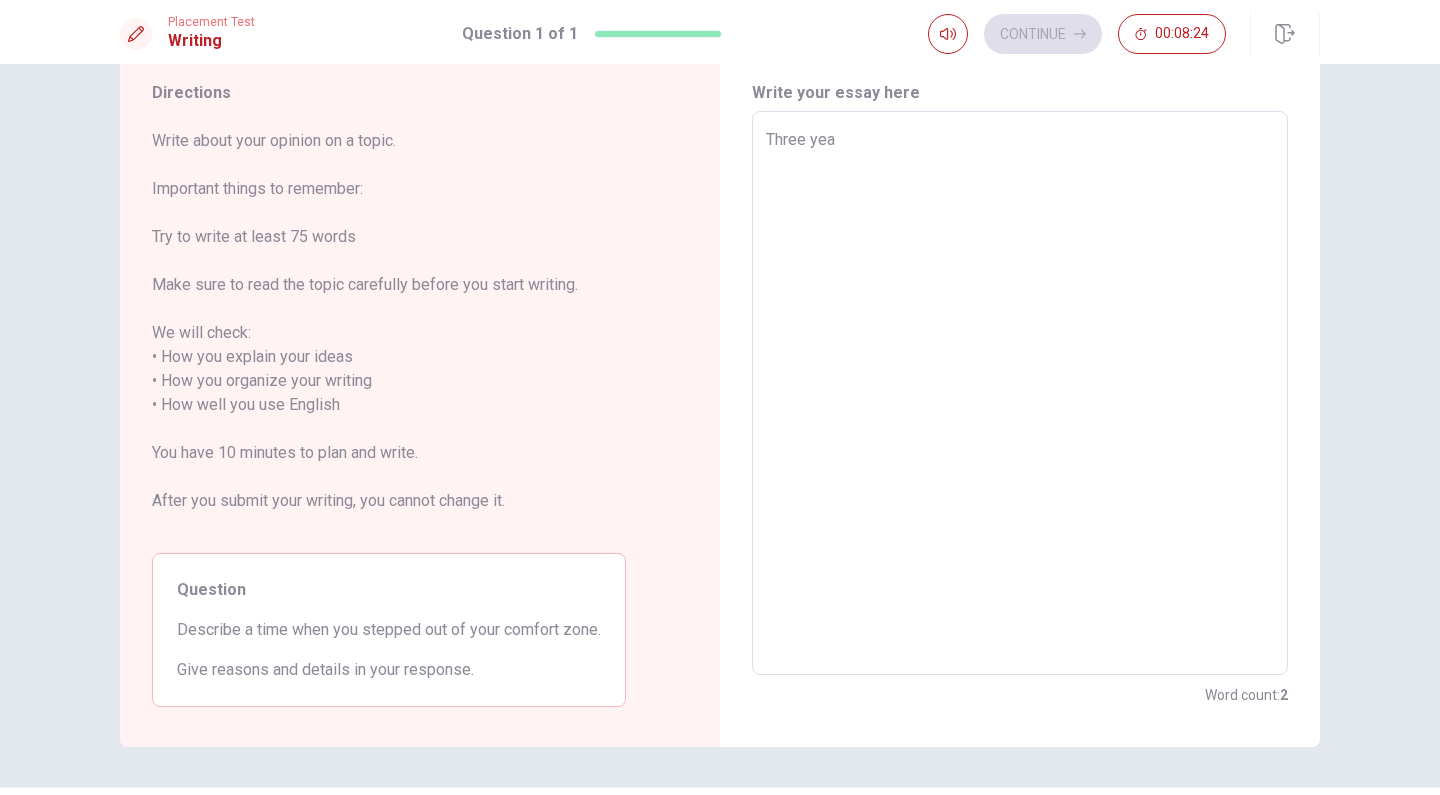 type on "x" 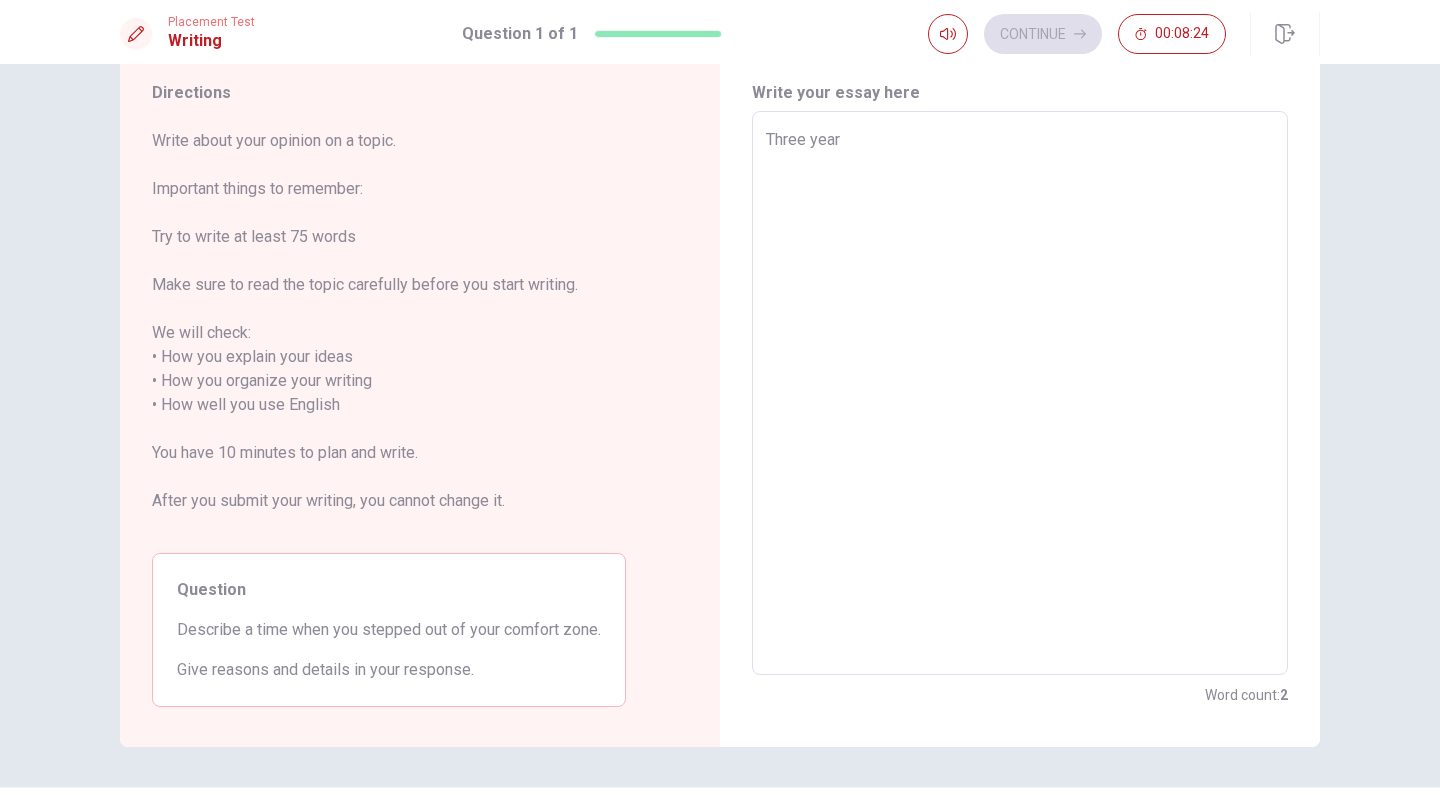 type on "x" 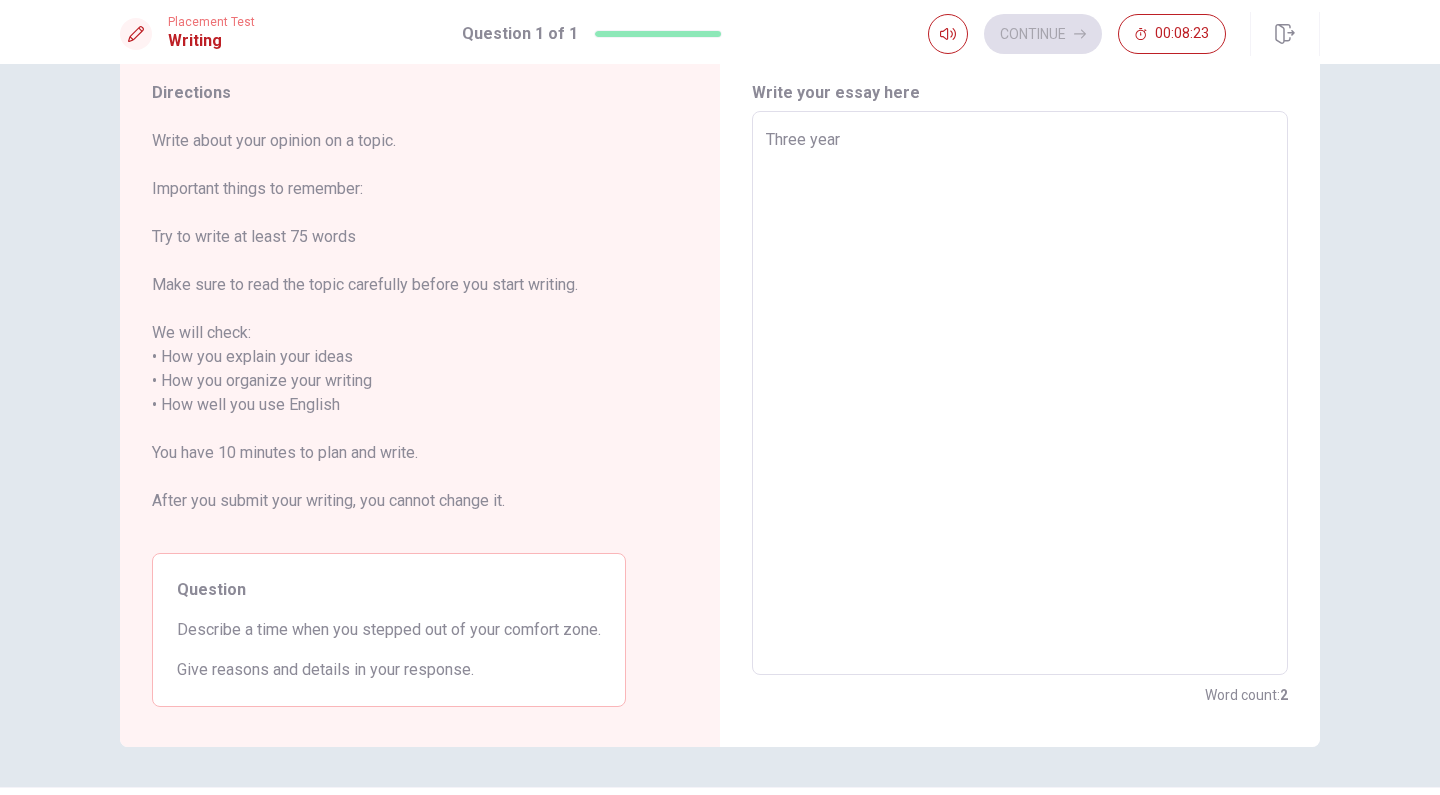 type on "Three years" 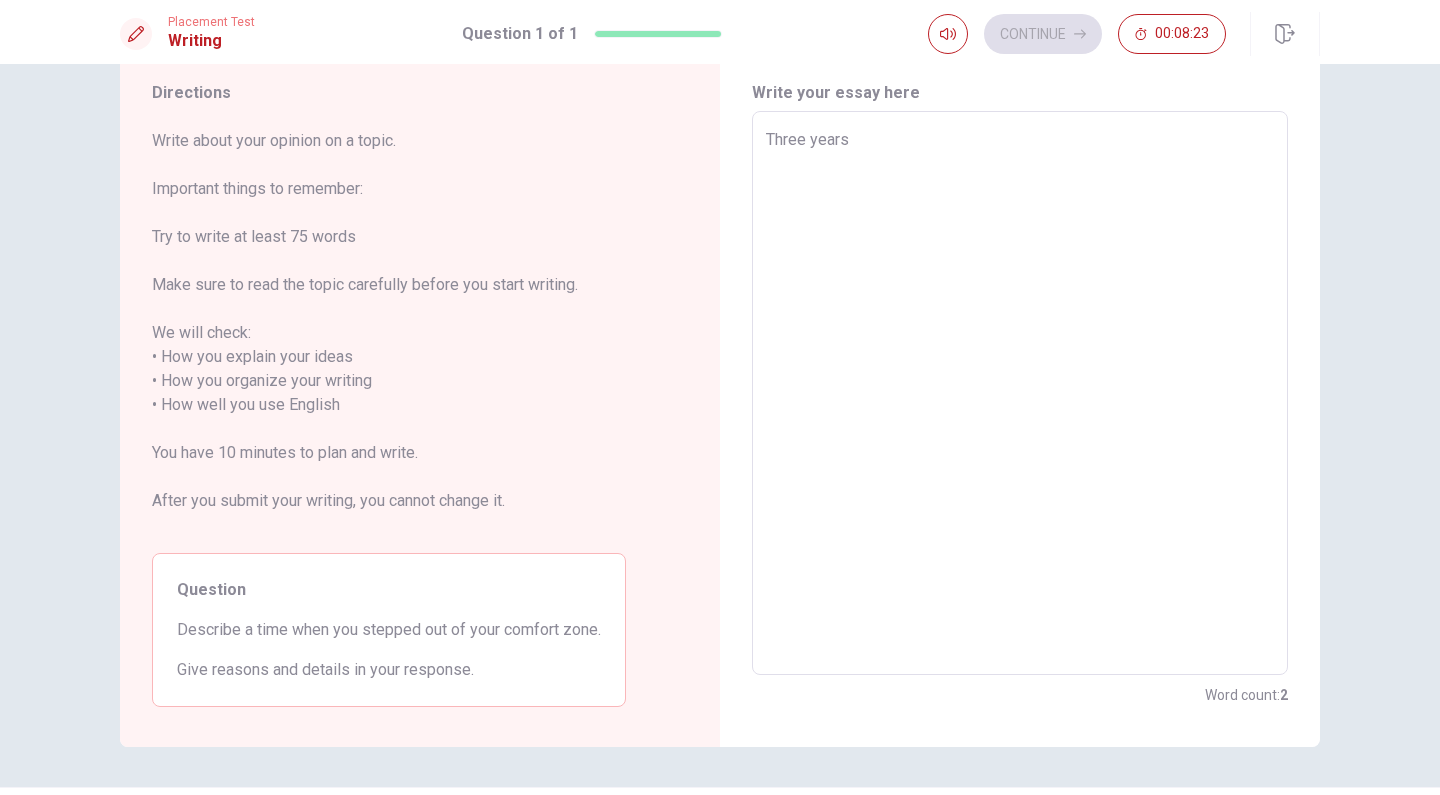 type on "x" 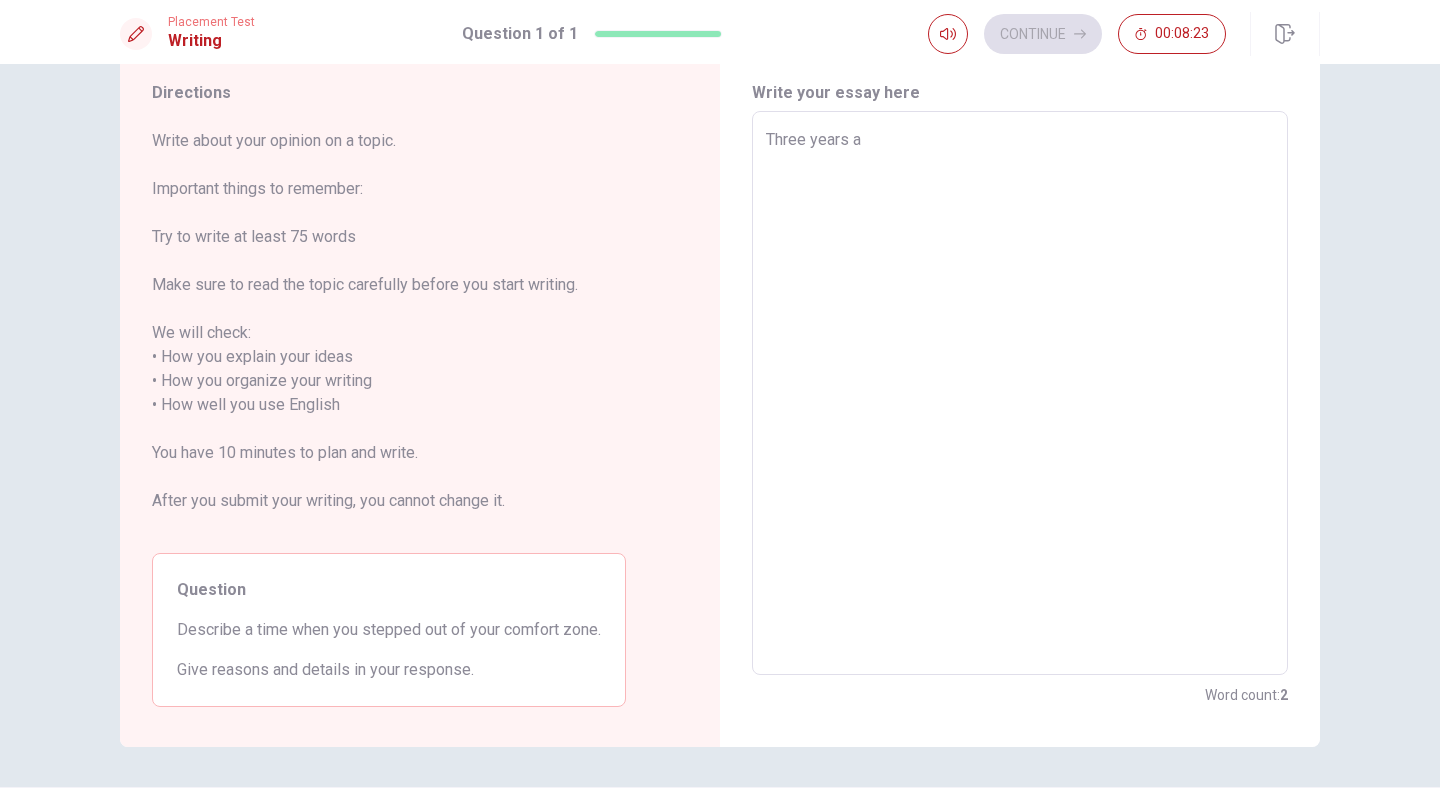 type on "x" 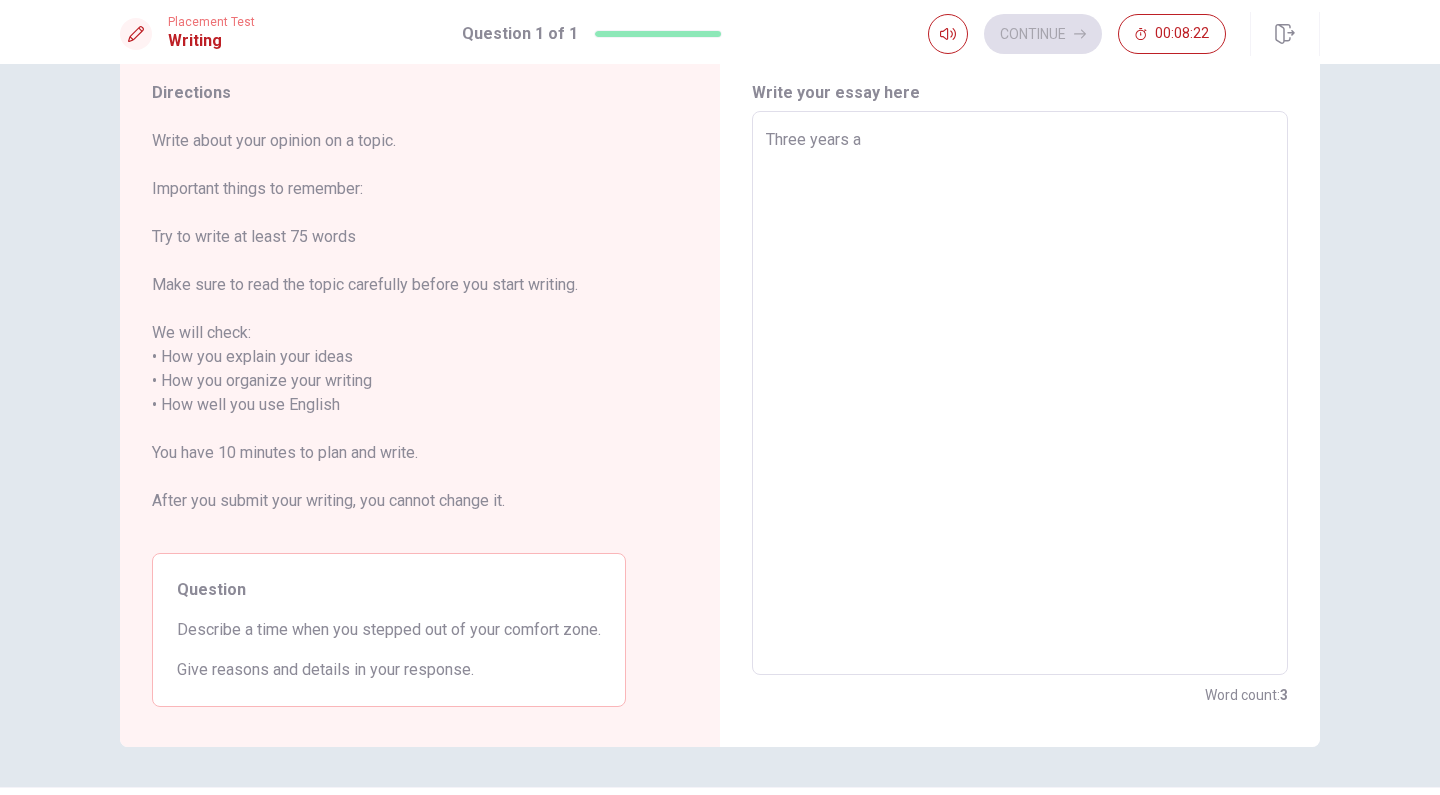 type on "Three years ag" 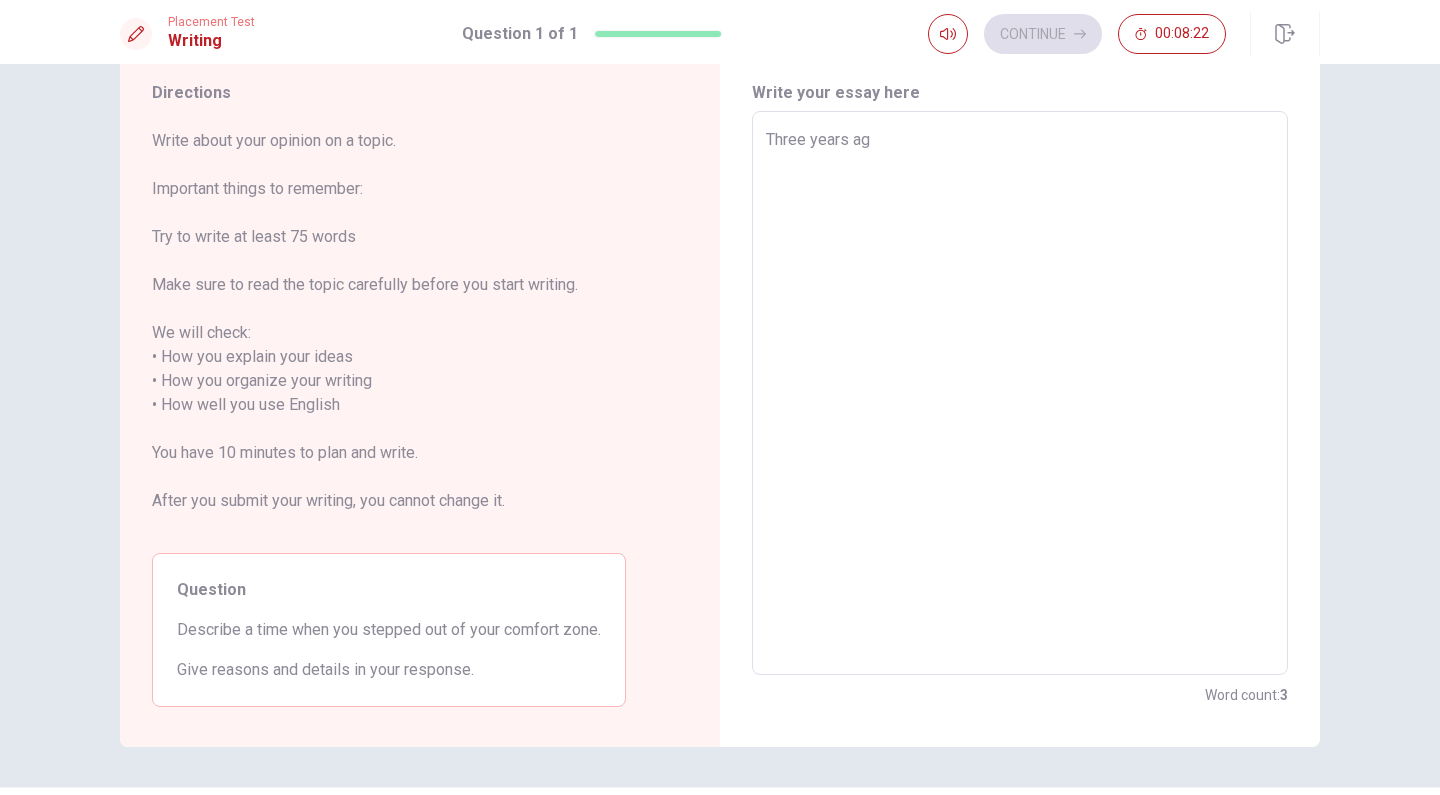 type on "x" 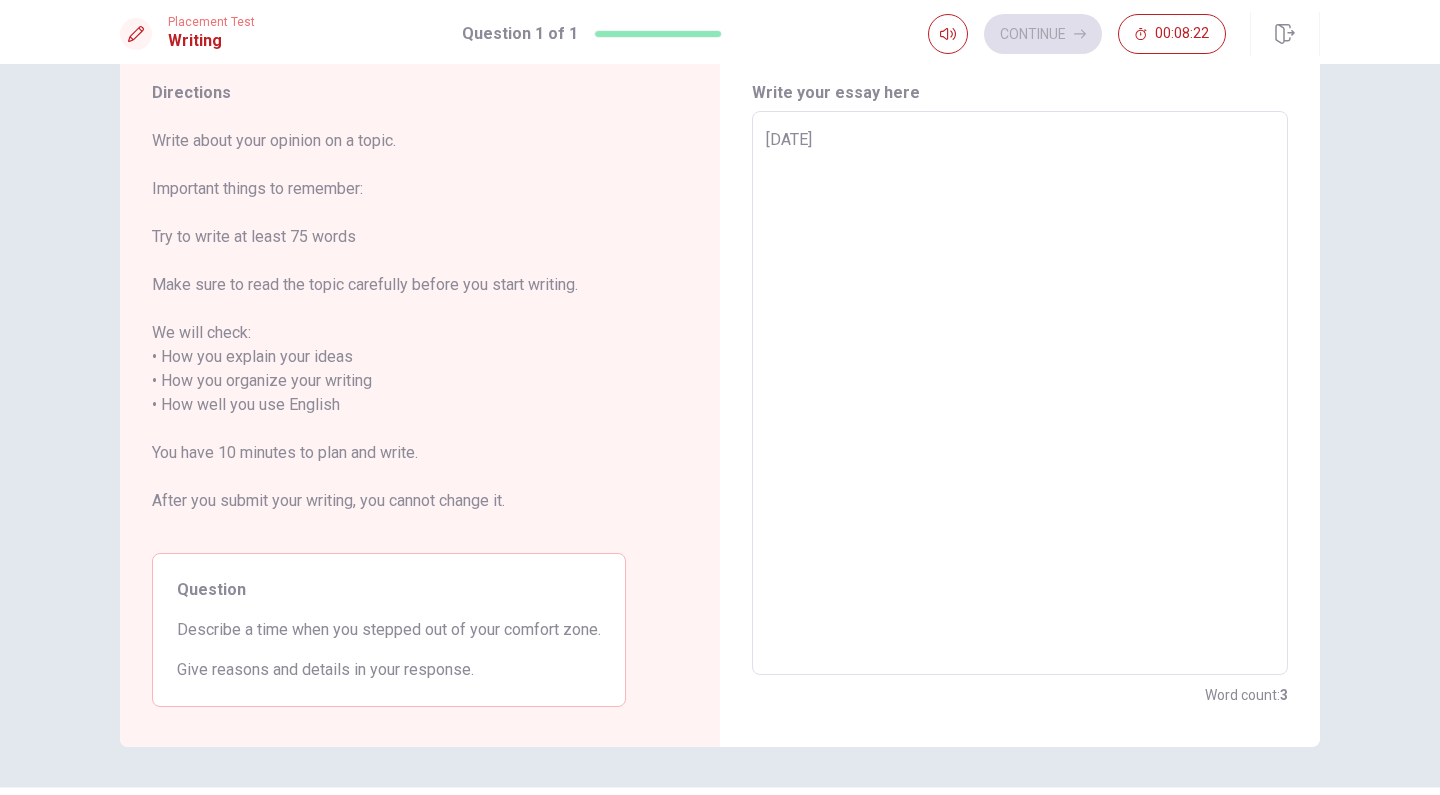 type on "x" 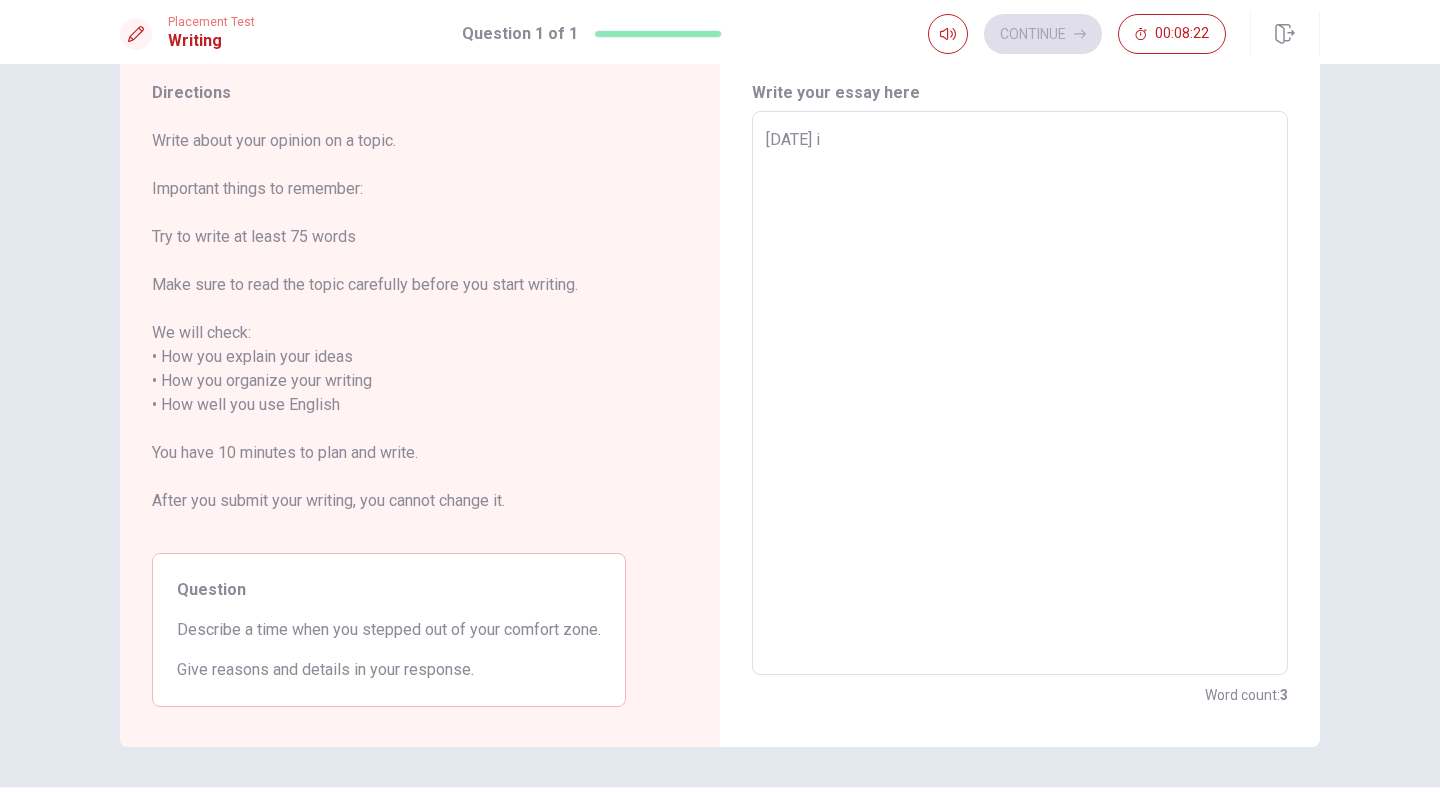 type on "x" 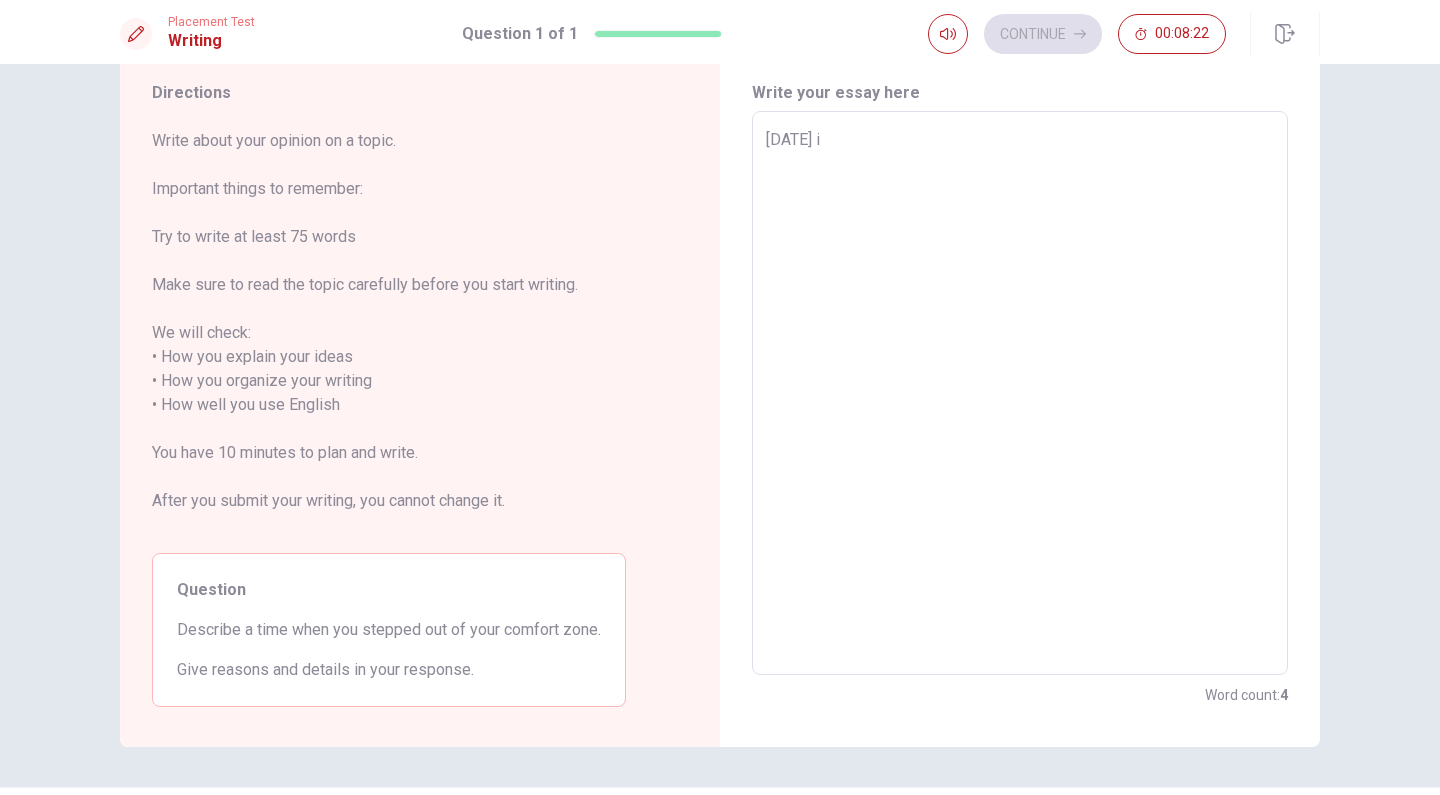 type on "x" 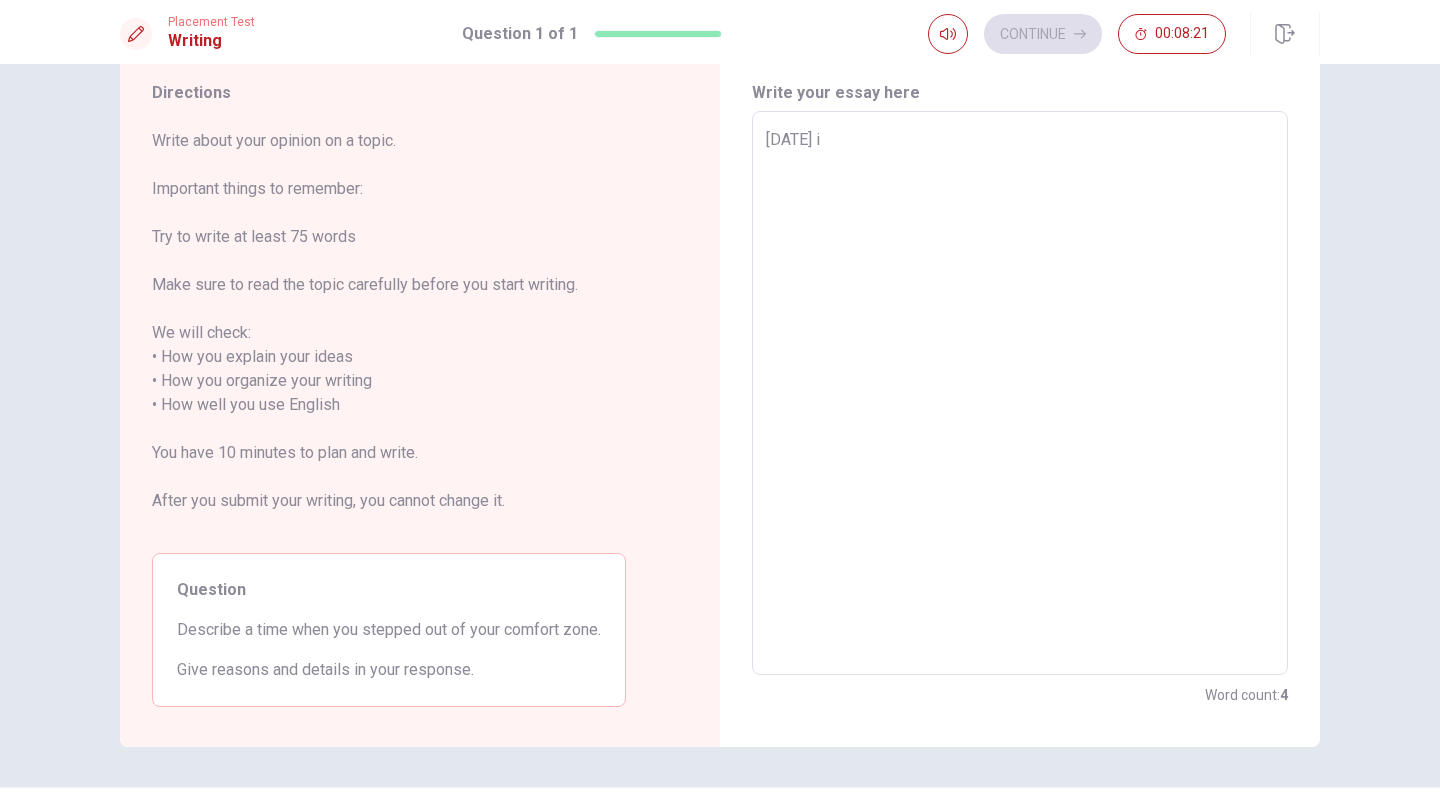 type on "[DATE] i" 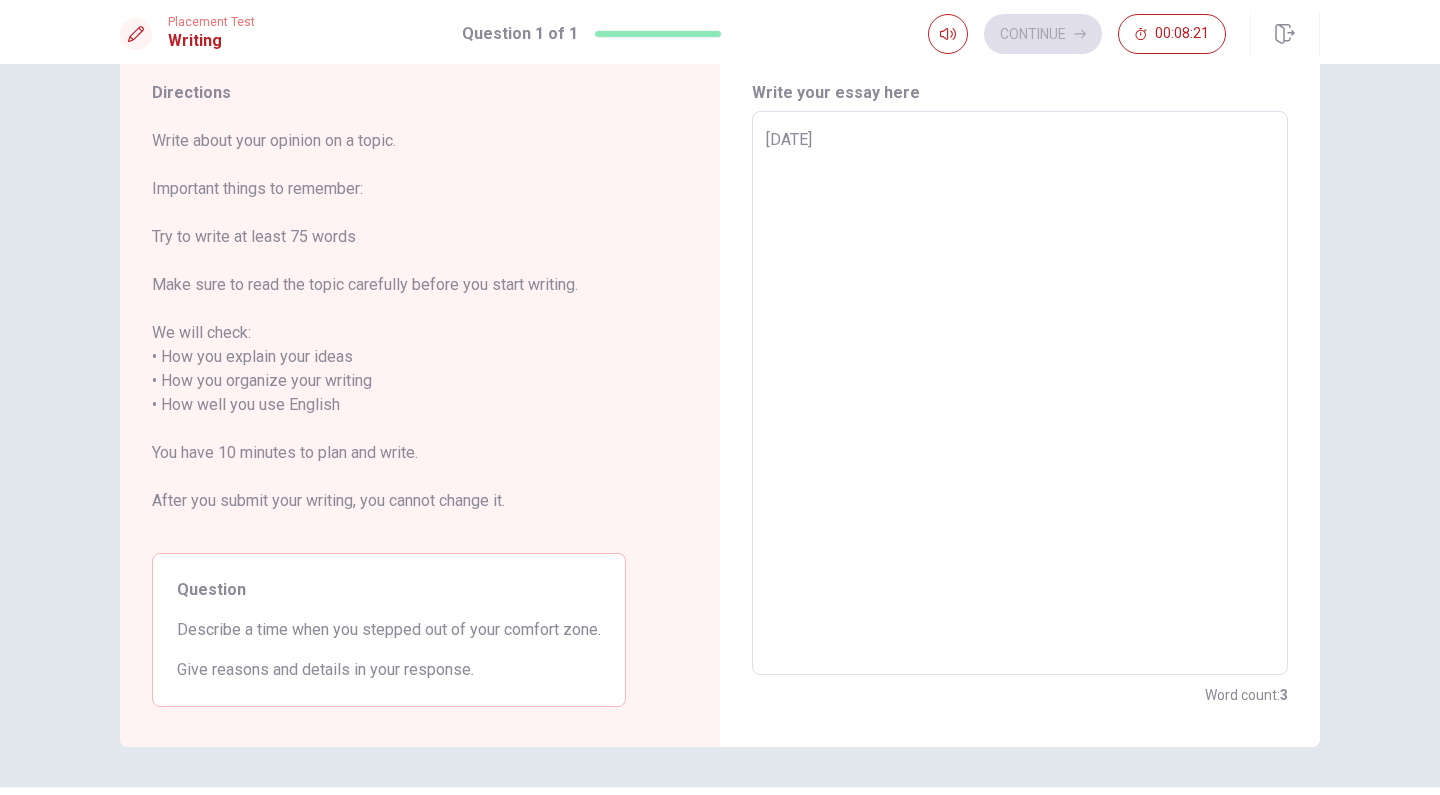 type on "x" 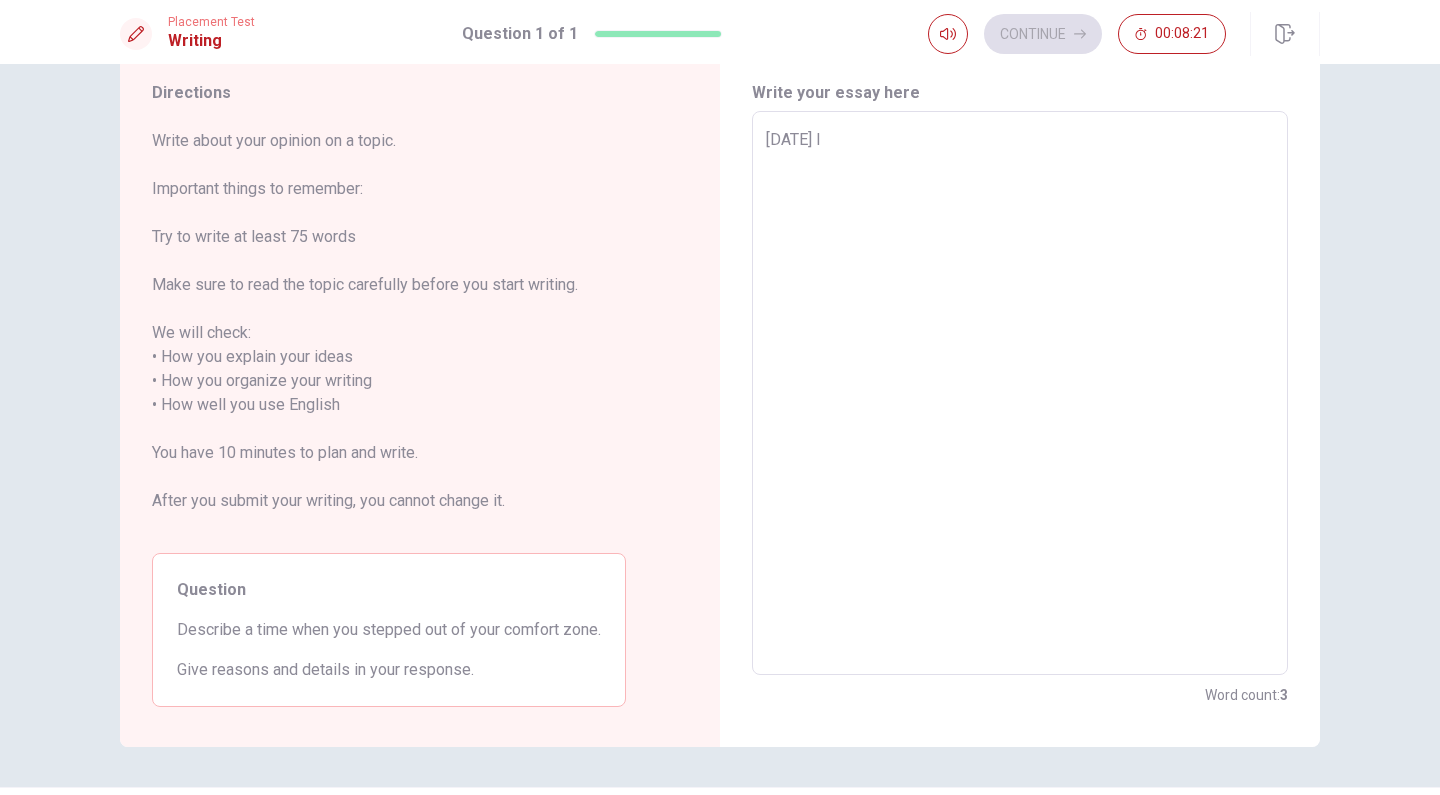 type on "x" 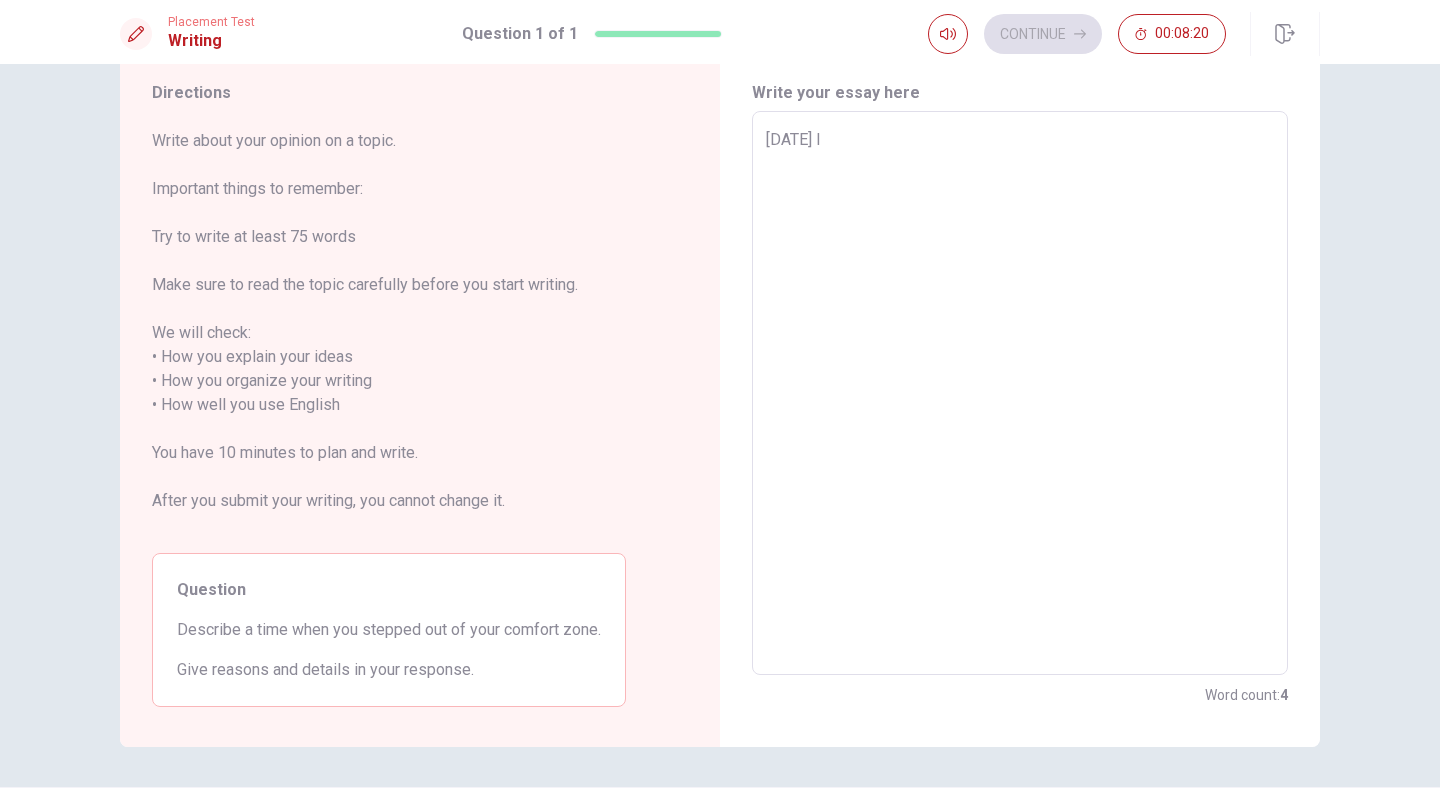 type on "[DATE] I" 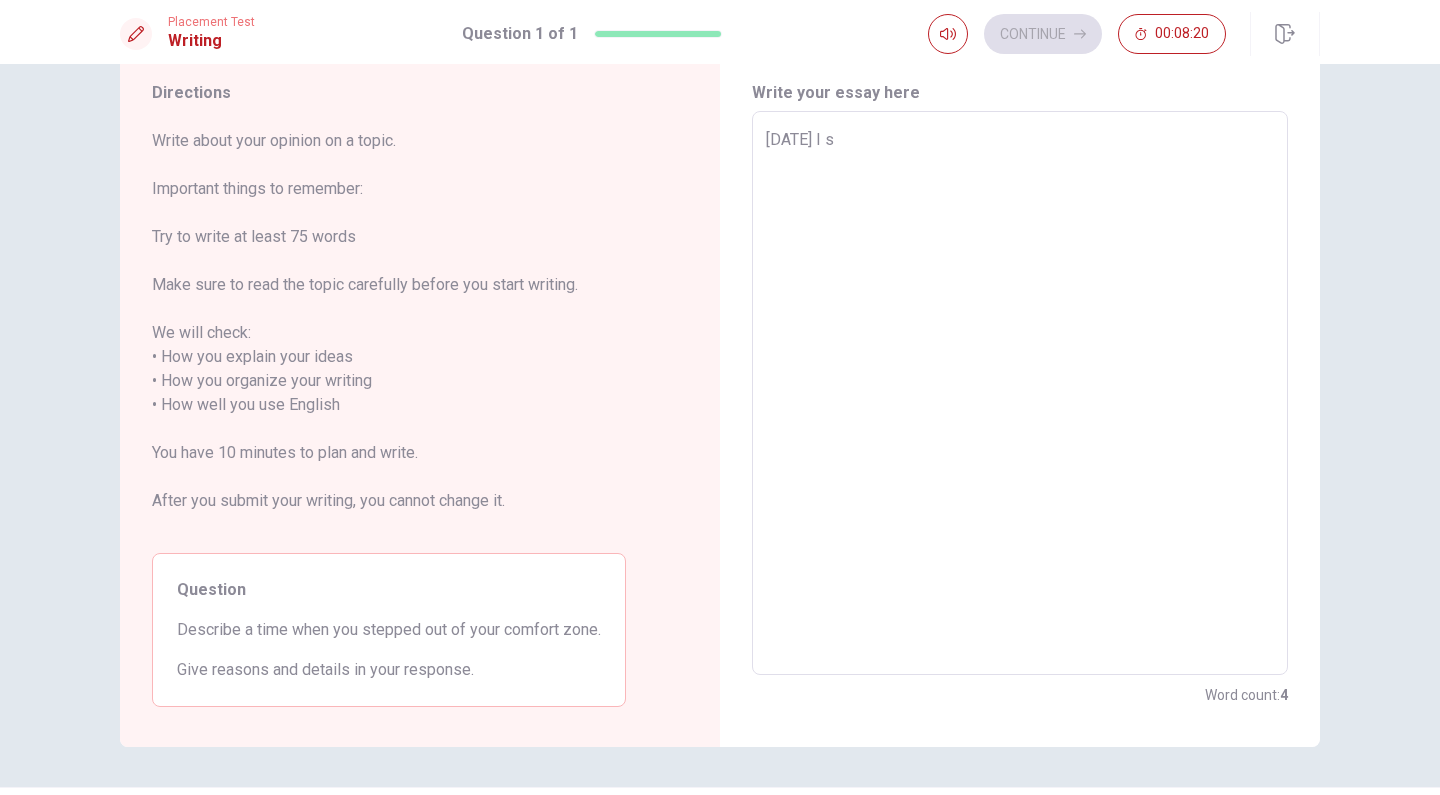 type on "x" 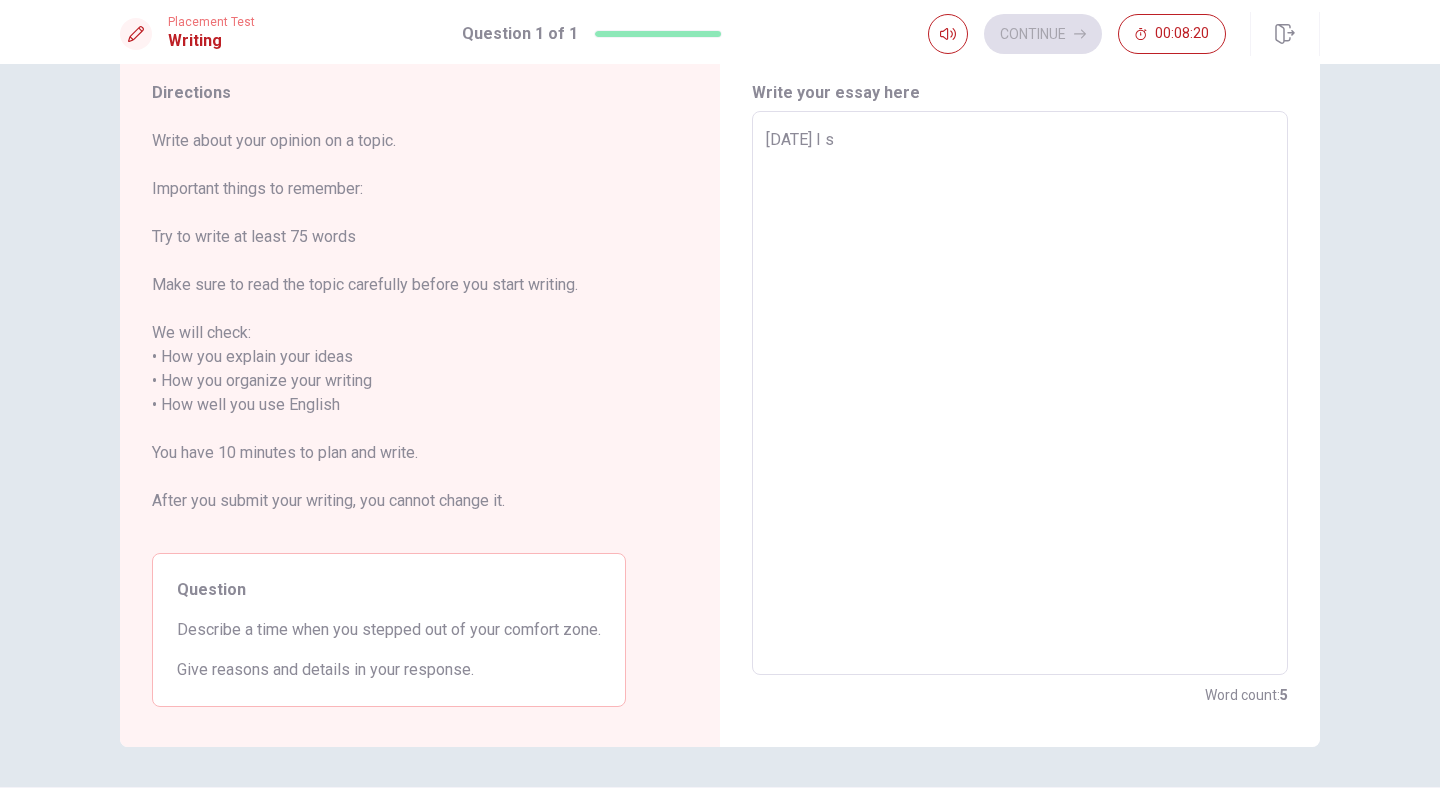 type on "[DATE] I st" 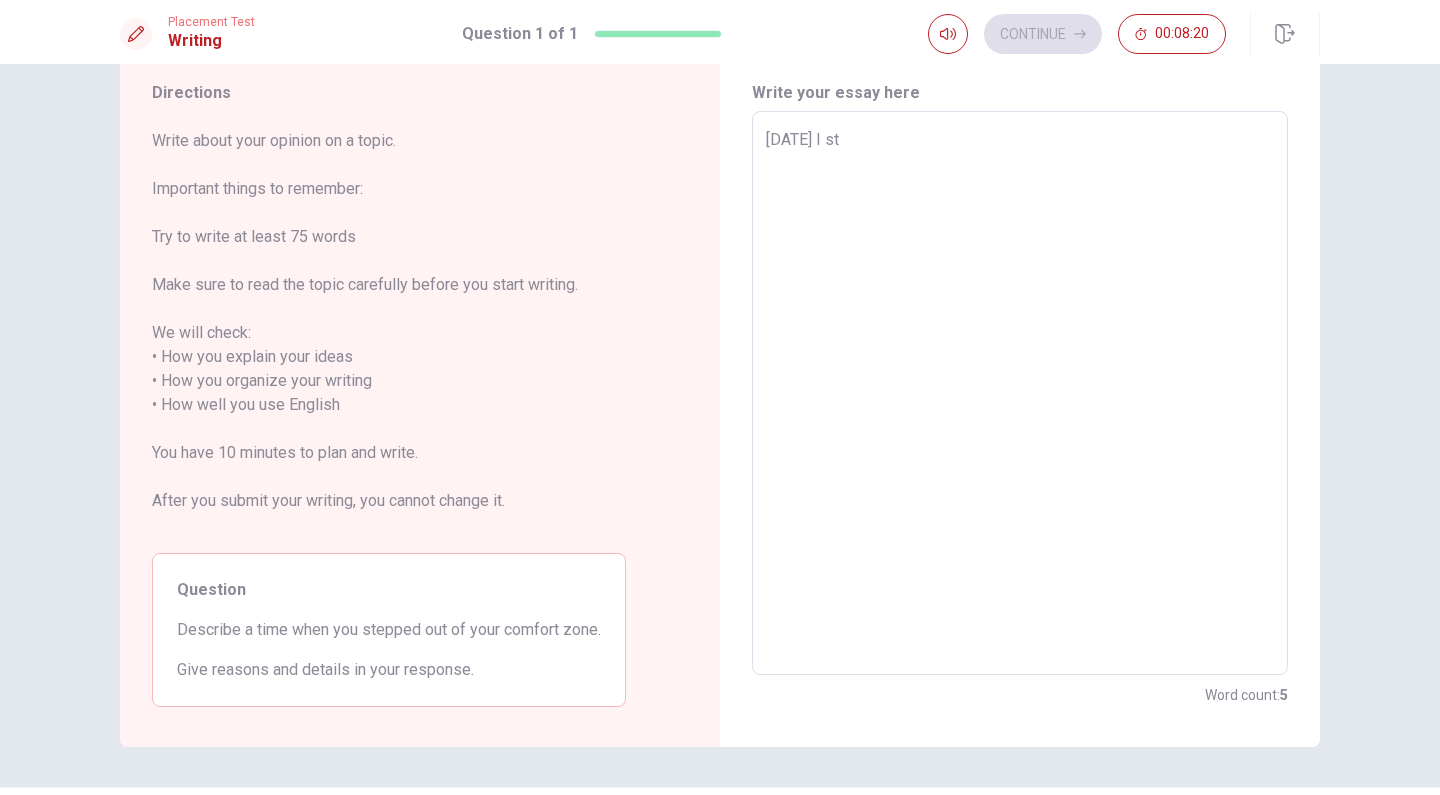 type on "x" 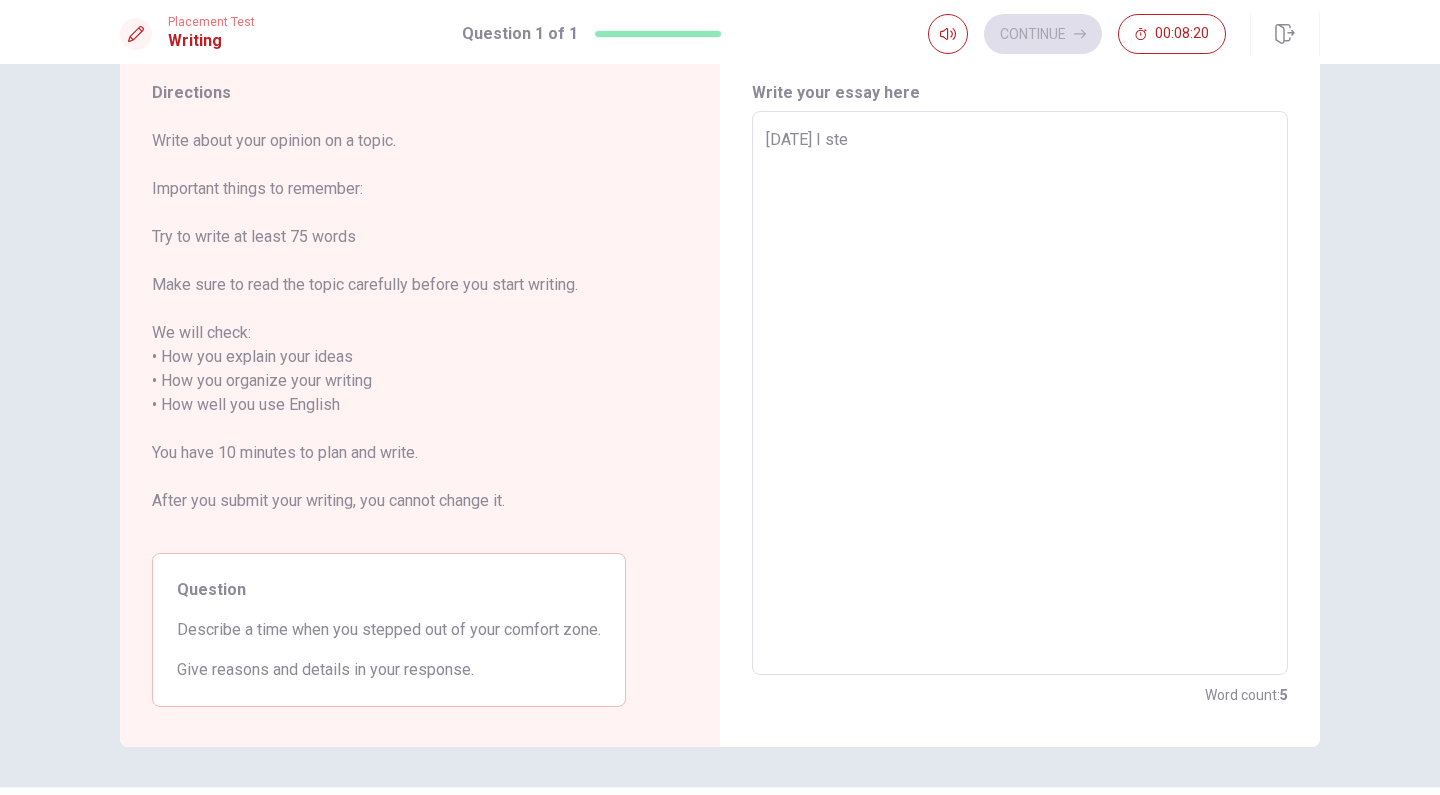 type on "x" 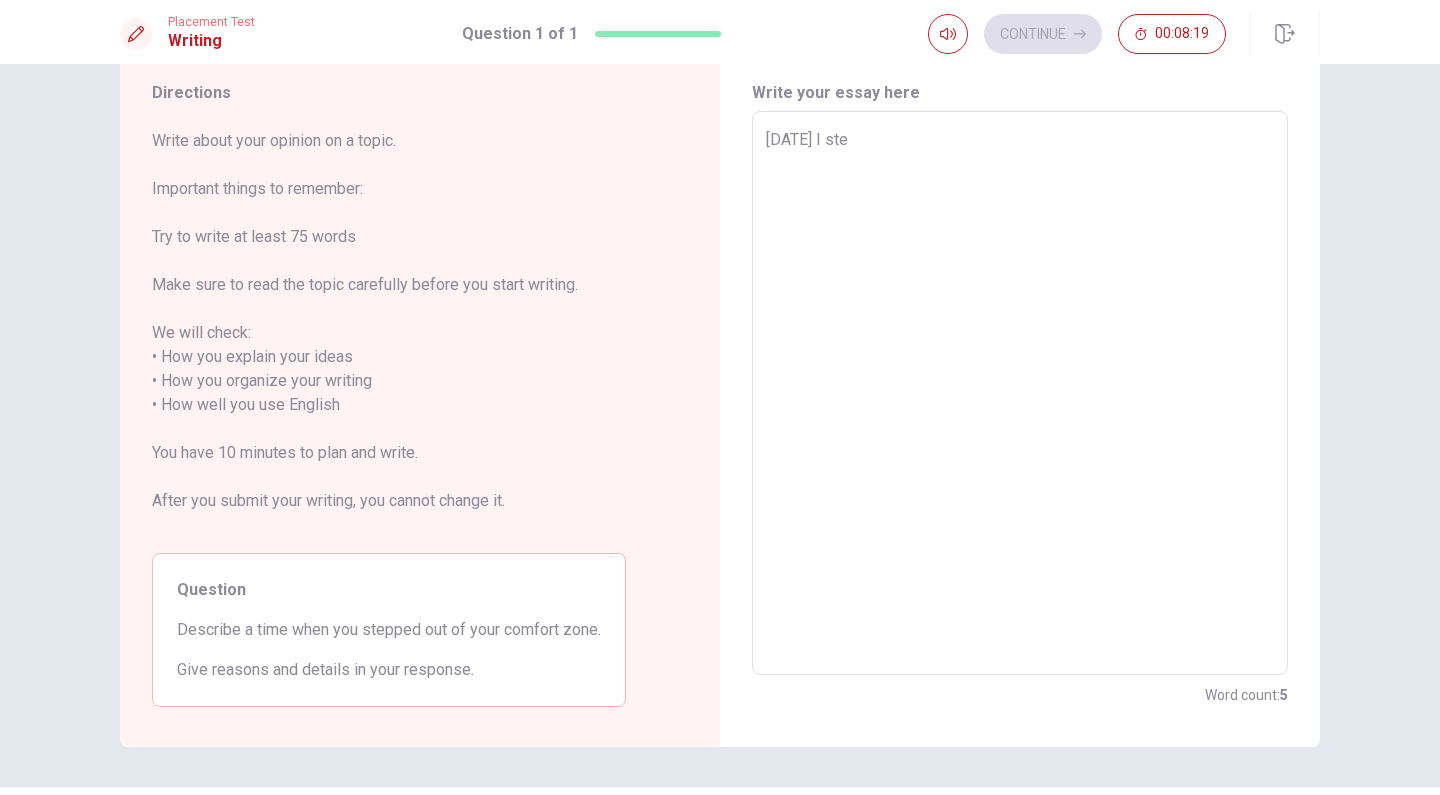 type on "[DATE] I step" 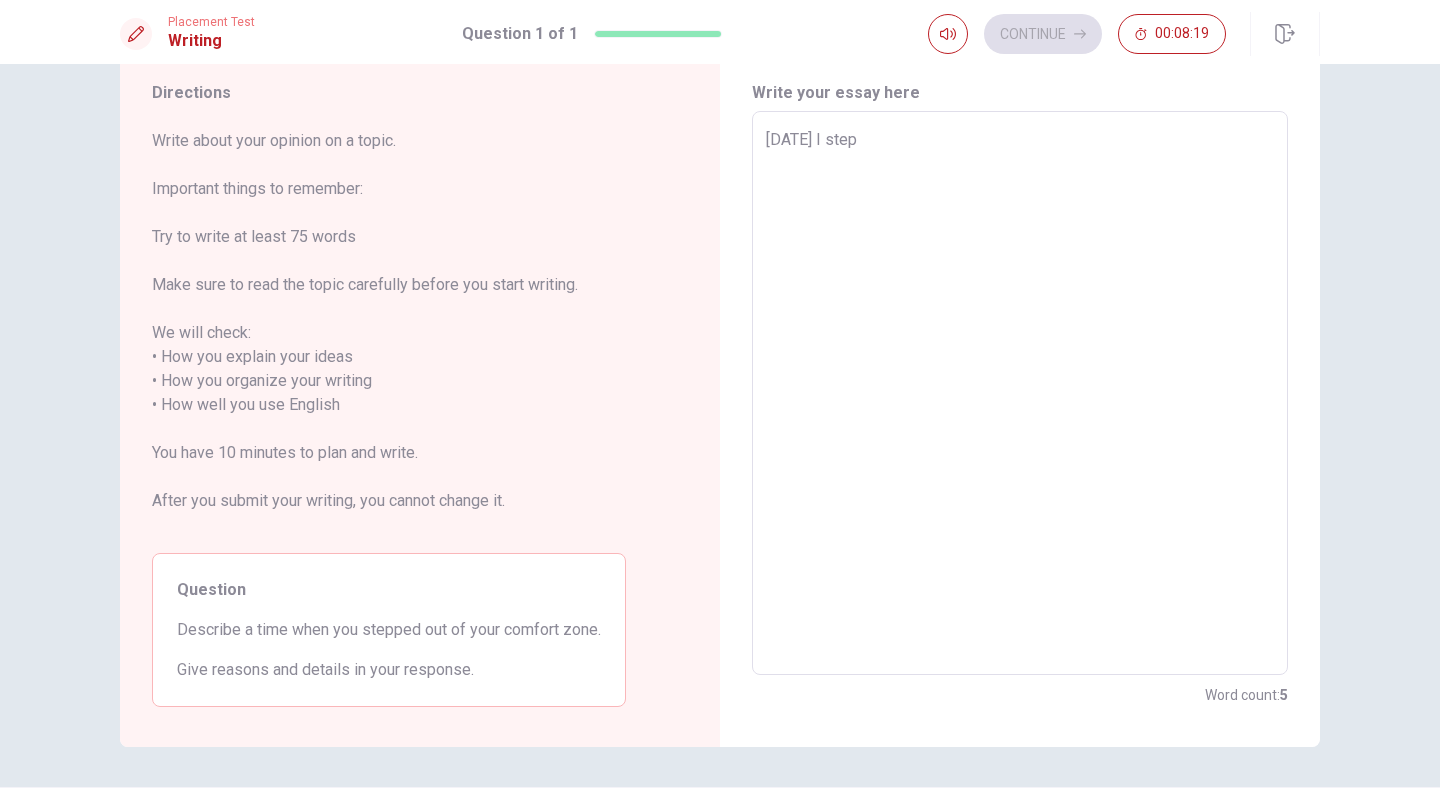 type on "x" 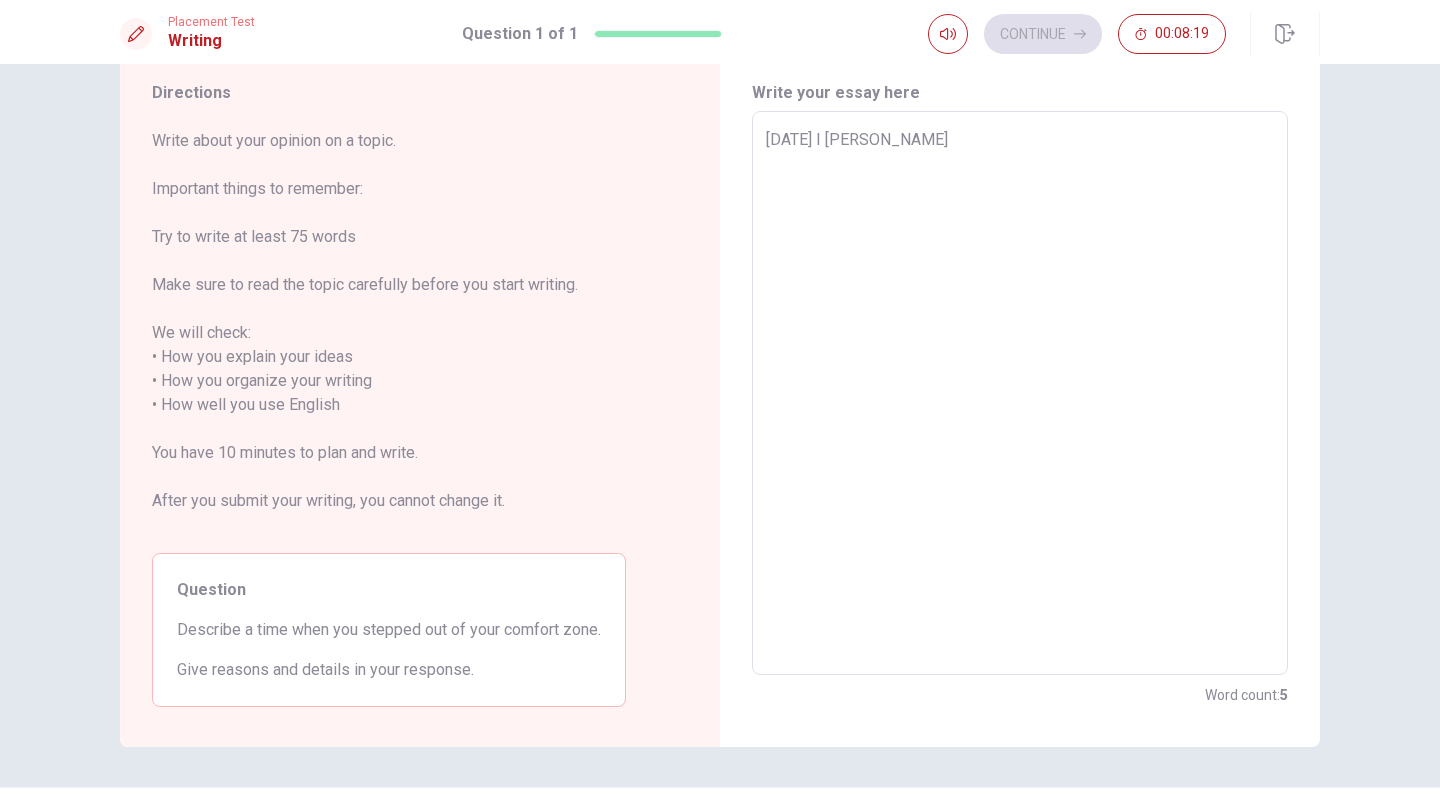 type on "x" 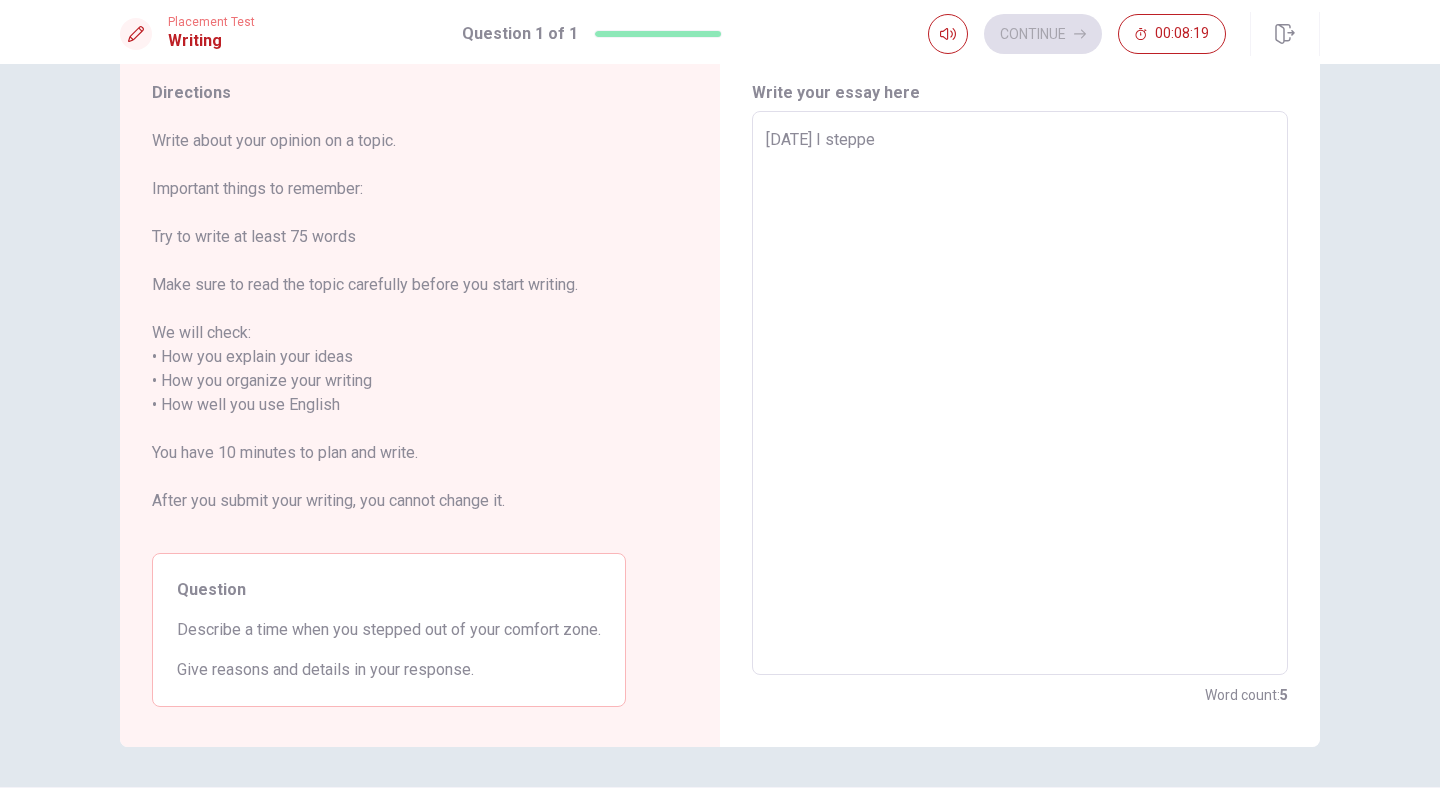 type on "x" 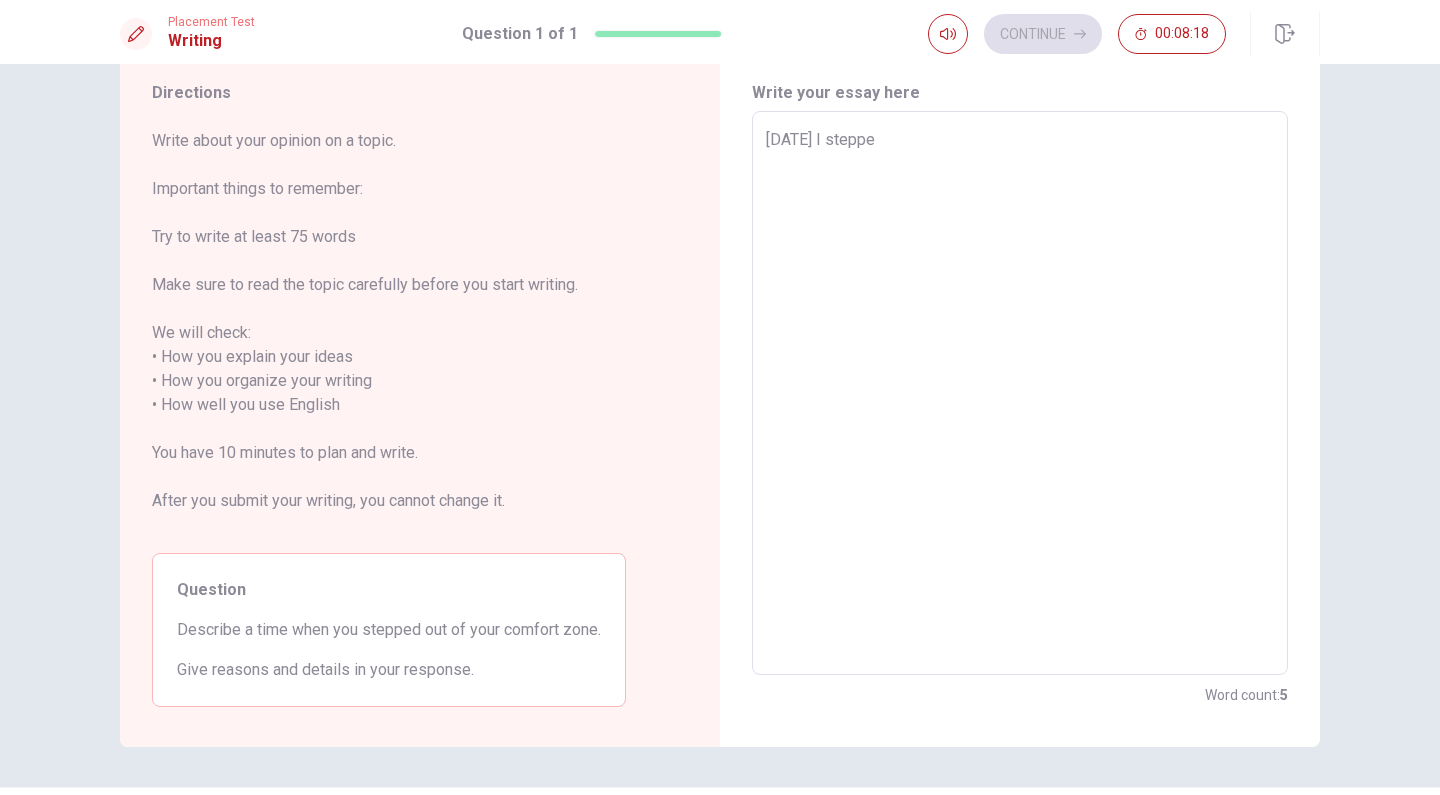 type on "[DATE] I stepped" 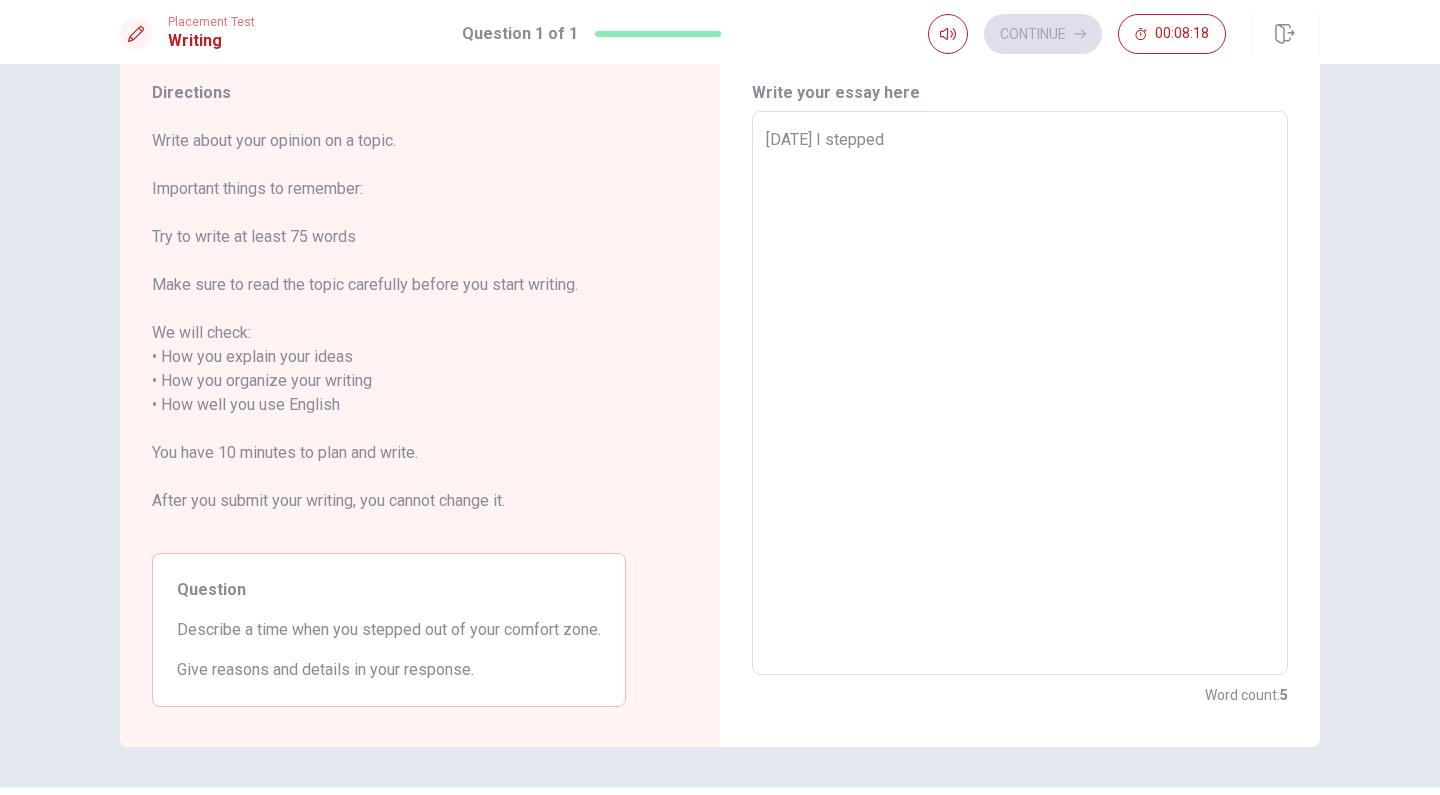 type on "x" 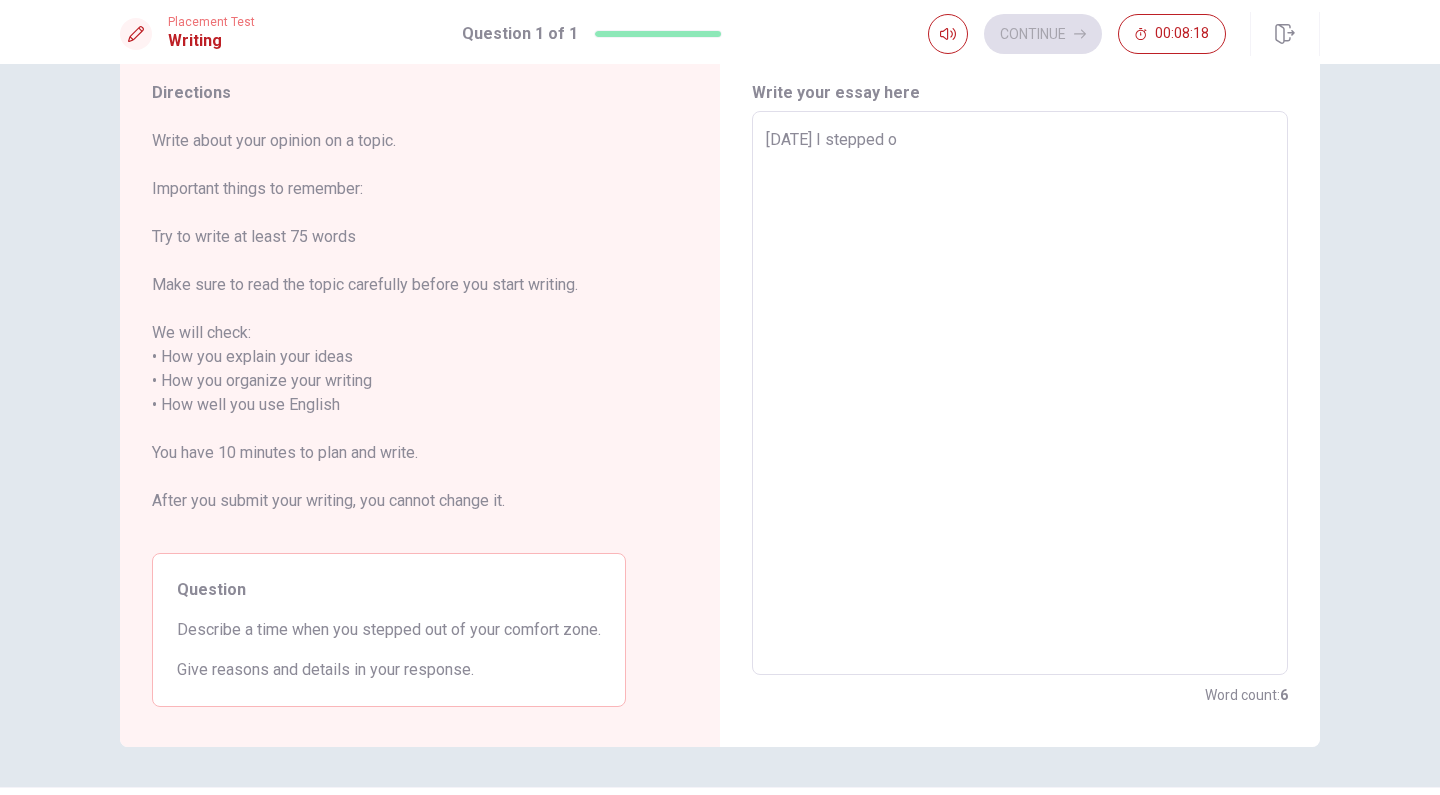 type on "x" 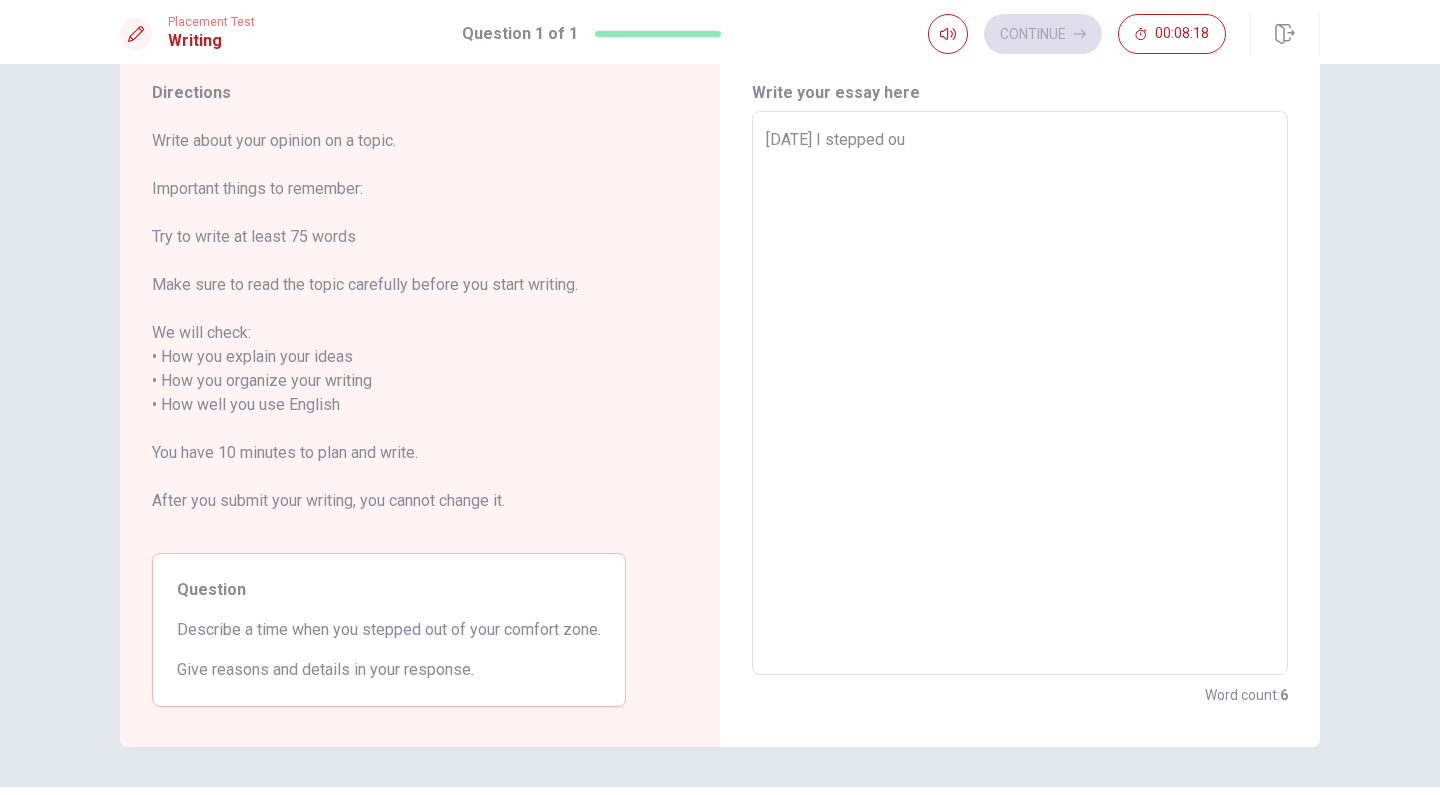 type on "x" 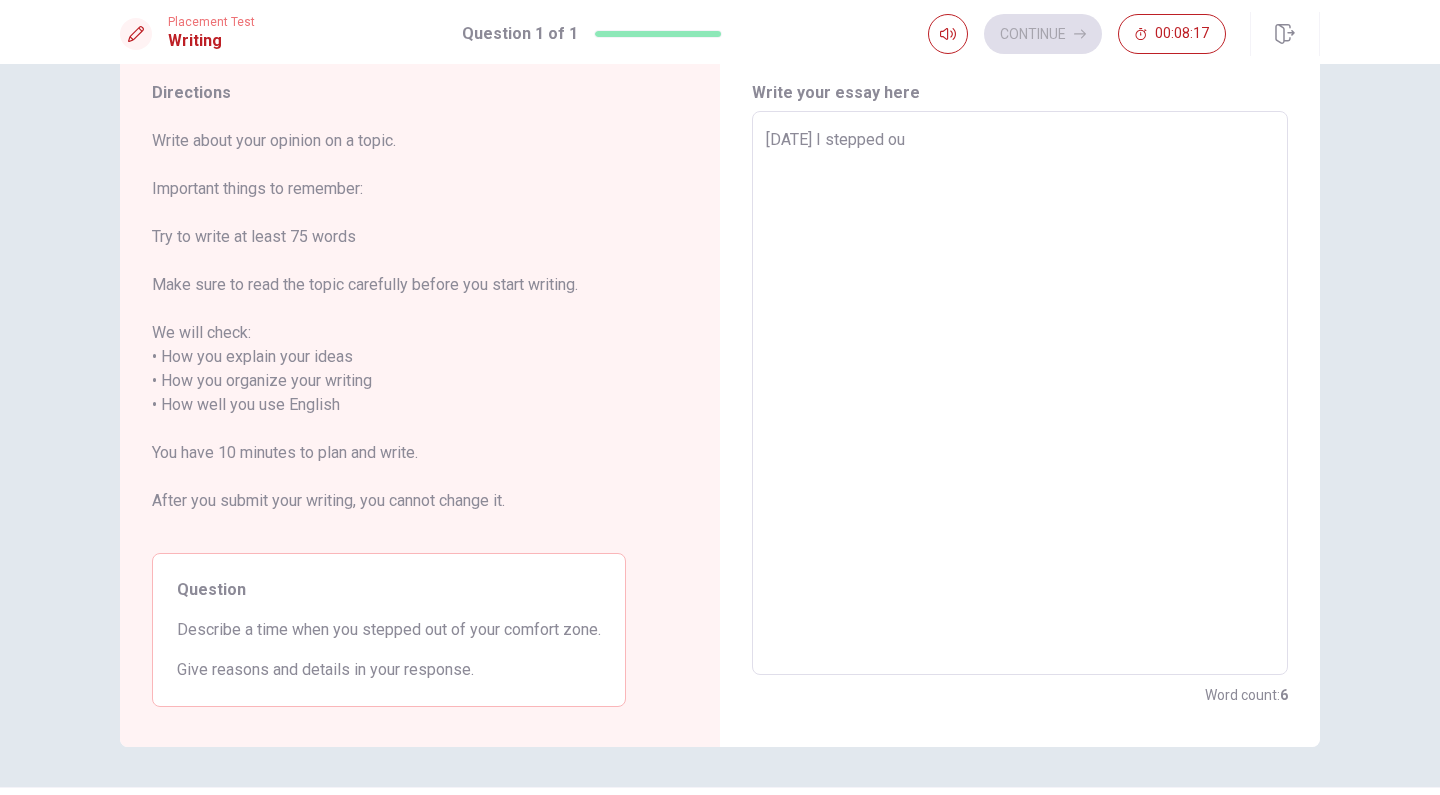type on "[DATE] I stepped out" 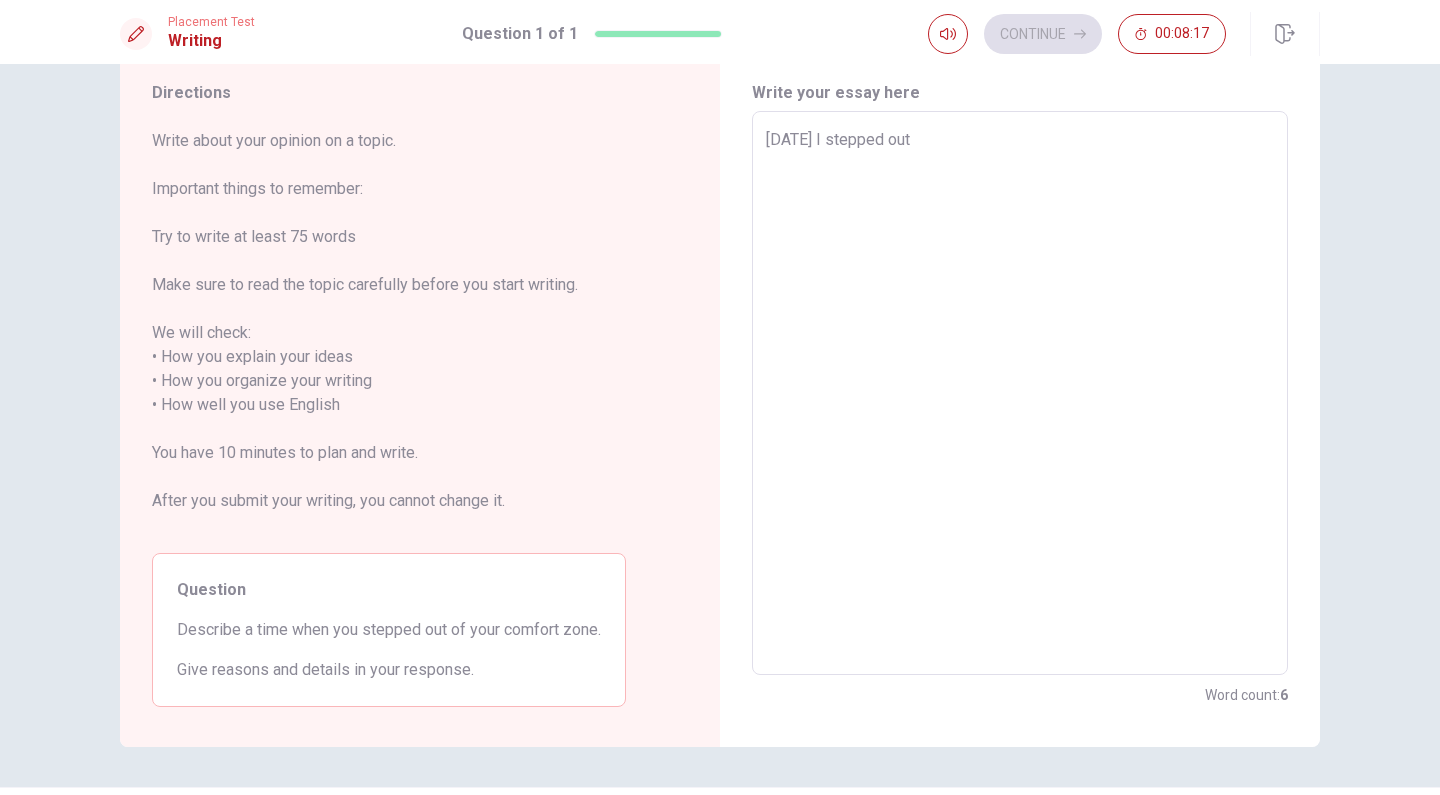 type on "x" 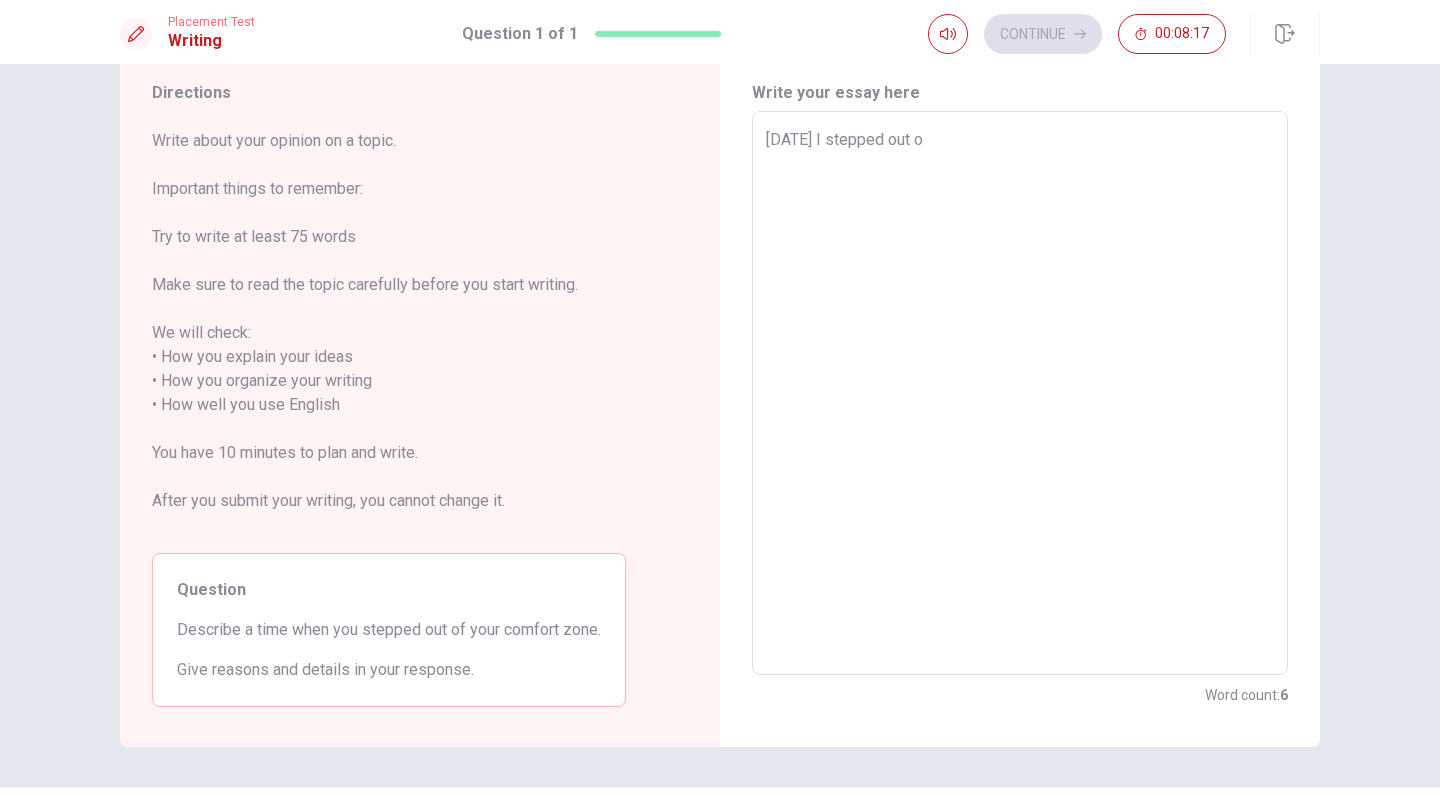 type on "x" 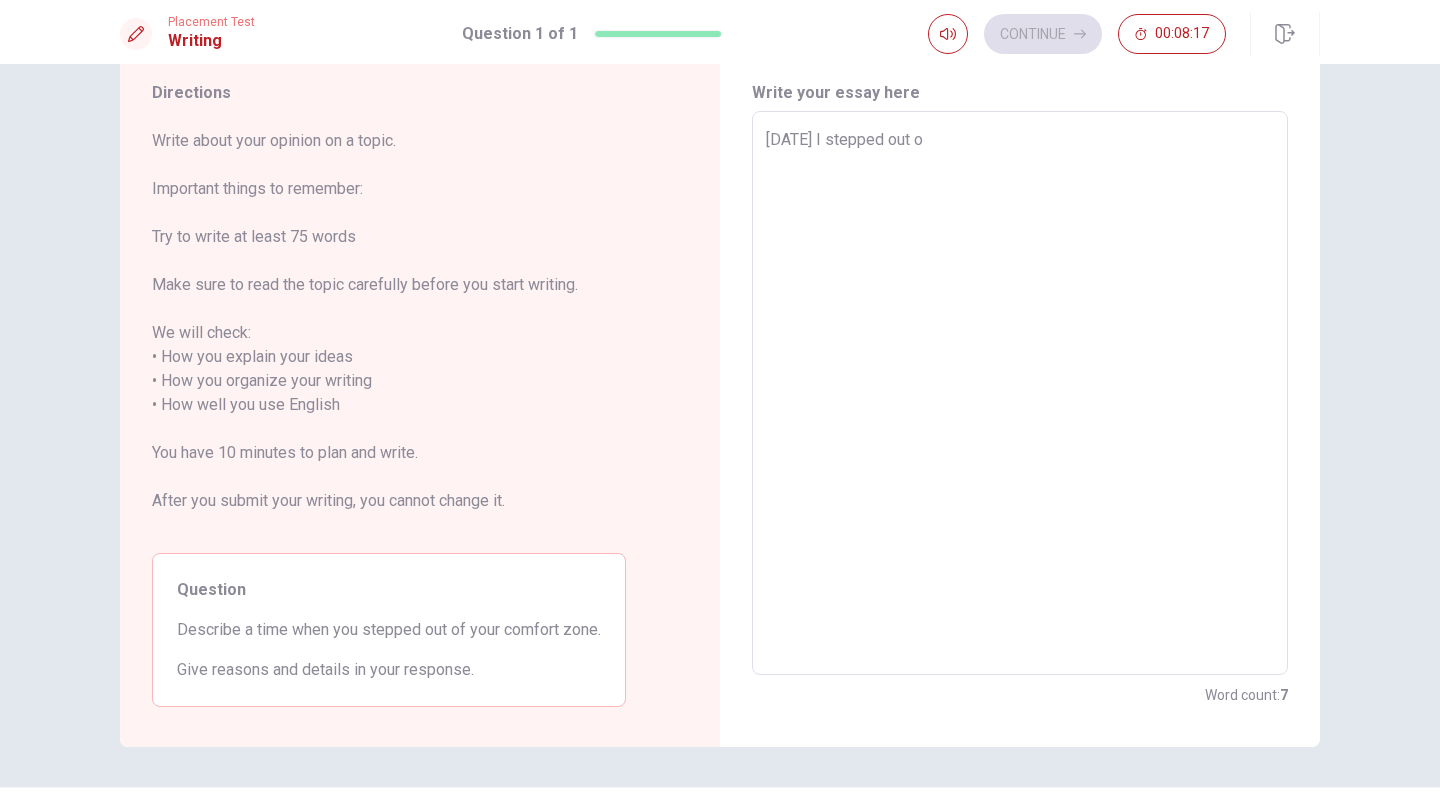 type on "[DATE] I stepped out of" 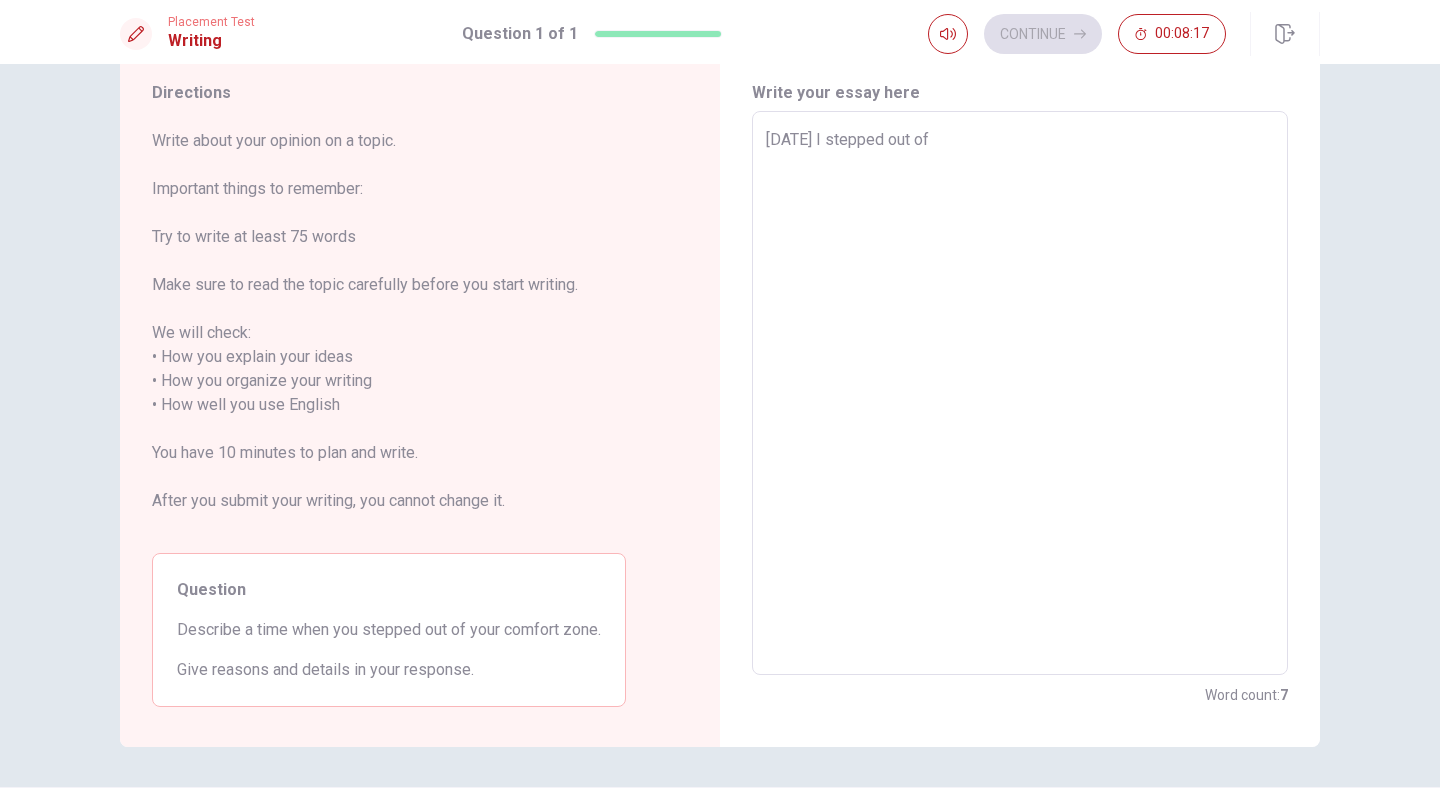 type on "x" 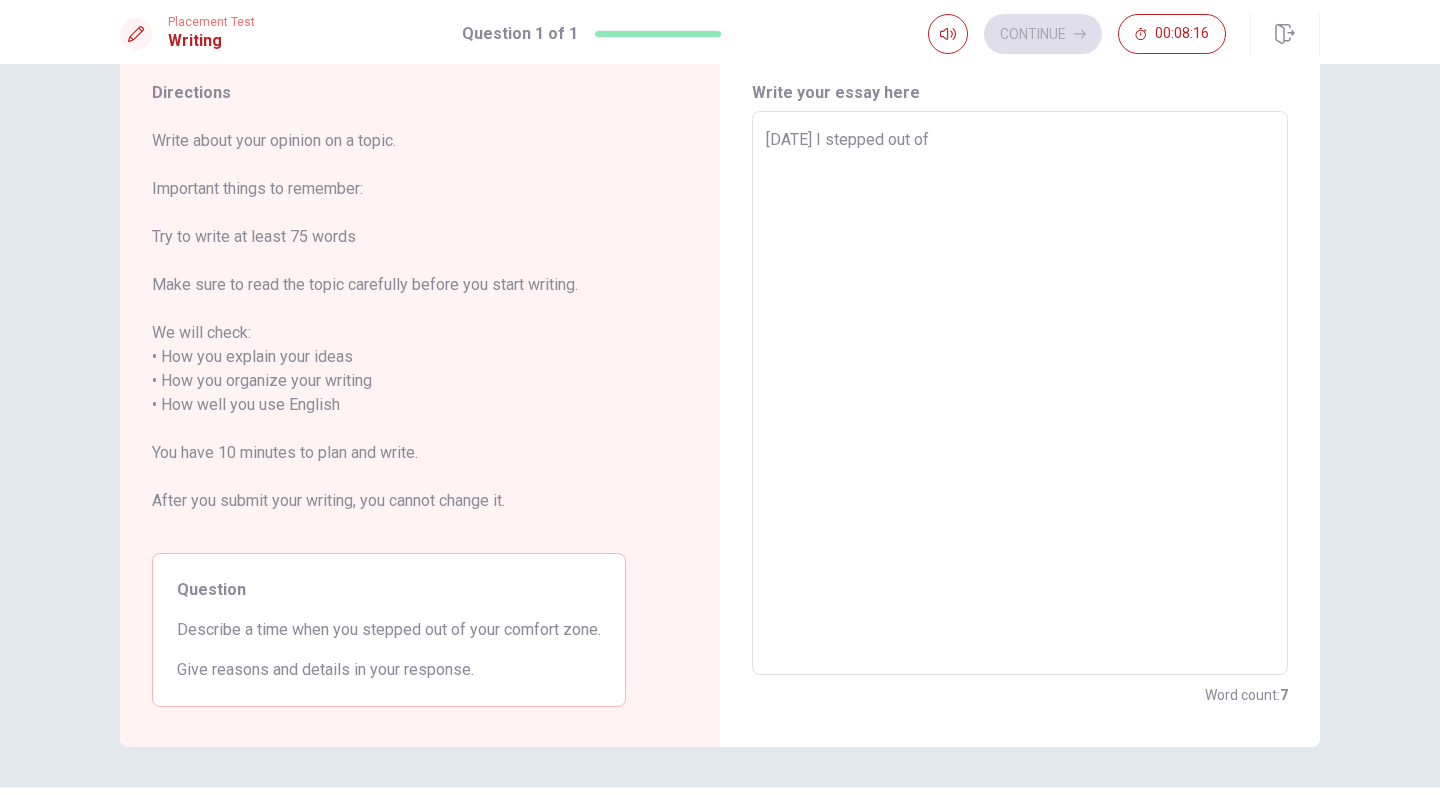 type on "[DATE] I stepped out ofm" 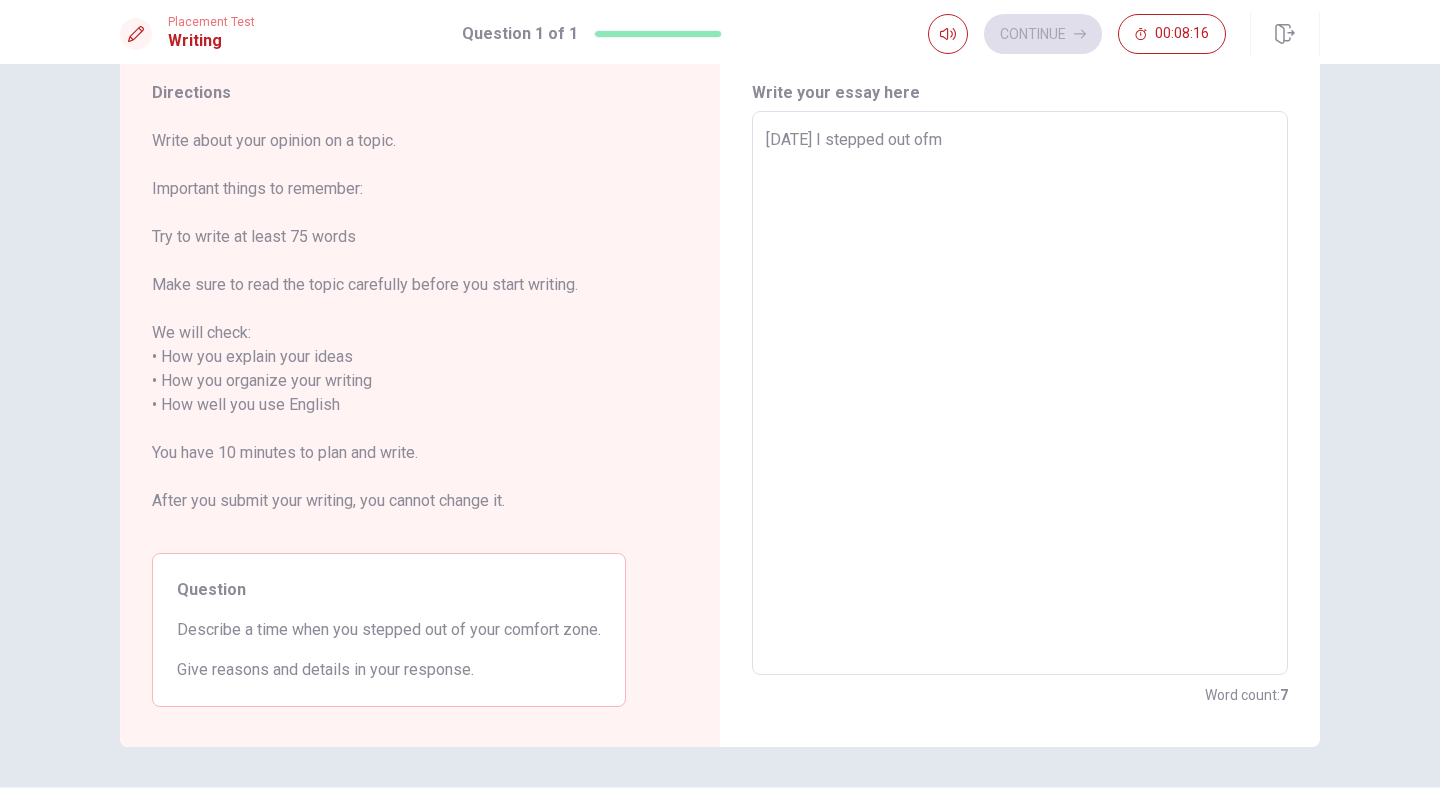 type on "x" 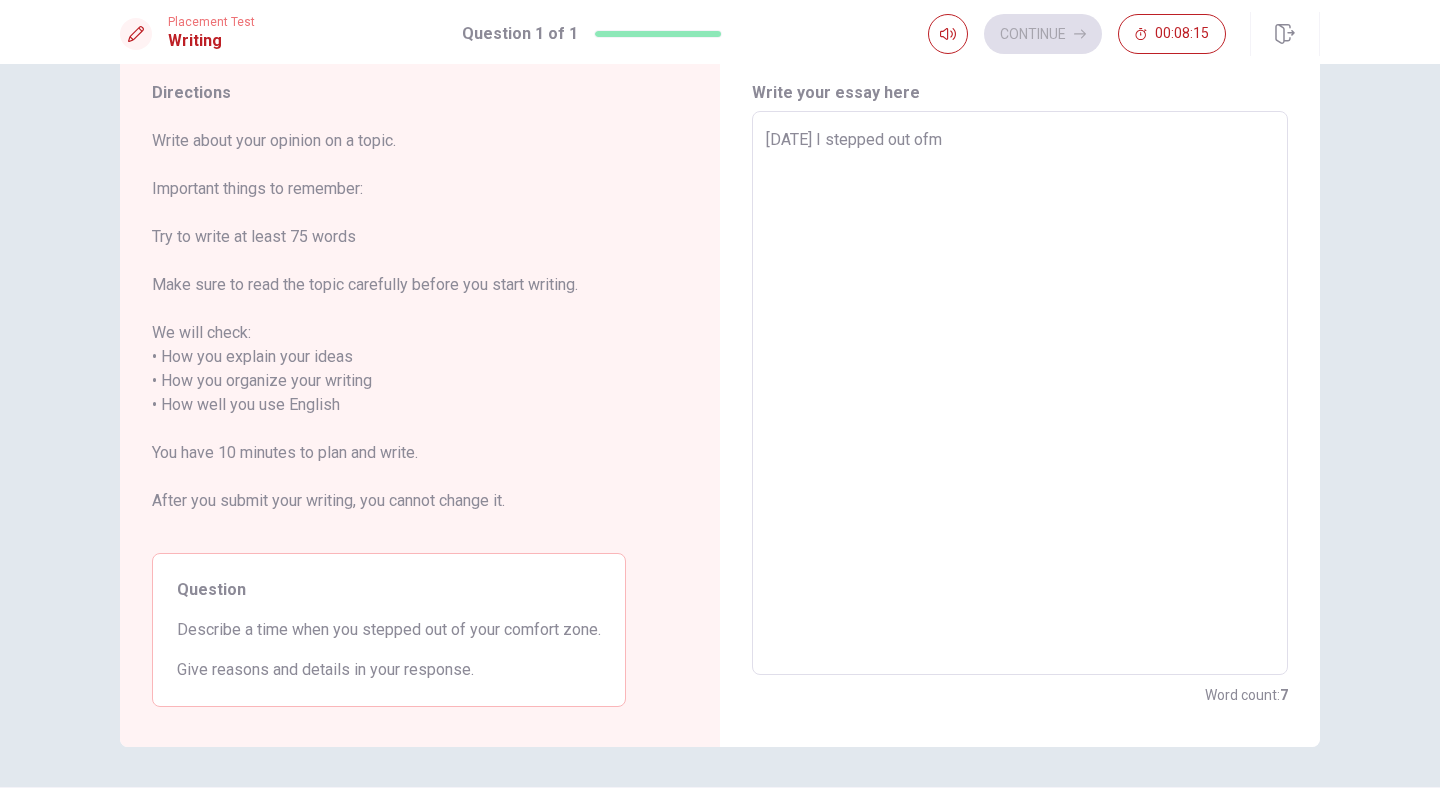 type on "[DATE] I stepped out ofmy" 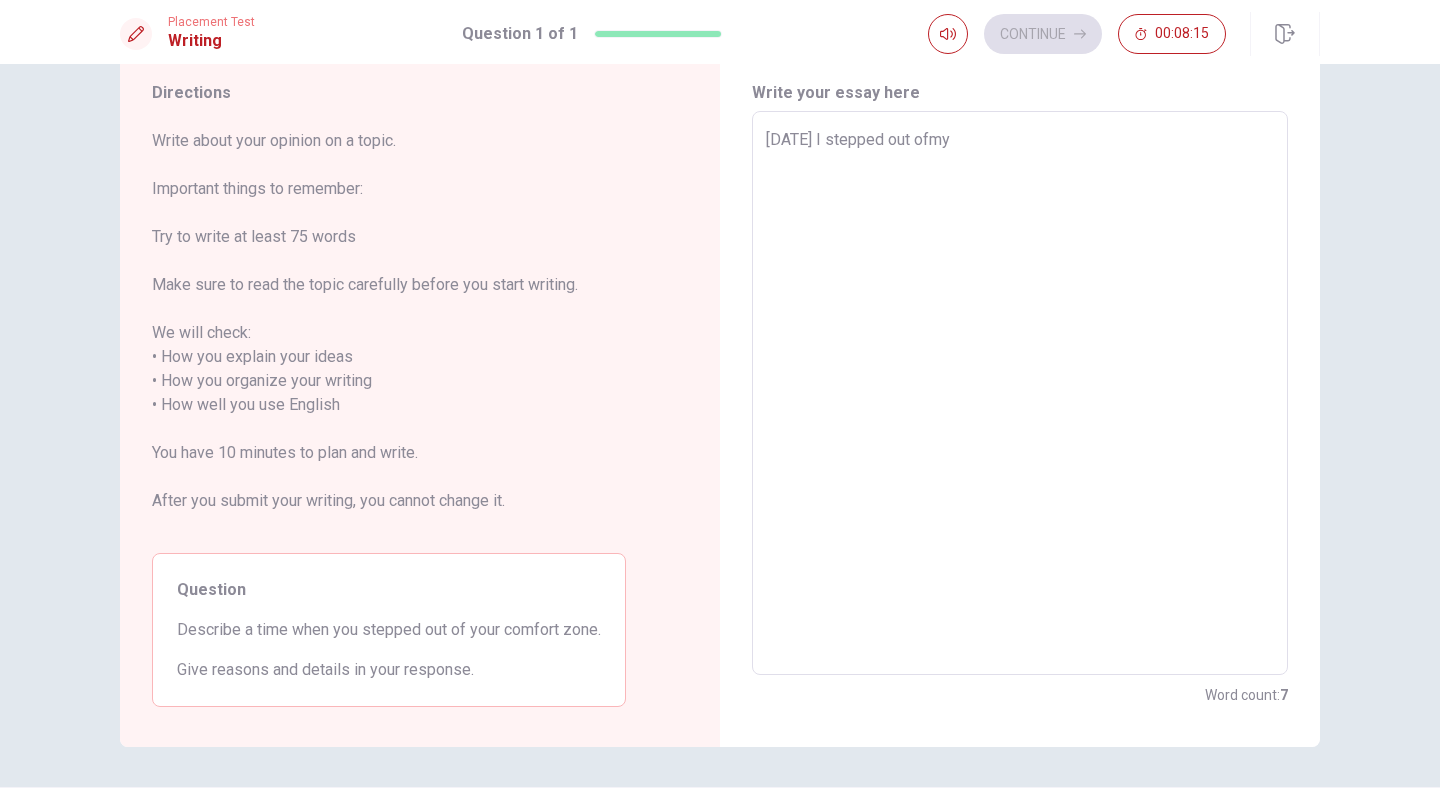 type on "x" 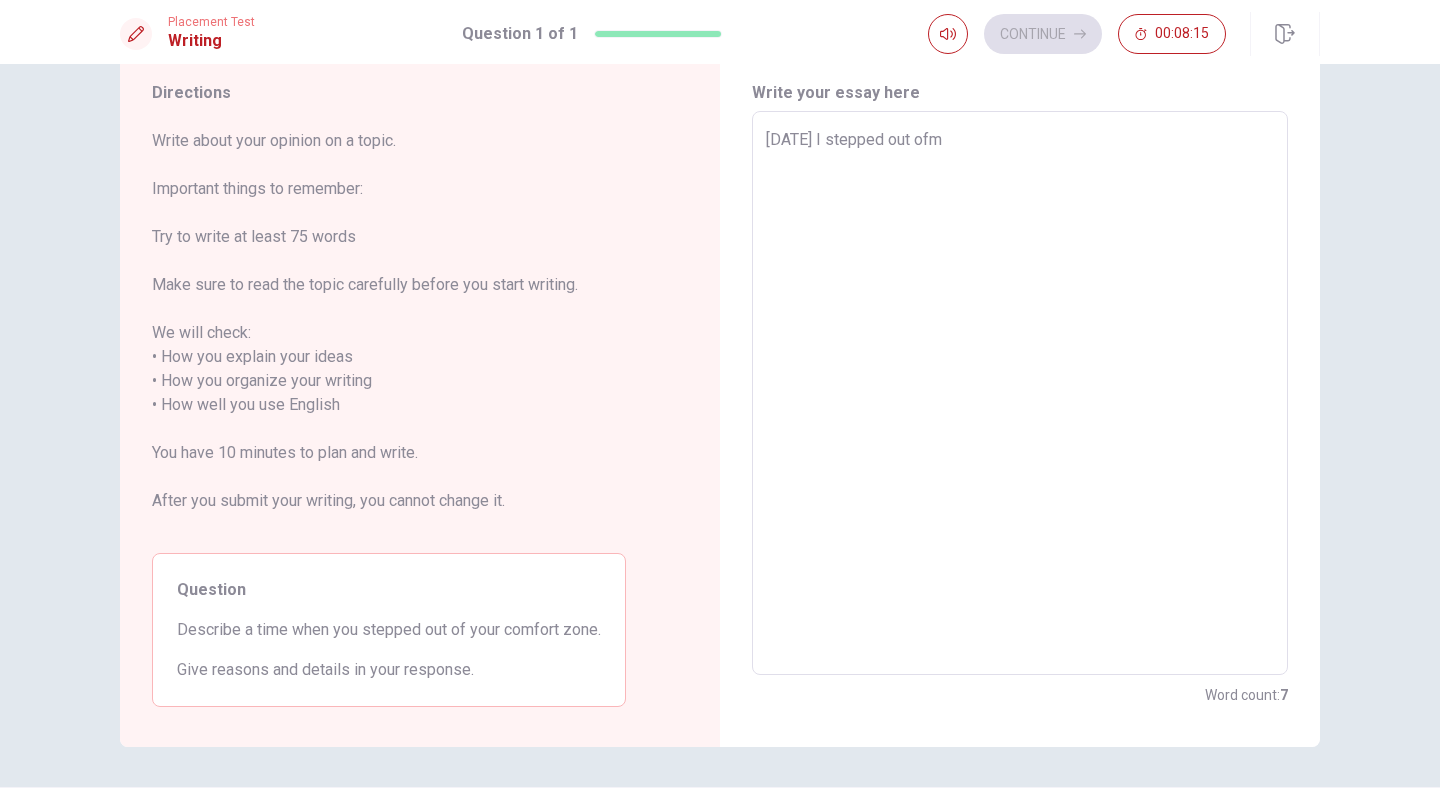 type on "x" 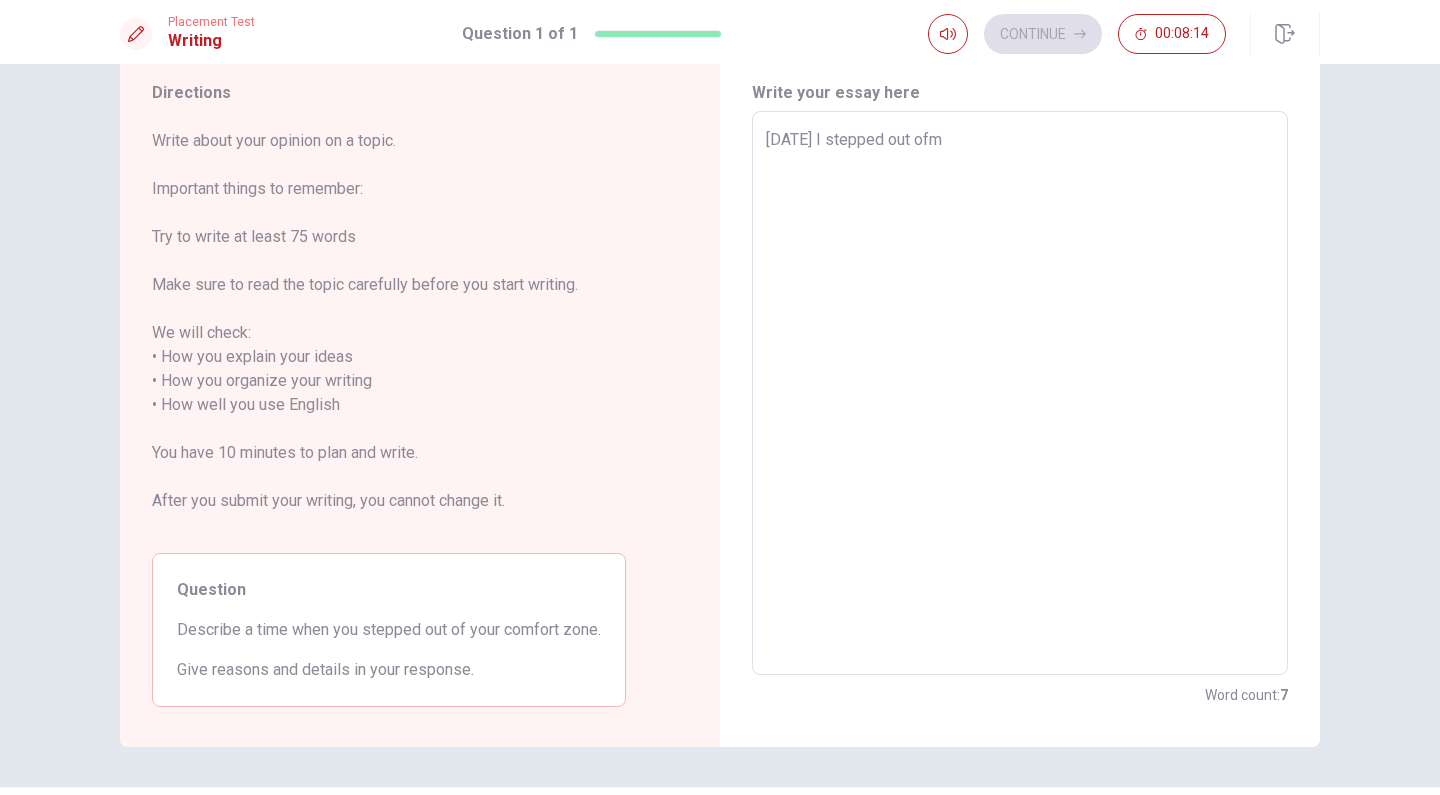 type on "[DATE] I stepped out of" 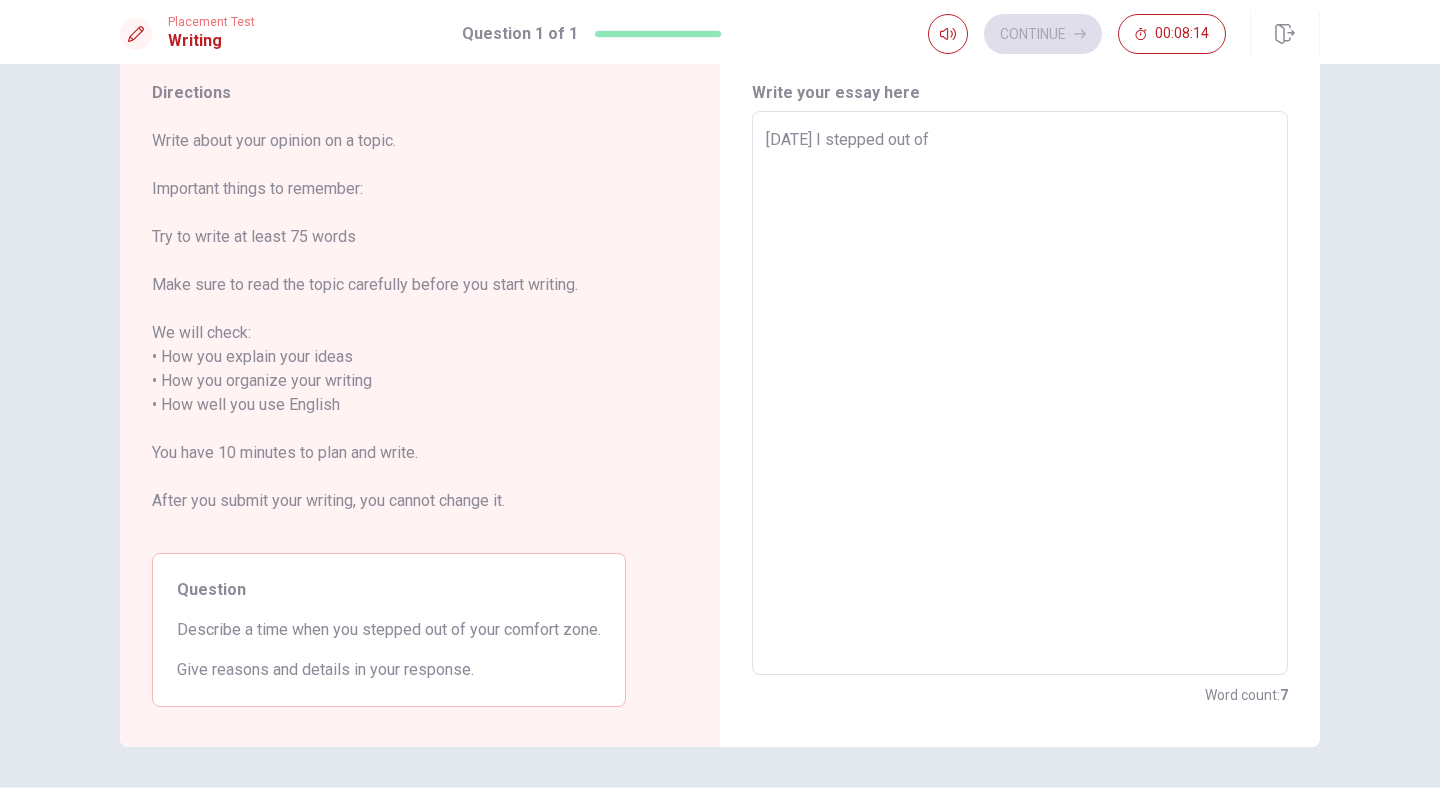type on "x" 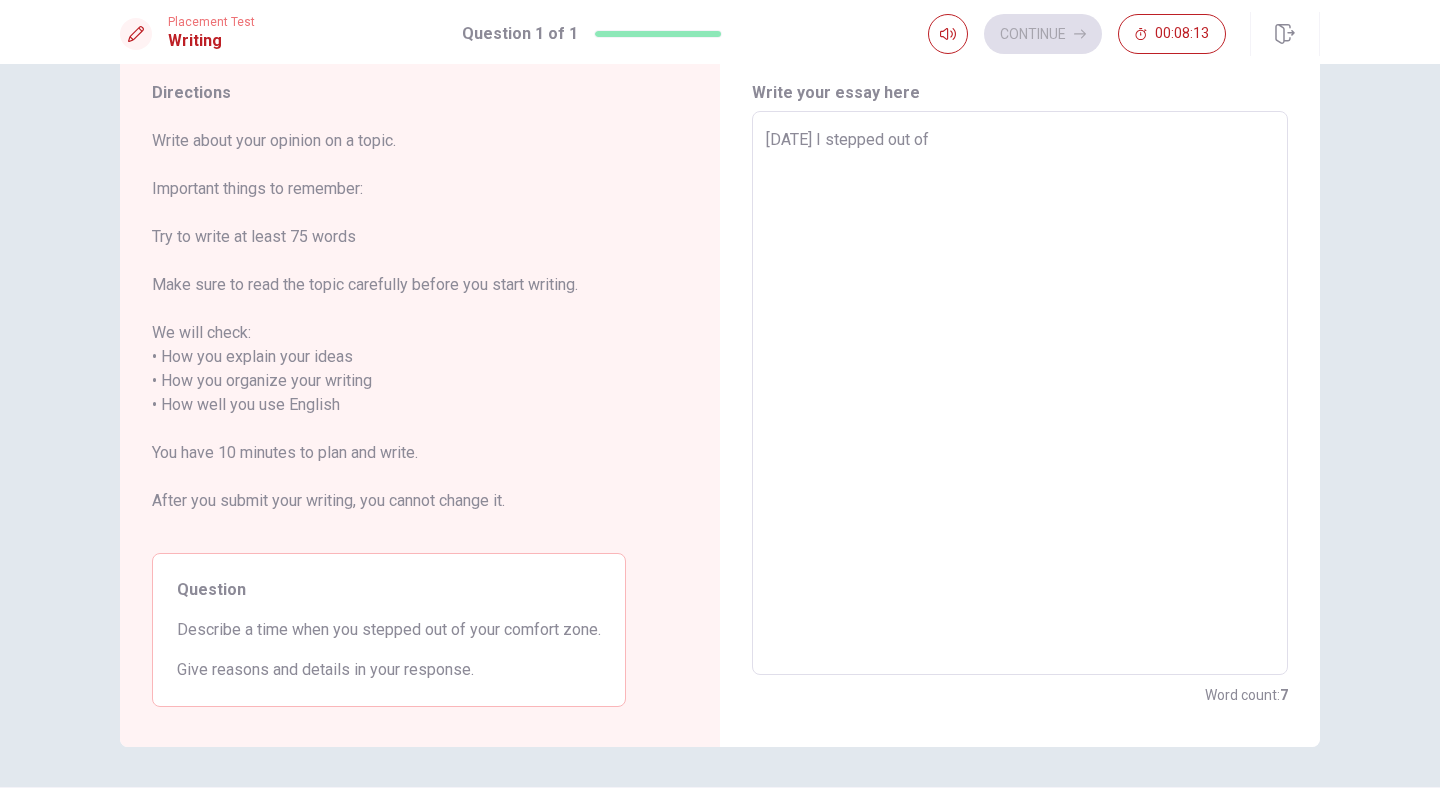 type on "[DATE] I stepped out of m" 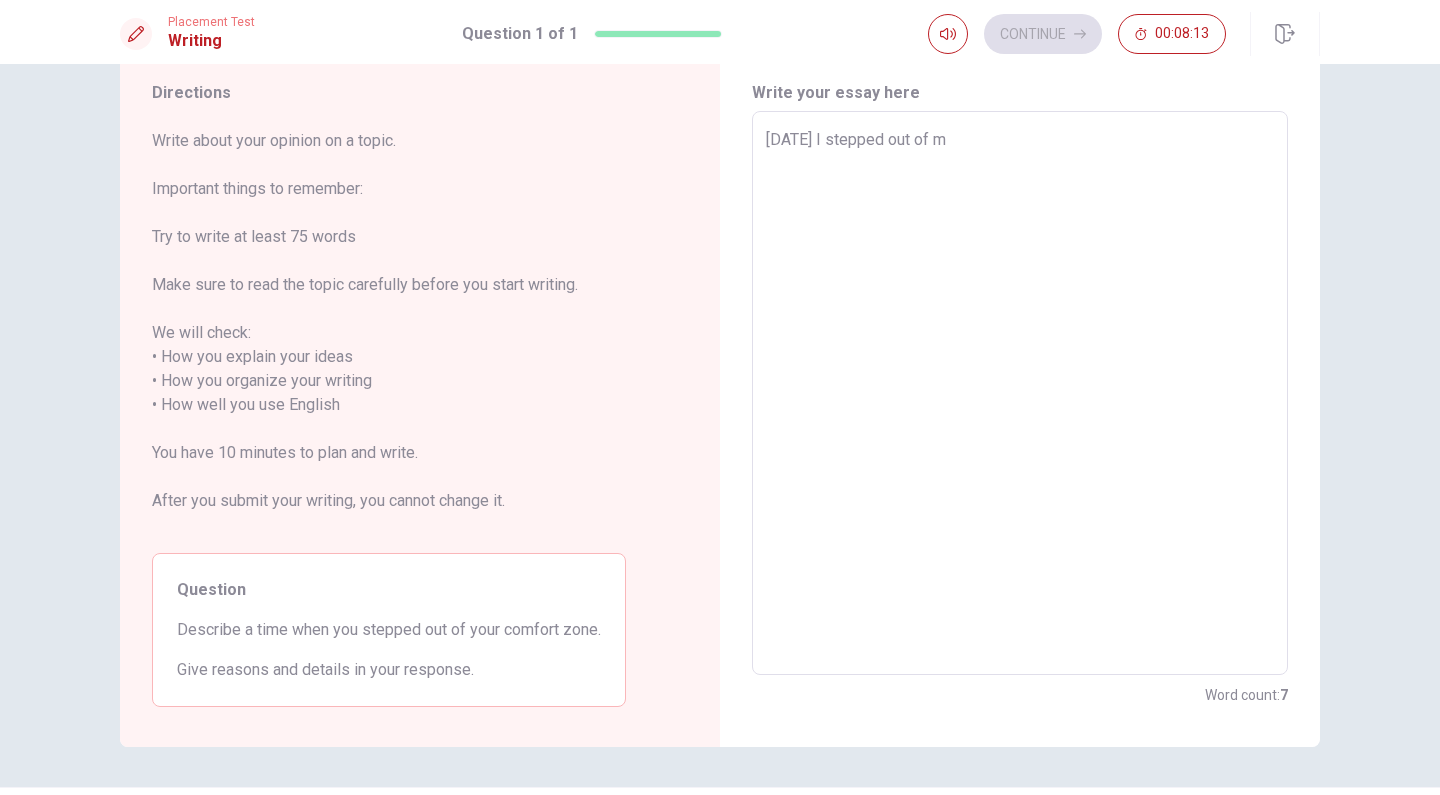type on "x" 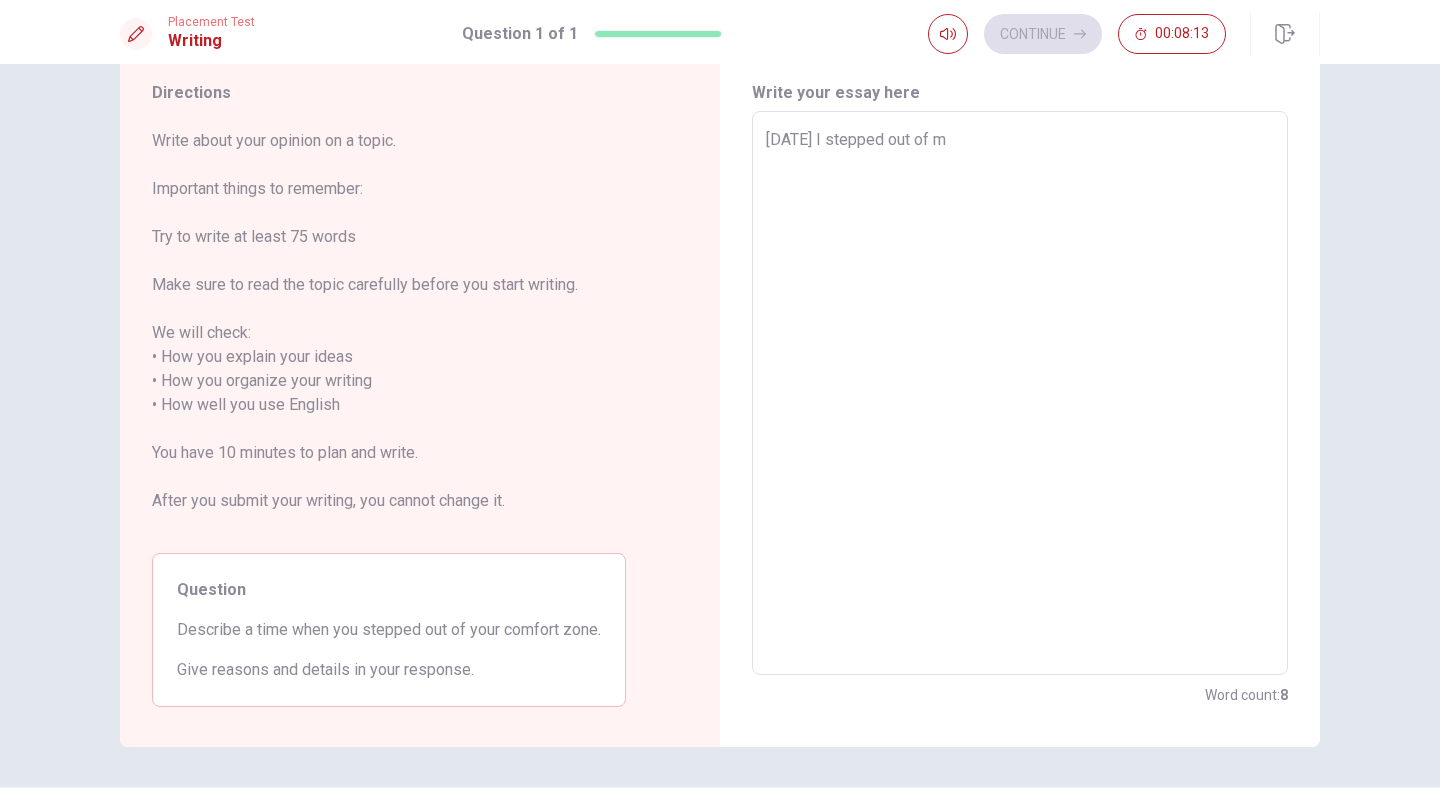 type on "[DATE] I stepped out of my" 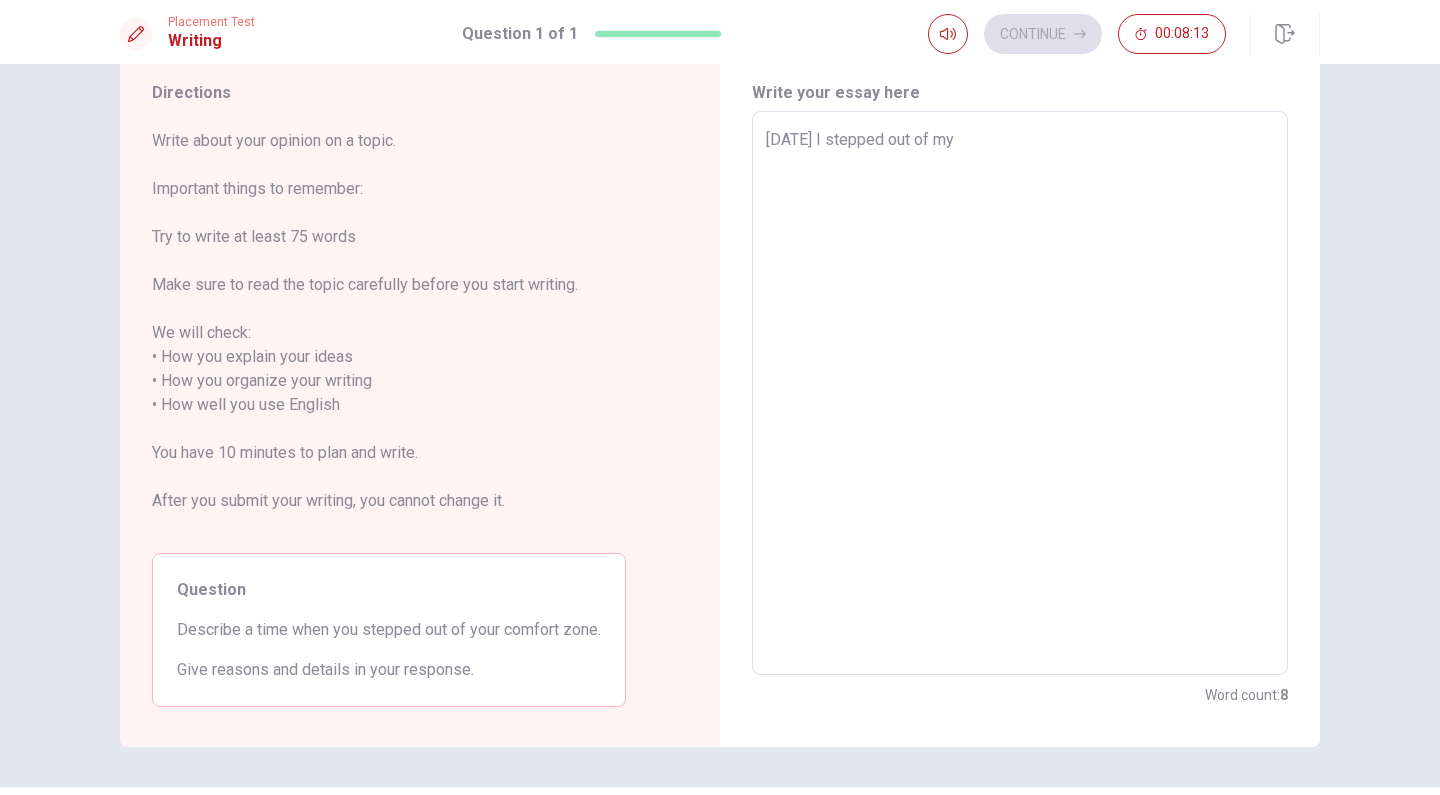 type on "x" 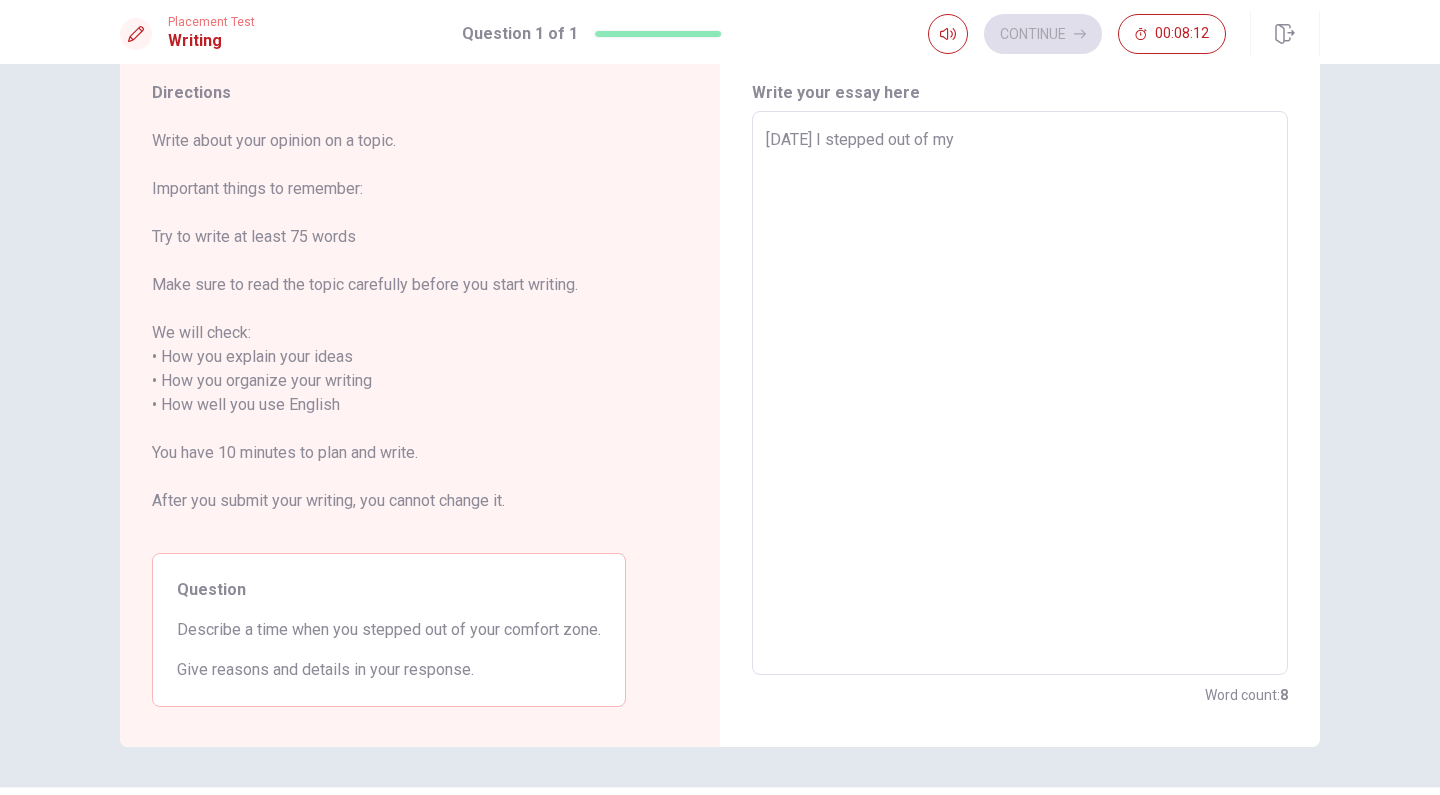 type on "[DATE] I stepped out of my o" 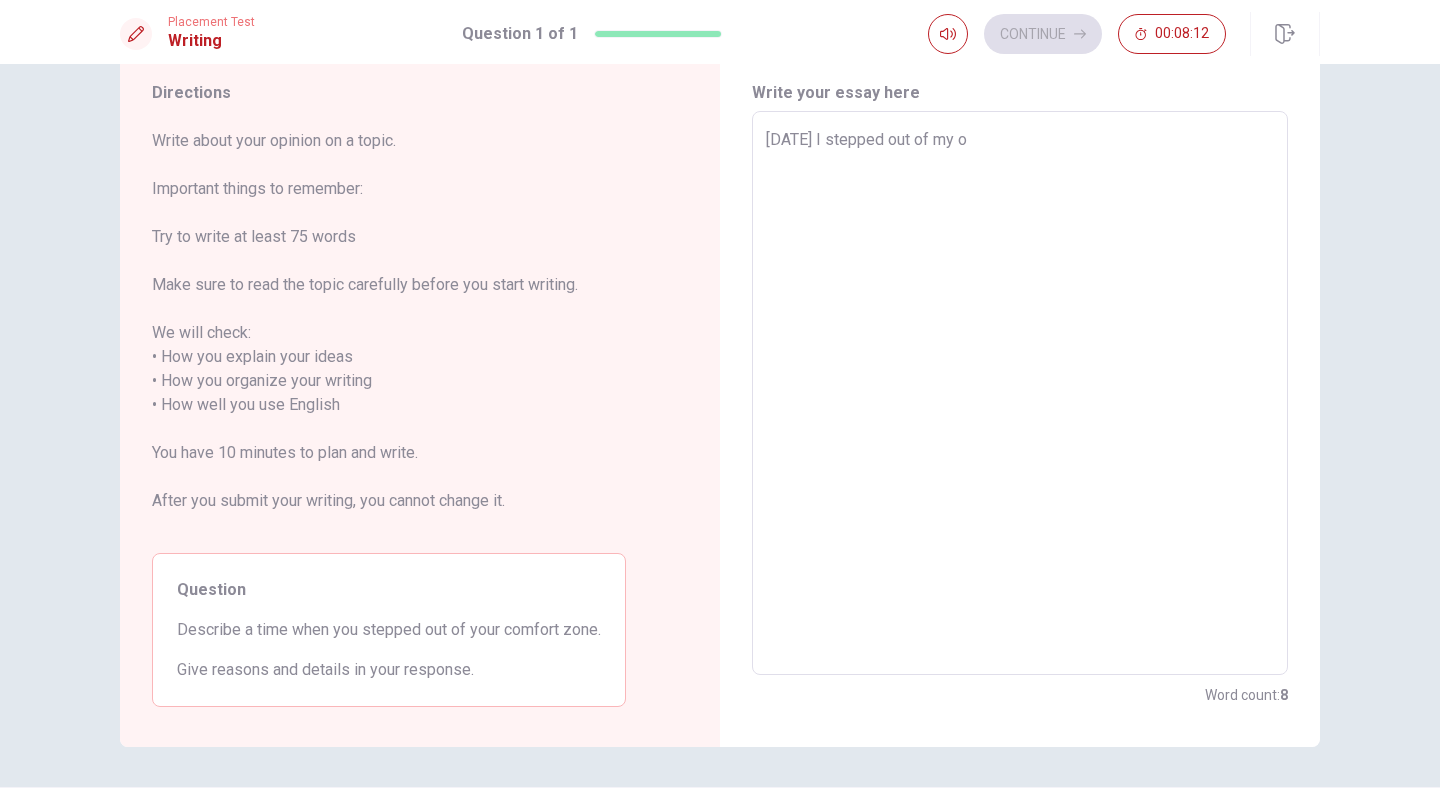 type on "x" 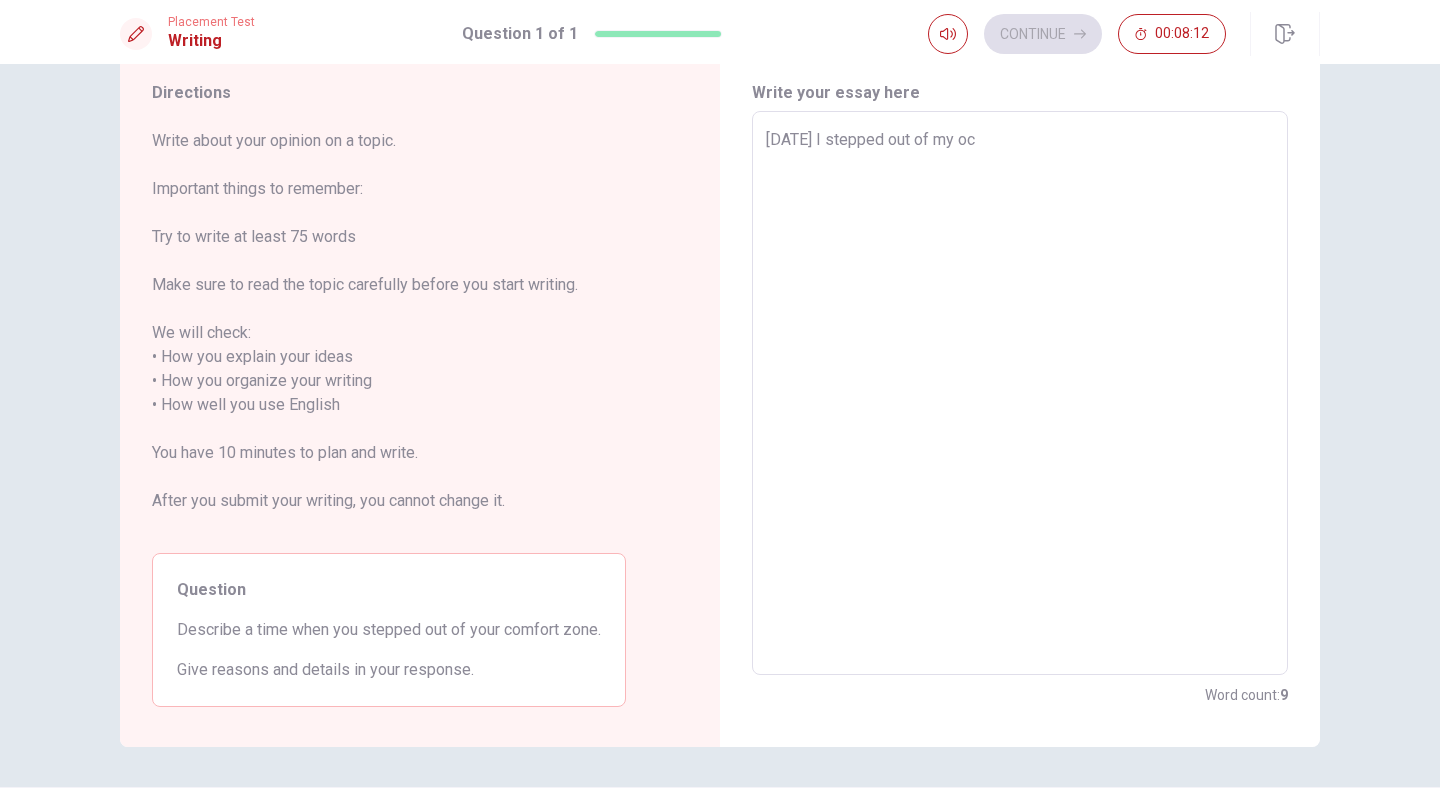 type on "x" 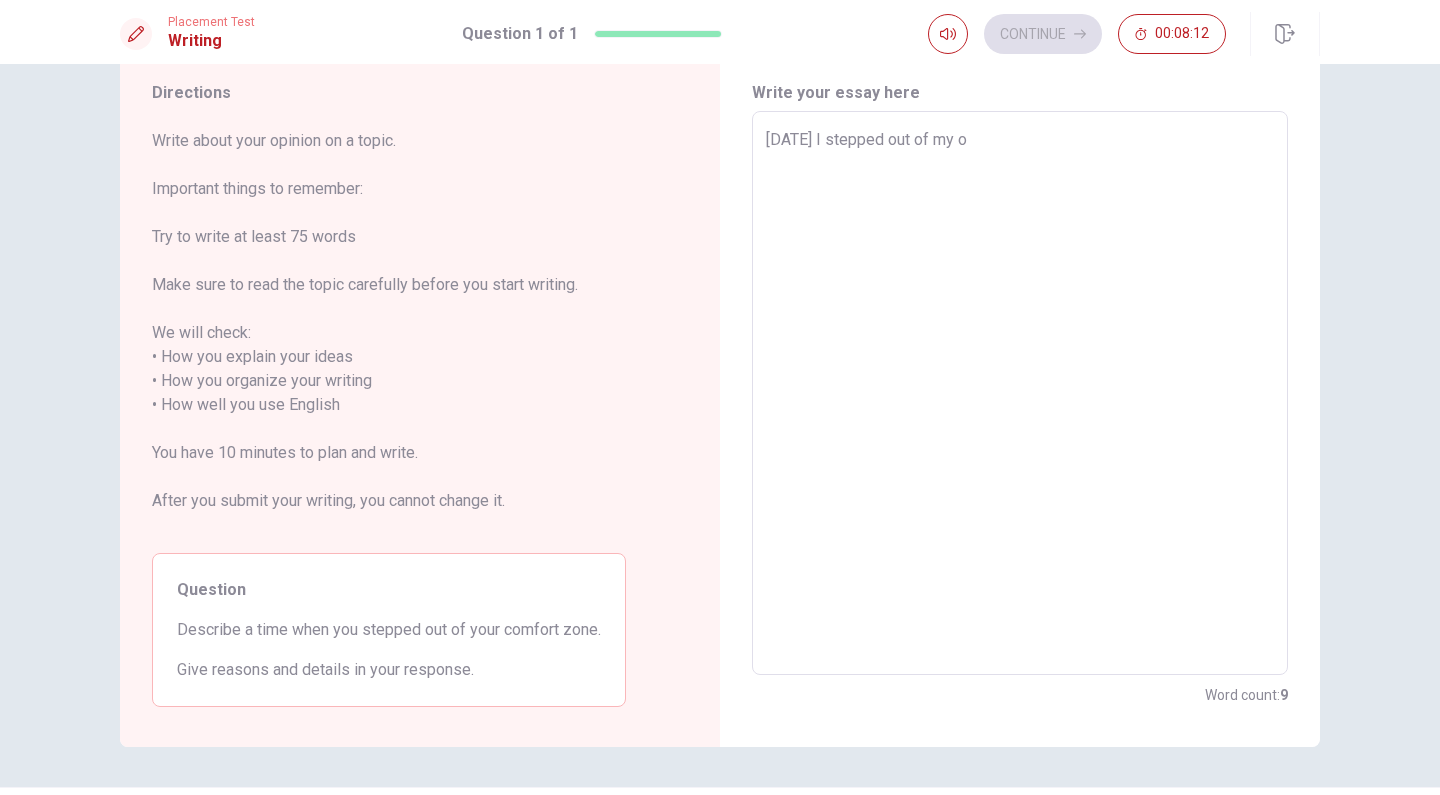 type on "x" 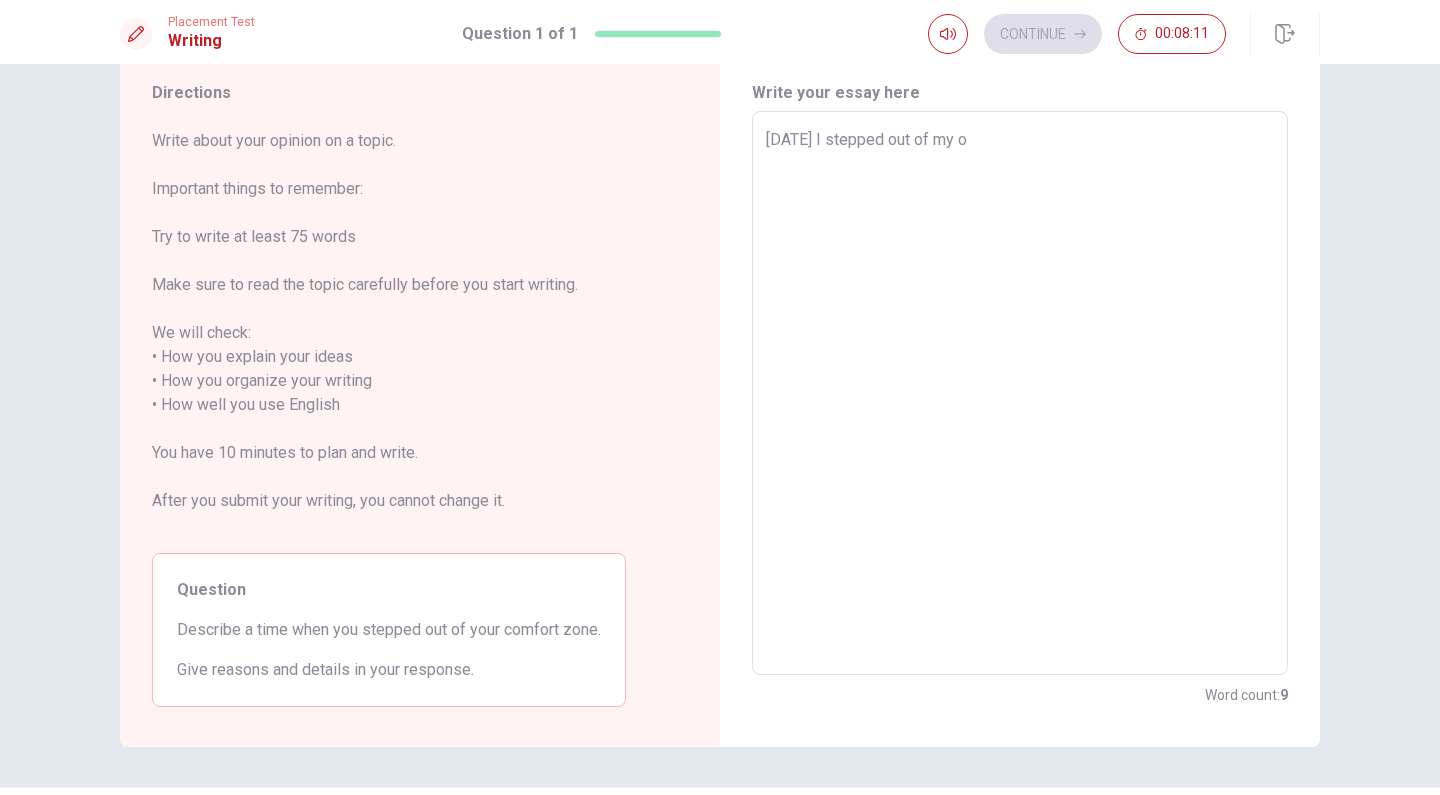 type on "[DATE] I stepped out of my" 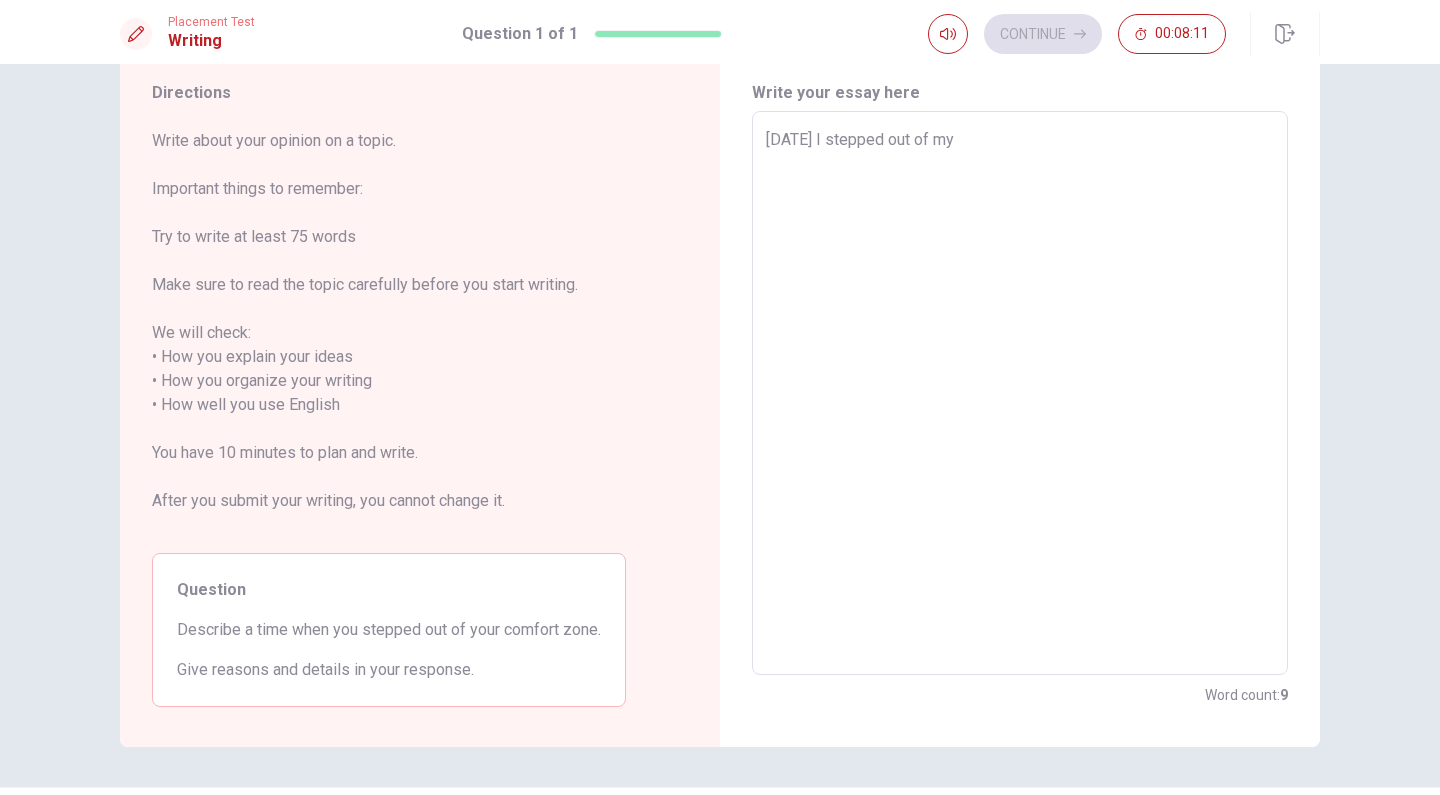 type on "x" 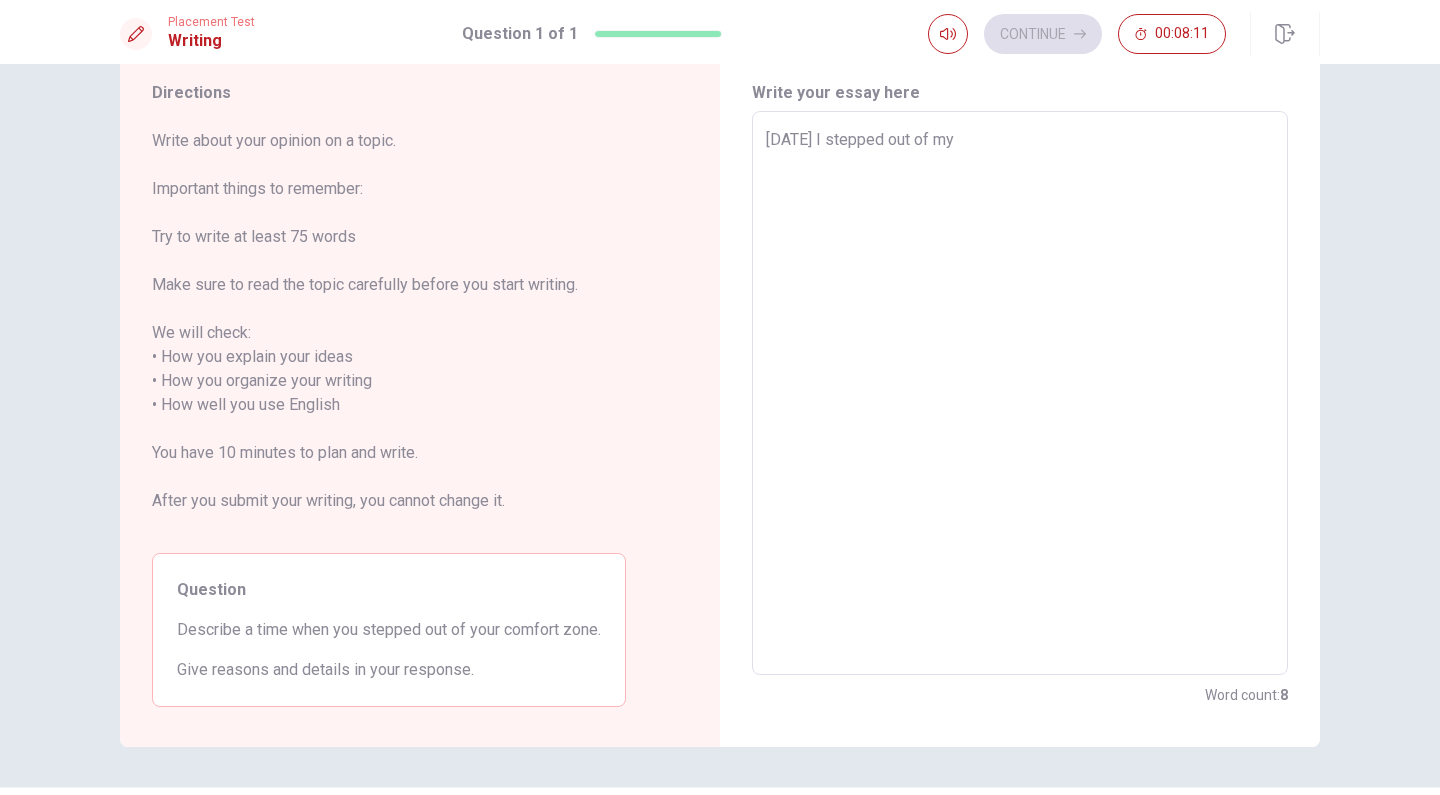 type on "[DATE] I stepped out of my c" 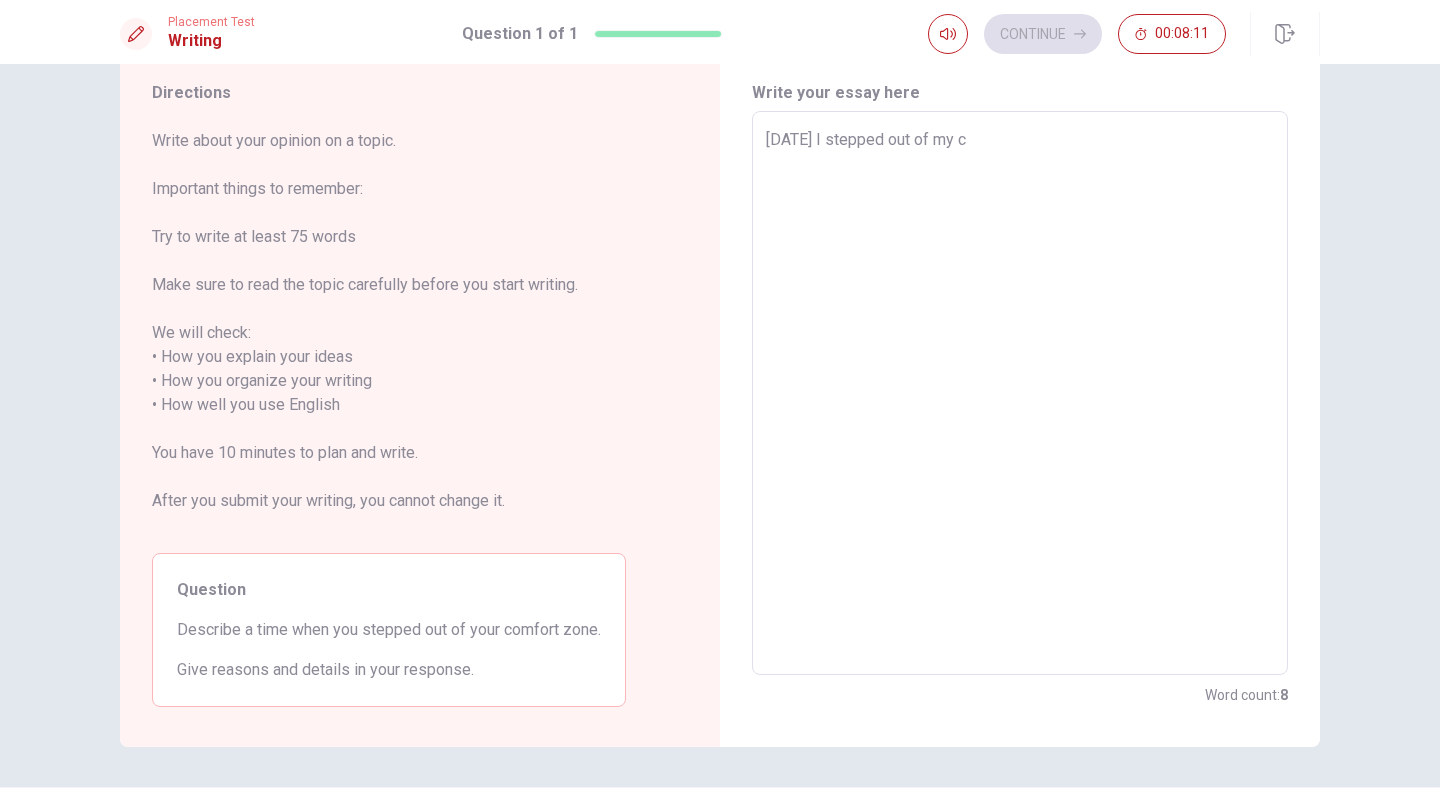 type on "x" 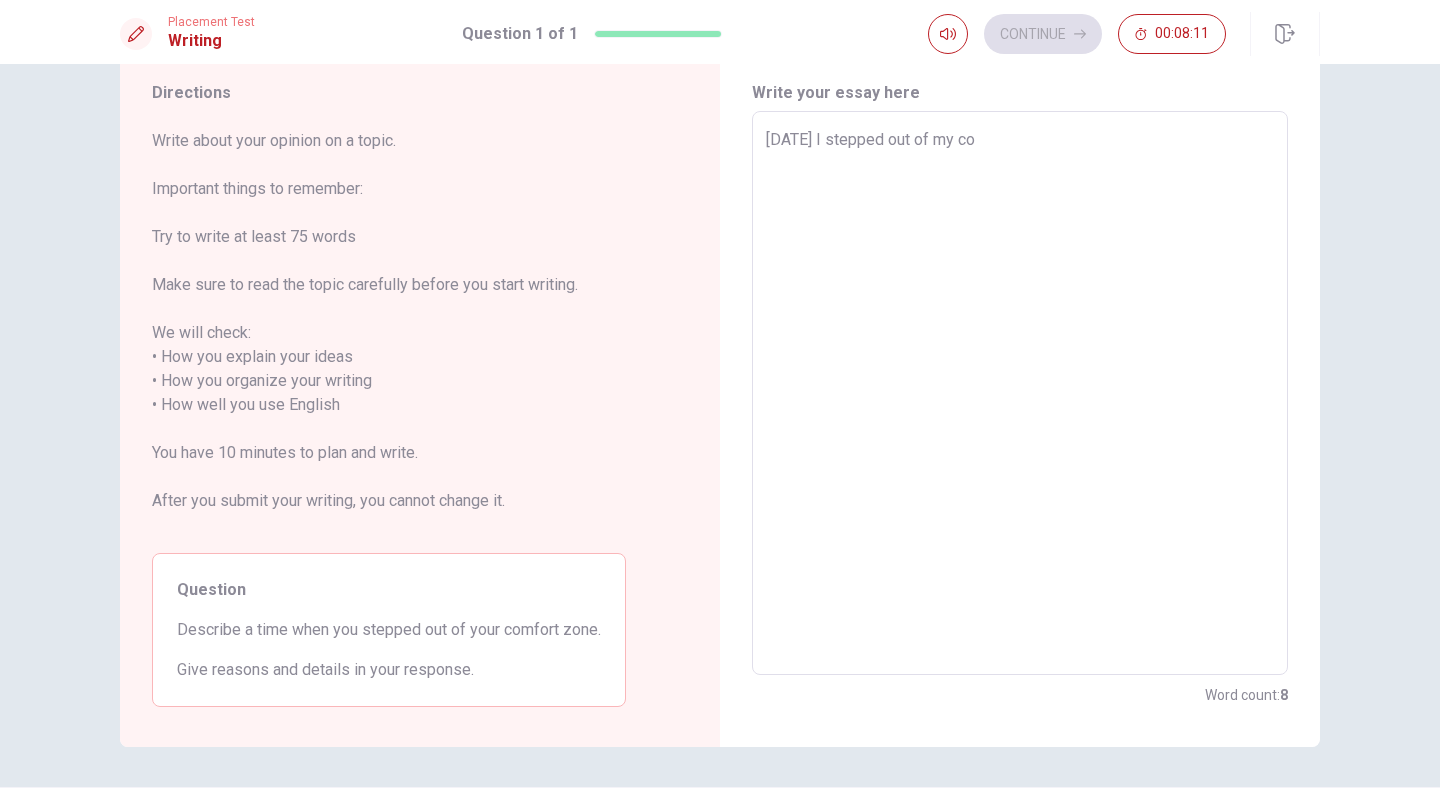 type on "x" 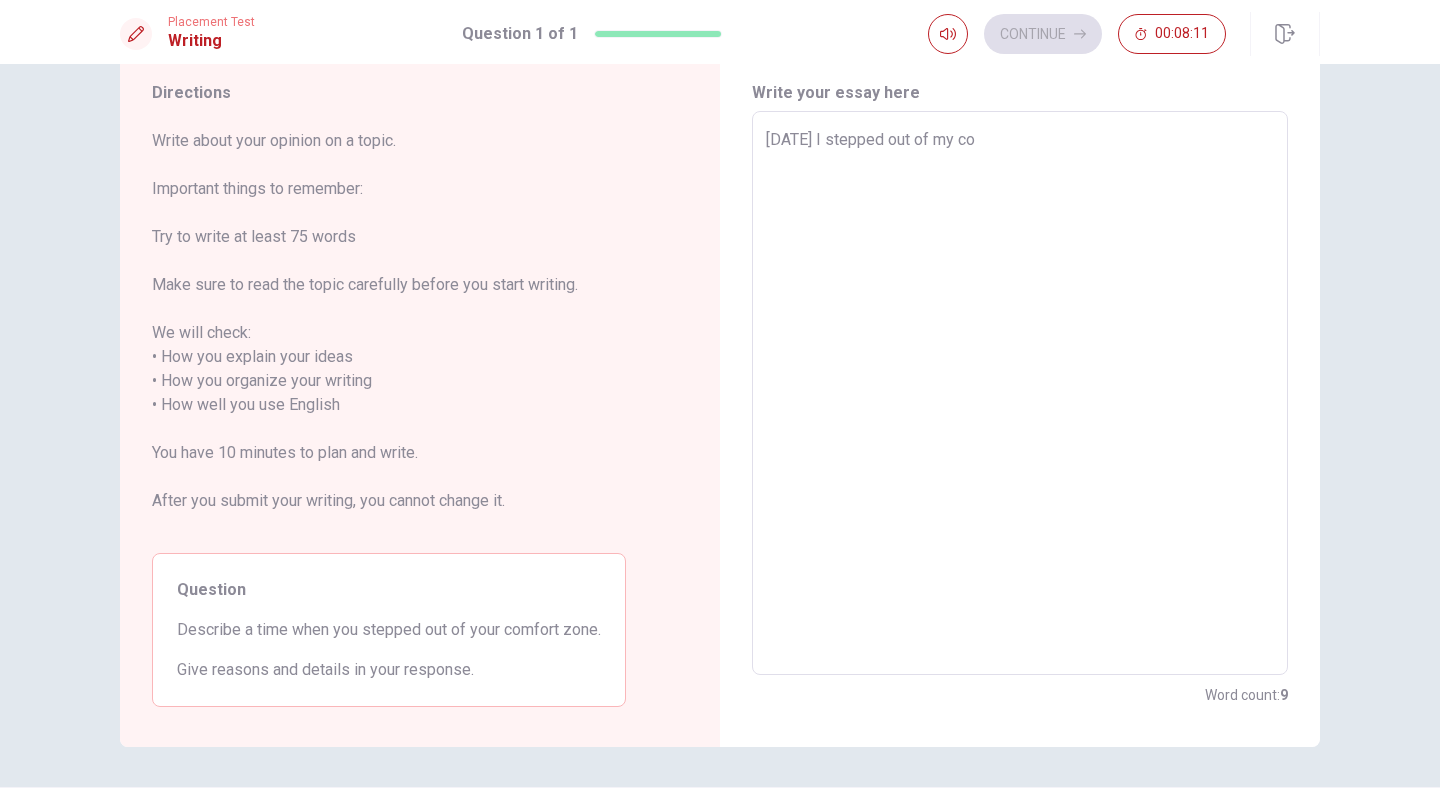 type on "[DATE] I stepped out of my com" 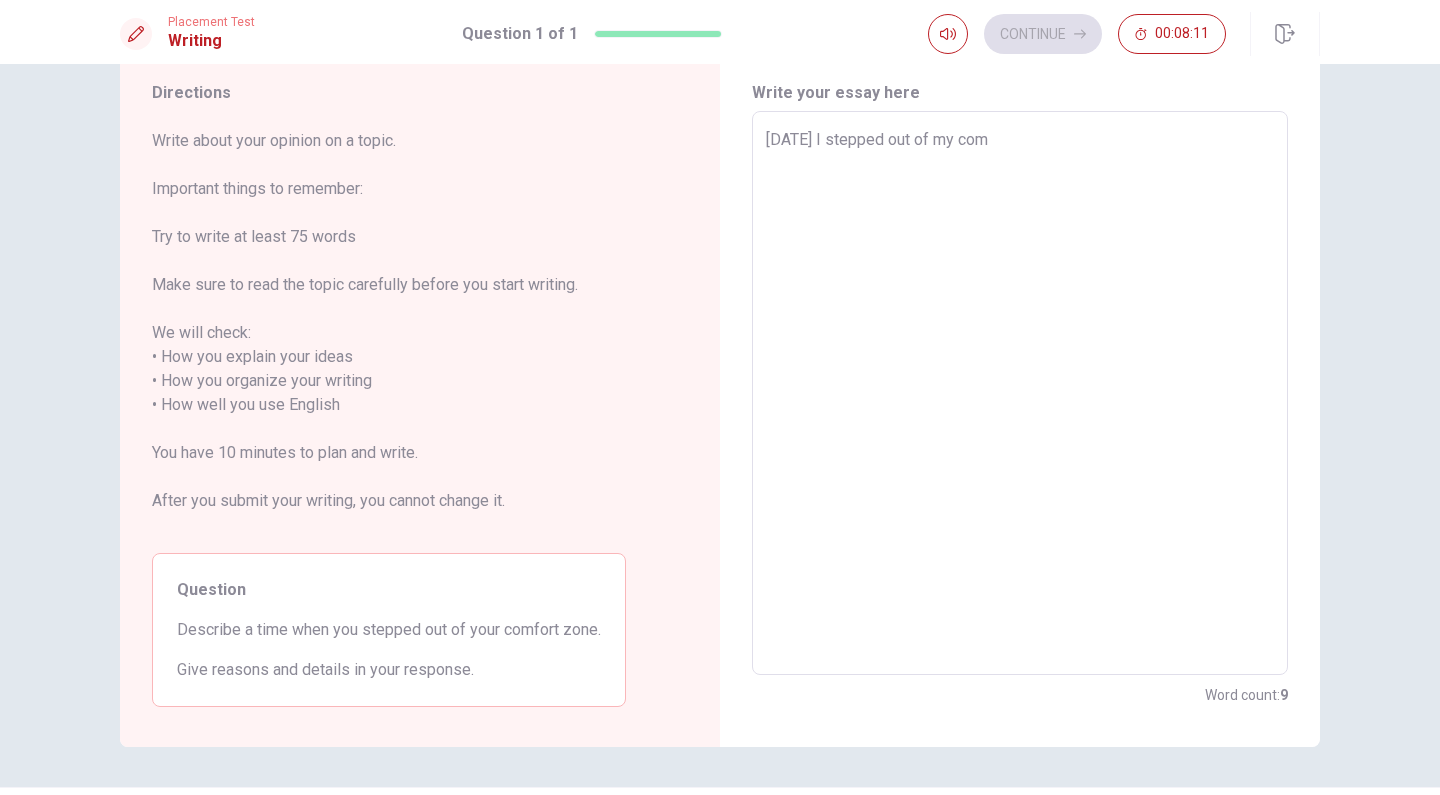 type on "x" 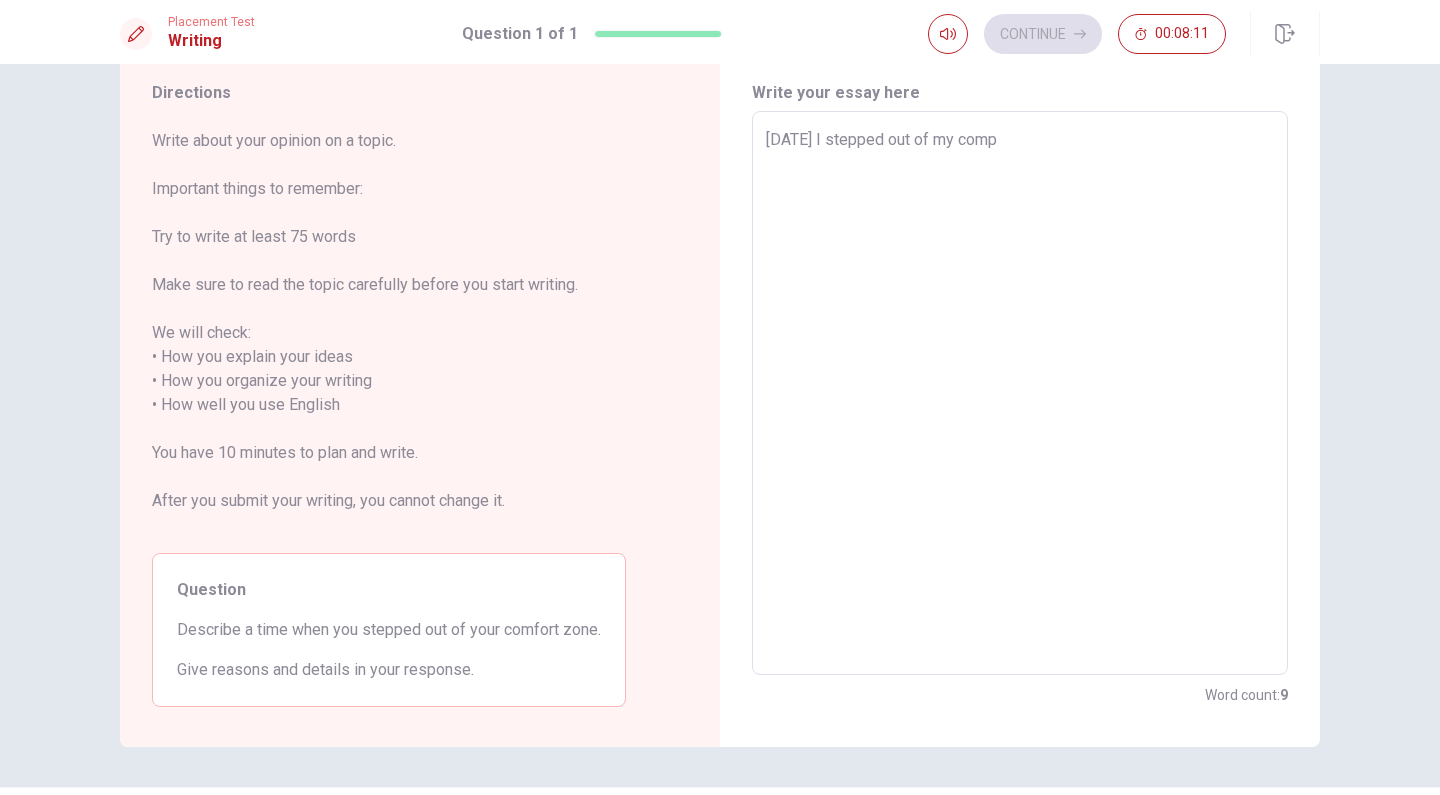 type on "x" 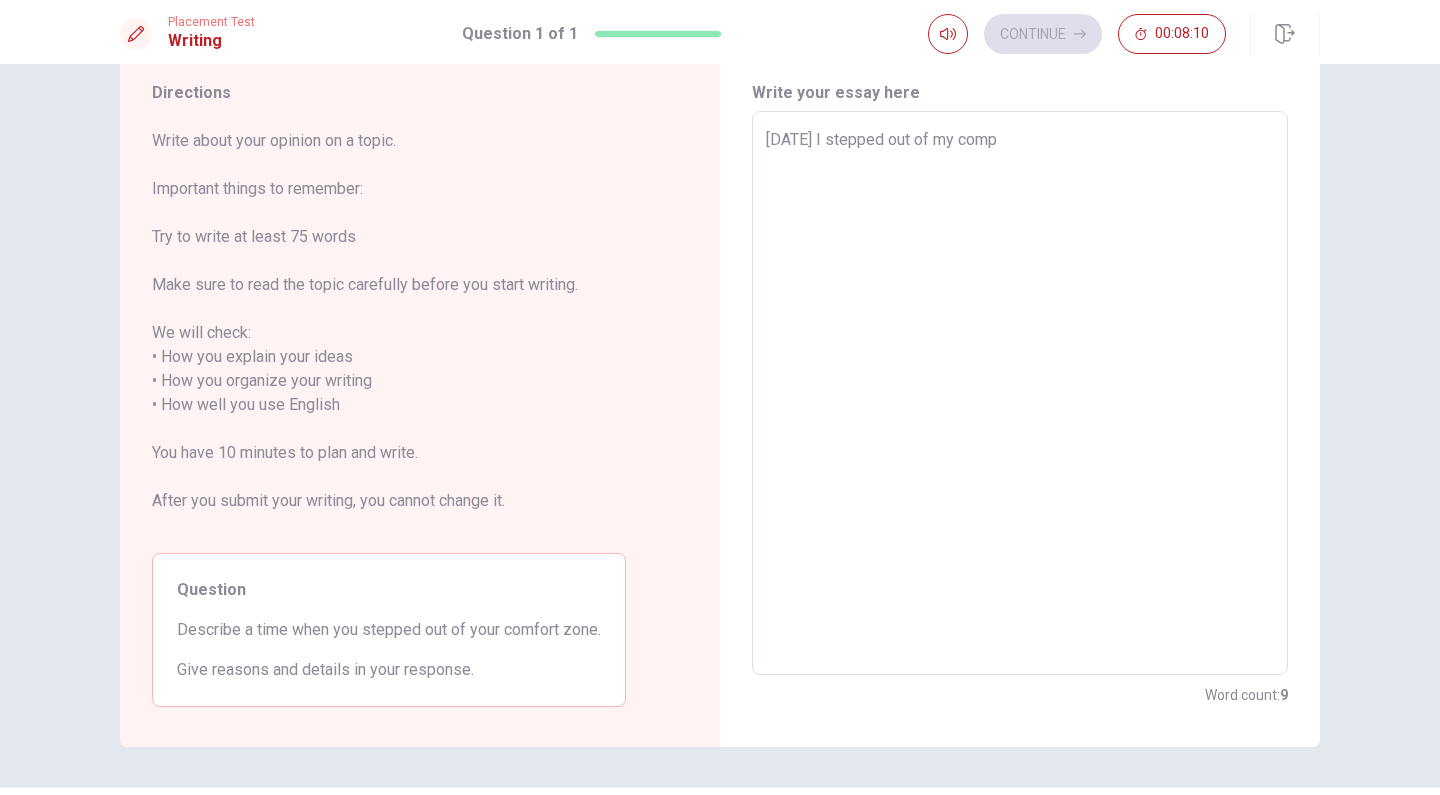 type on "[DATE] I stepped out of my com" 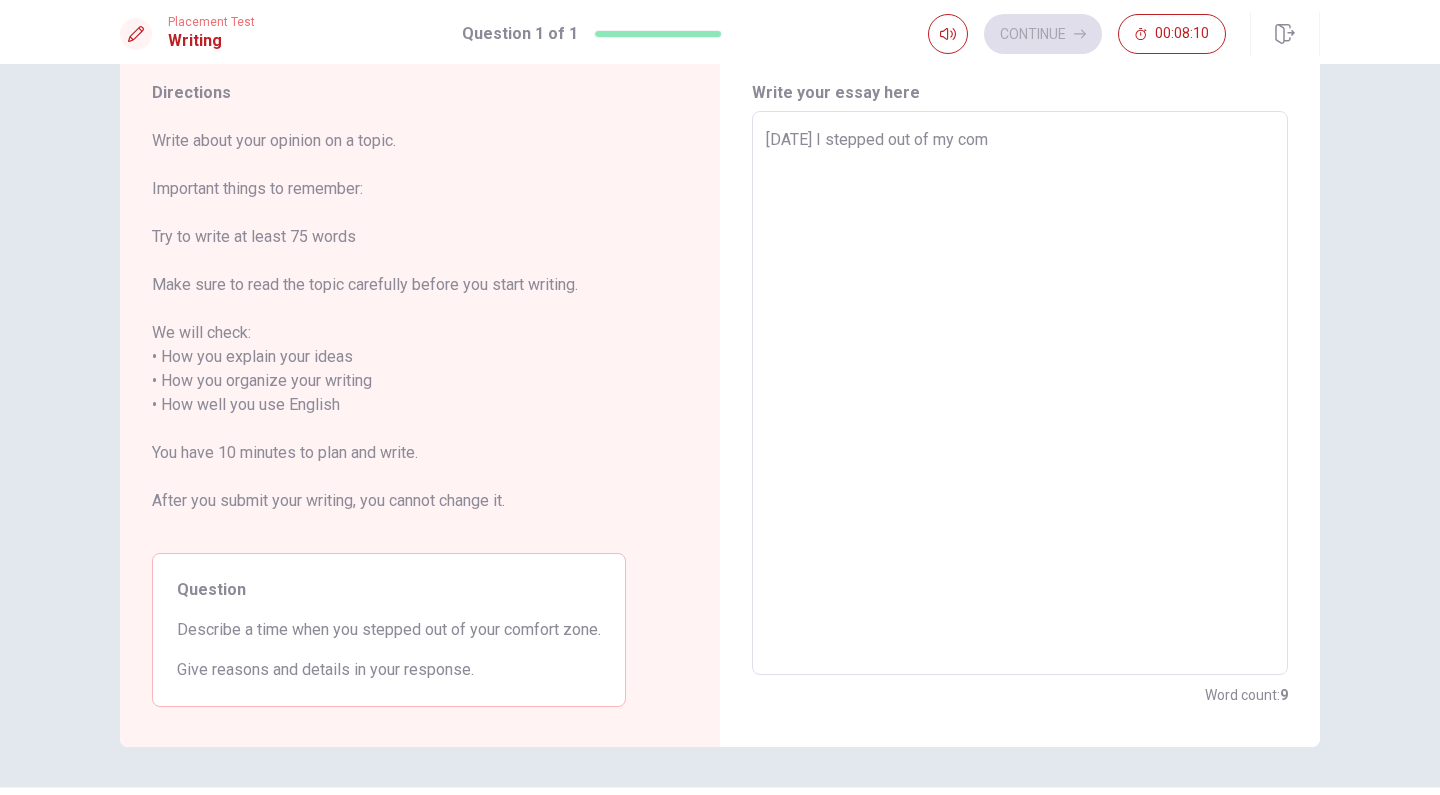 type on "x" 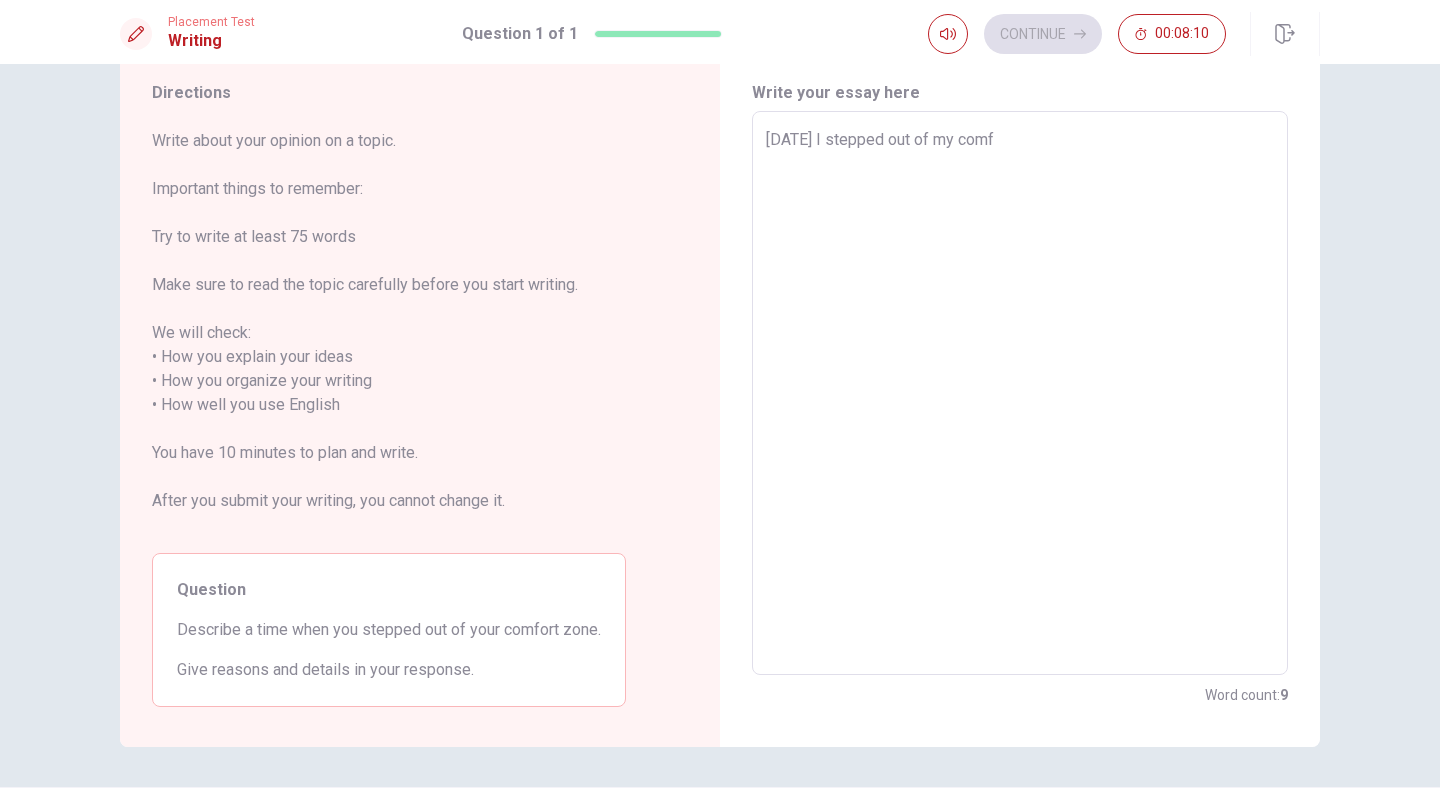 type on "x" 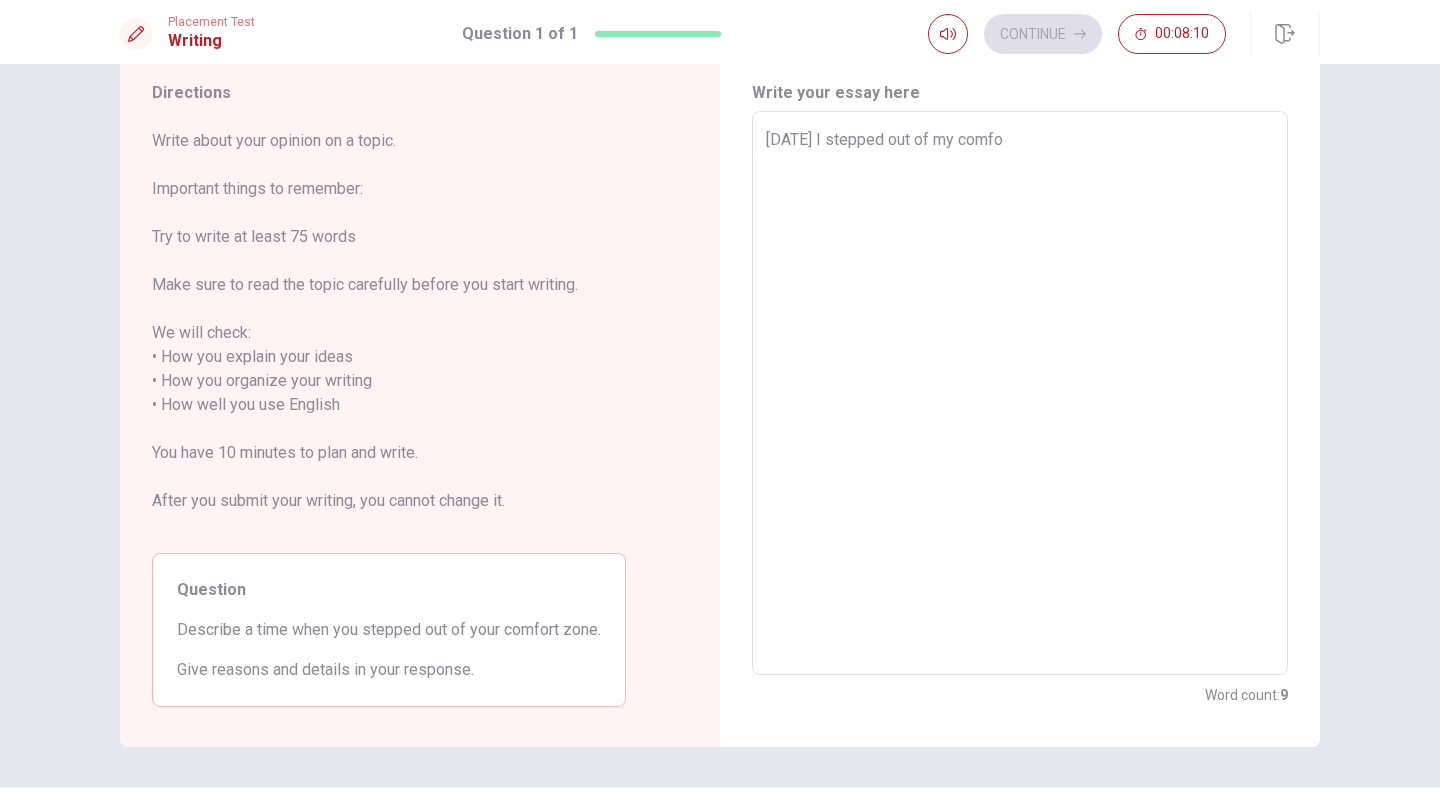type on "x" 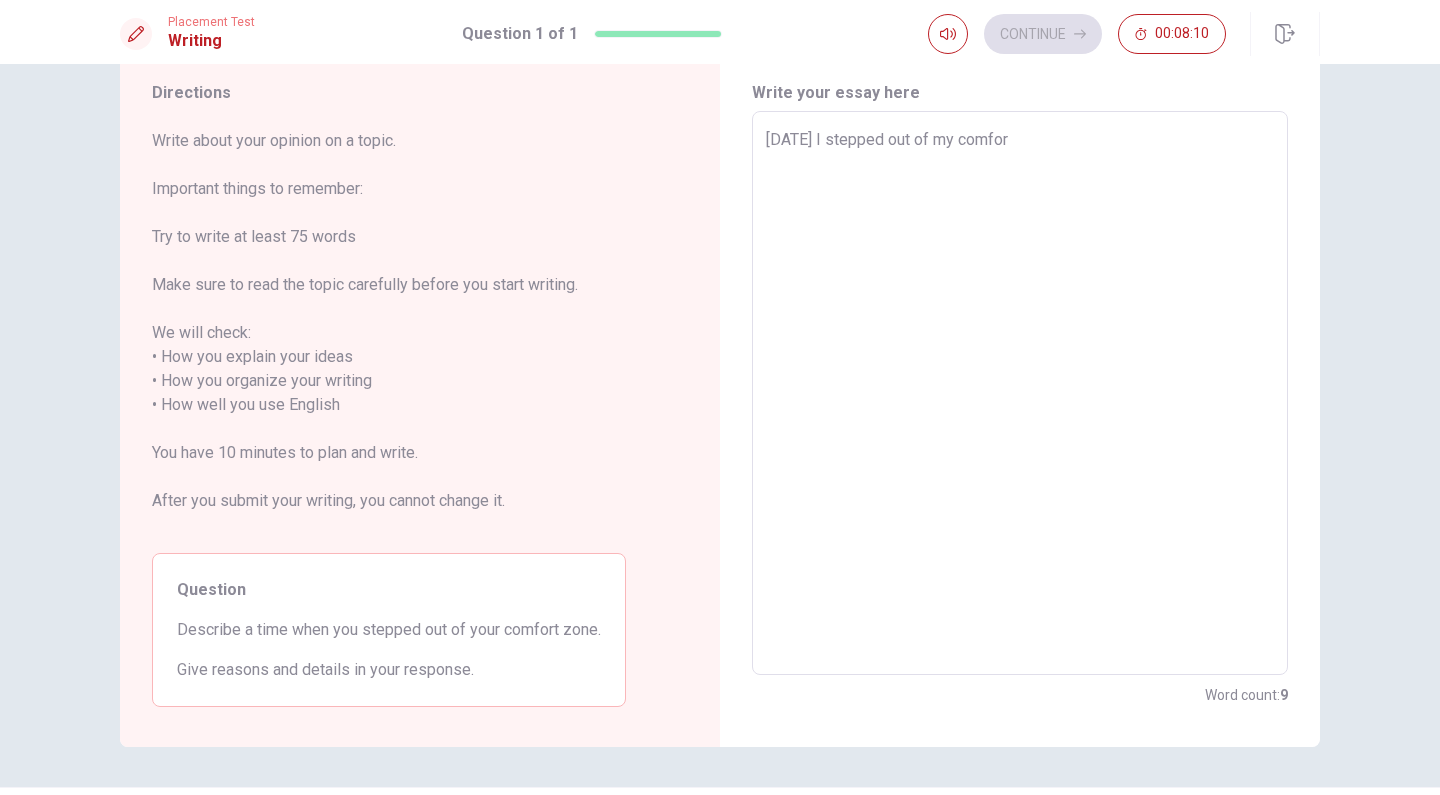 type on "x" 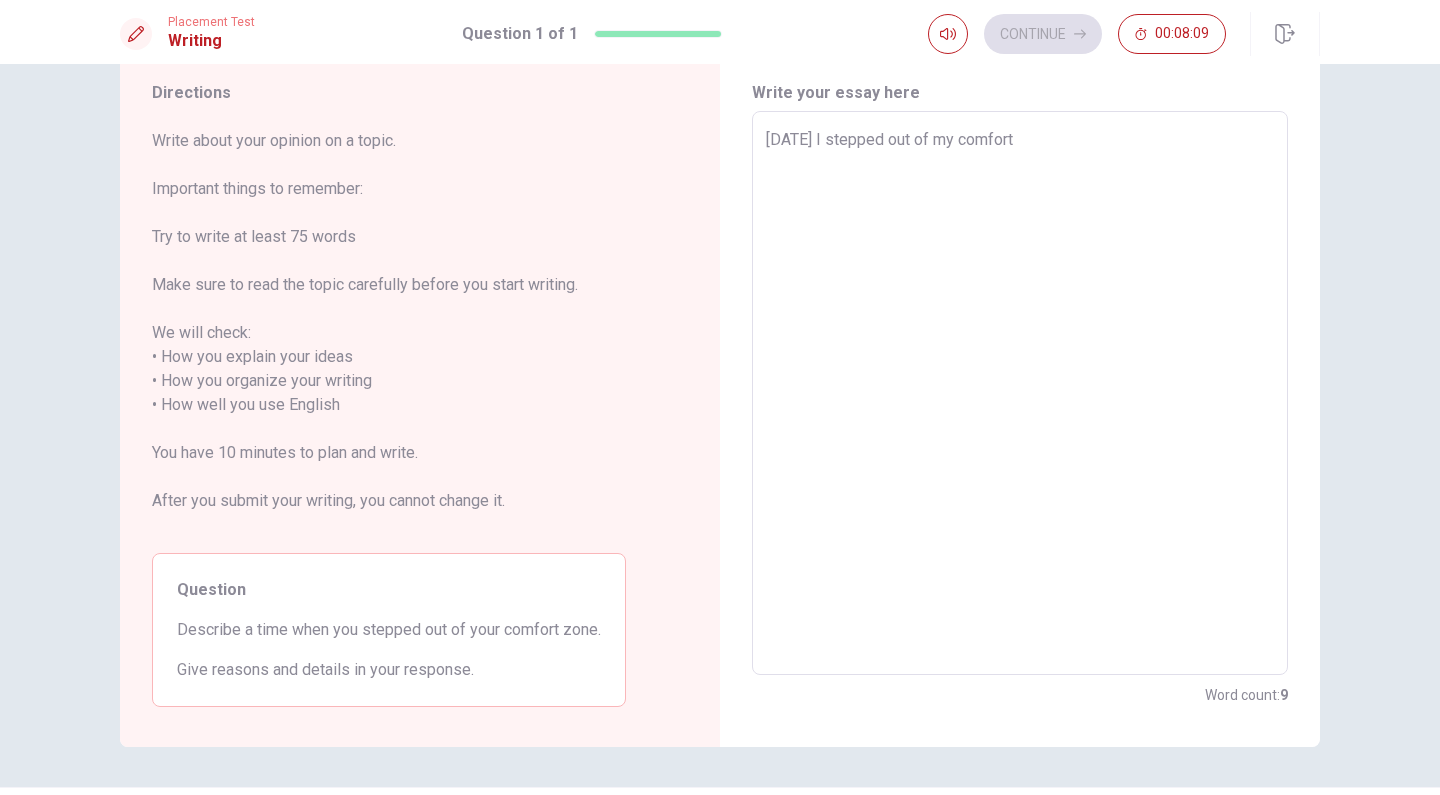 type on "[DATE] I stepped out of my comfort" 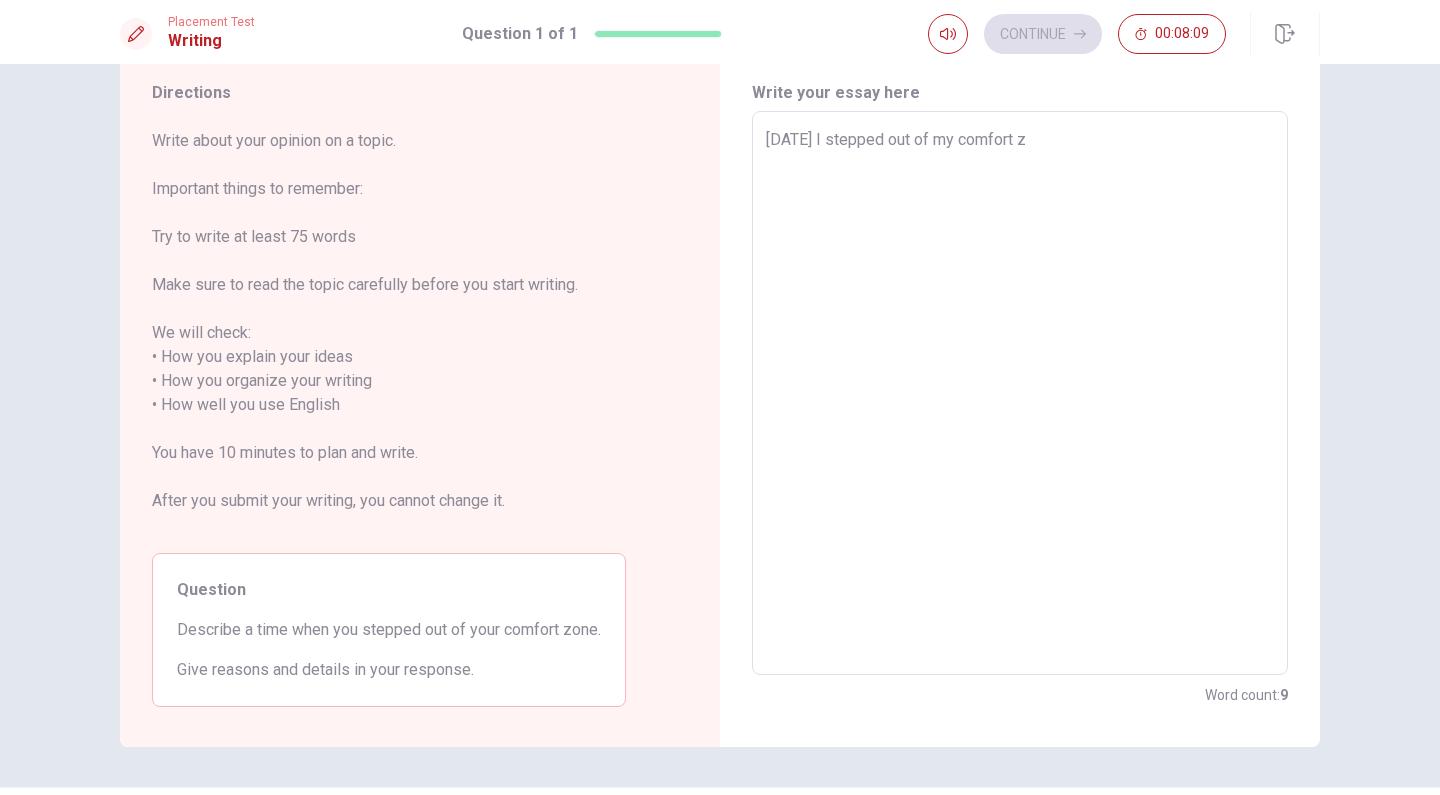 type on "x" 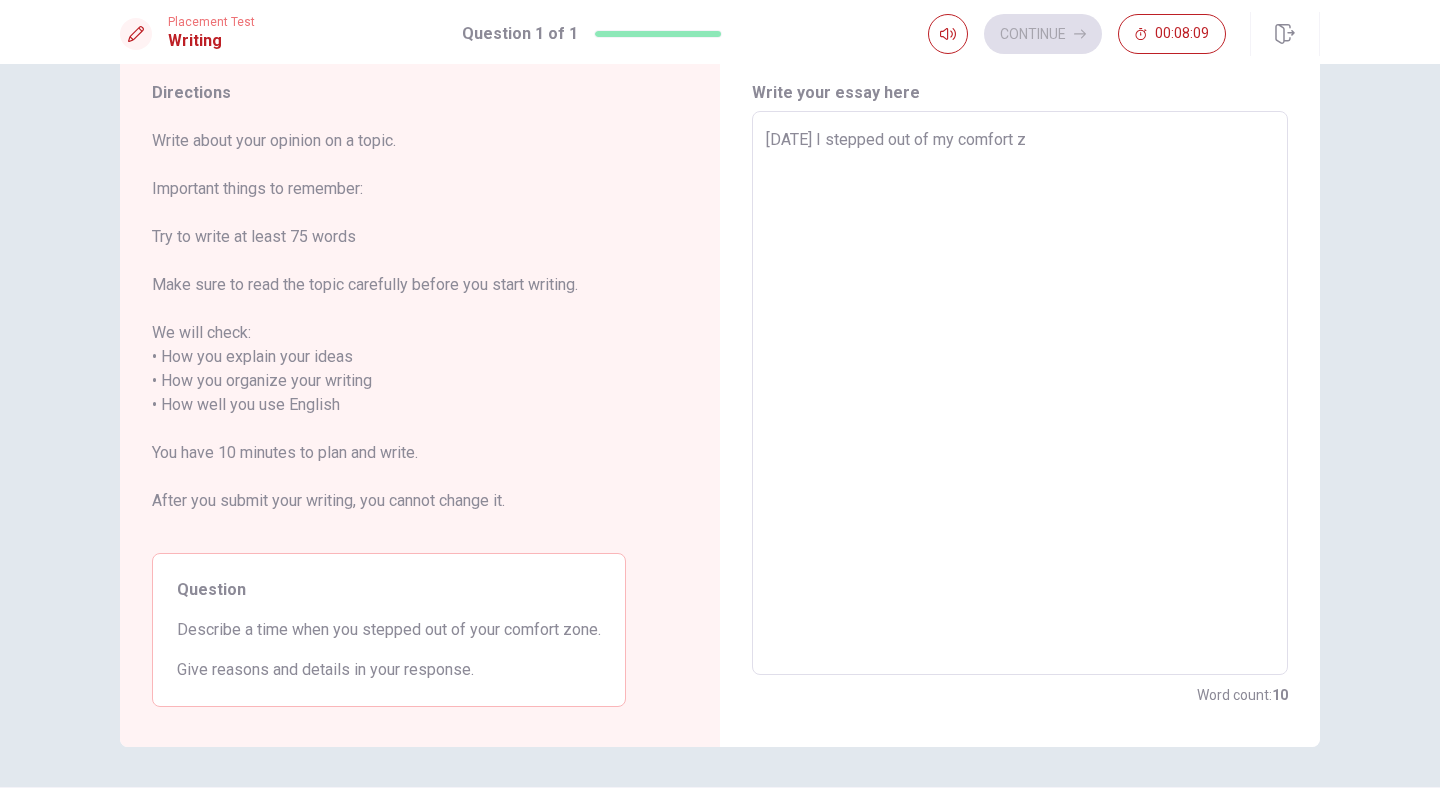 type on "[DATE] I stepped out of my comfort zo" 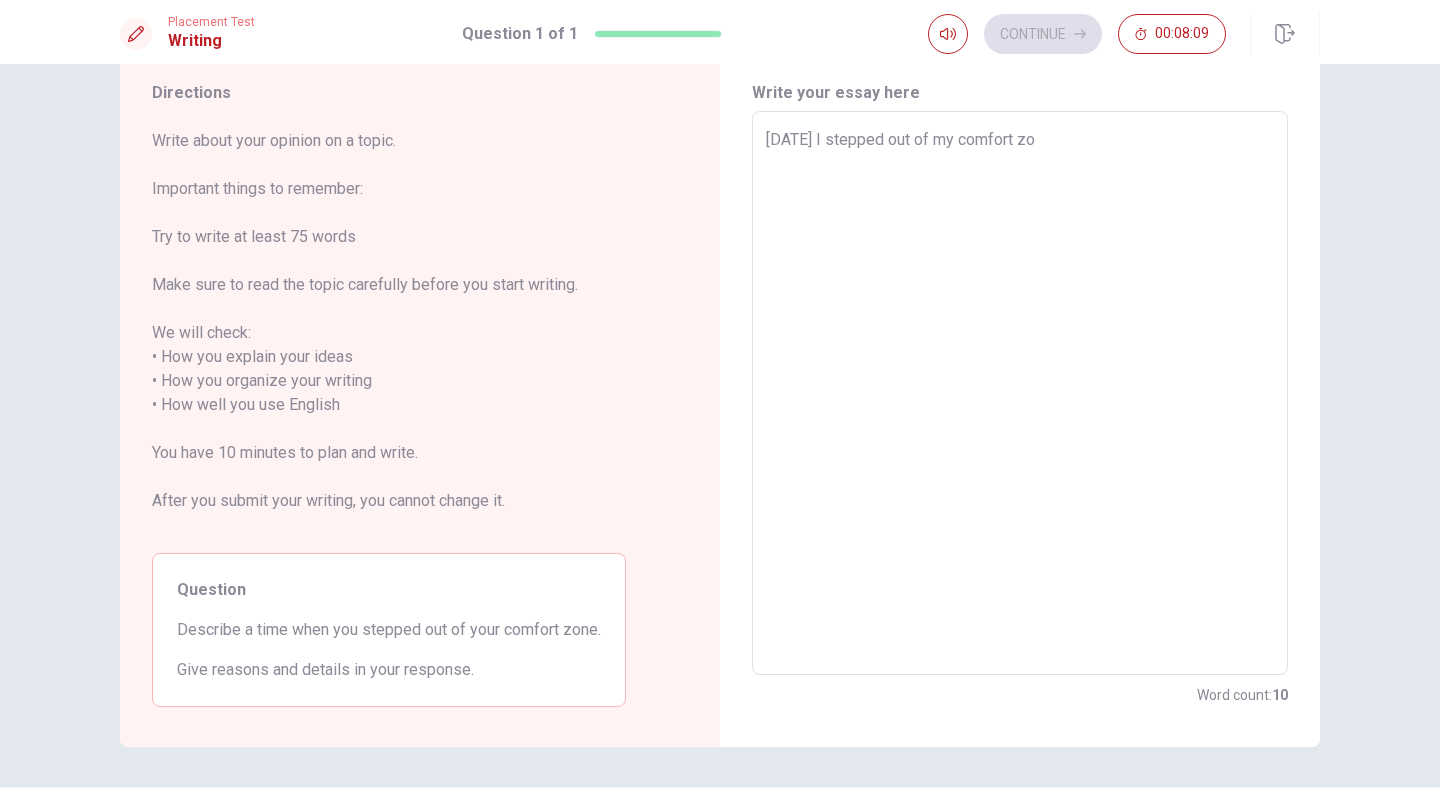 type on "x" 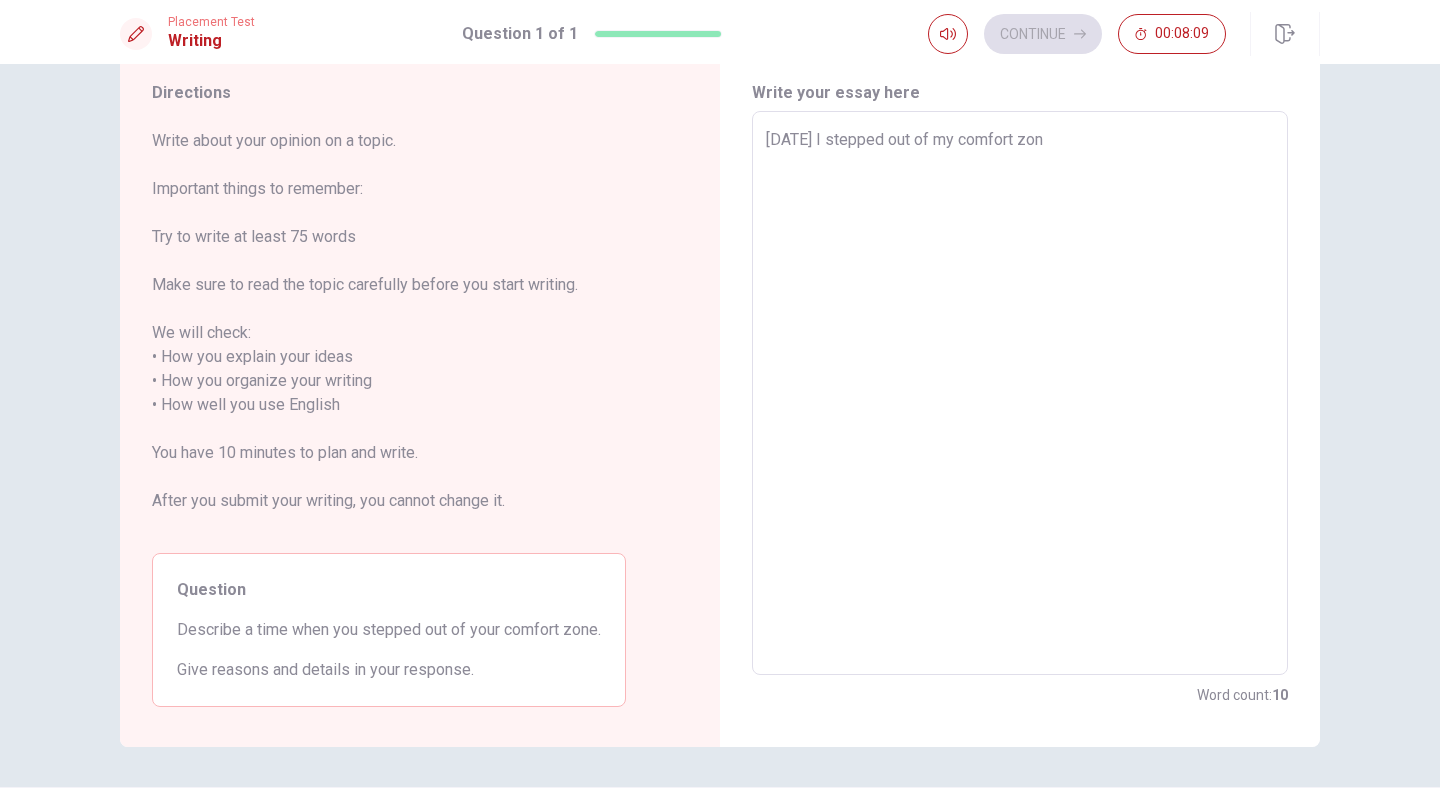 type on "x" 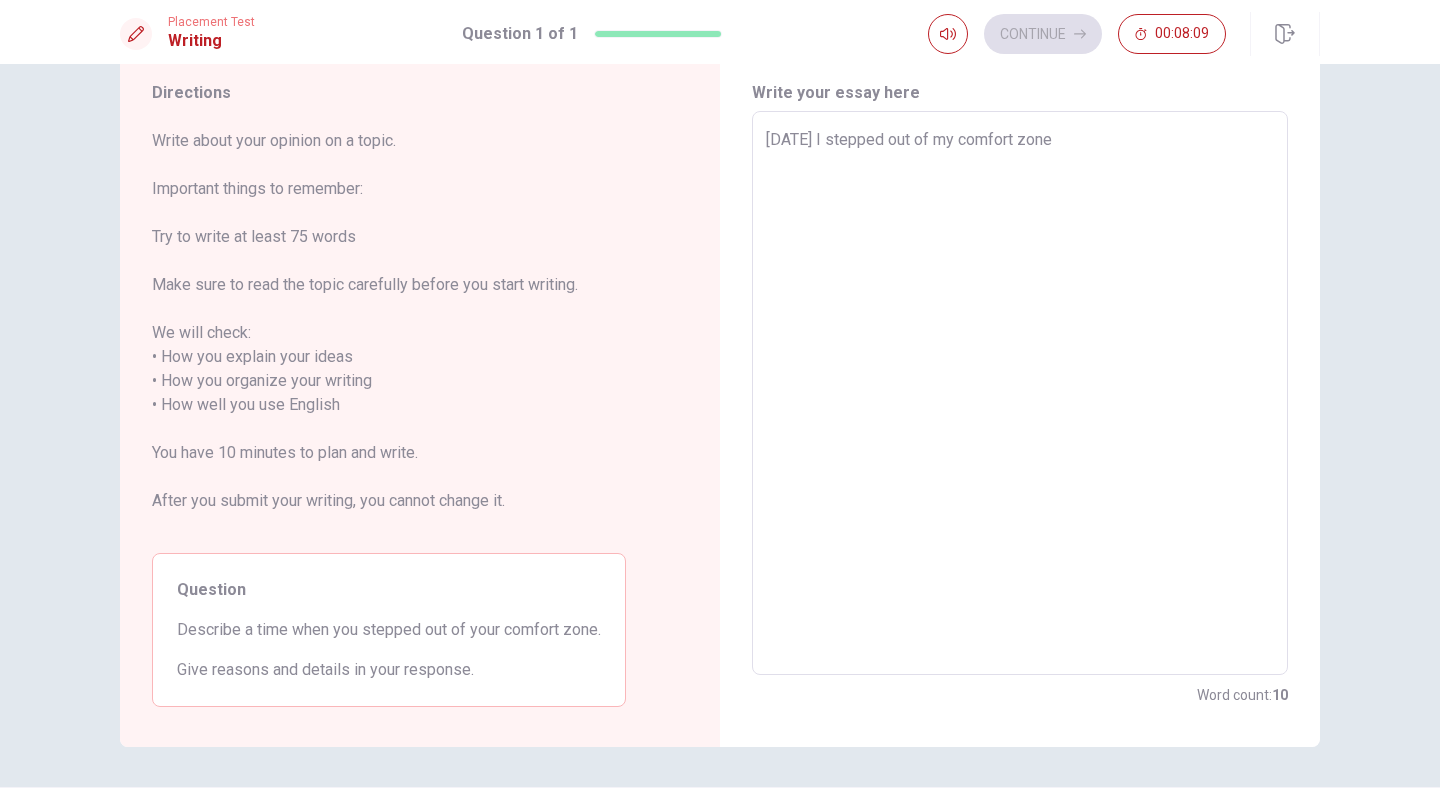type on "x" 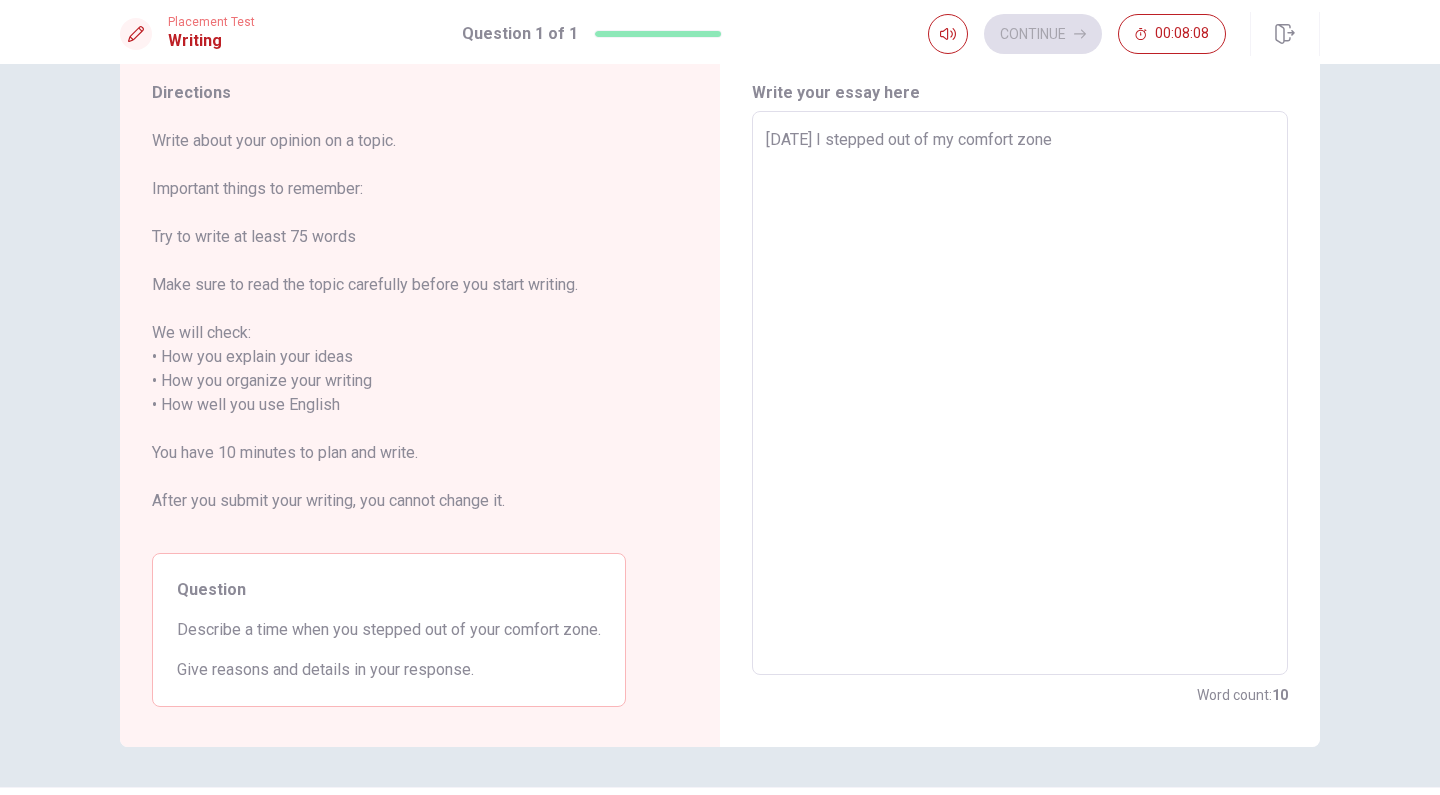 type on "[DATE] I stepped out of my comfort zone," 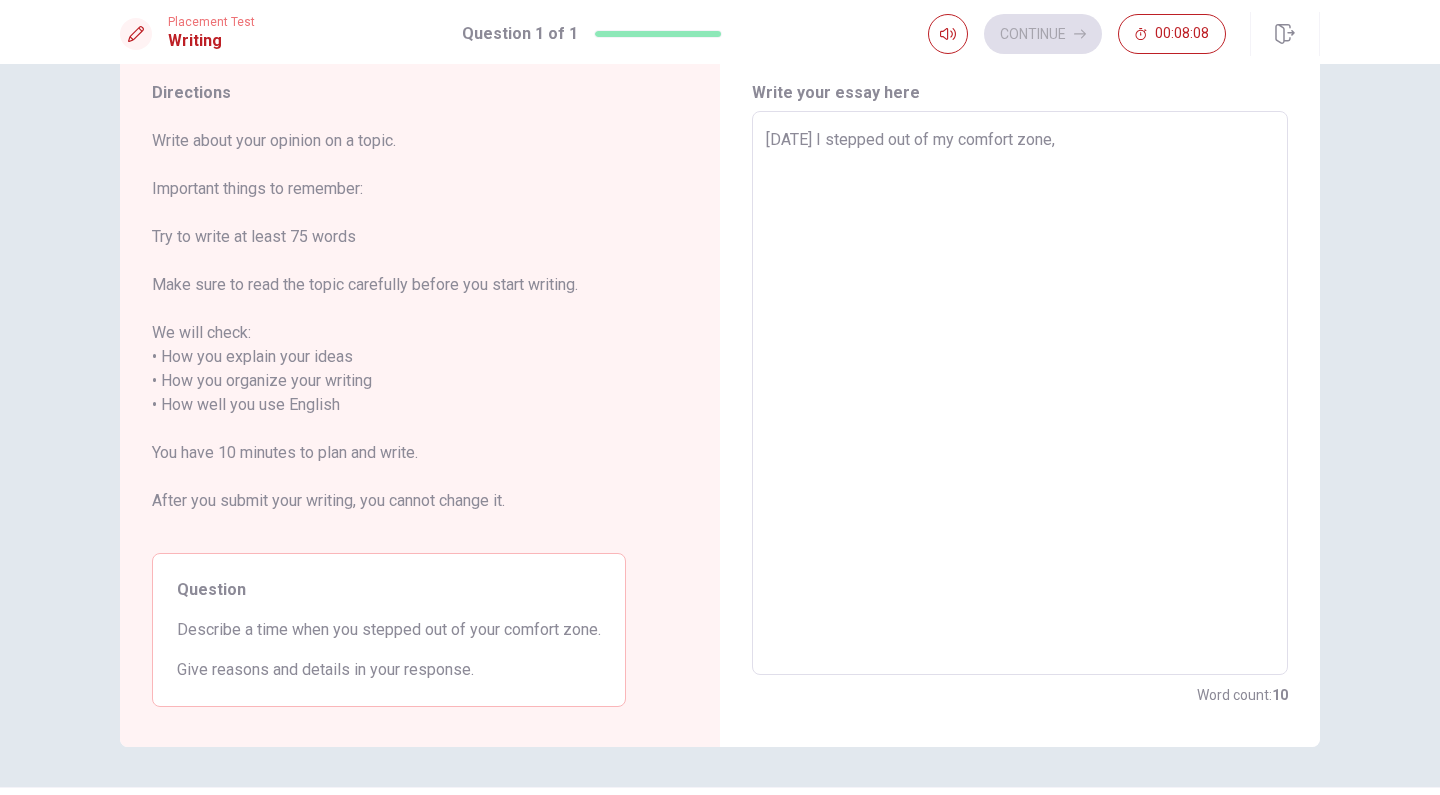 type on "x" 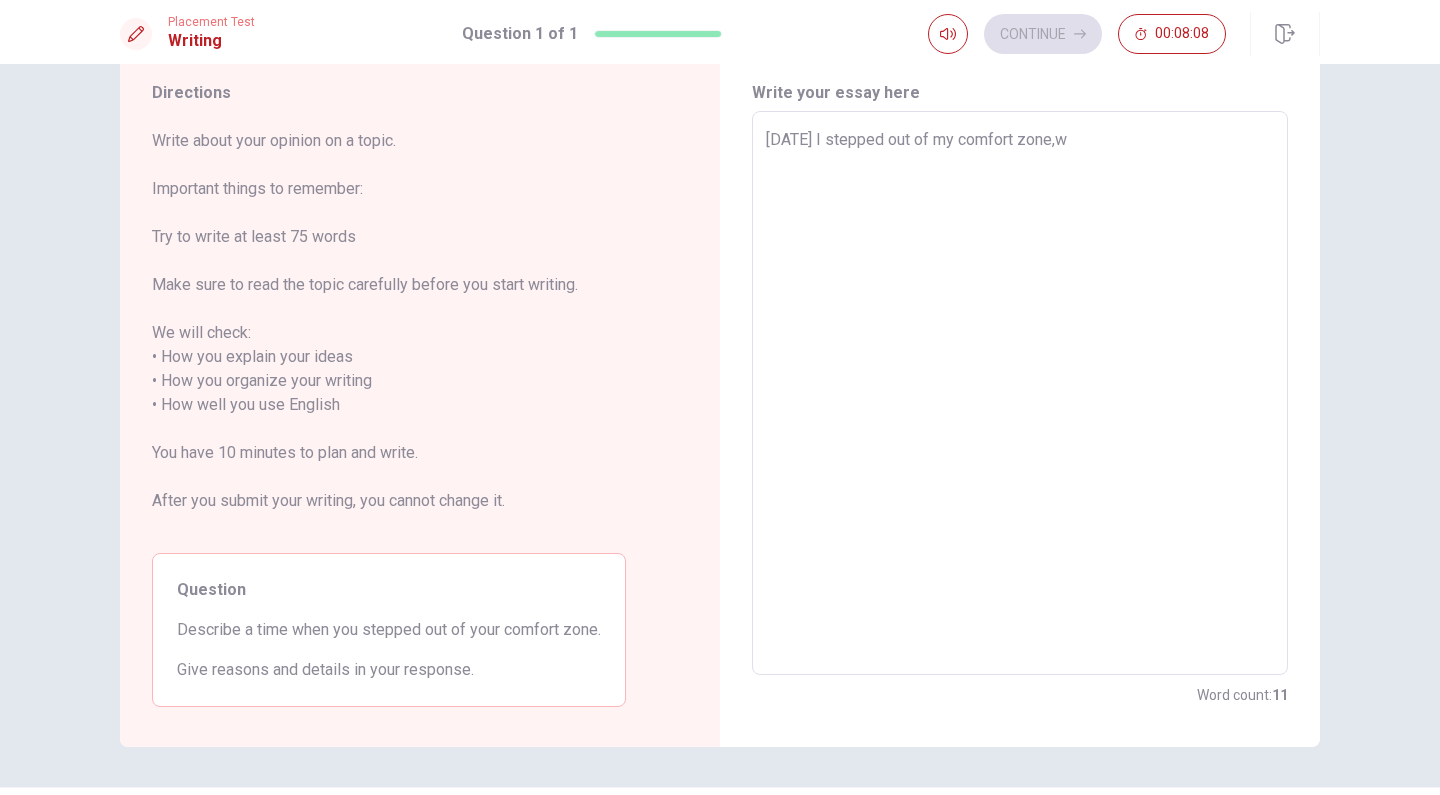 type on "x" 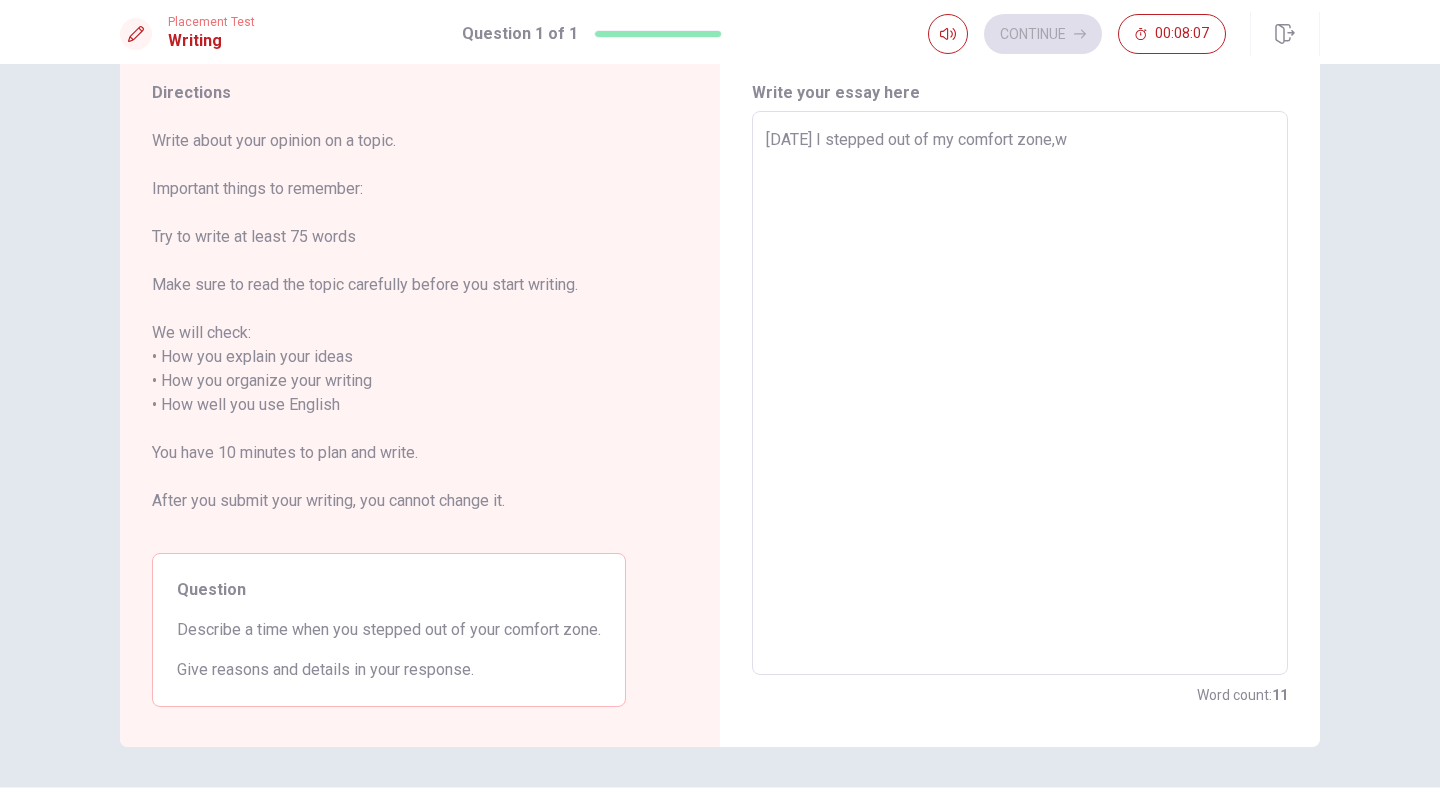 type on "[DATE] I stepped out of my comfort zone," 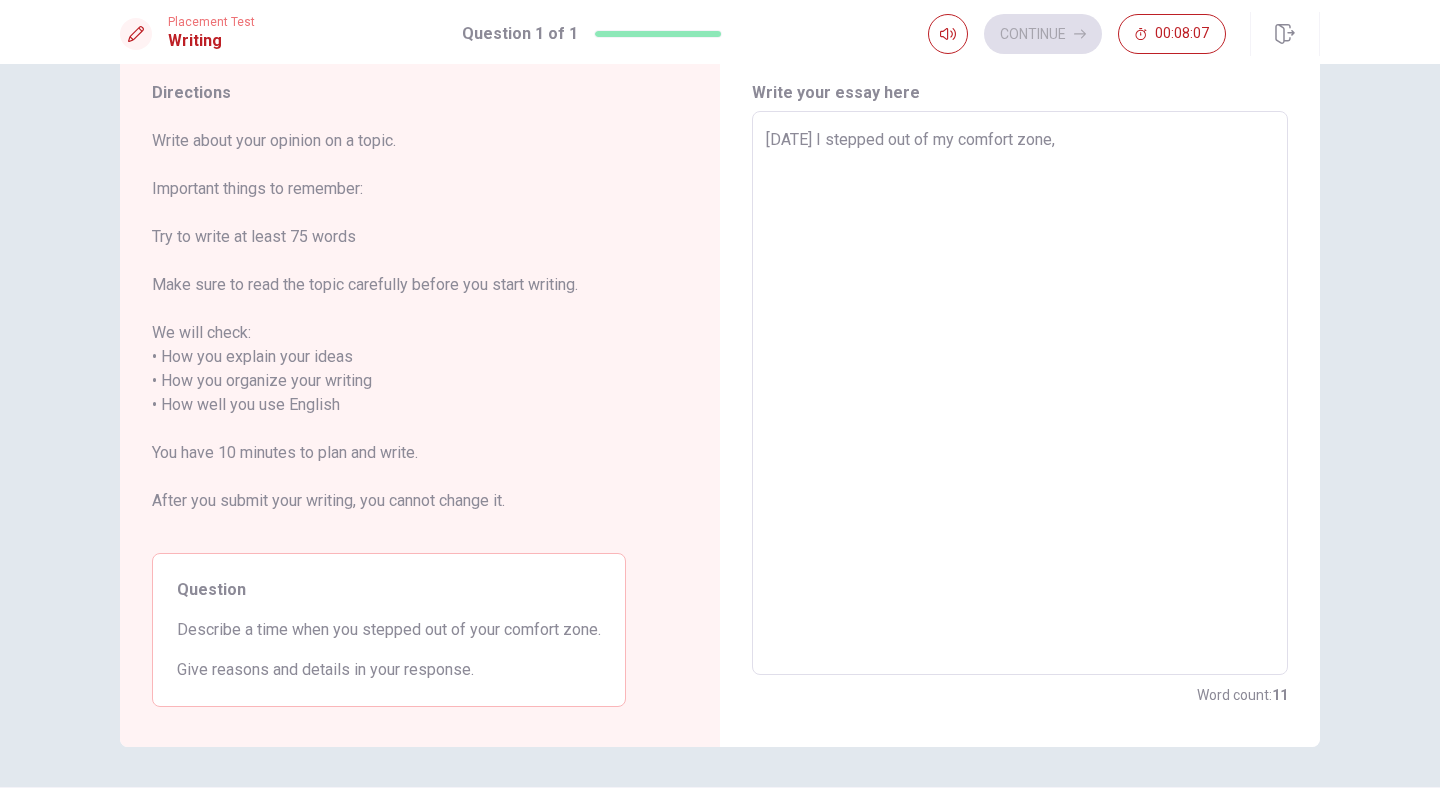 type on "x" 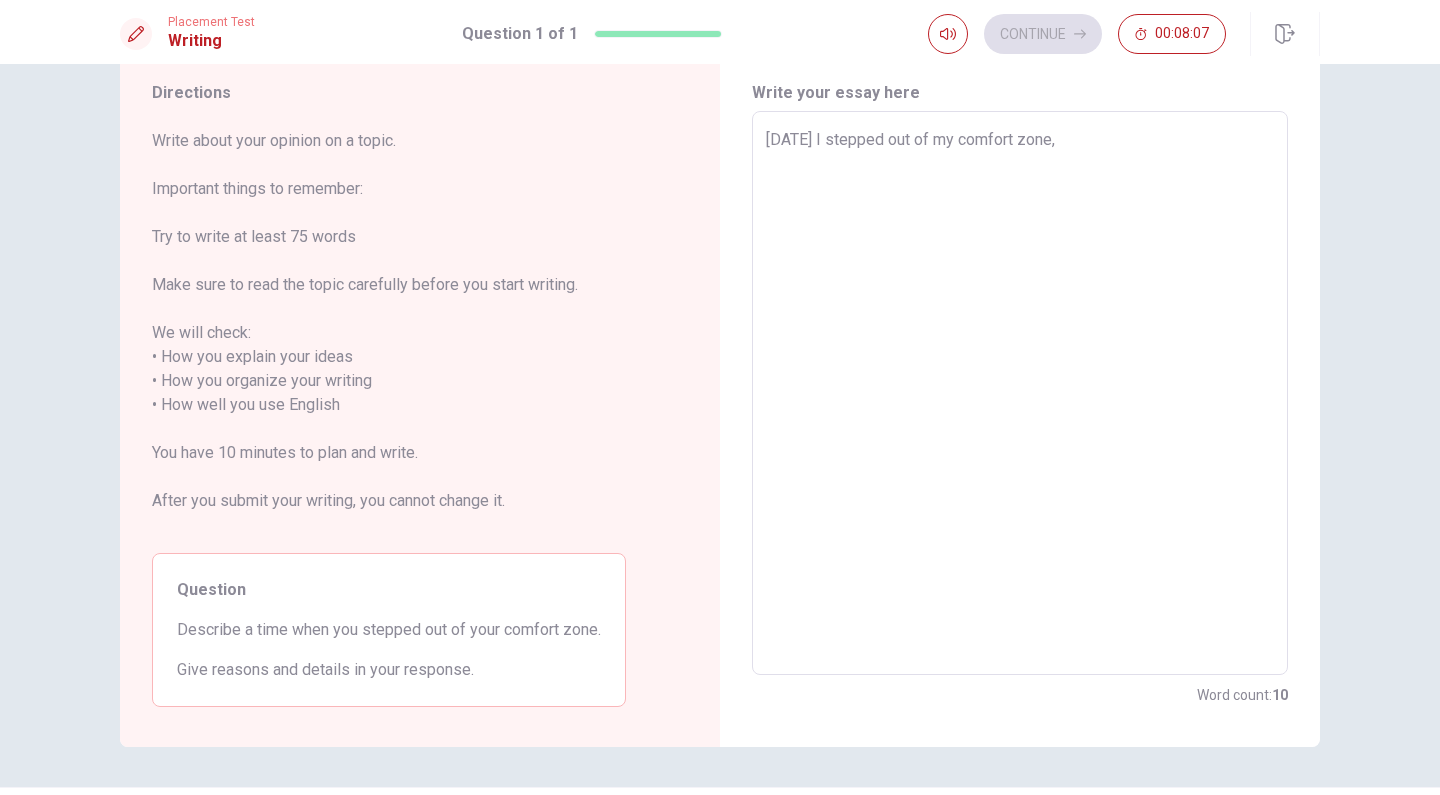 type on "[DATE] I stepped out of my comfort zone,w" 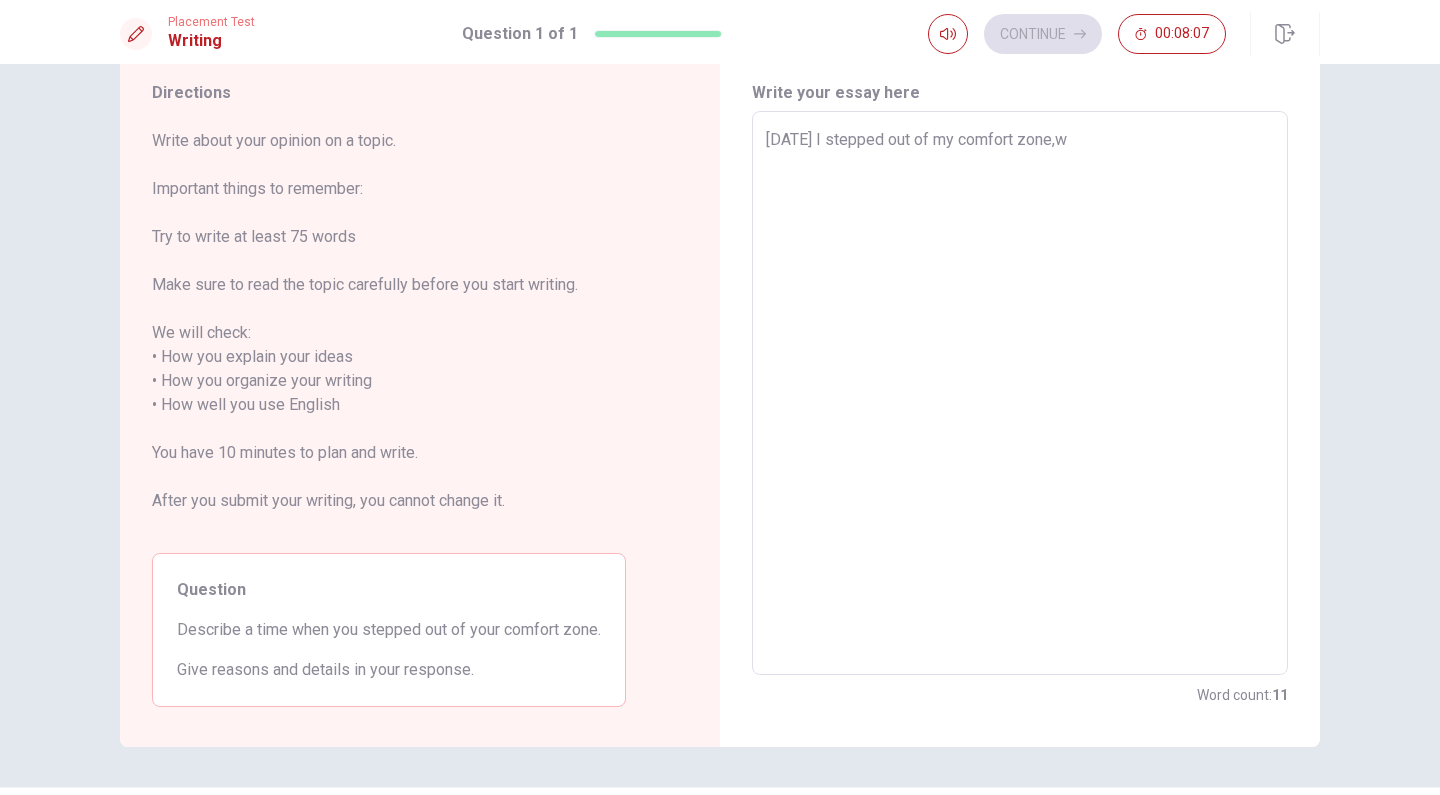 type on "x" 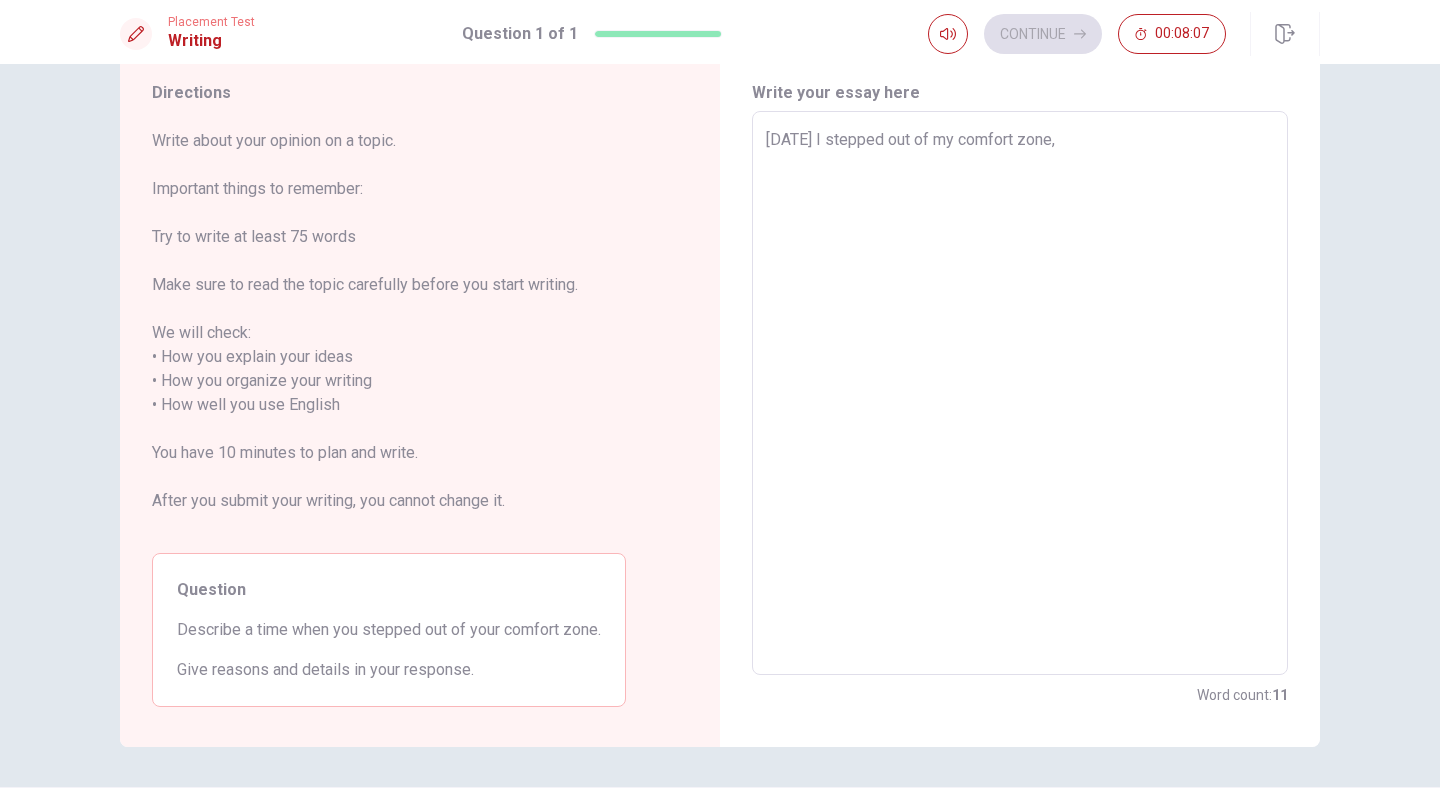 type on "x" 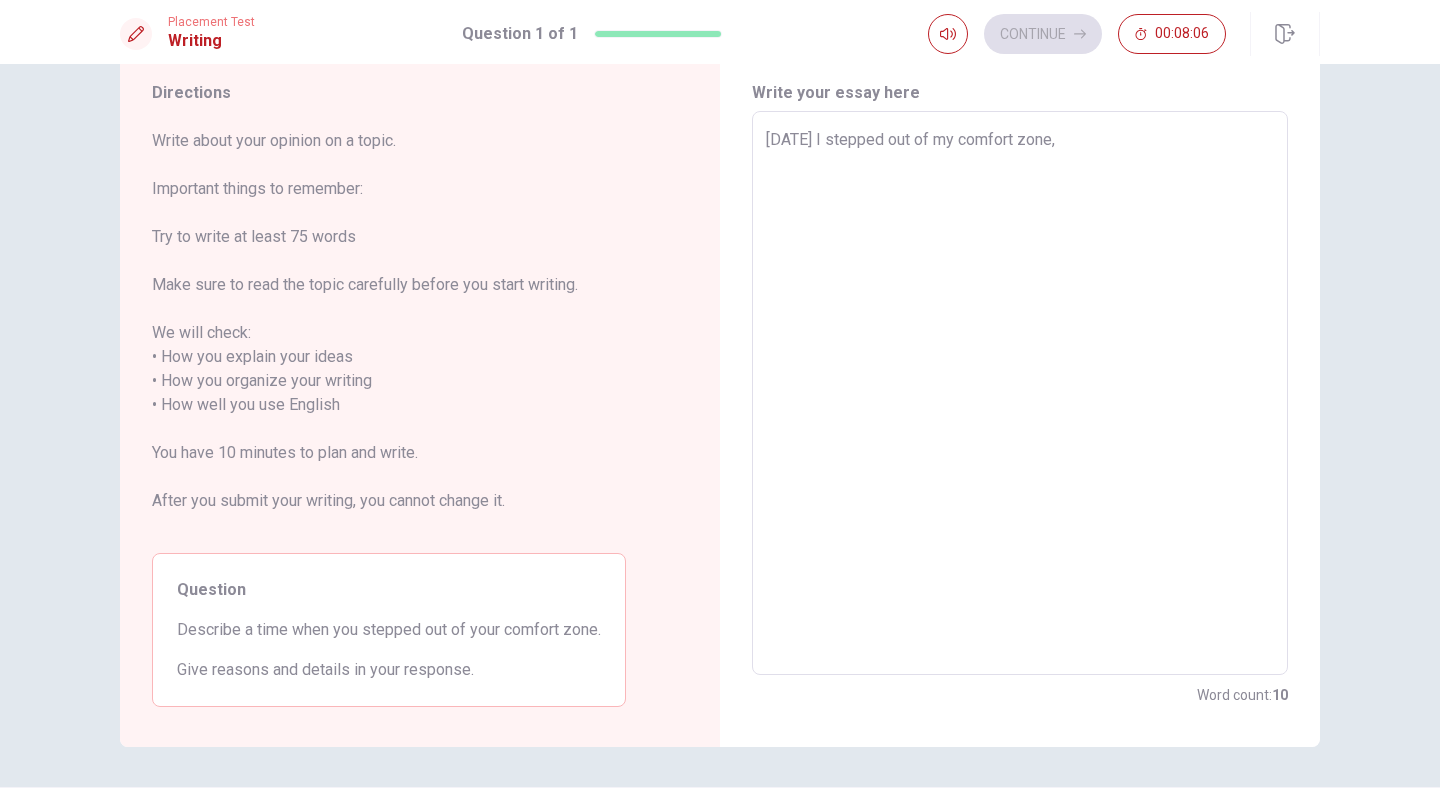 type on "[DATE] I stepped out of my comfort zone," 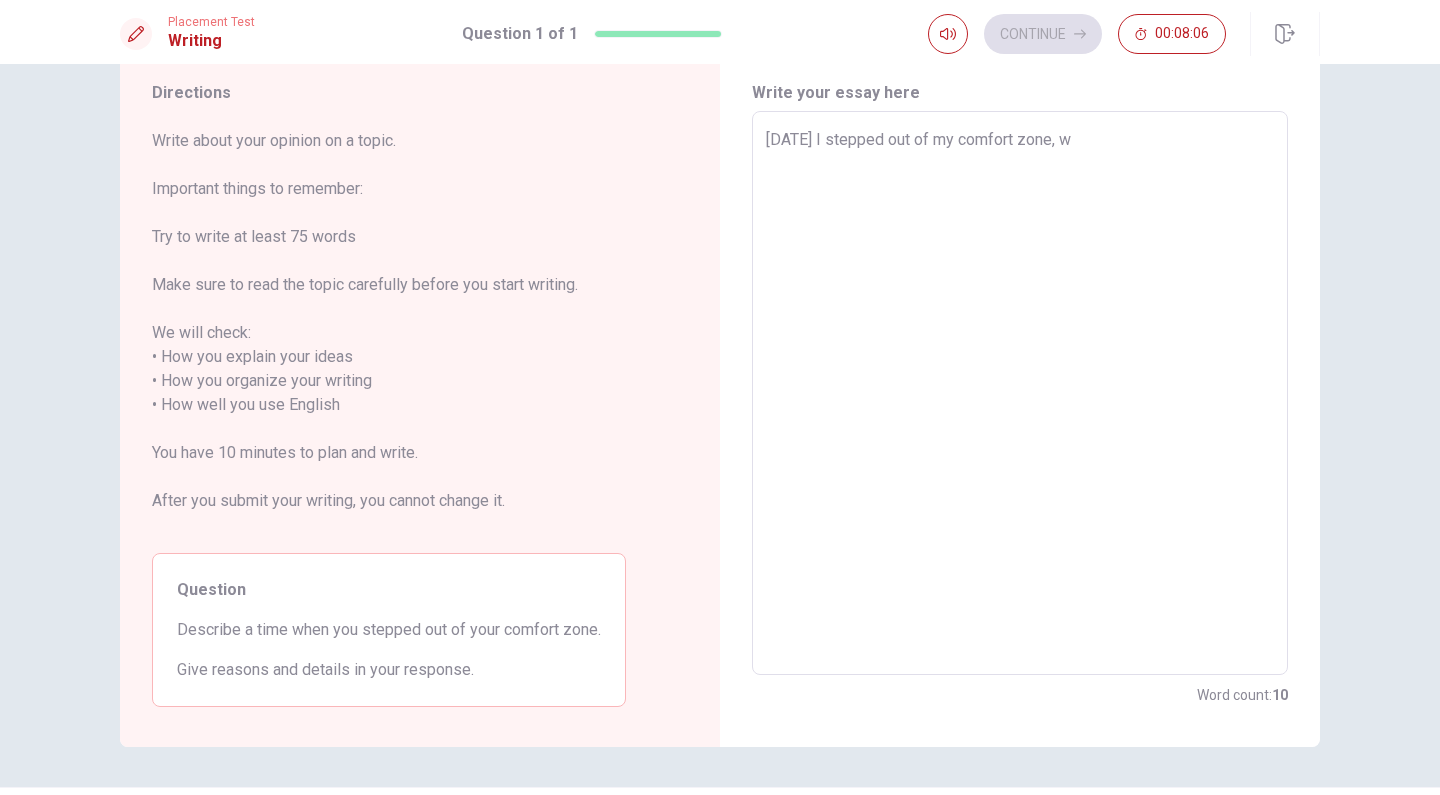 type on "x" 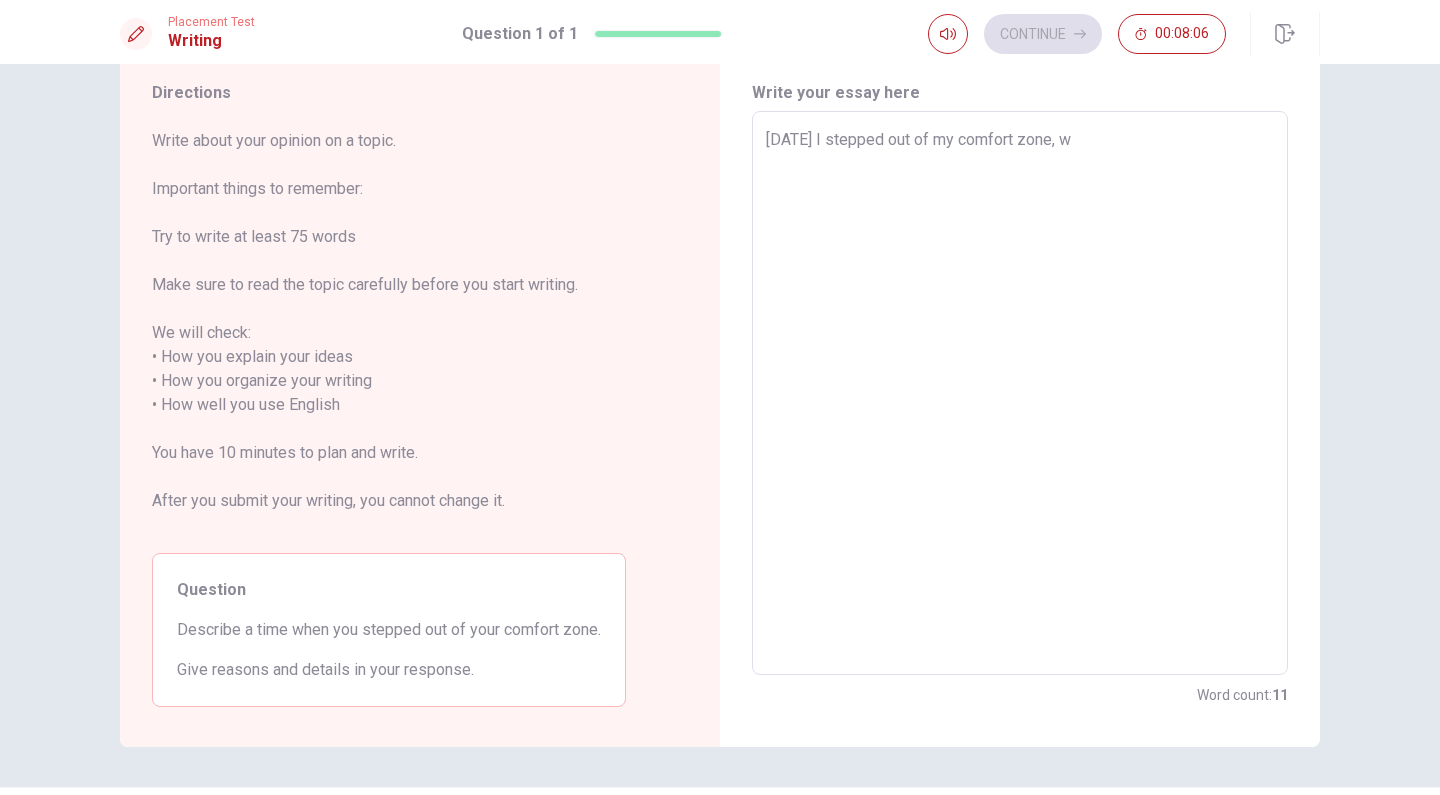 type on "[DATE] I stepped out of my comfort zone, wh" 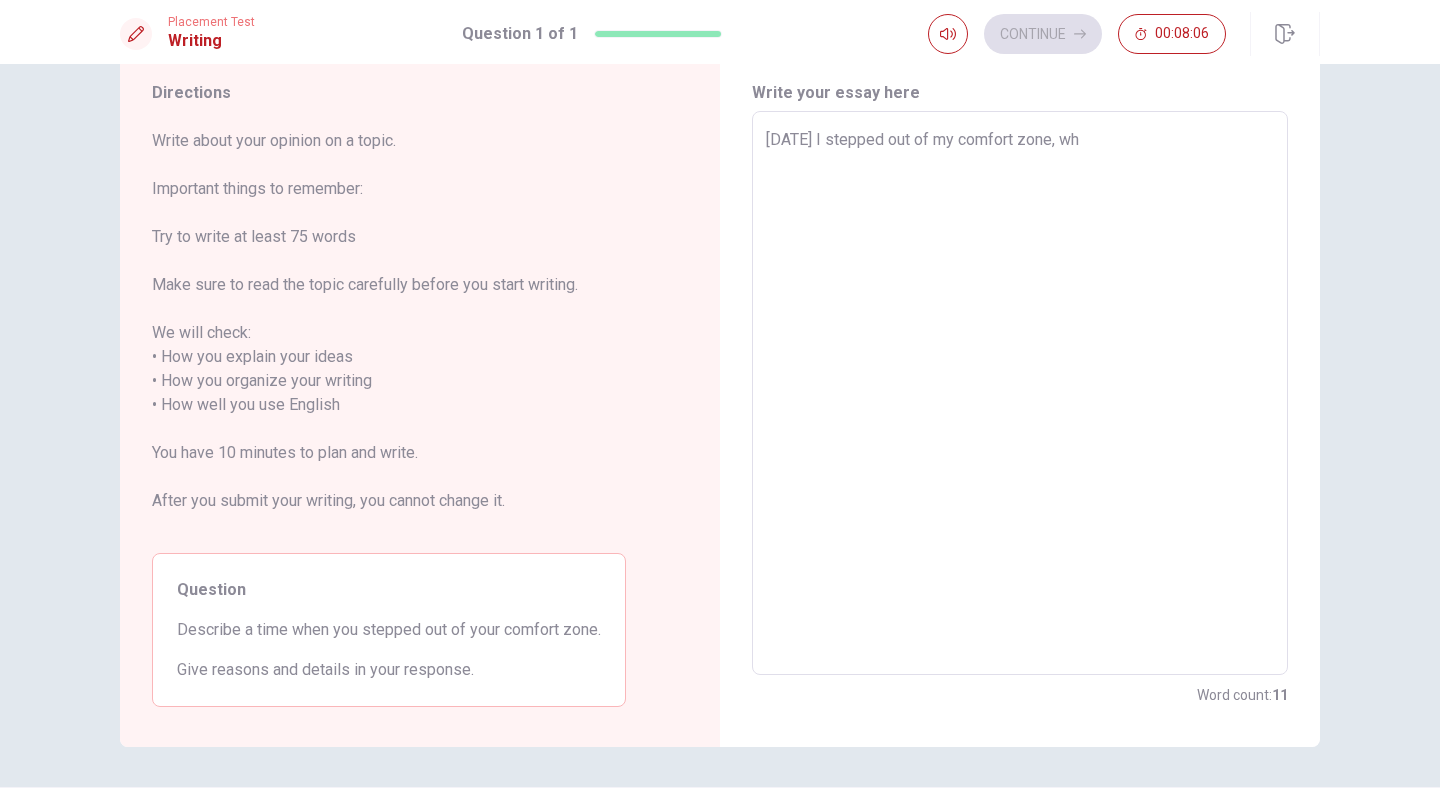 type on "x" 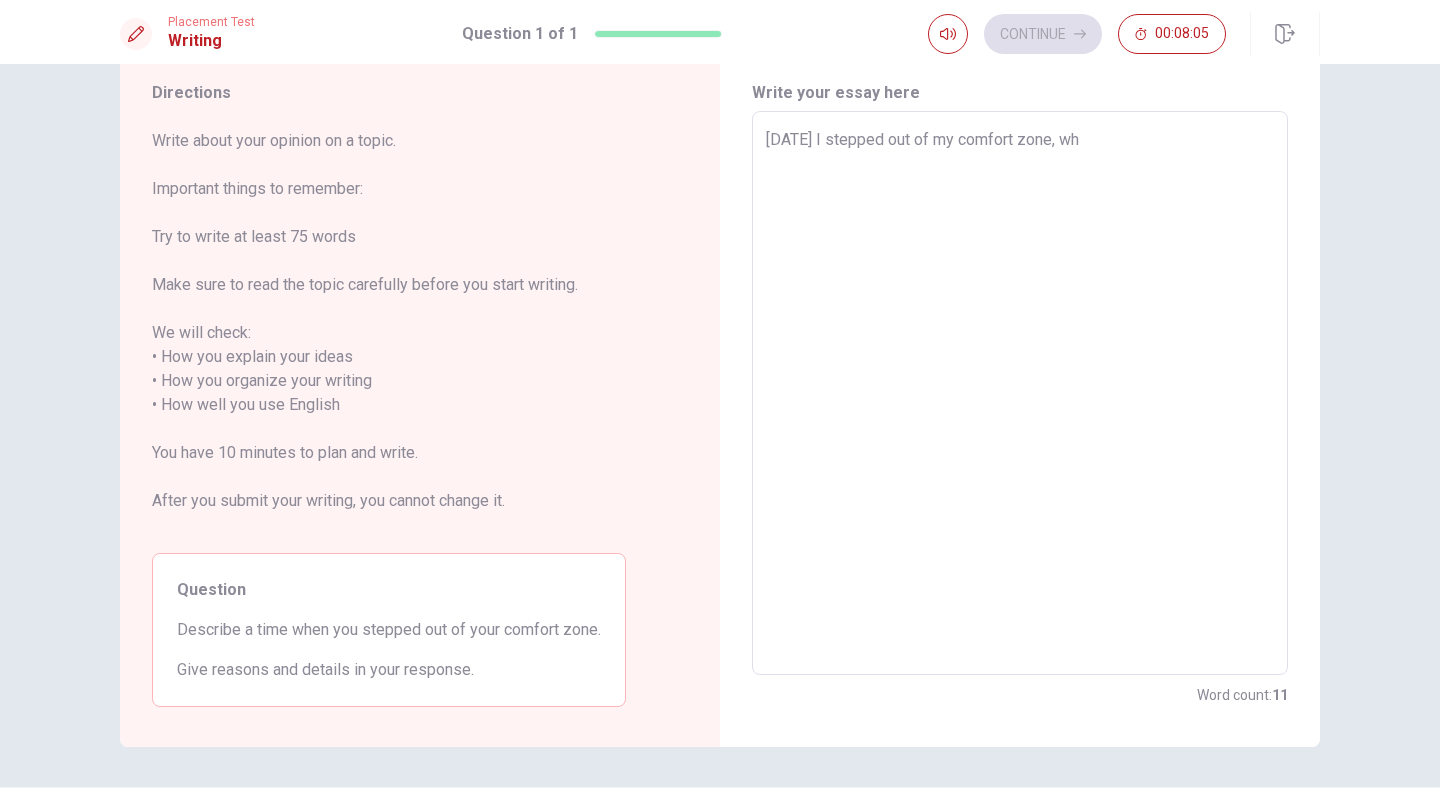 type on "[DATE] I stepped out of my comfort zone, whe" 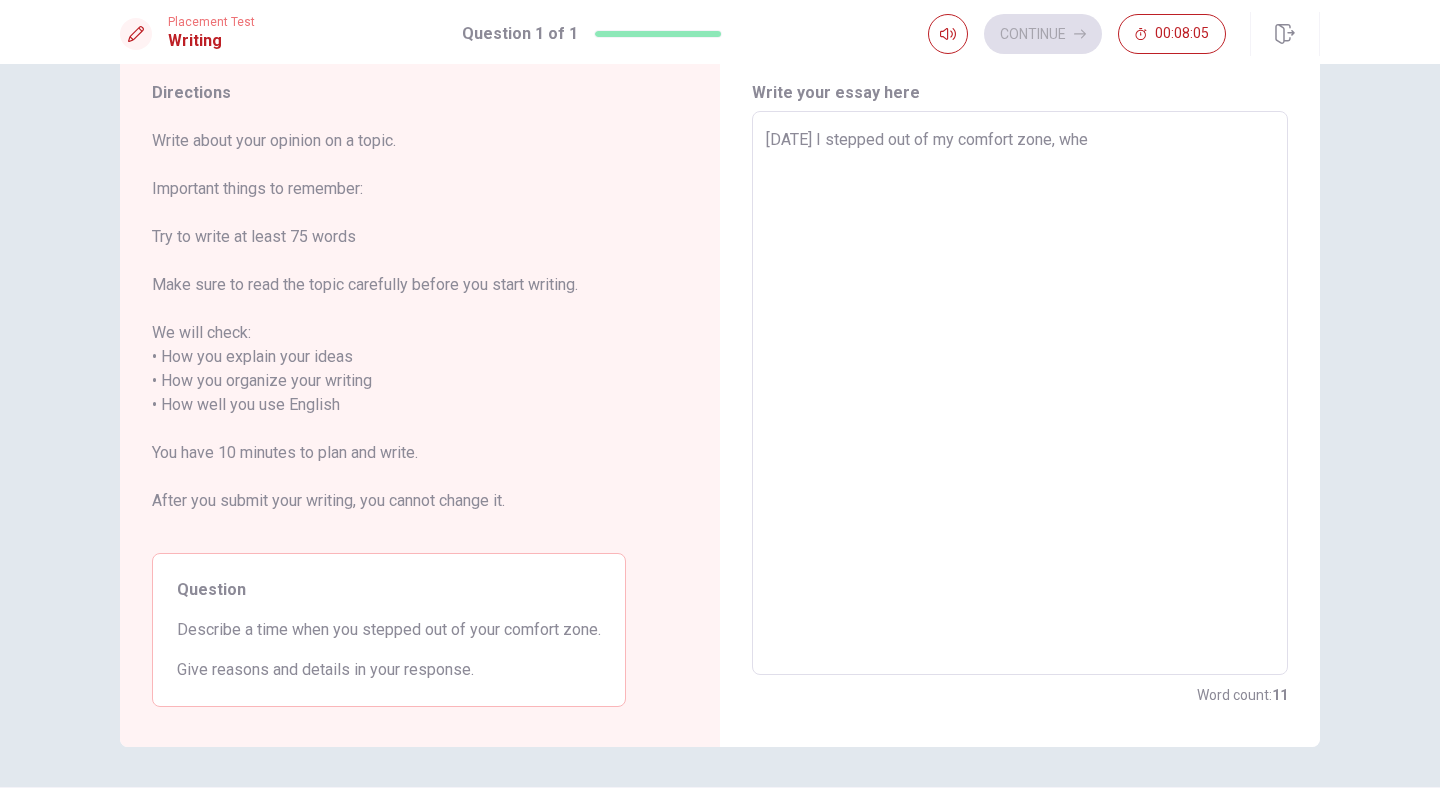 type on "x" 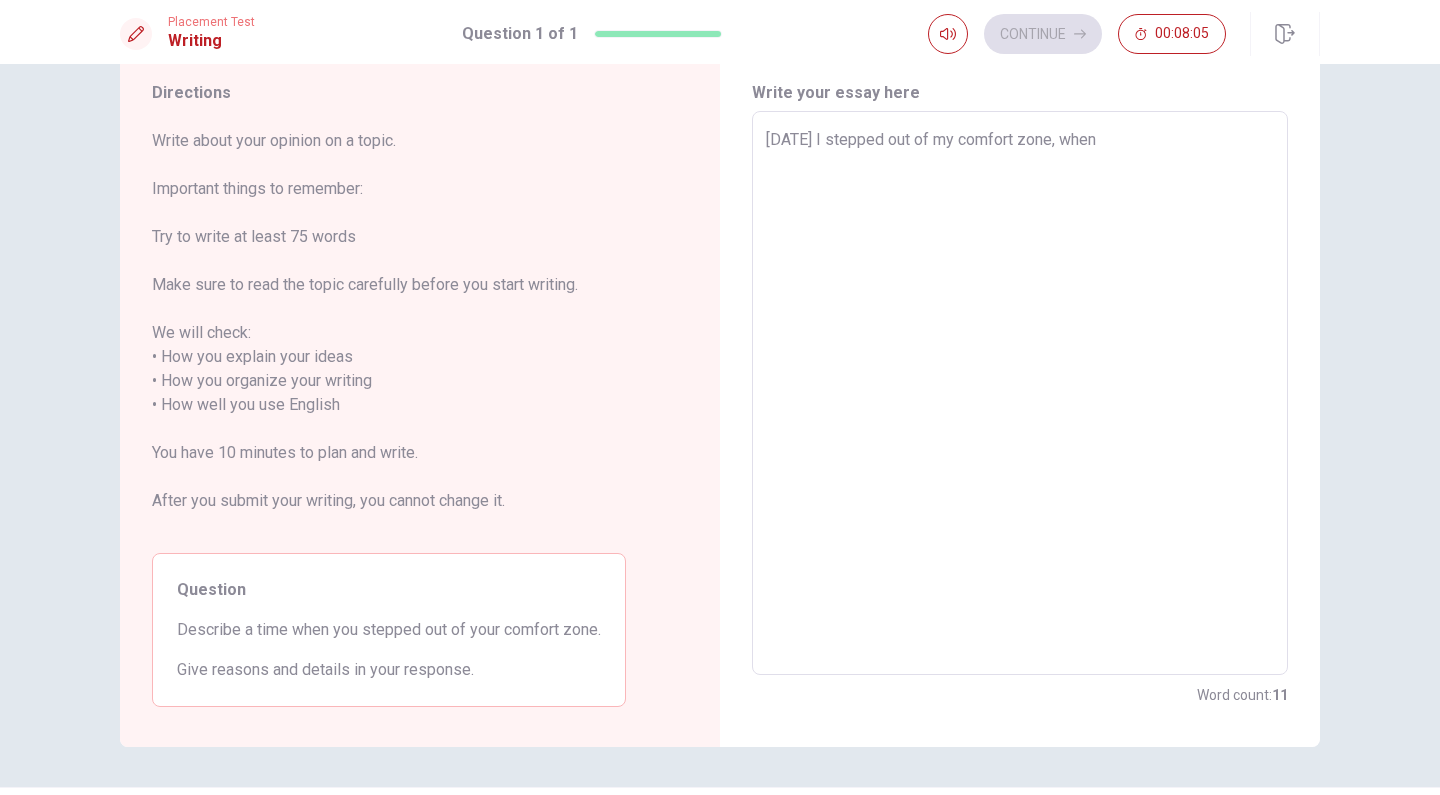type on "[DATE] I stepped out of my comfort zone, when" 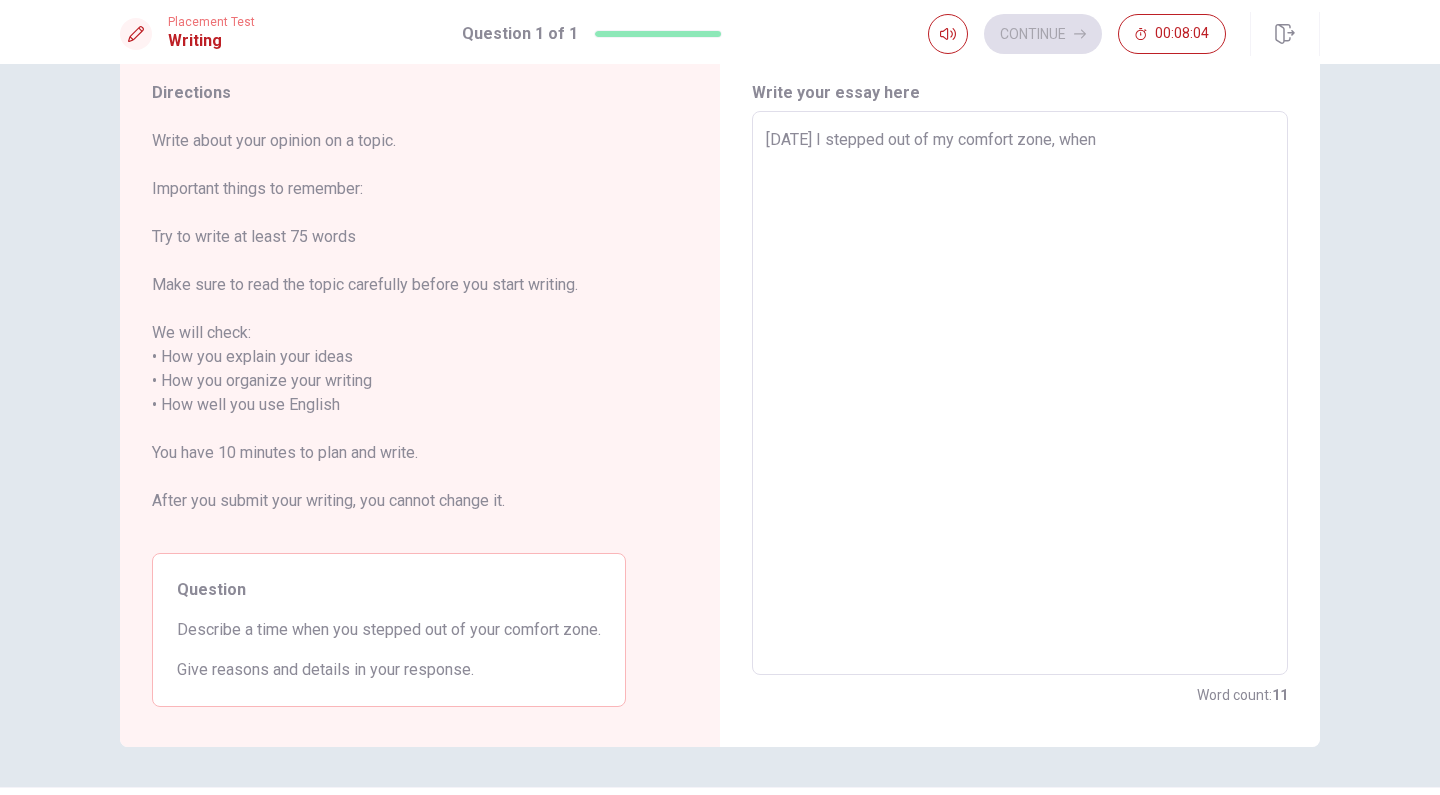 type on "[DATE] I stepped out of my comfort zone, when i" 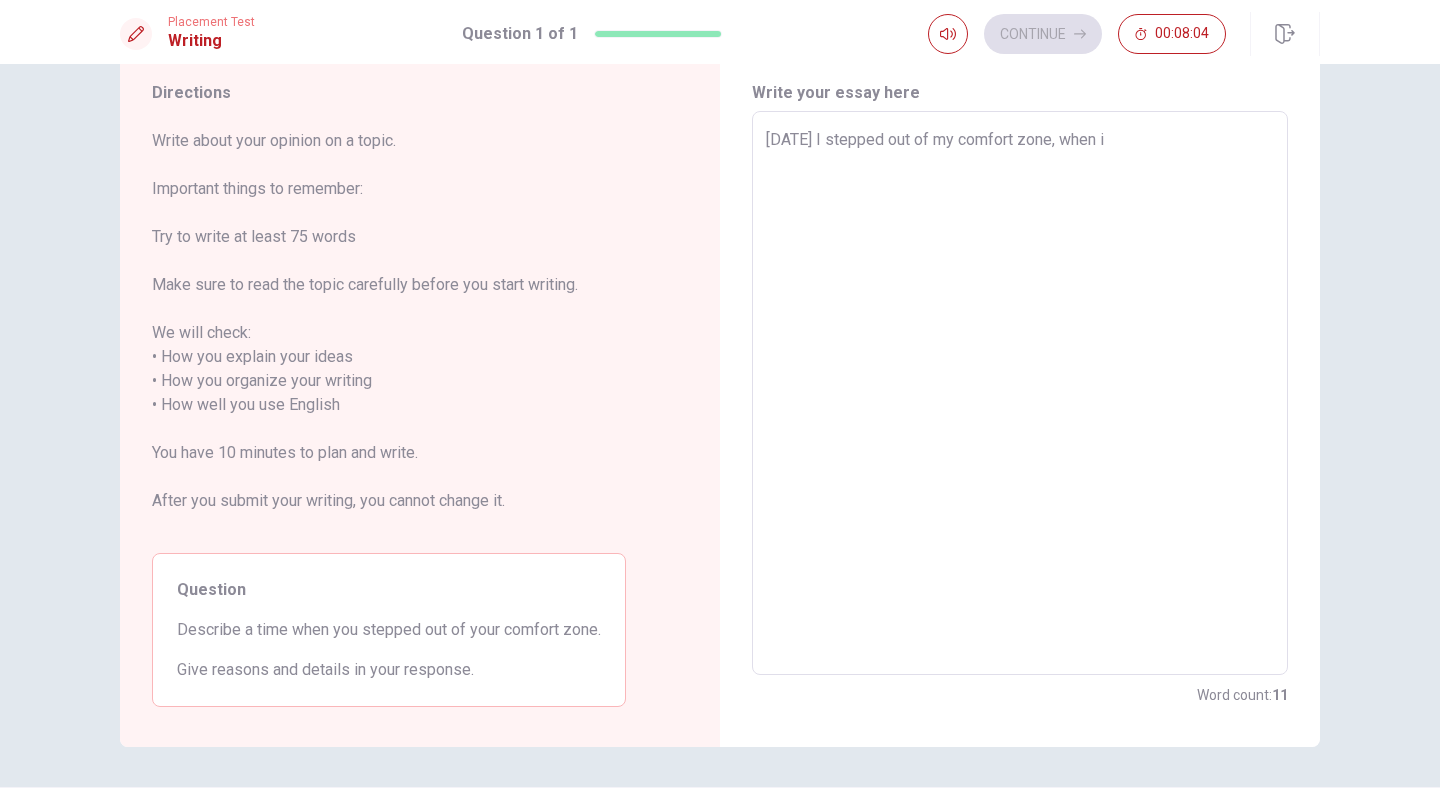 type on "x" 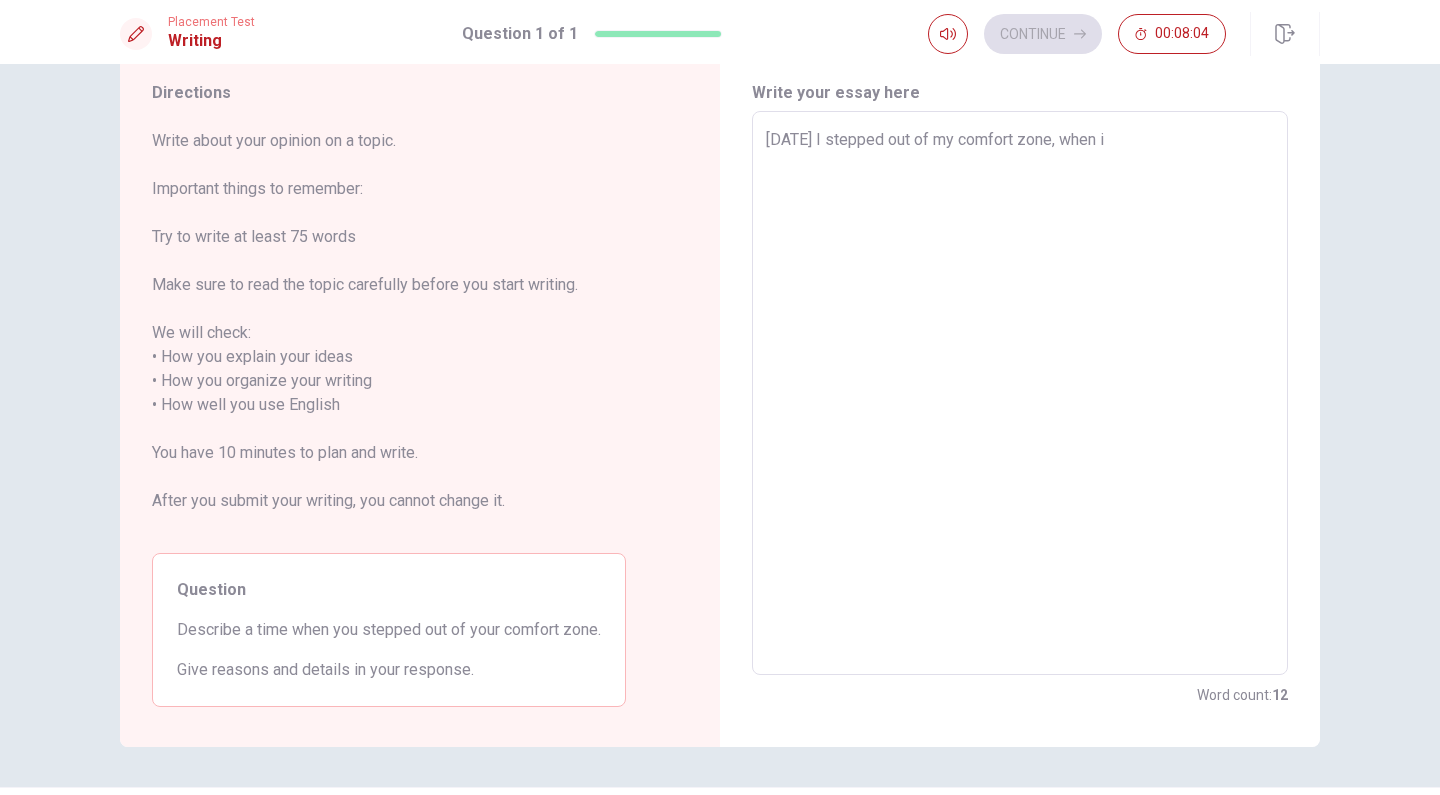 type on "[DATE] I stepped out of my comfort zone, when i" 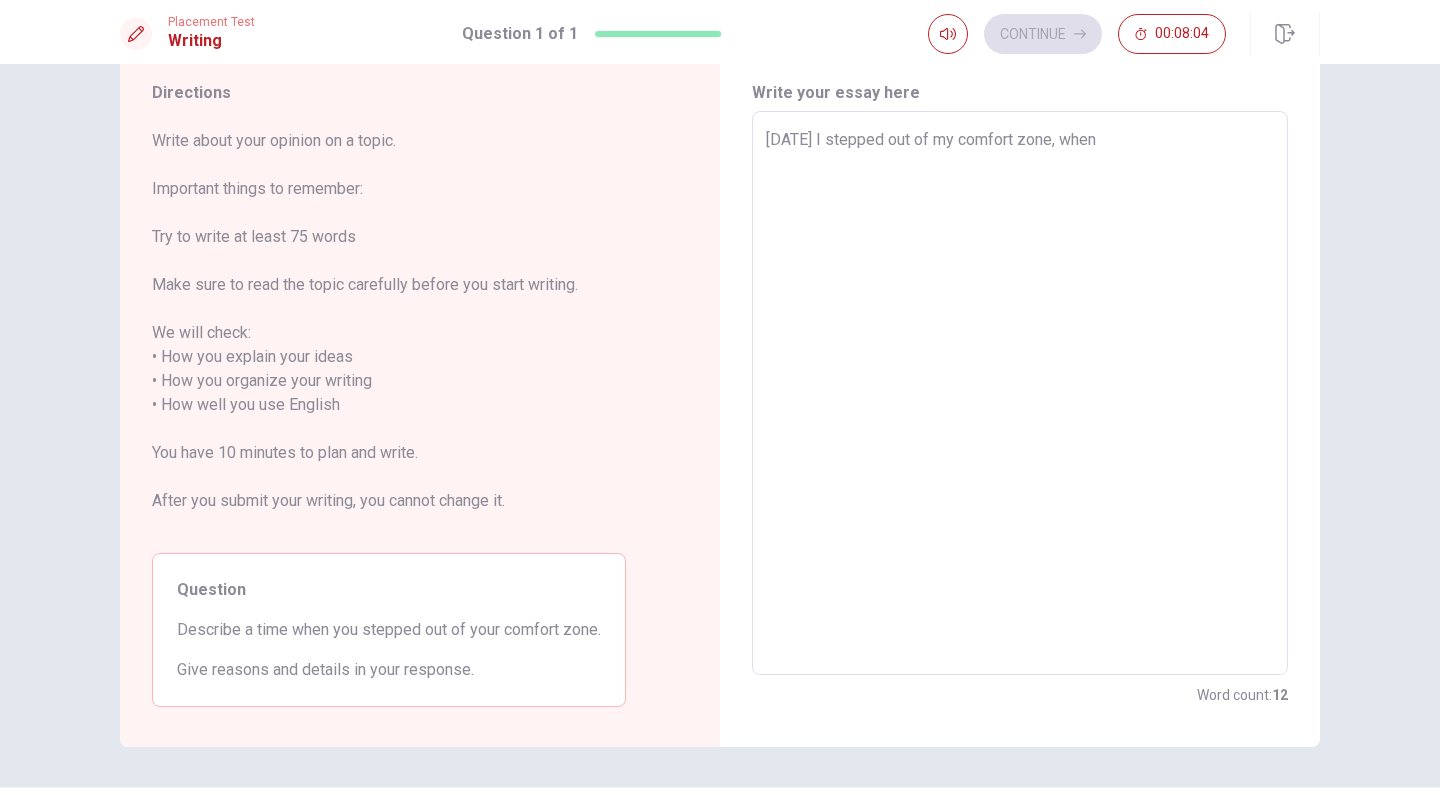 type on "x" 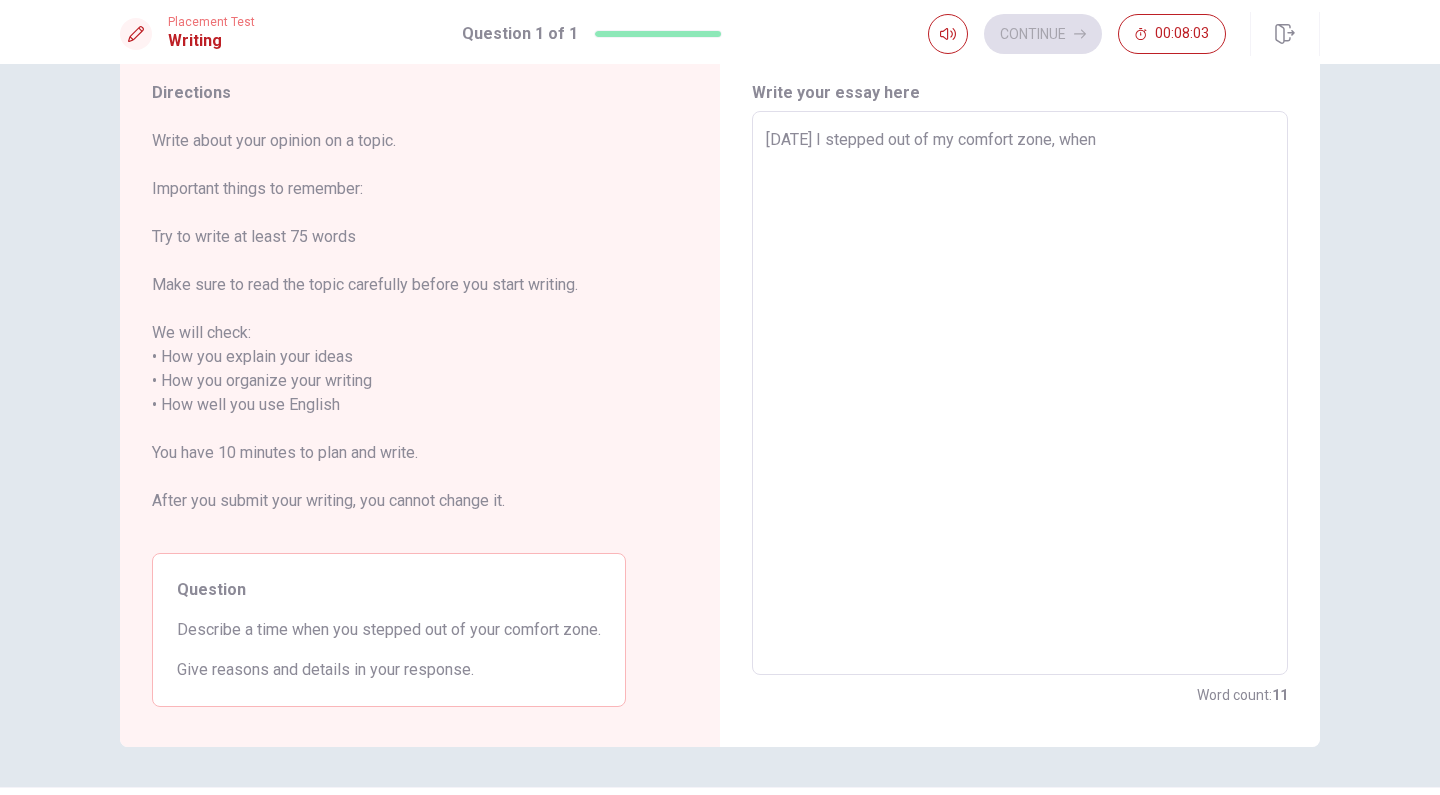 type on "[DATE] I stepped out of my comfort zone, when I" 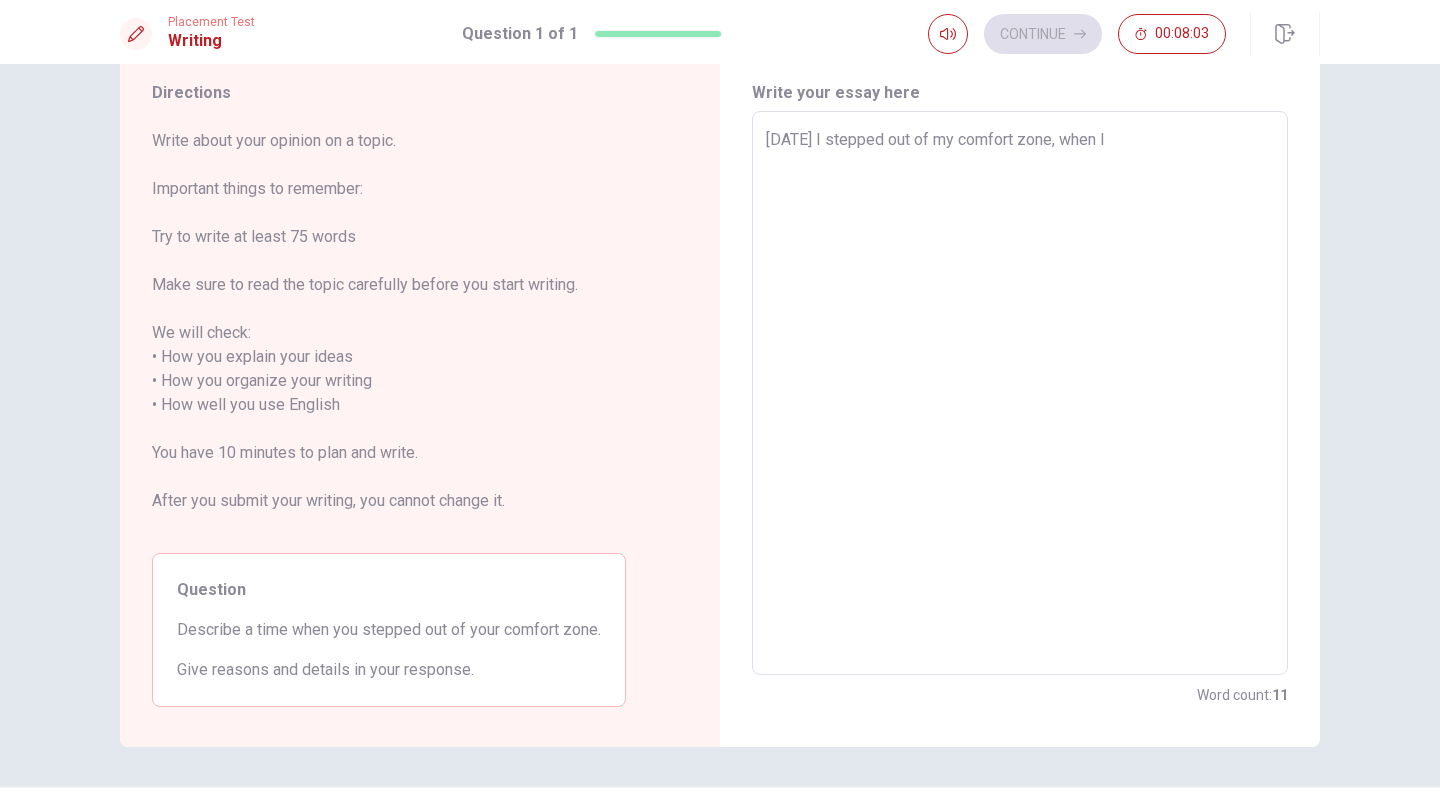 type on "x" 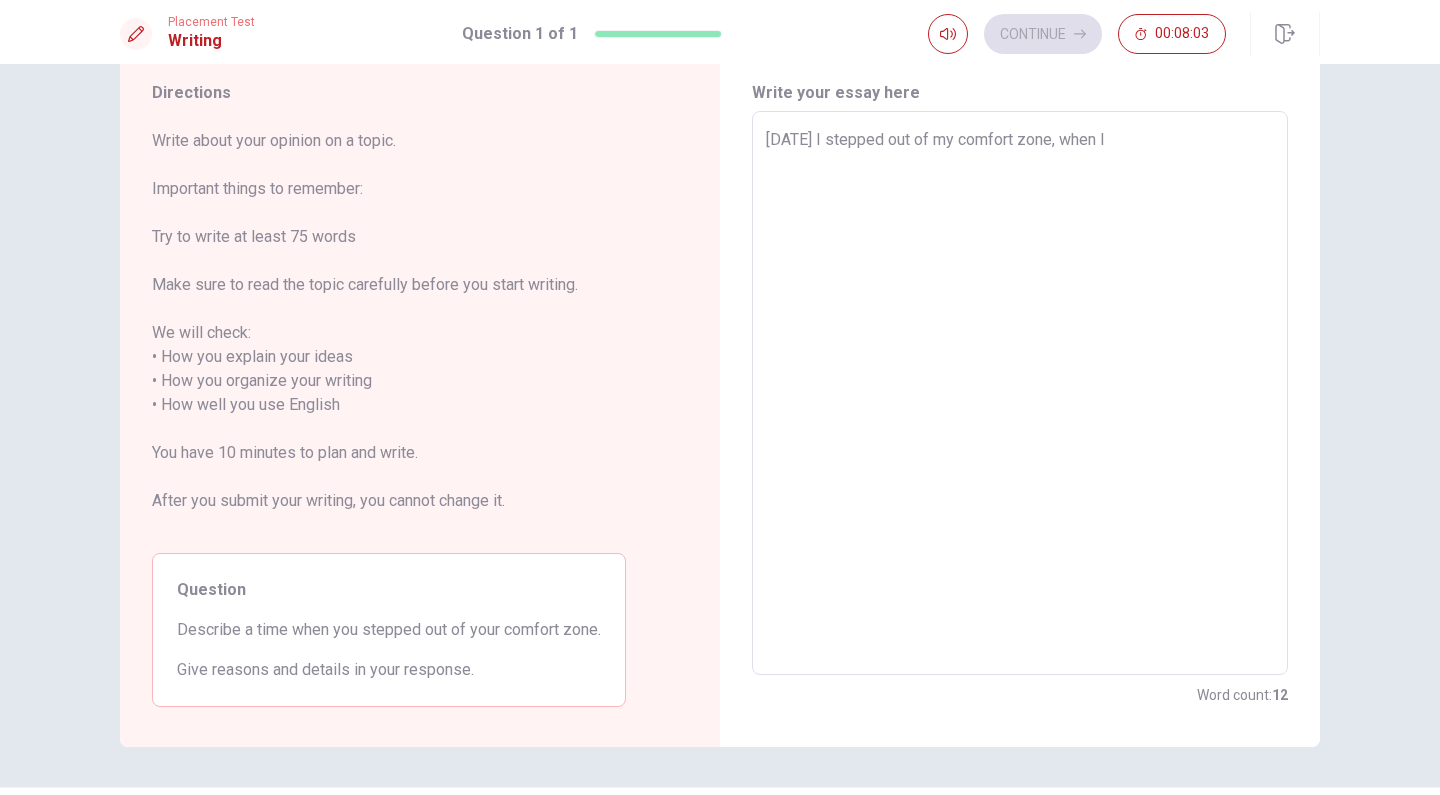 type on "[DATE] I stepped out of my comfort zone, when I d" 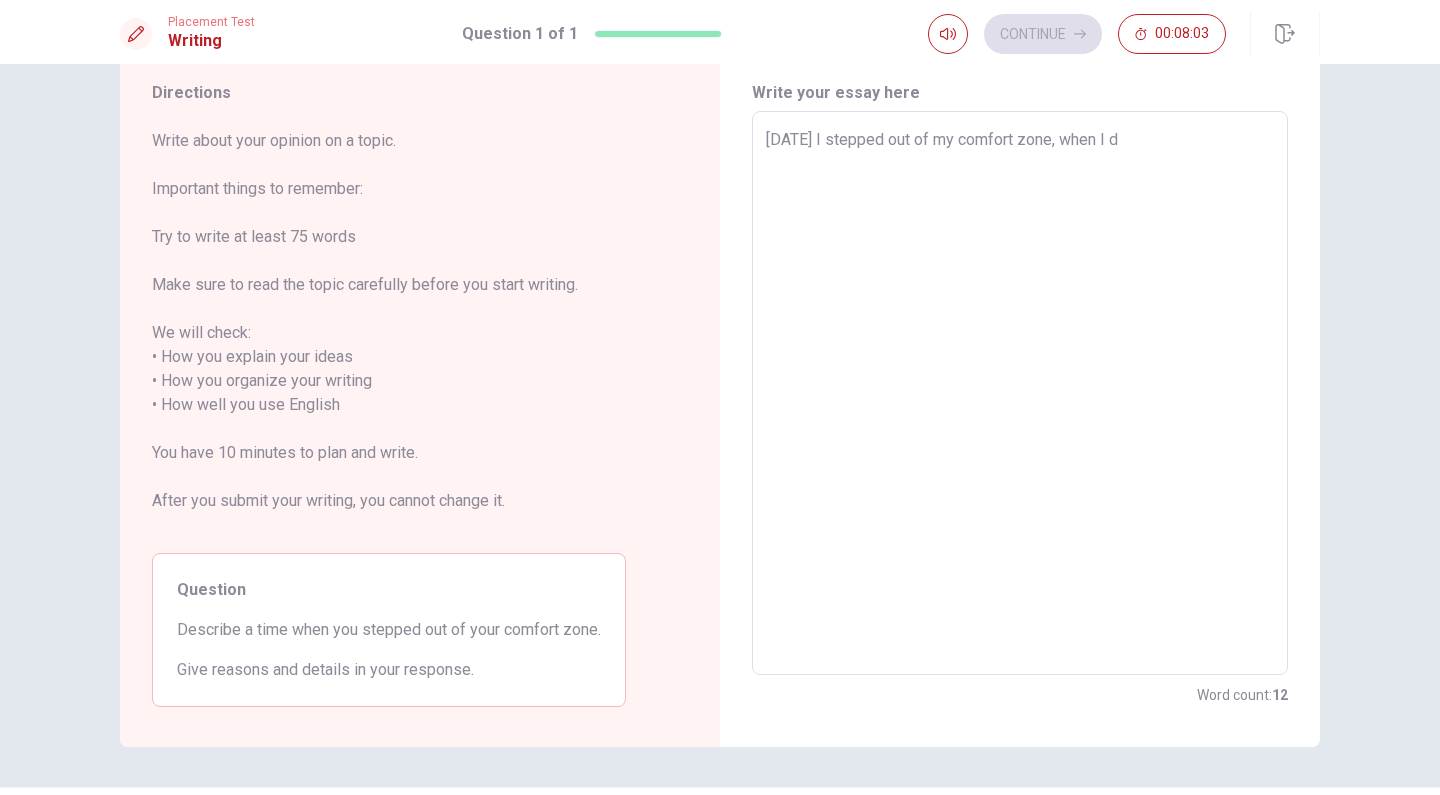 type on "x" 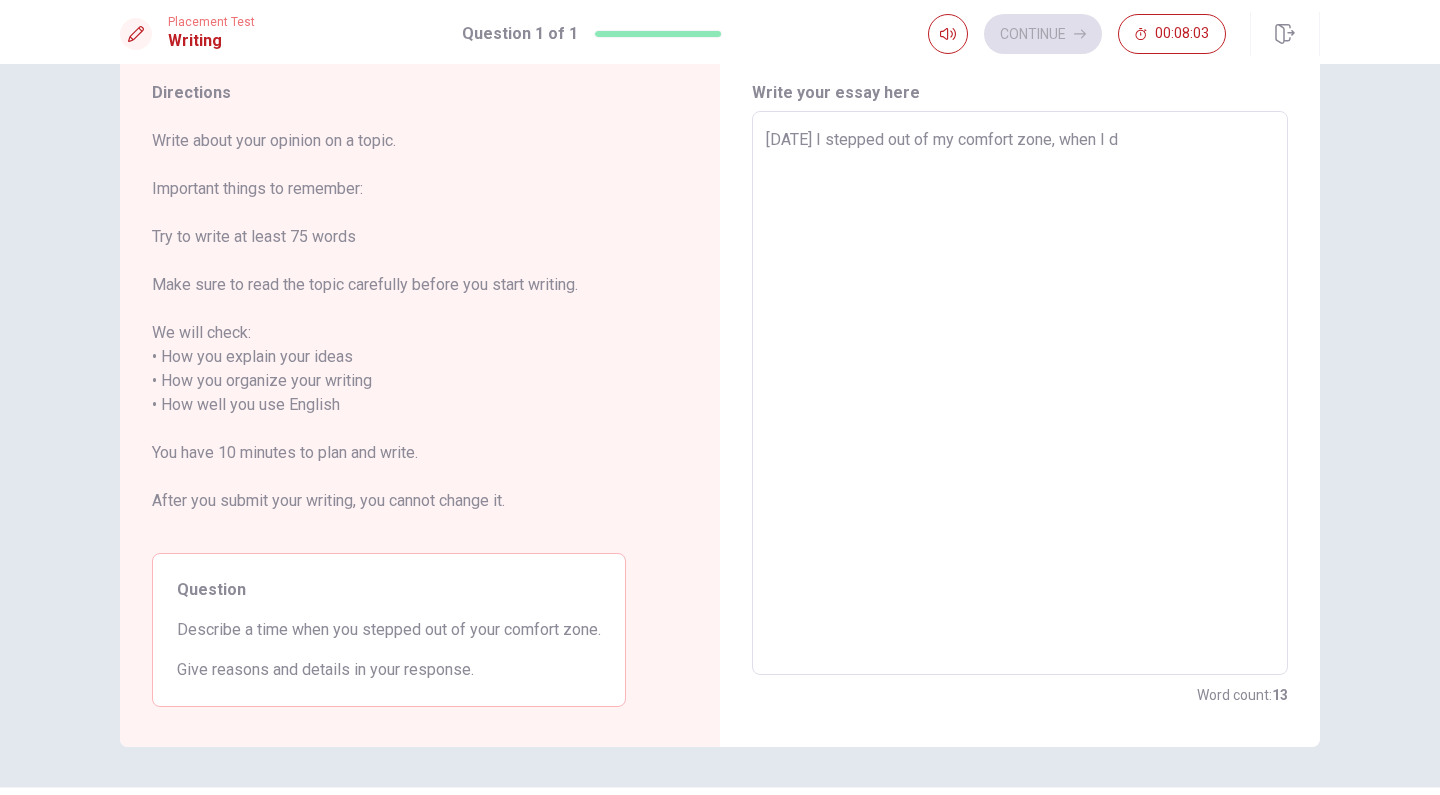 type 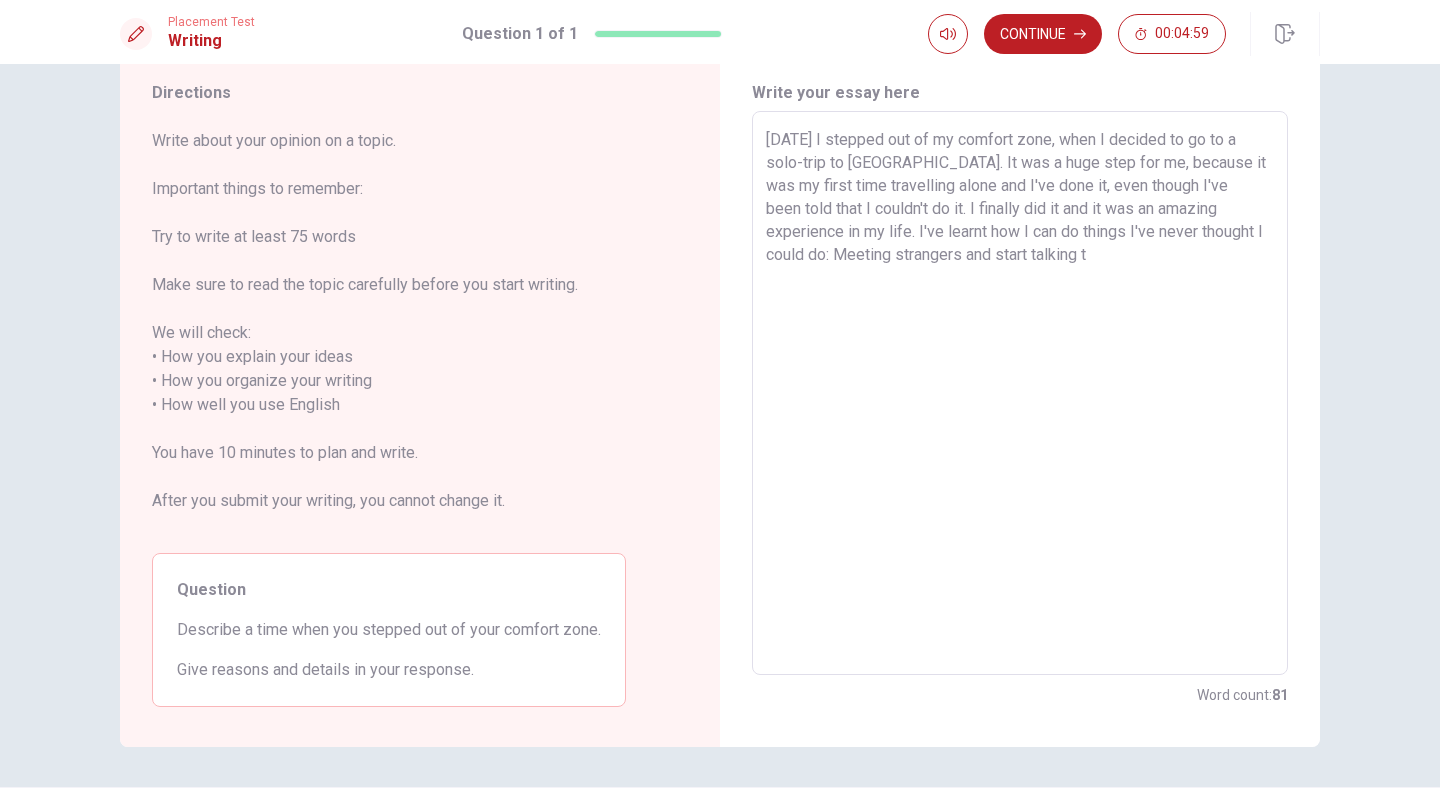 click on "[DATE] I stepped out of my comfort zone, when I decided to go to a solo-trip to [GEOGRAPHIC_DATA]. It was a huge step for me, because it was my first time travelling alone and I've done it, even though I've been told that I couldn't do it. I finally did it and it was an amazing experience in my life. I've learnt how I can do things I've never thought I could do: Meeting strangers and start talking t" at bounding box center [1020, 393] 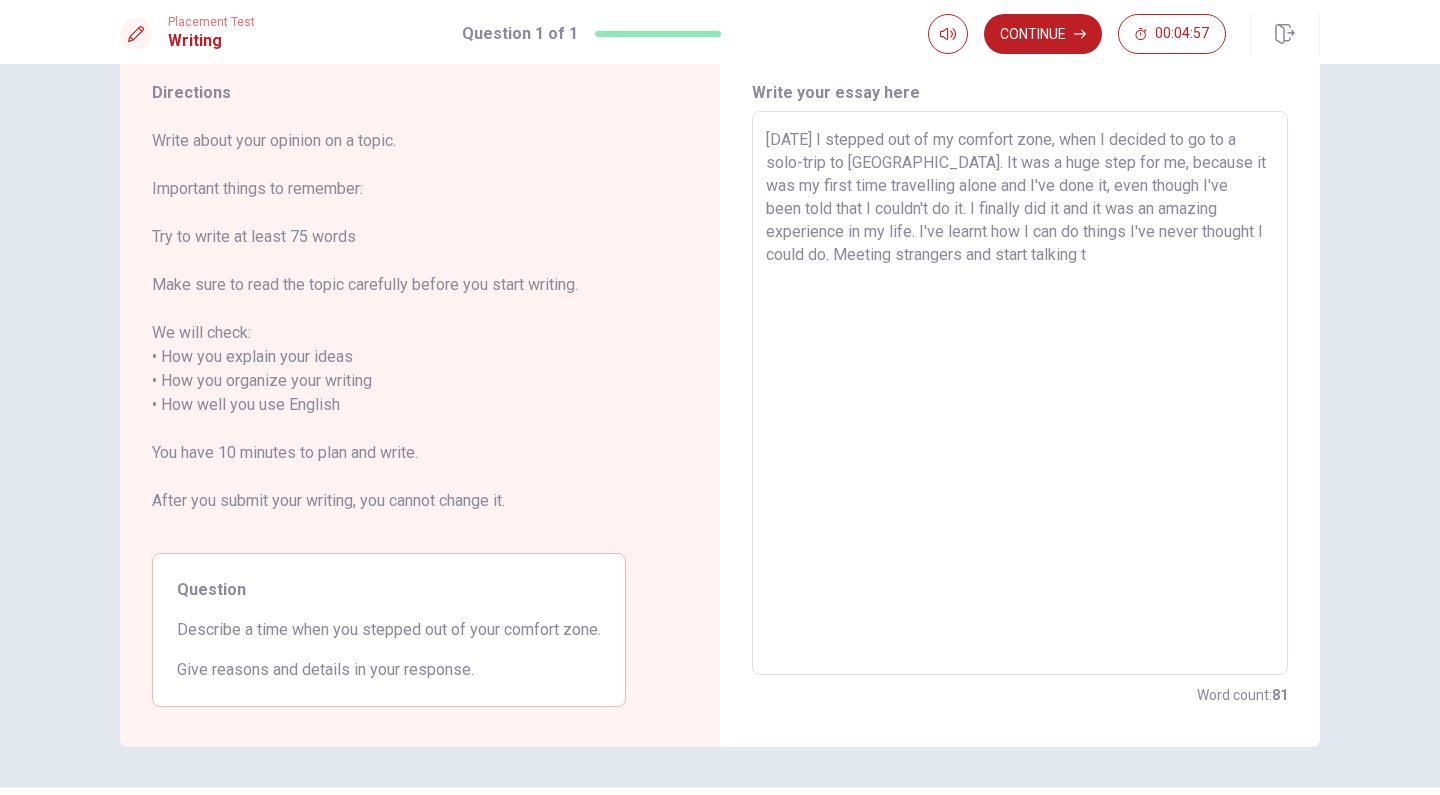 click on "[DATE] I stepped out of my comfort zone, when I decided to go to a solo-trip to [GEOGRAPHIC_DATA]. It was a huge step for me, because it was my first time travelling alone and I've done it, even though I've been told that I couldn't do it. I finally did it and it was an amazing experience in my life. I've learnt how I can do things I've never thought I could do. Meeting strangers and start talking t" at bounding box center (1020, 393) 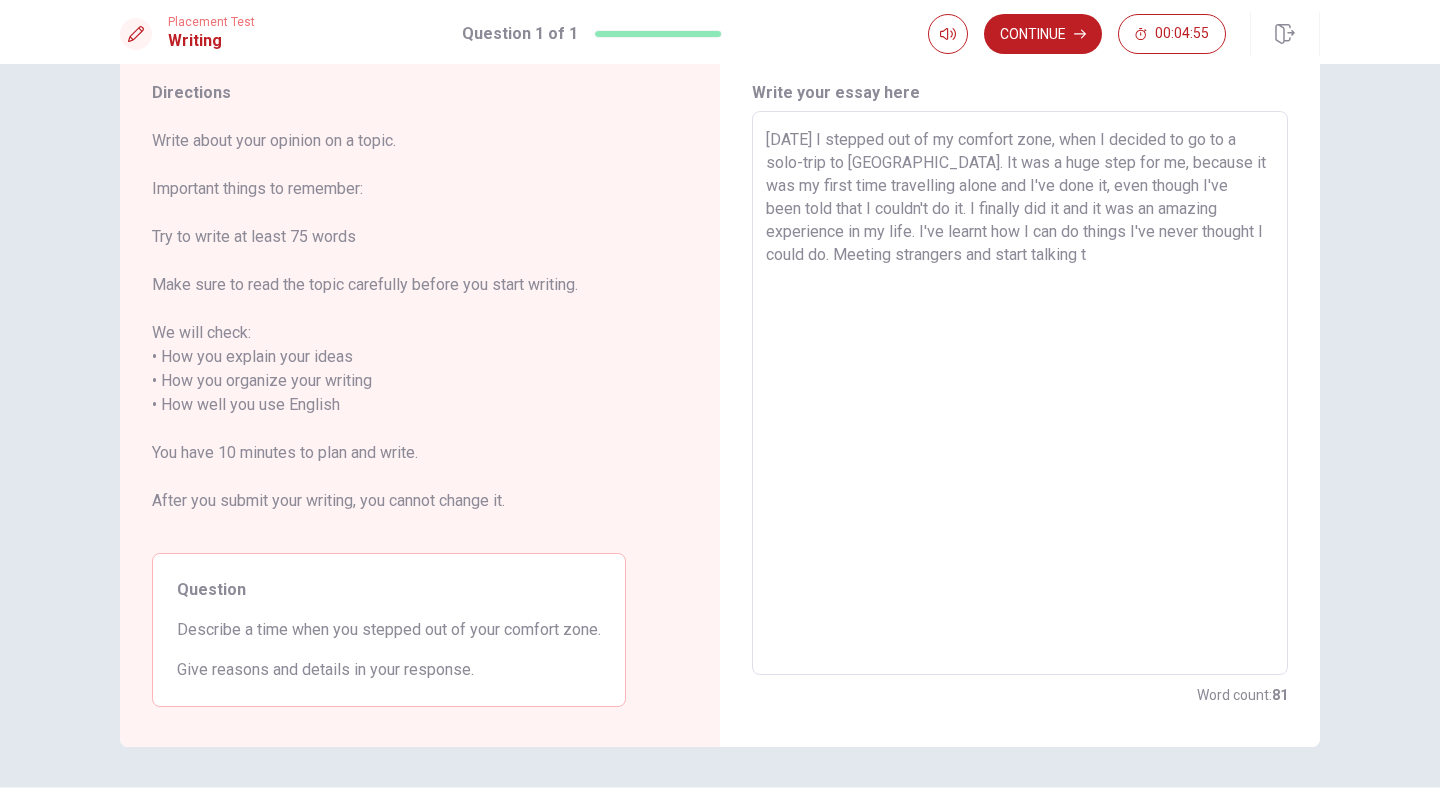 click on "[DATE] I stepped out of my comfort zone, when I decided to go to a solo-trip to [GEOGRAPHIC_DATA]. It was a huge step for me, because it was my first time travelling alone and I've done it, even though I've been told that I couldn't do it. I finally did it and it was an amazing experience in my life. I've learnt how I can do things I've never thought I could do. Meeting strangers and start talking t" at bounding box center (1020, 393) 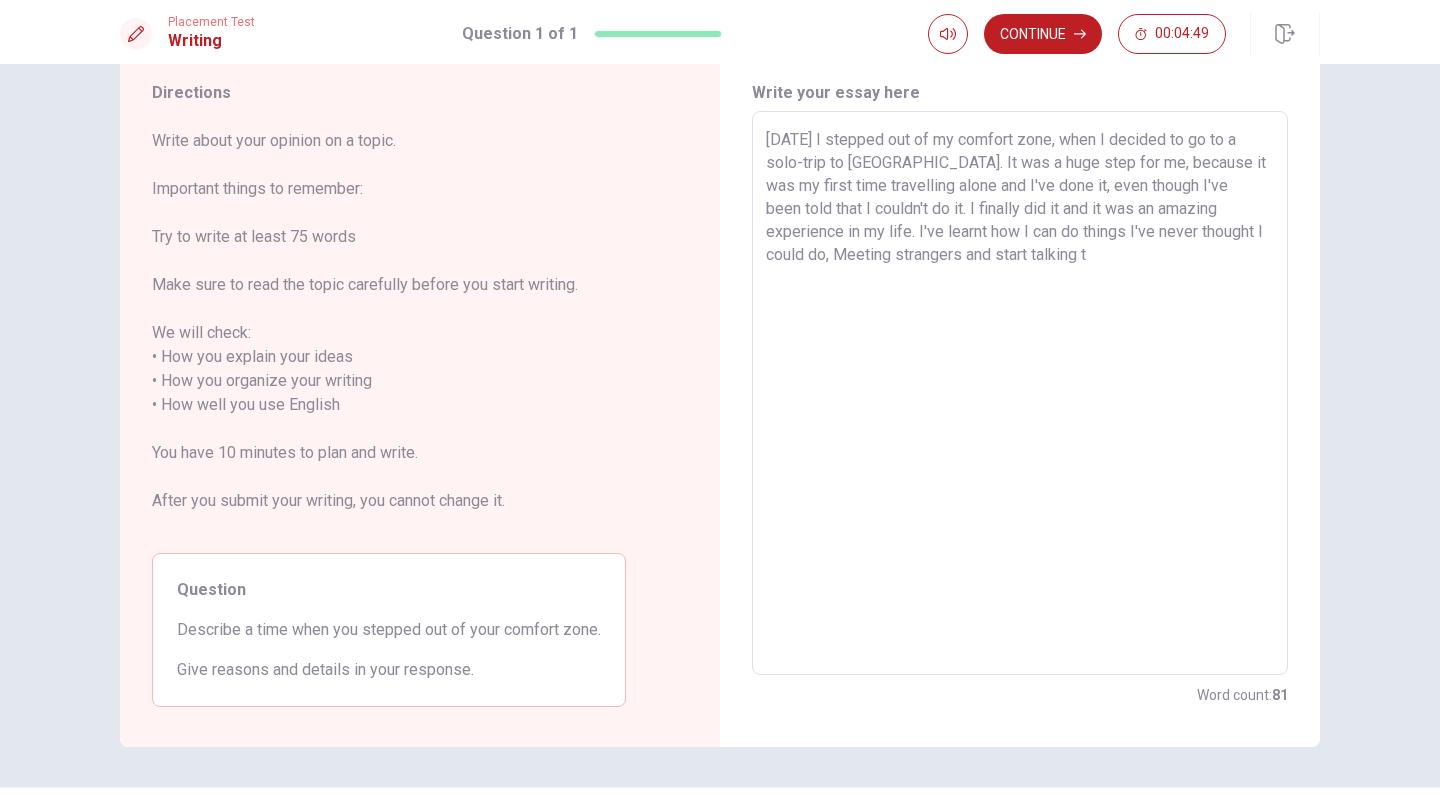 click on "[DATE] I stepped out of my comfort zone, when I decided to go to a solo-trip to [GEOGRAPHIC_DATA]. It was a huge step for me, because it was my first time travelling alone and I've done it, even though I've been told that I couldn't do it. I finally did it and it was an amazing experience in my life. I've learnt how I can do things I've never thought I could do, Meeting strangers and start talking t" at bounding box center (1020, 393) 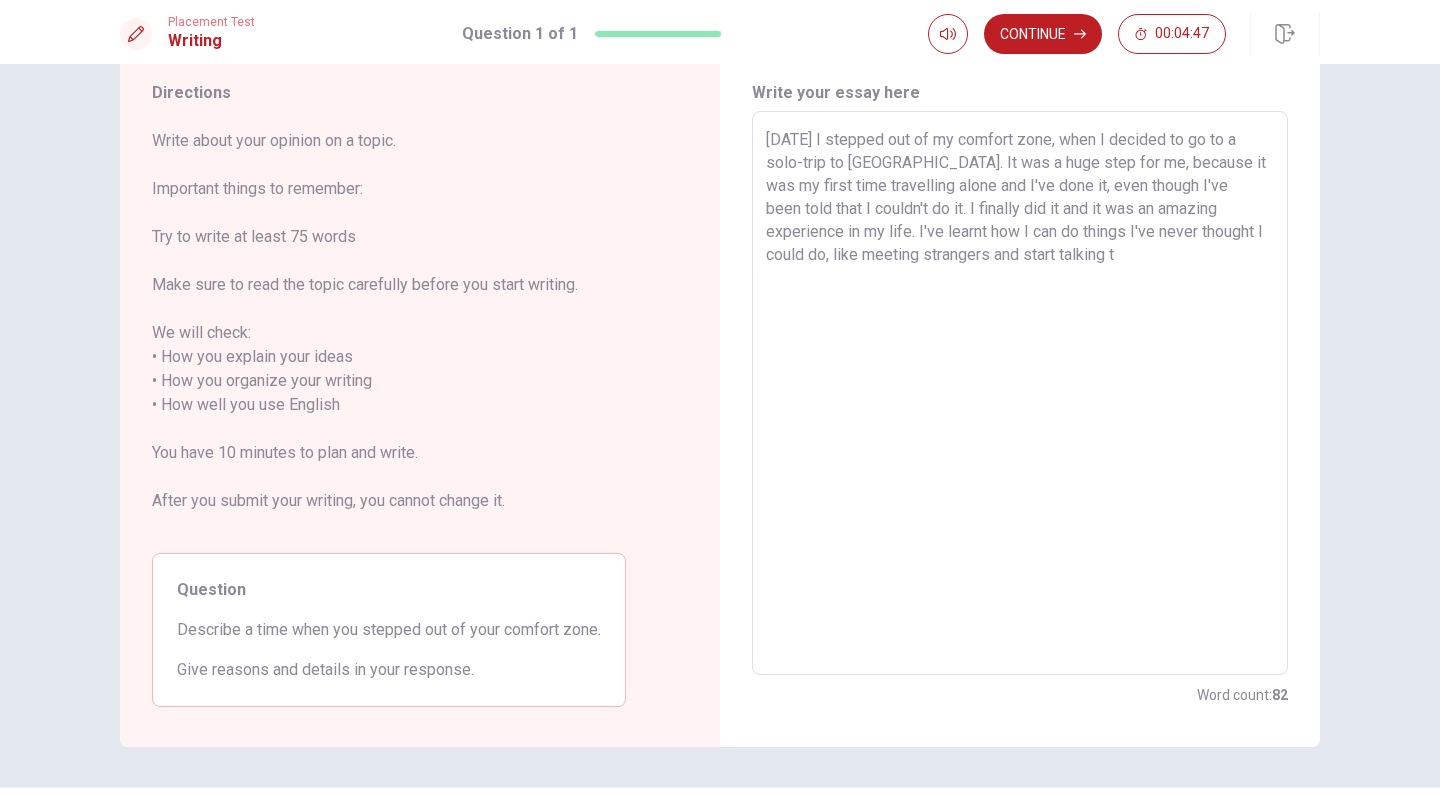 click on "[DATE] I stepped out of my comfort zone, when I decided to go to a solo-trip to [GEOGRAPHIC_DATA]. It was a huge step for me, because it was my first time travelling alone and I've done it, even though I've been told that I couldn't do it. I finally did it and it was an amazing experience in my life. I've learnt how I can do things I've never thought I could do, like meeting strangers and start talking t" at bounding box center [1020, 393] 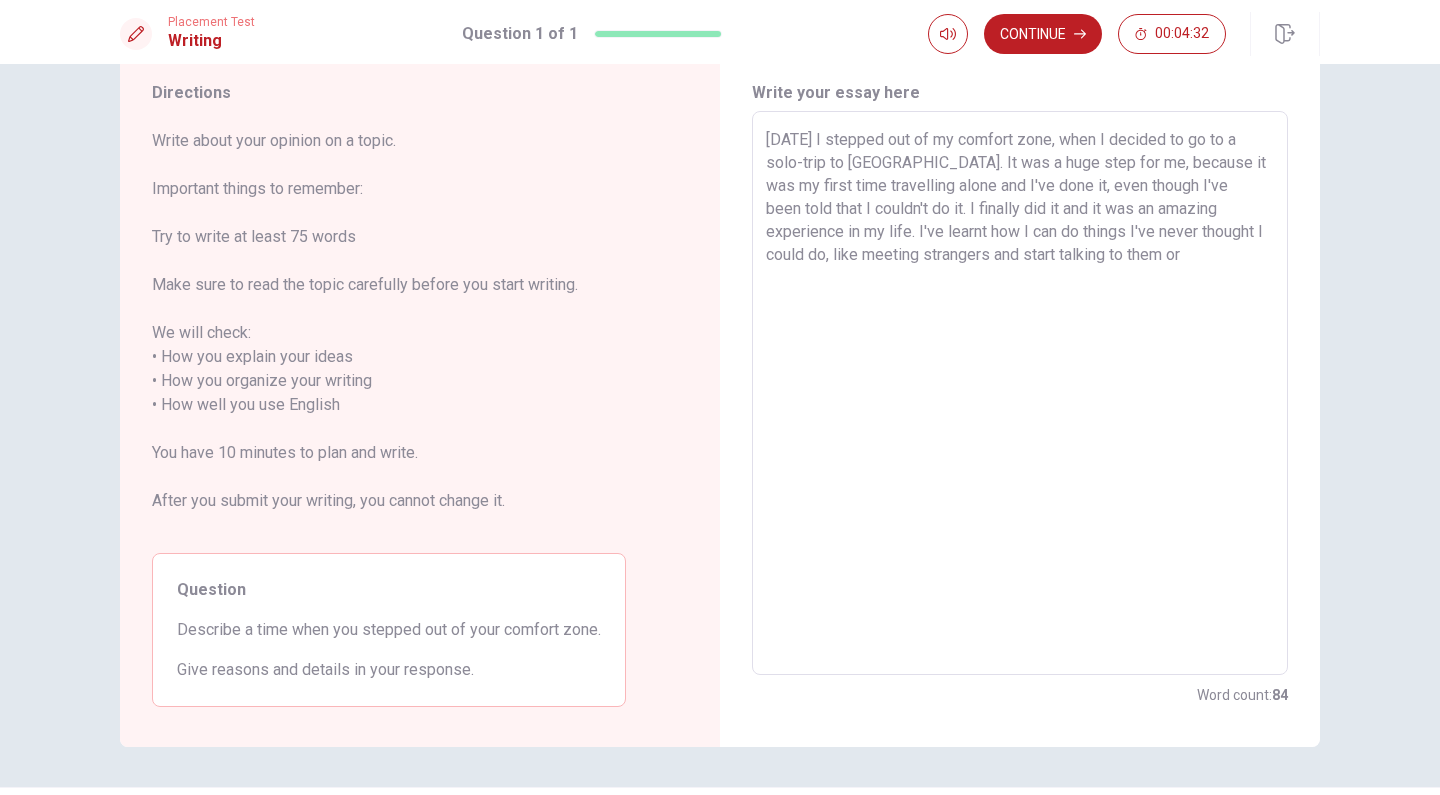 drag, startPoint x: 957, startPoint y: 257, endPoint x: 1119, endPoint y: 258, distance: 162.00308 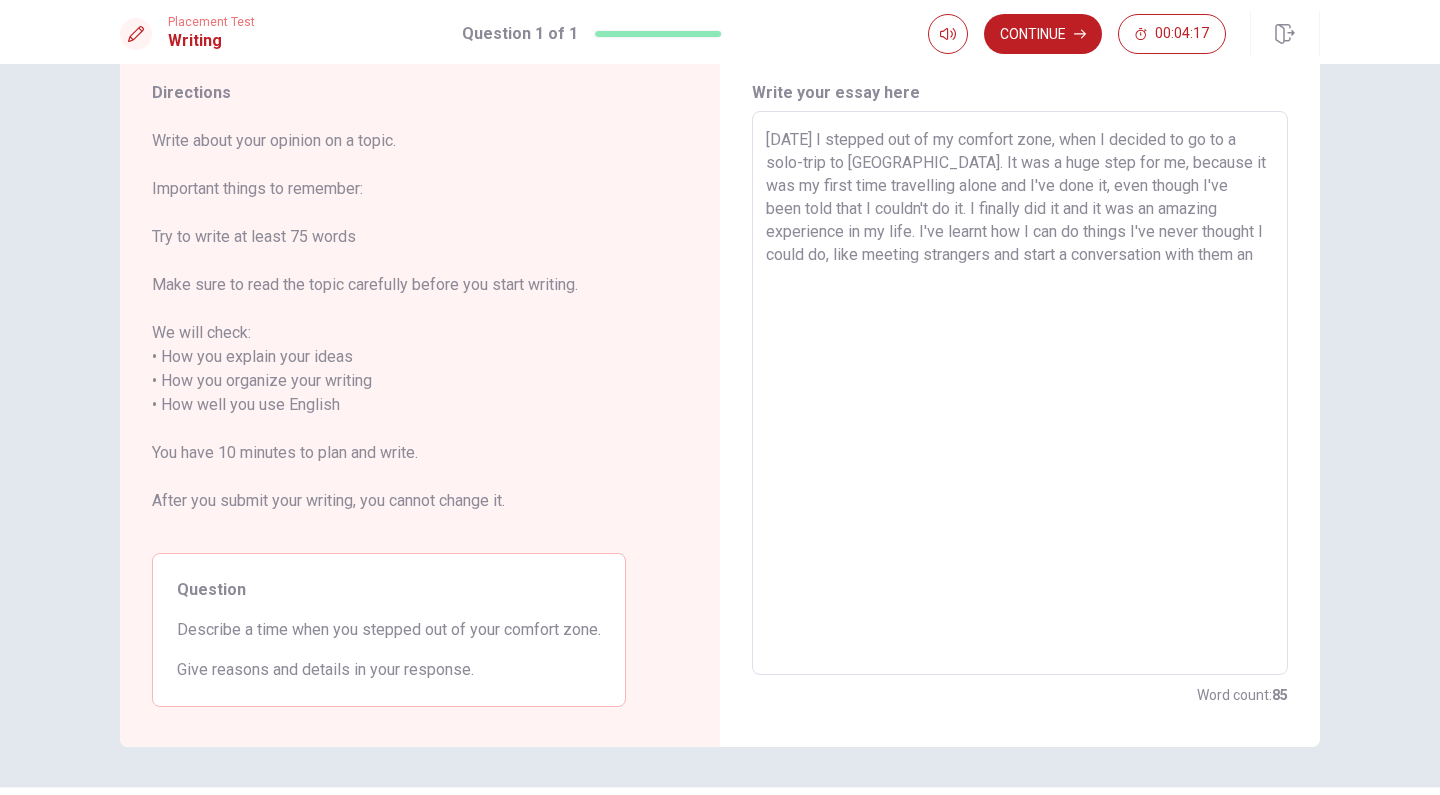 click on "[DATE] I stepped out of my comfort zone, when I decided to go to a solo-trip to [GEOGRAPHIC_DATA]. It was a huge step for me, because it was my first time travelling alone and I've done it, even though I've been told that I couldn't do it. I finally did it and it was an amazing experience in my life. I've learnt how I can do things I've never thought I could do, like meeting strangers and start a conversation with them an" at bounding box center [1020, 393] 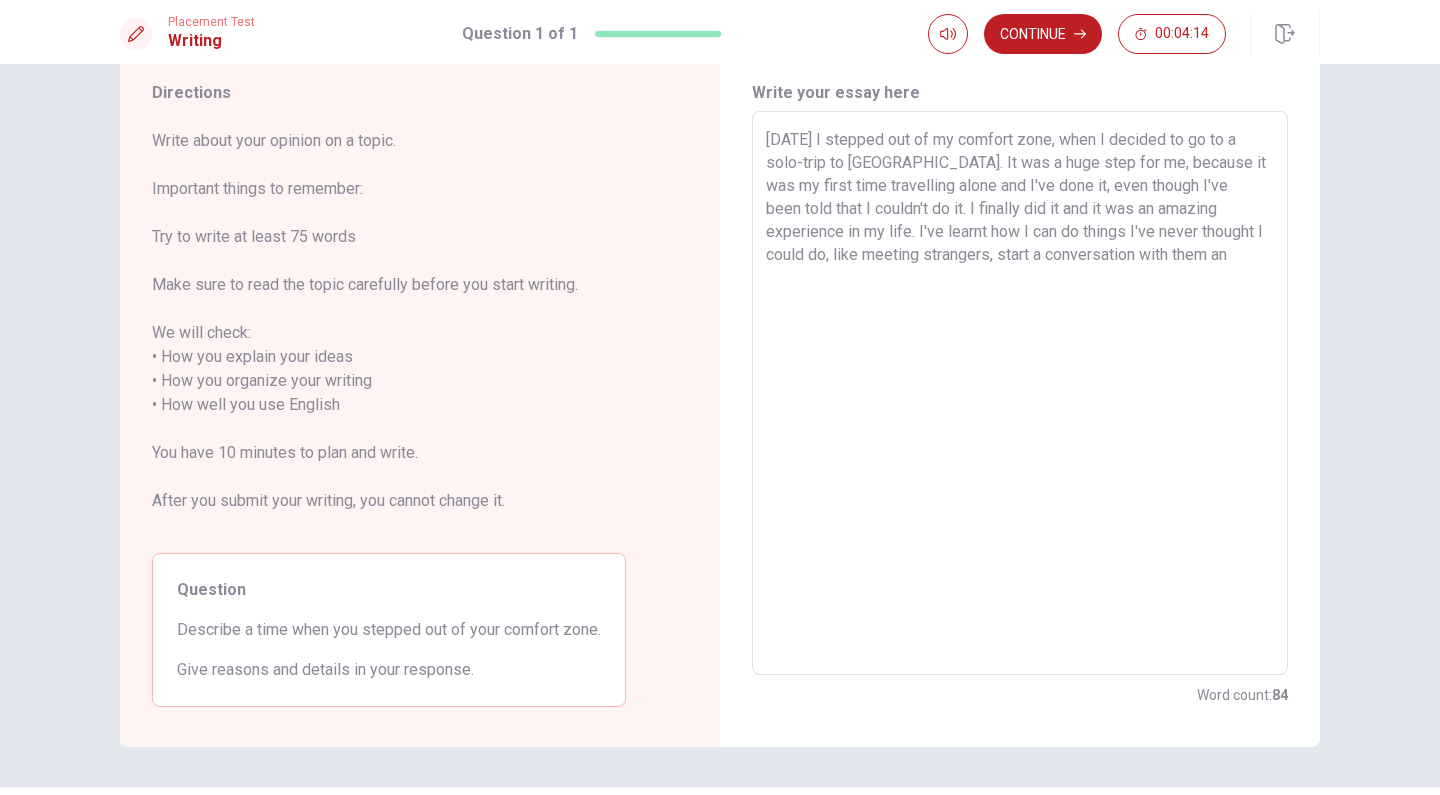 click on "[DATE] I stepped out of my comfort zone, when I decided to go to a solo-trip to [GEOGRAPHIC_DATA]. It was a huge step for me, because it was my first time travelling alone and I've done it, even though I've been told that I couldn't do it. I finally did it and it was an amazing experience in my life. I've learnt how I can do things I've never thought I could do, like meeting strangers, start a conversation with them an" at bounding box center [1020, 393] 